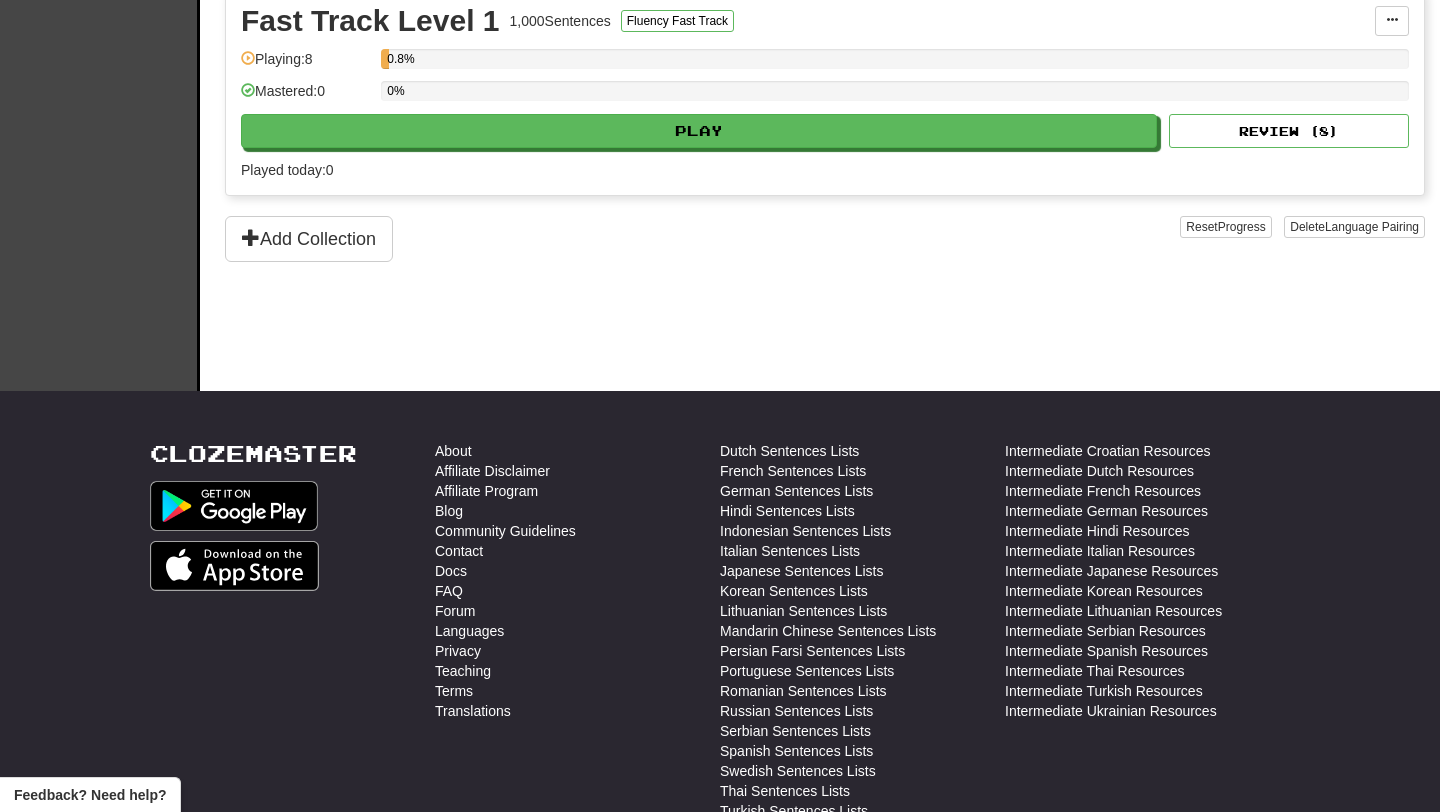 scroll, scrollTop: 0, scrollLeft: 0, axis: both 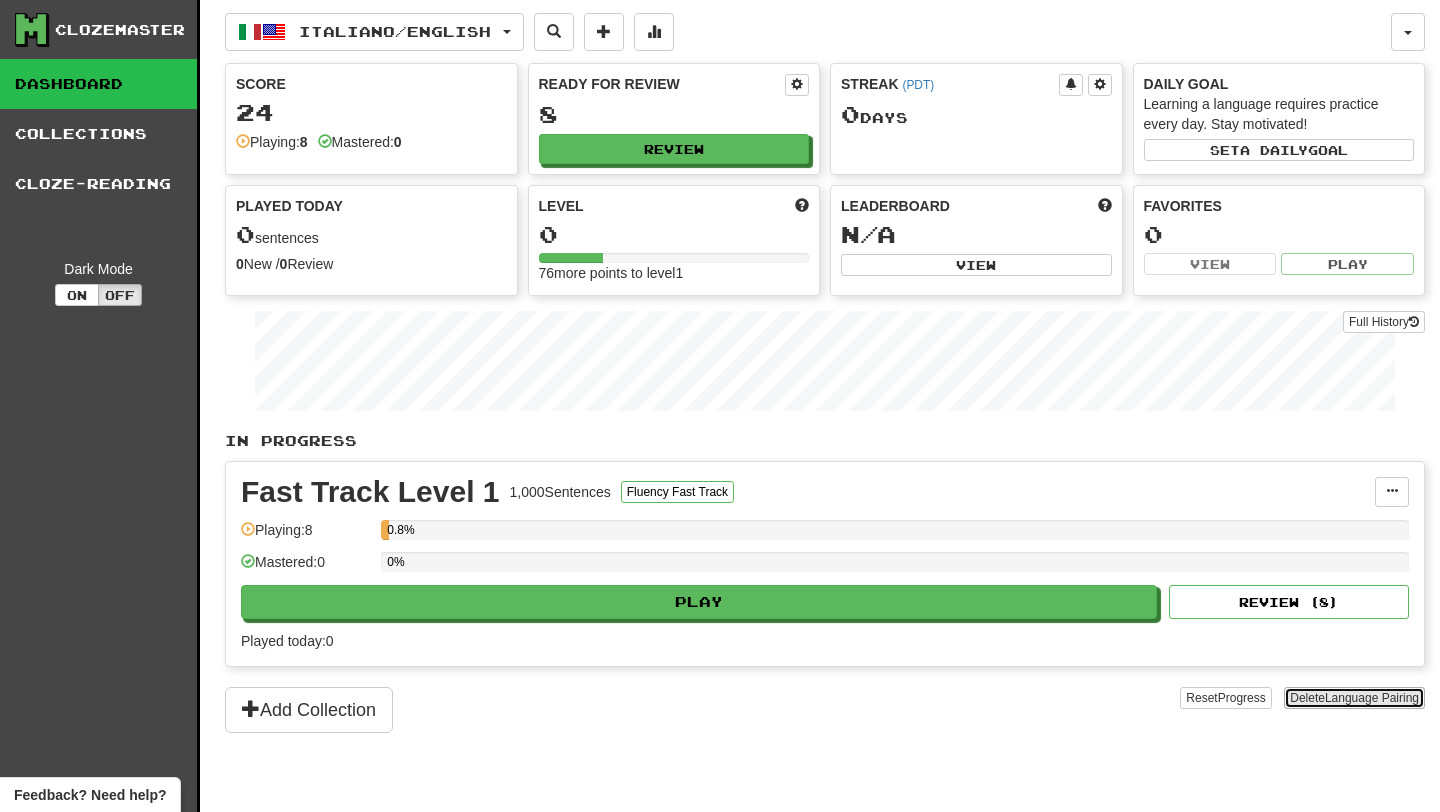 click on "Delete  Language Pairing" at bounding box center (1354, 698) 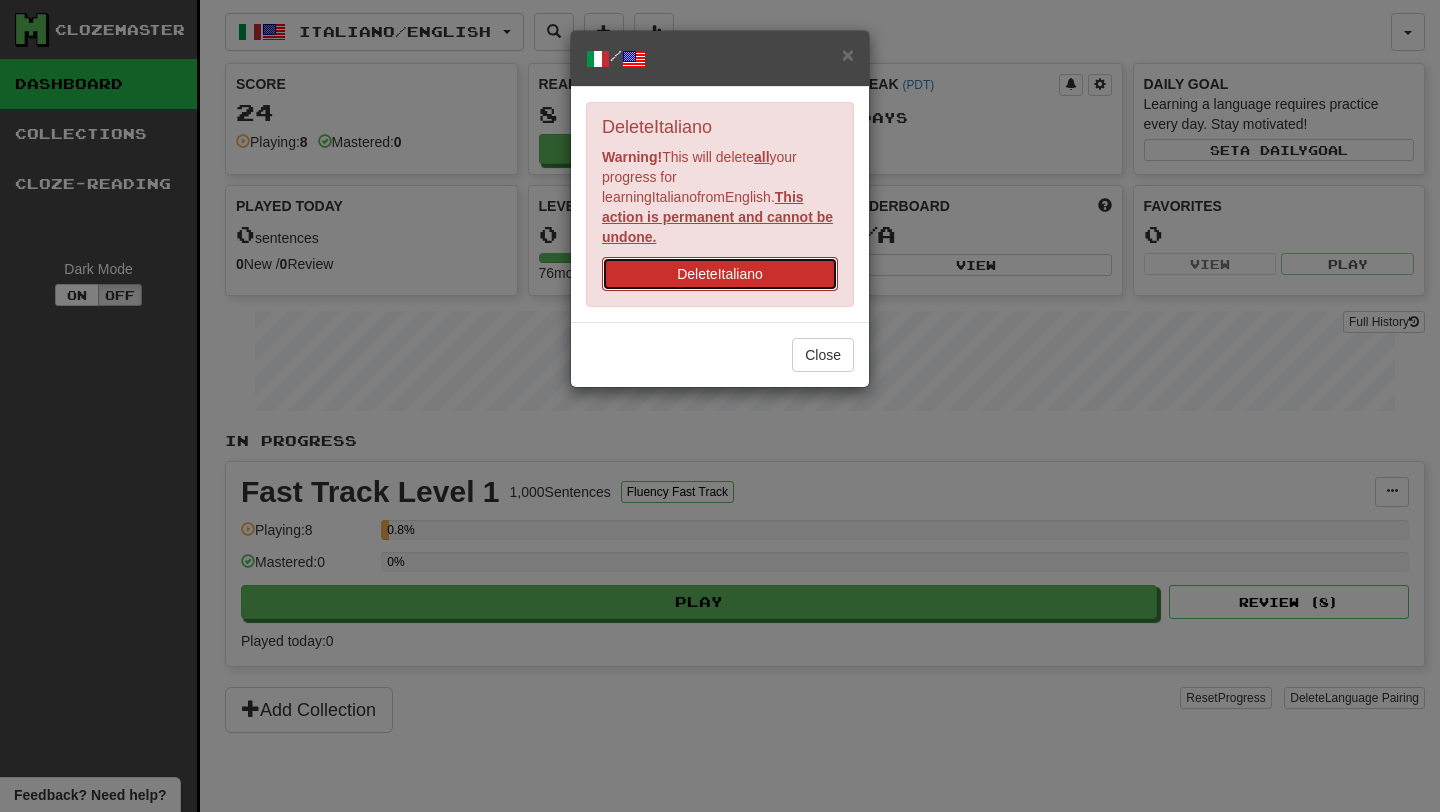 click on "Delete  Italiano" at bounding box center [720, 274] 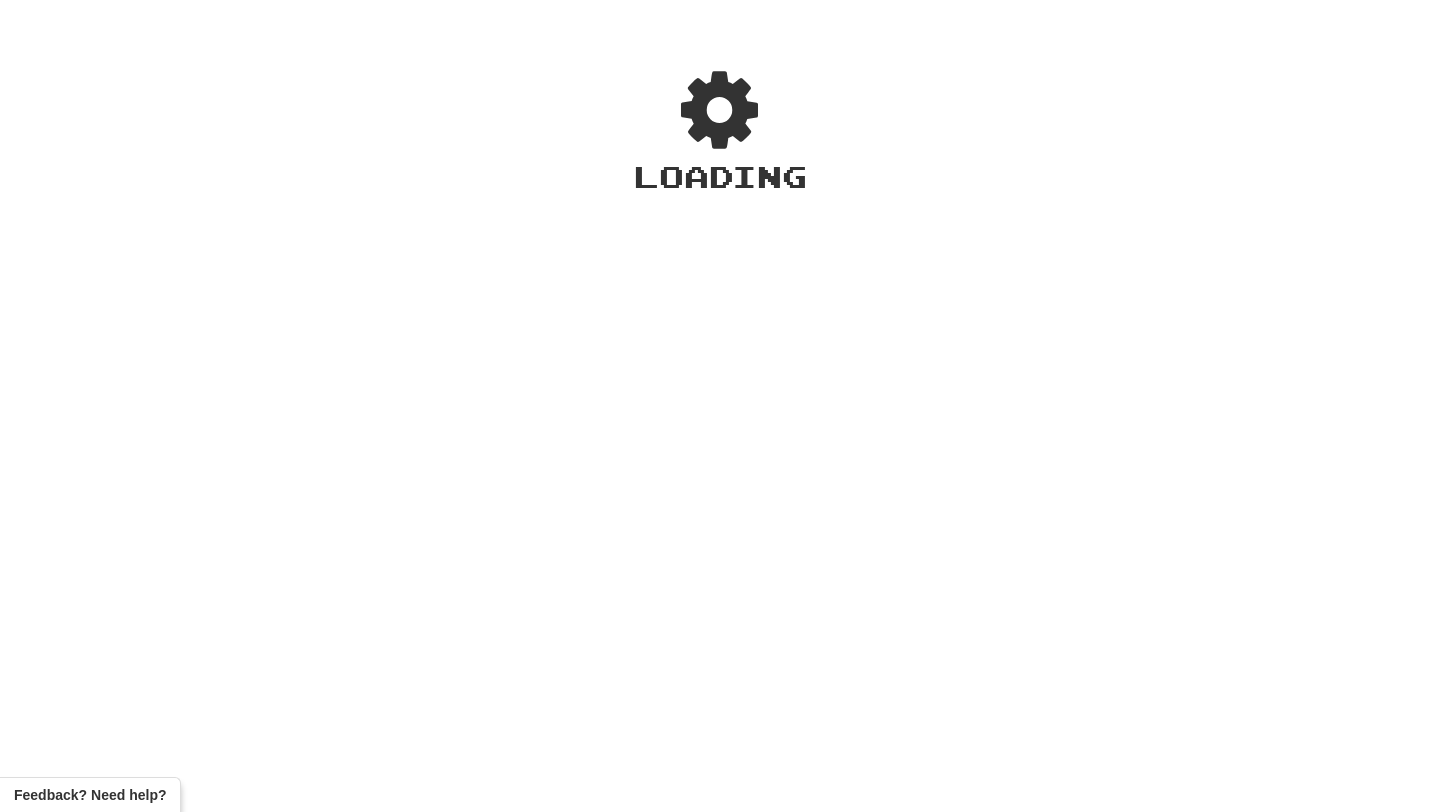 scroll, scrollTop: 0, scrollLeft: 0, axis: both 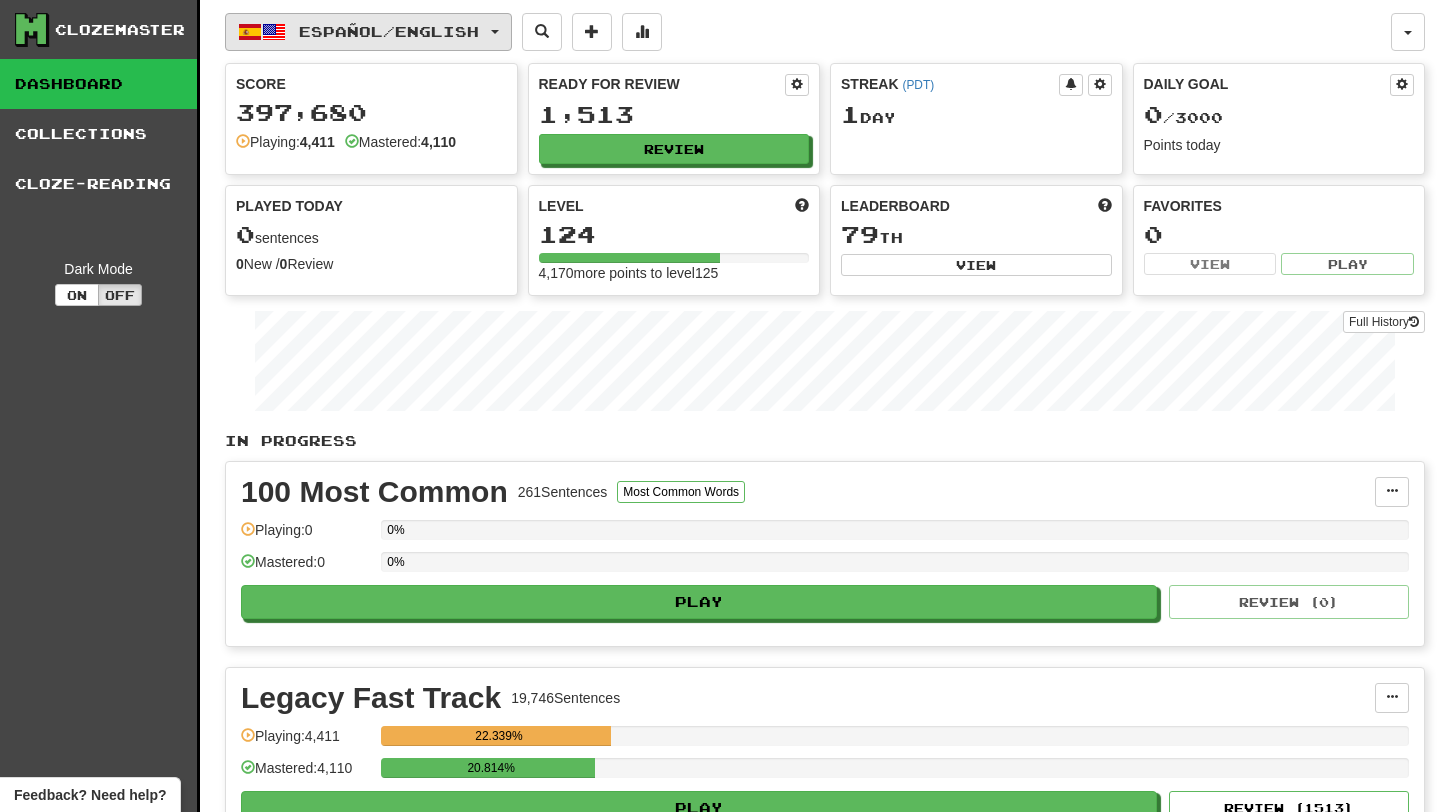 click on "Español  /  English" at bounding box center [389, 31] 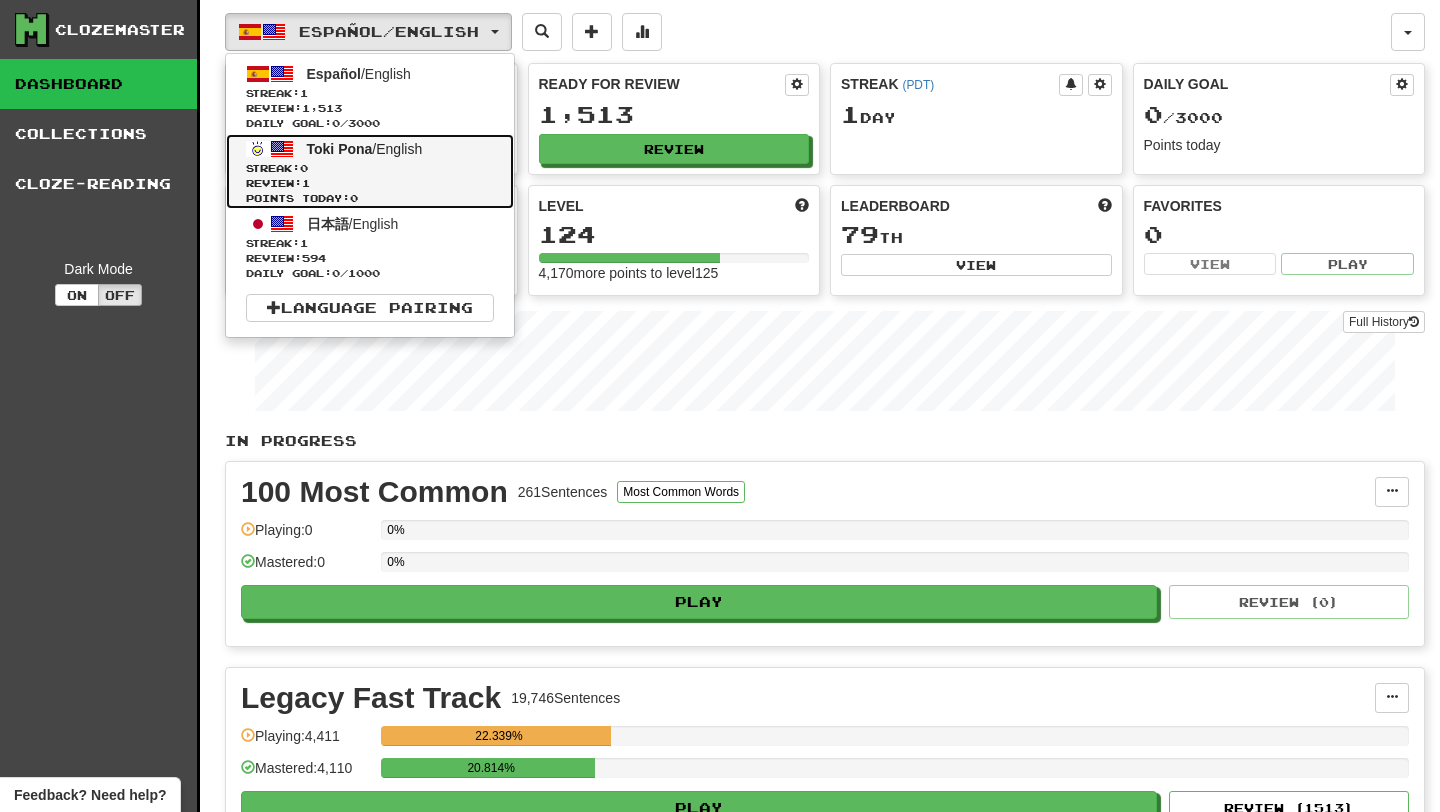 click on "Streak:  0" at bounding box center [370, 168] 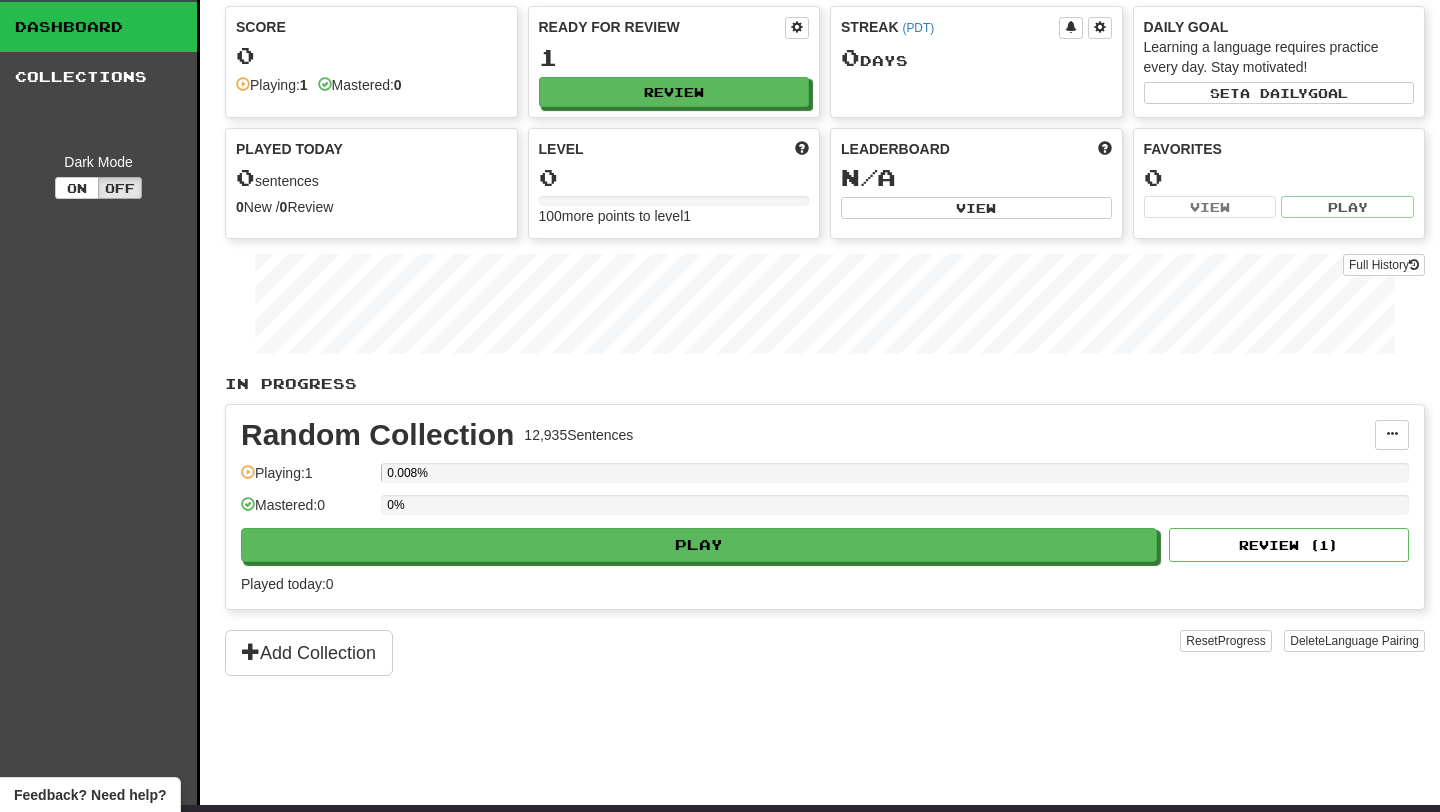 scroll, scrollTop: 291, scrollLeft: 0, axis: vertical 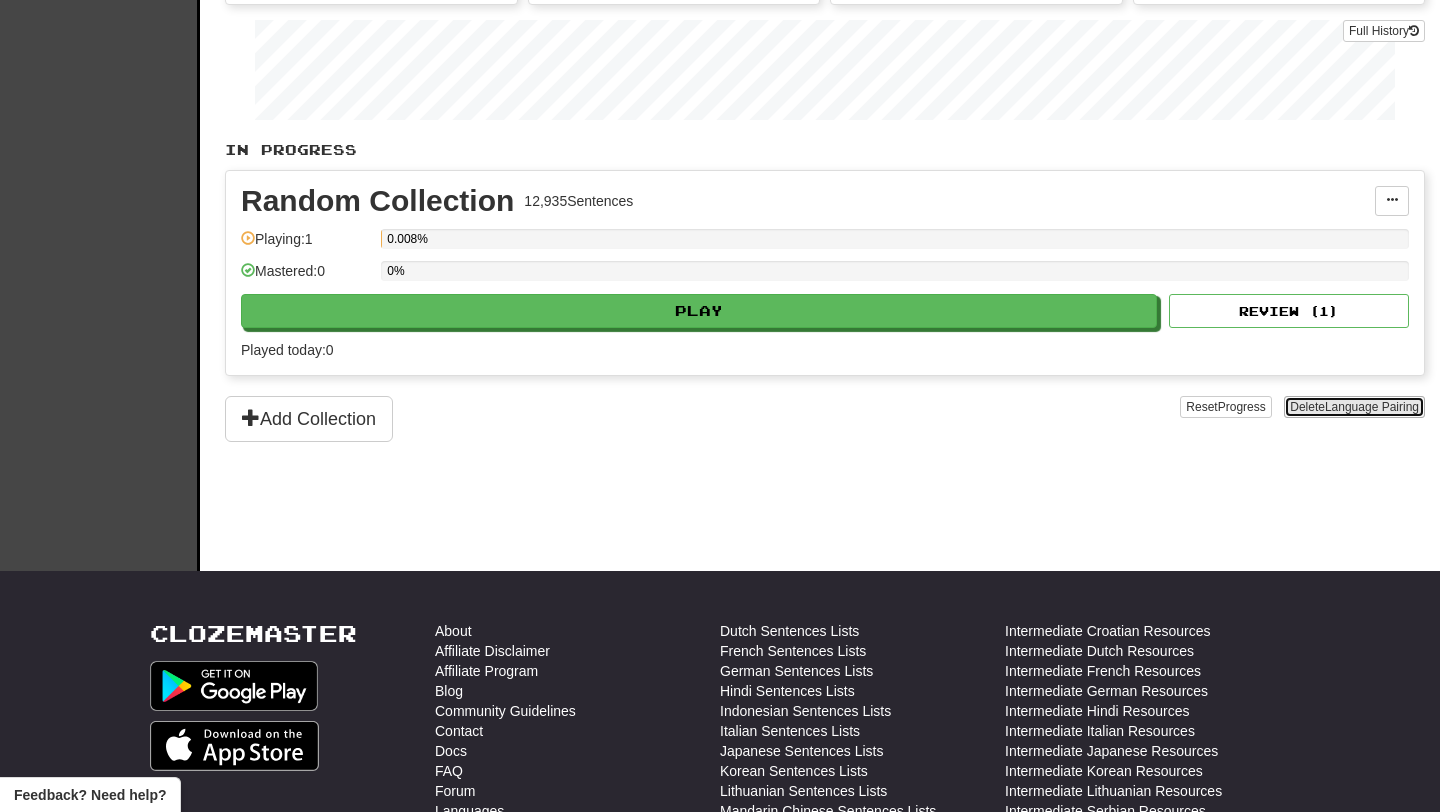 click on "Language Pairing" at bounding box center [1372, 407] 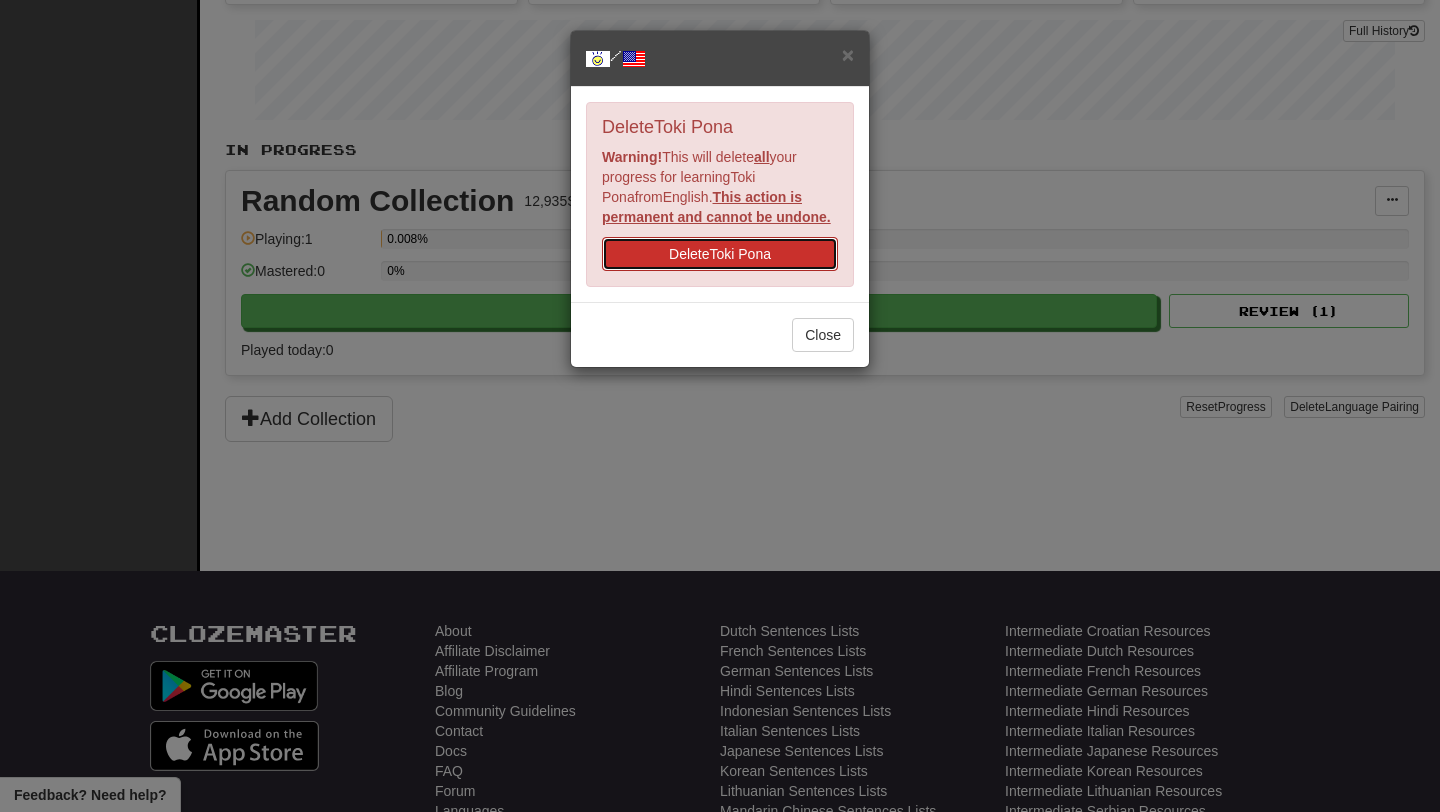 click on "Delete  Toki Pona" at bounding box center [720, 254] 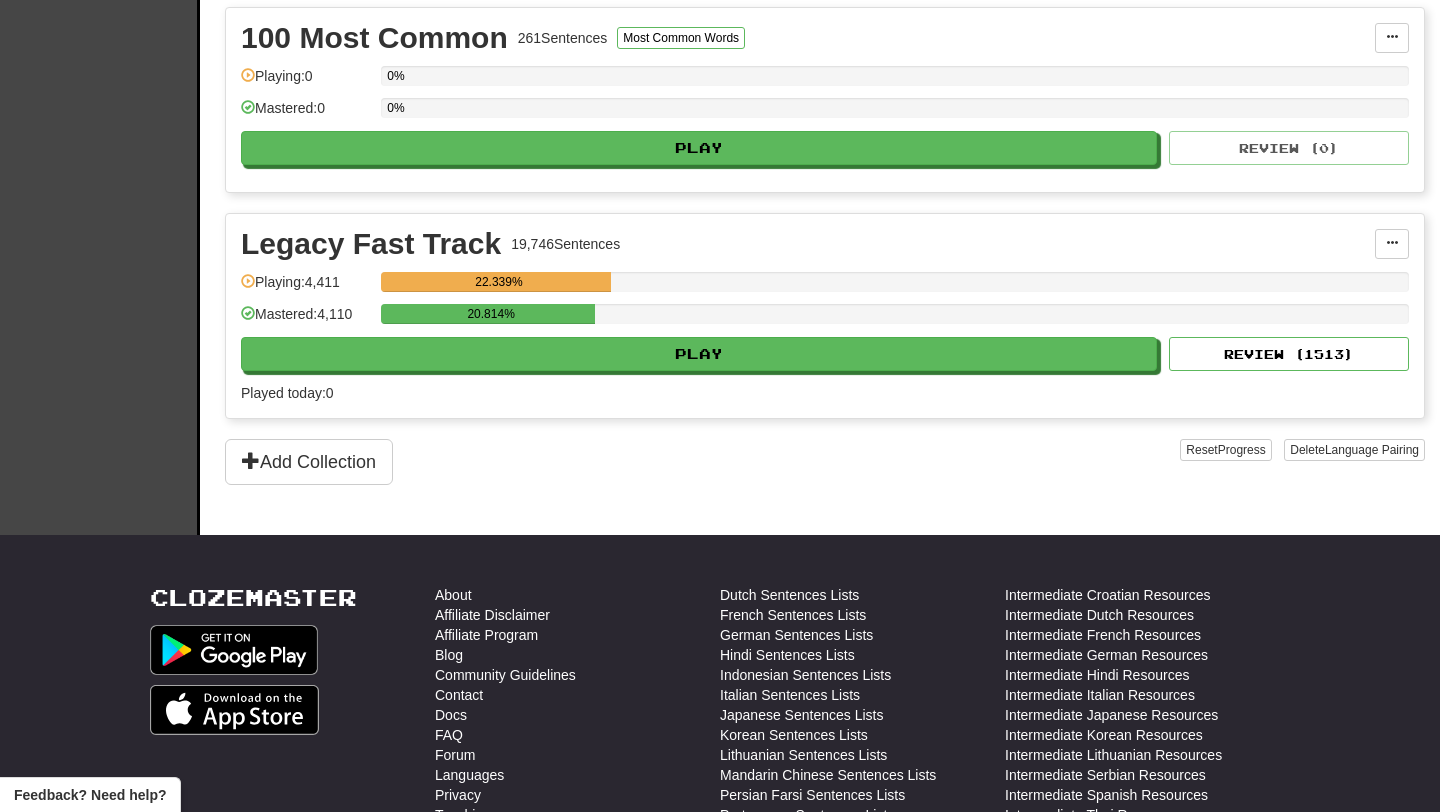 scroll, scrollTop: 0, scrollLeft: 0, axis: both 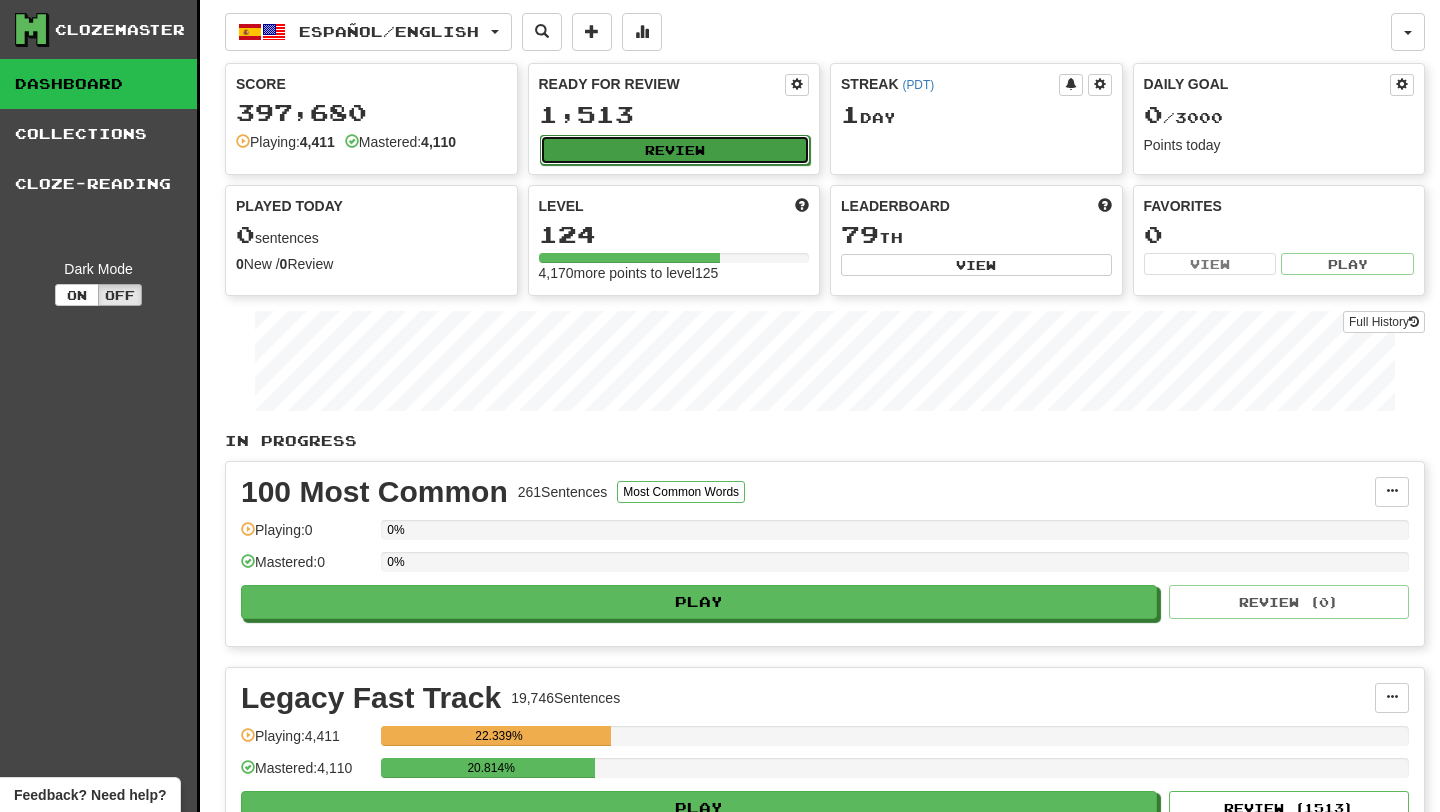 click on "Review" at bounding box center [675, 150] 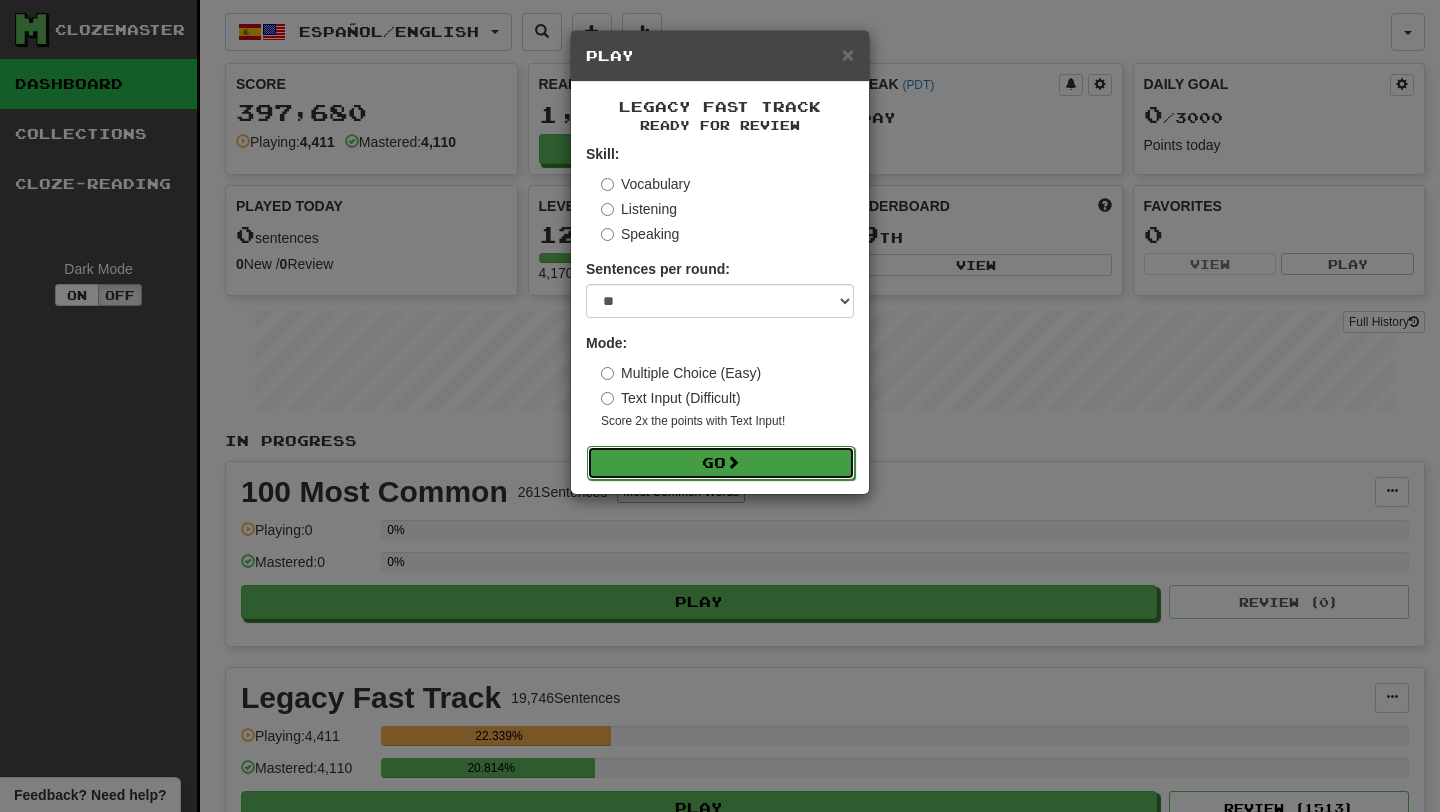 click on "Go" at bounding box center (721, 463) 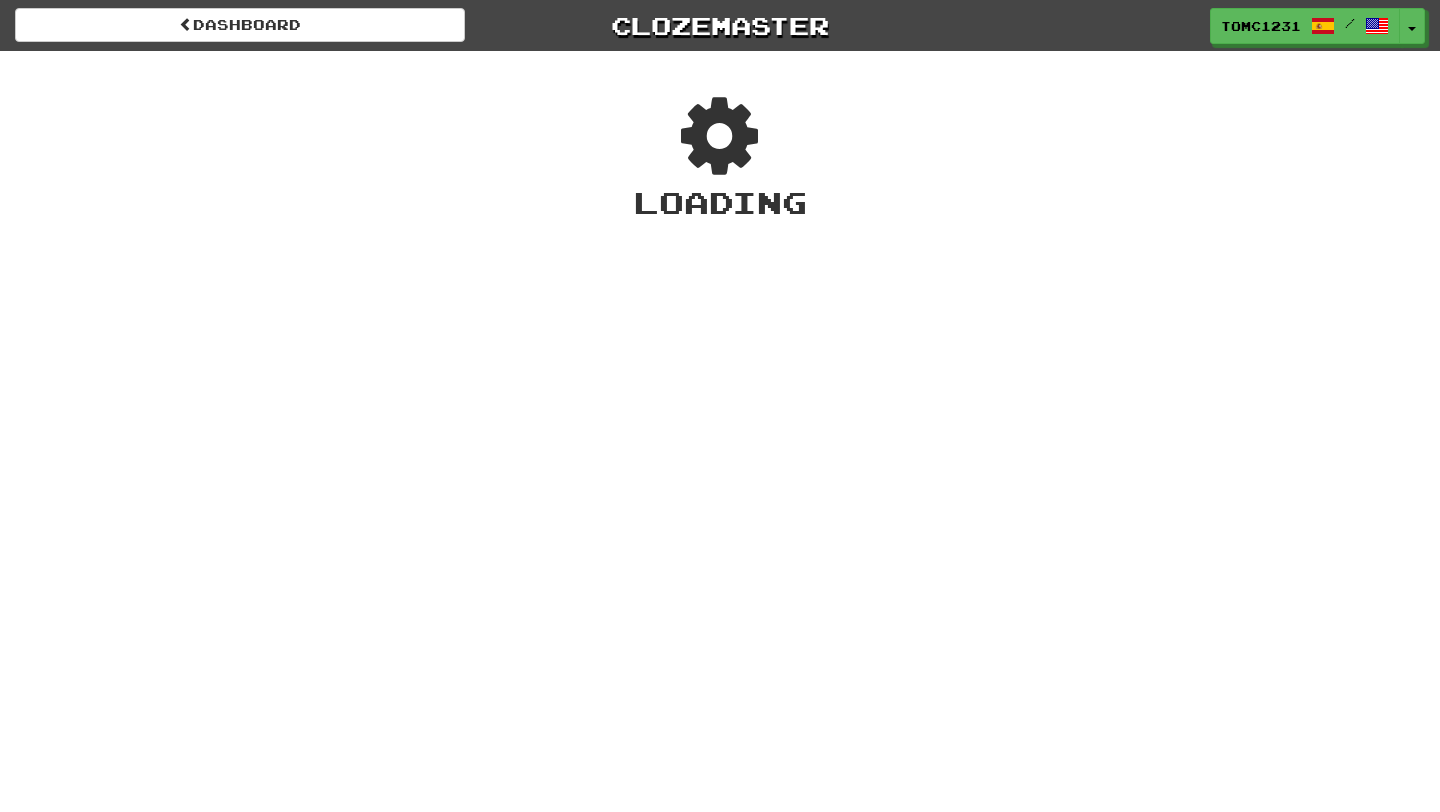 scroll, scrollTop: 0, scrollLeft: 0, axis: both 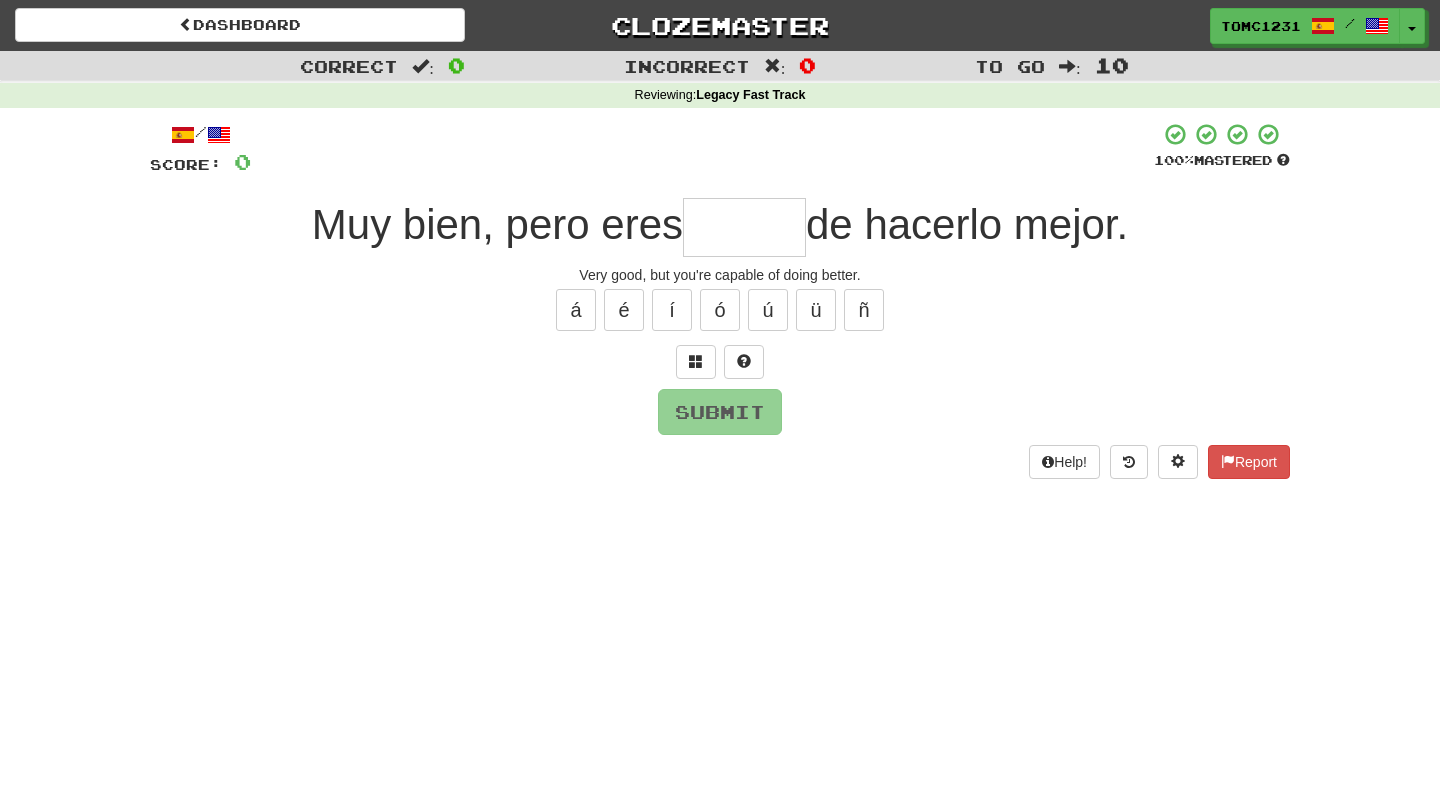 click at bounding box center (744, 227) 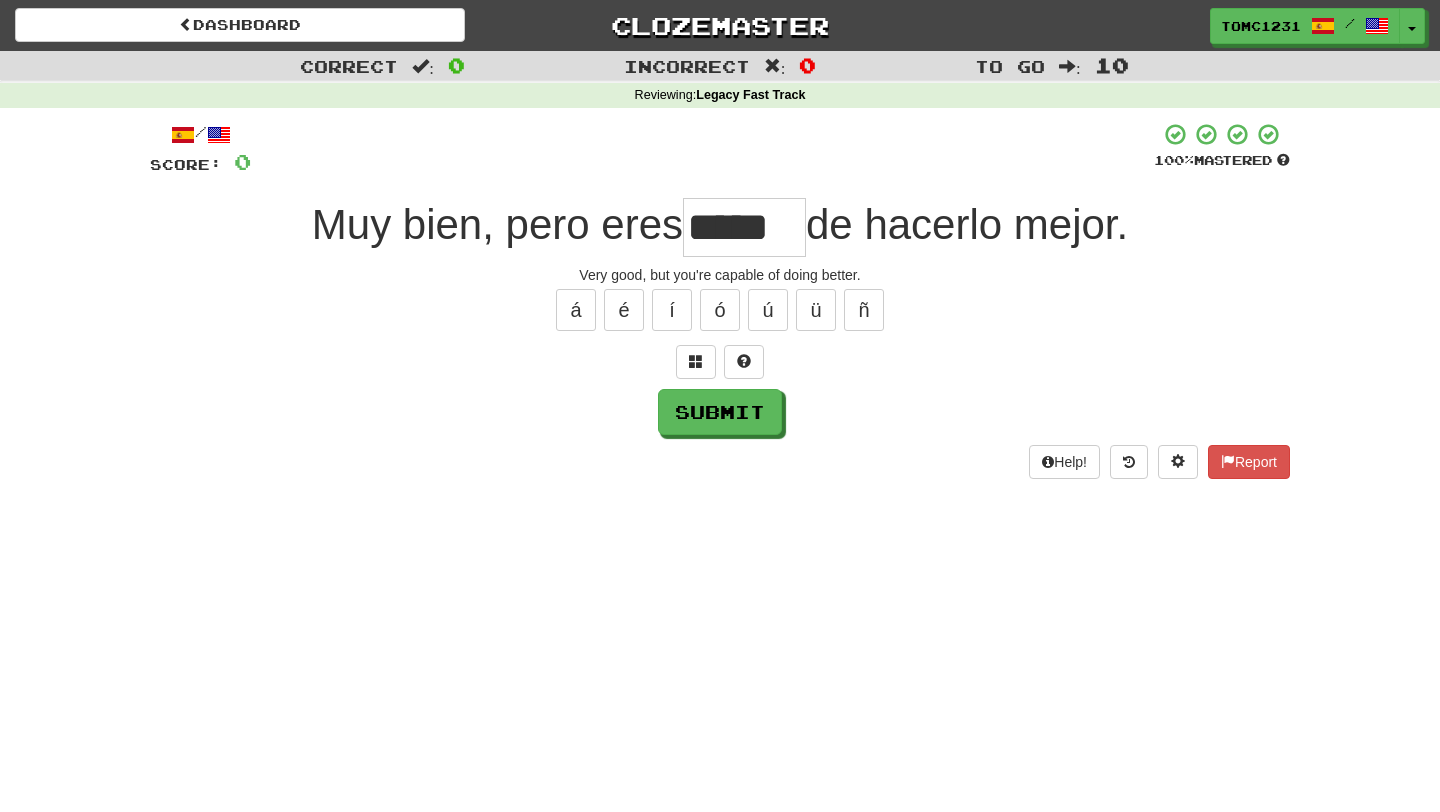type on "*****" 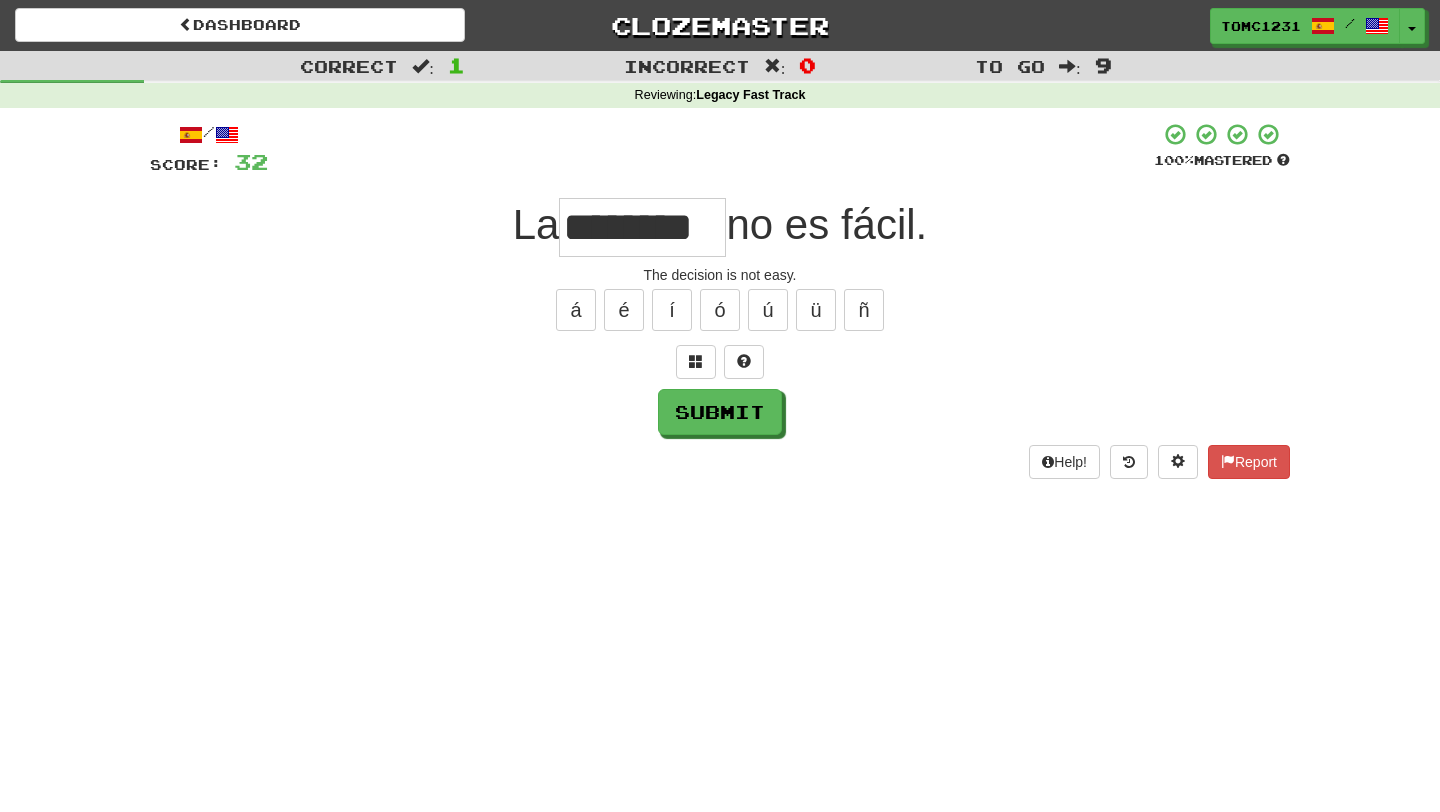 type on "********" 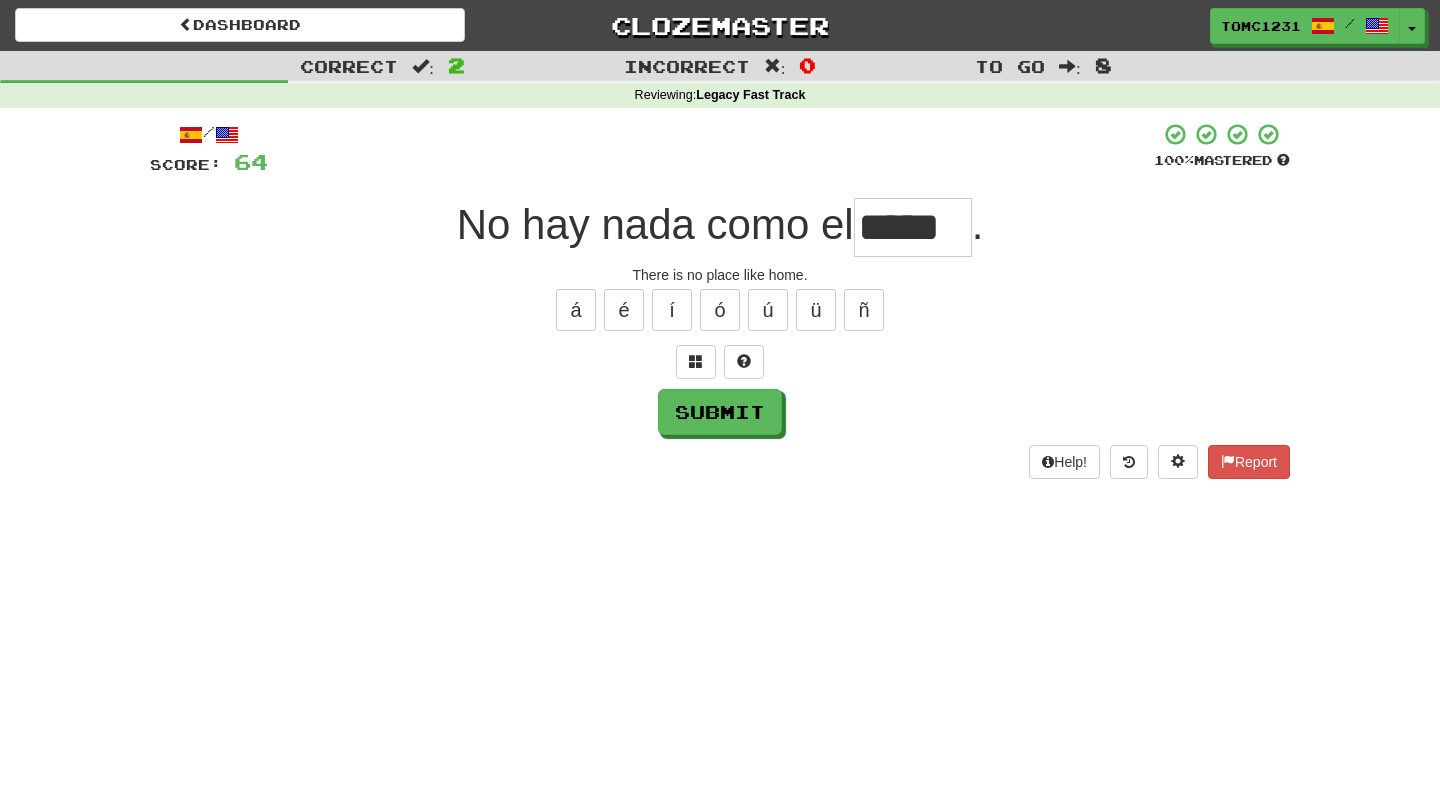 type on "*****" 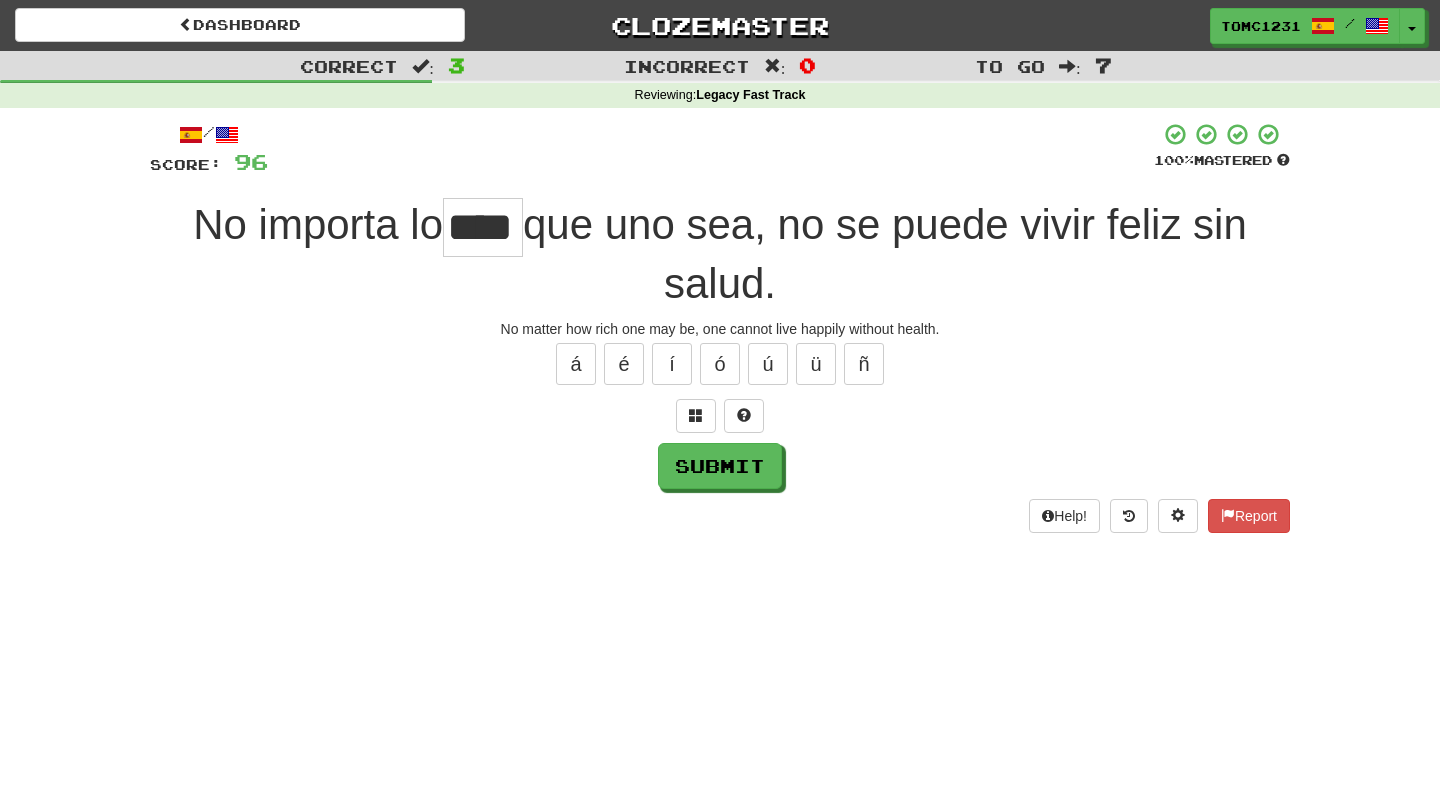 type on "****" 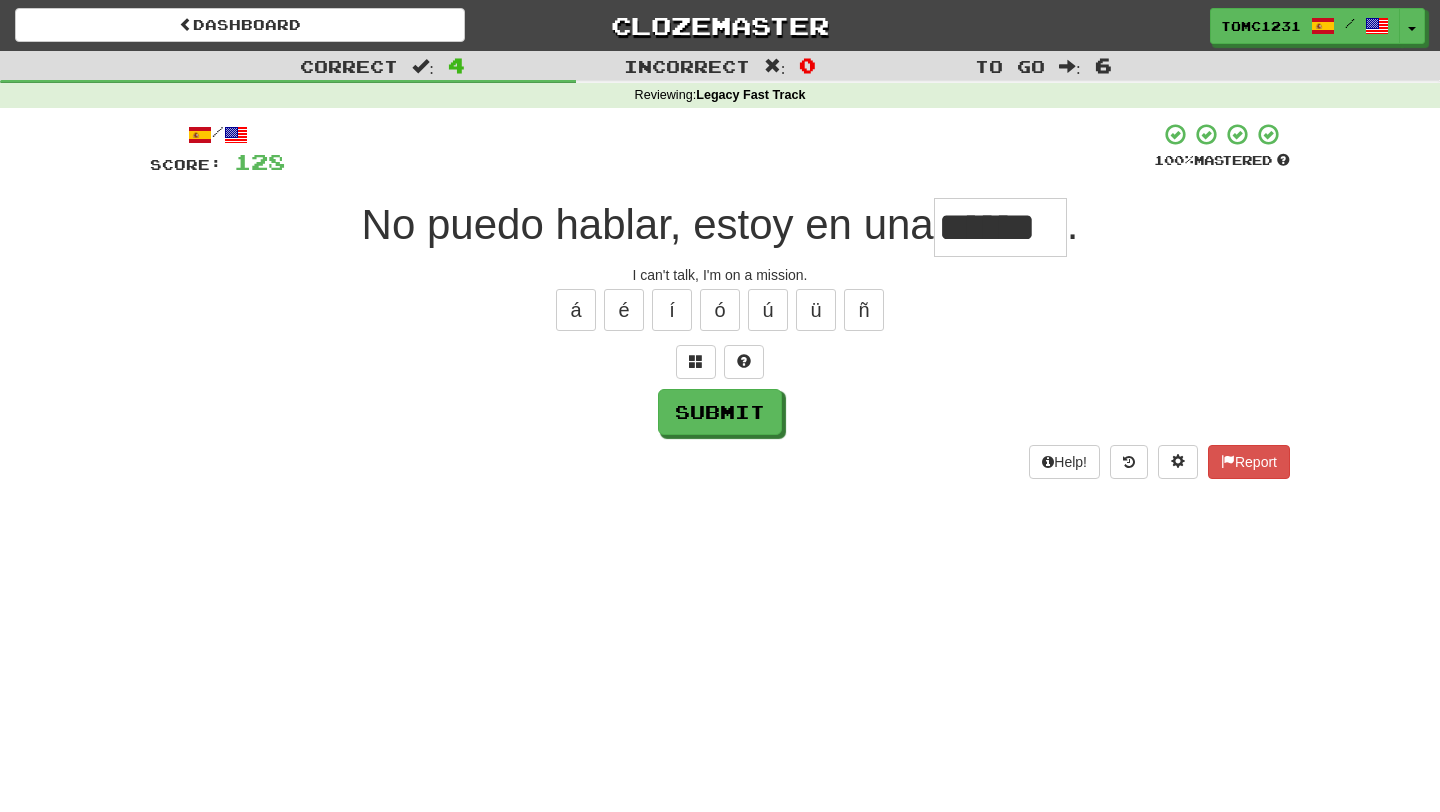 type on "******" 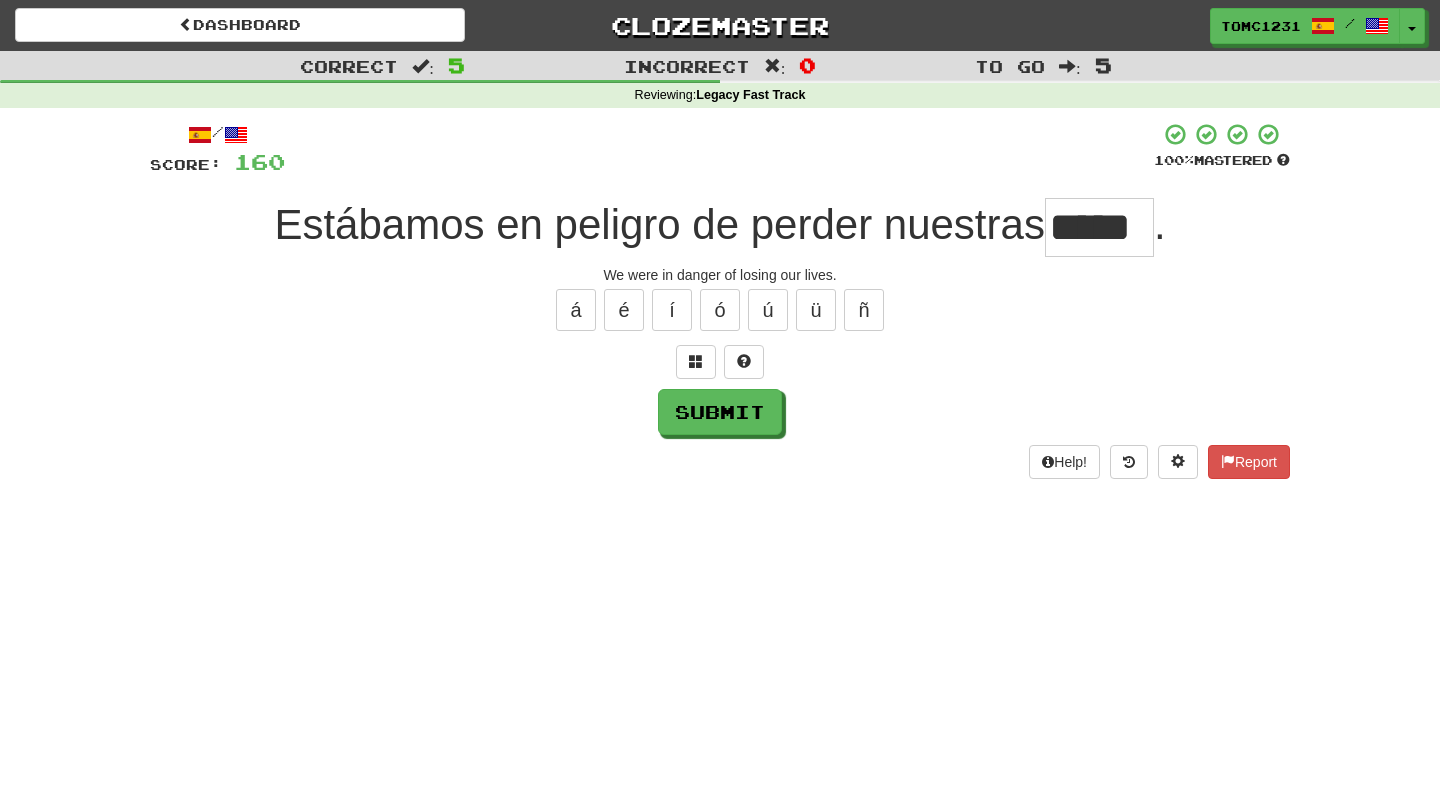 type on "*****" 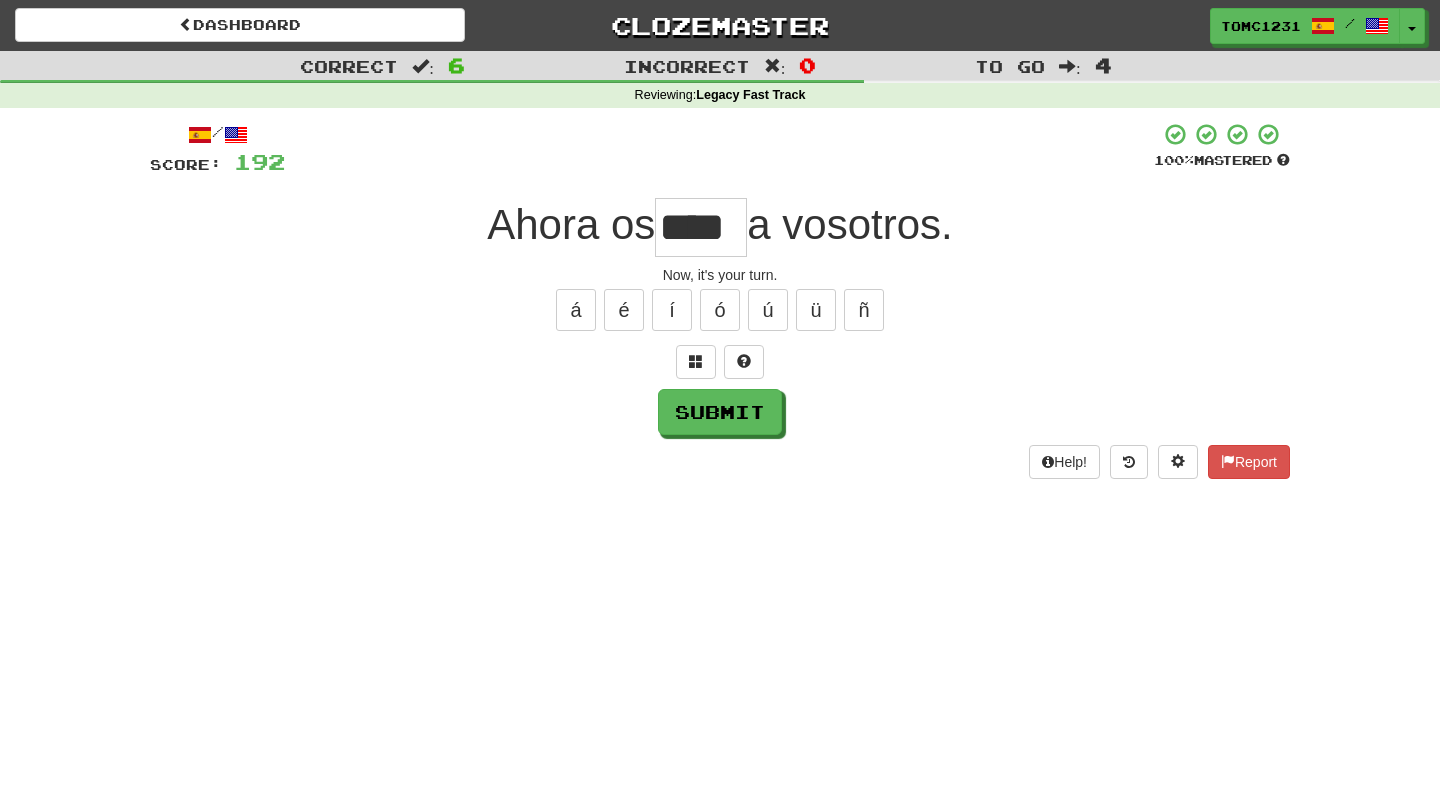 type on "****" 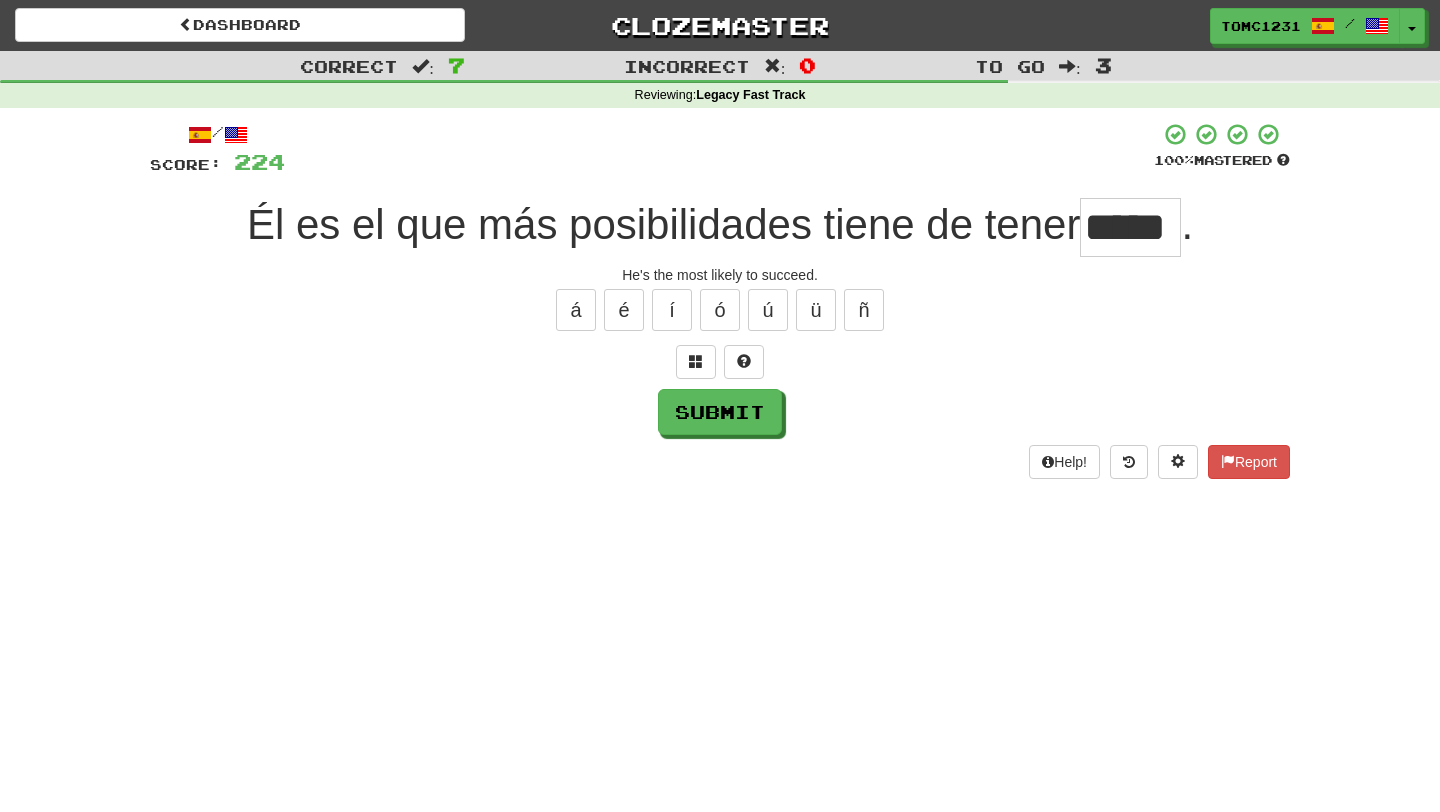 type on "*****" 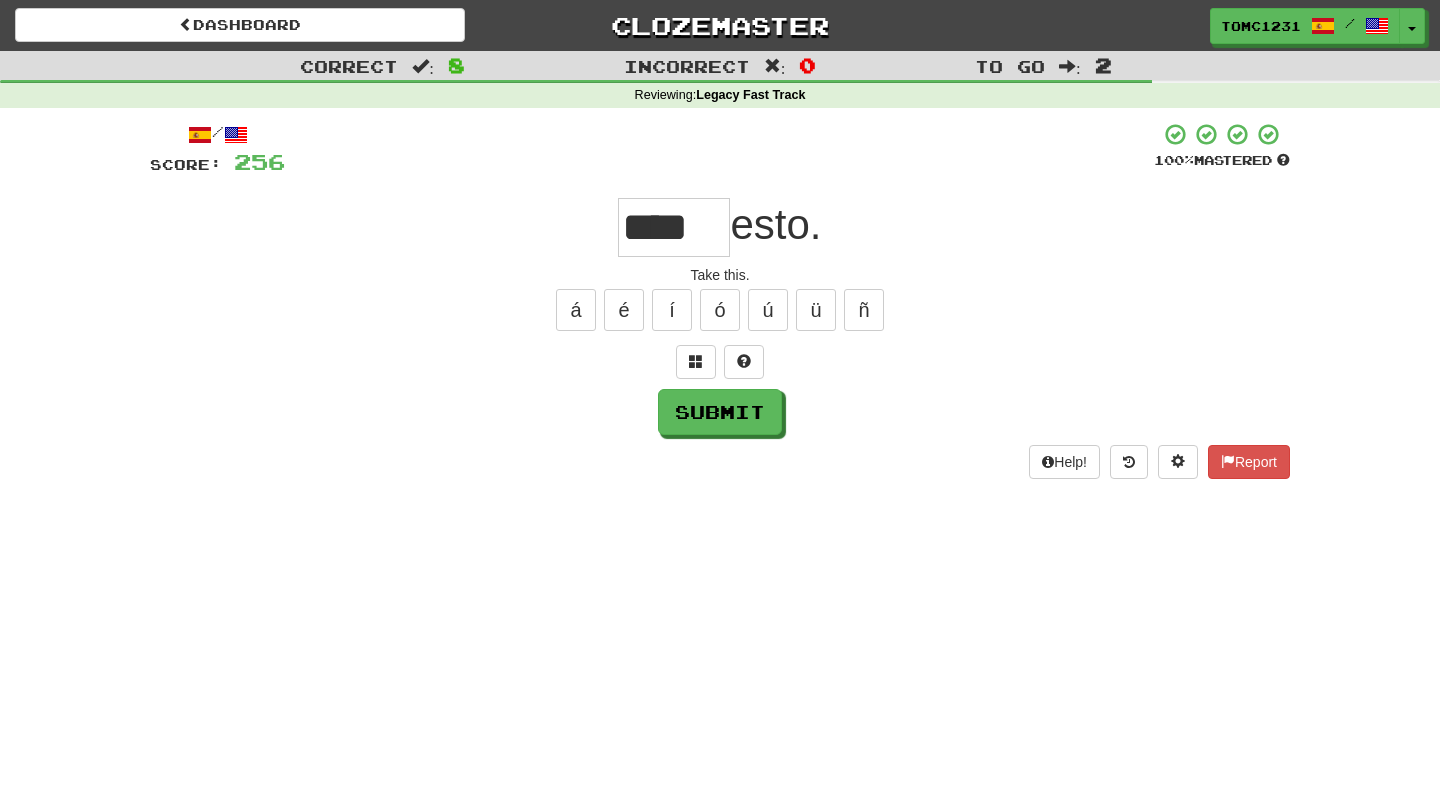 type on "****" 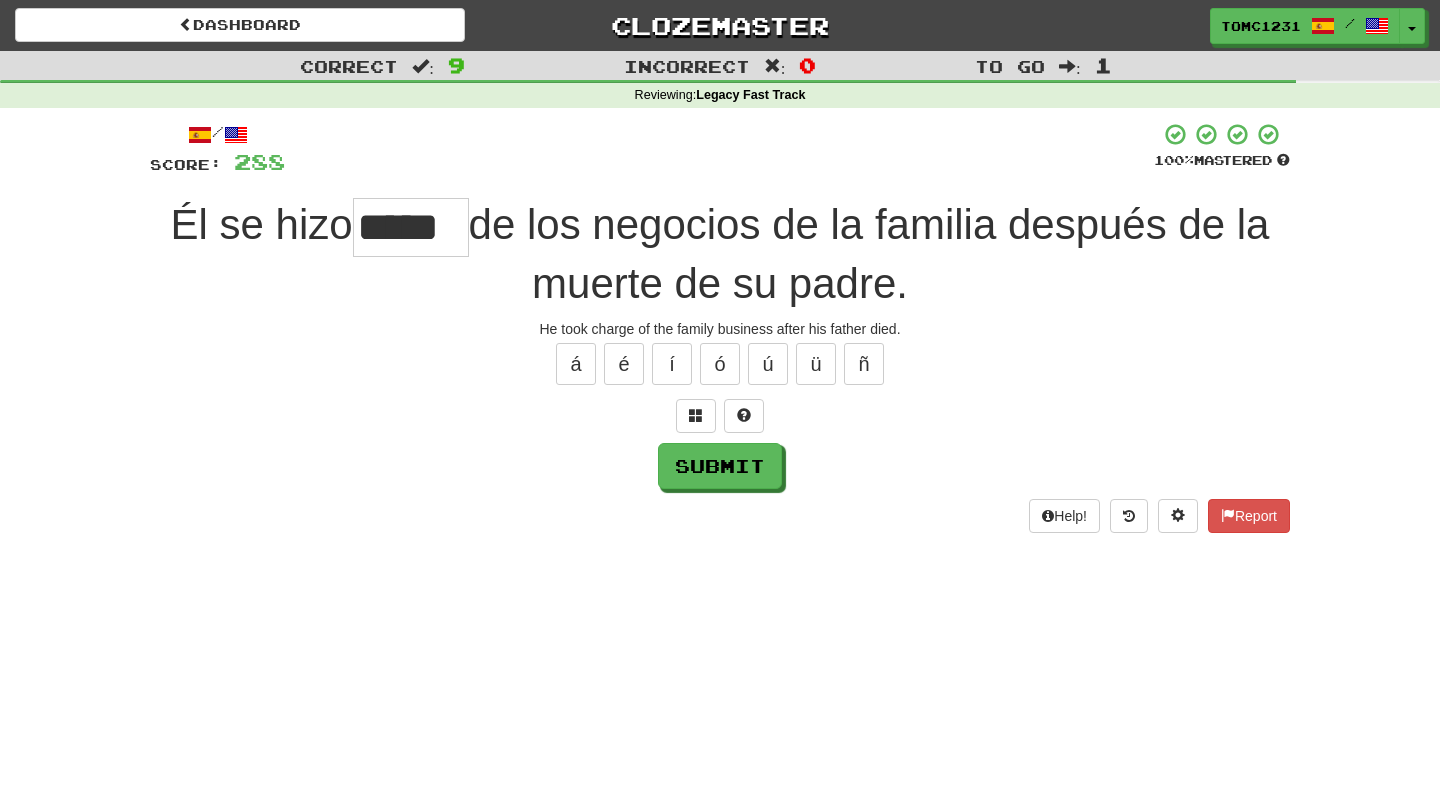 type on "*****" 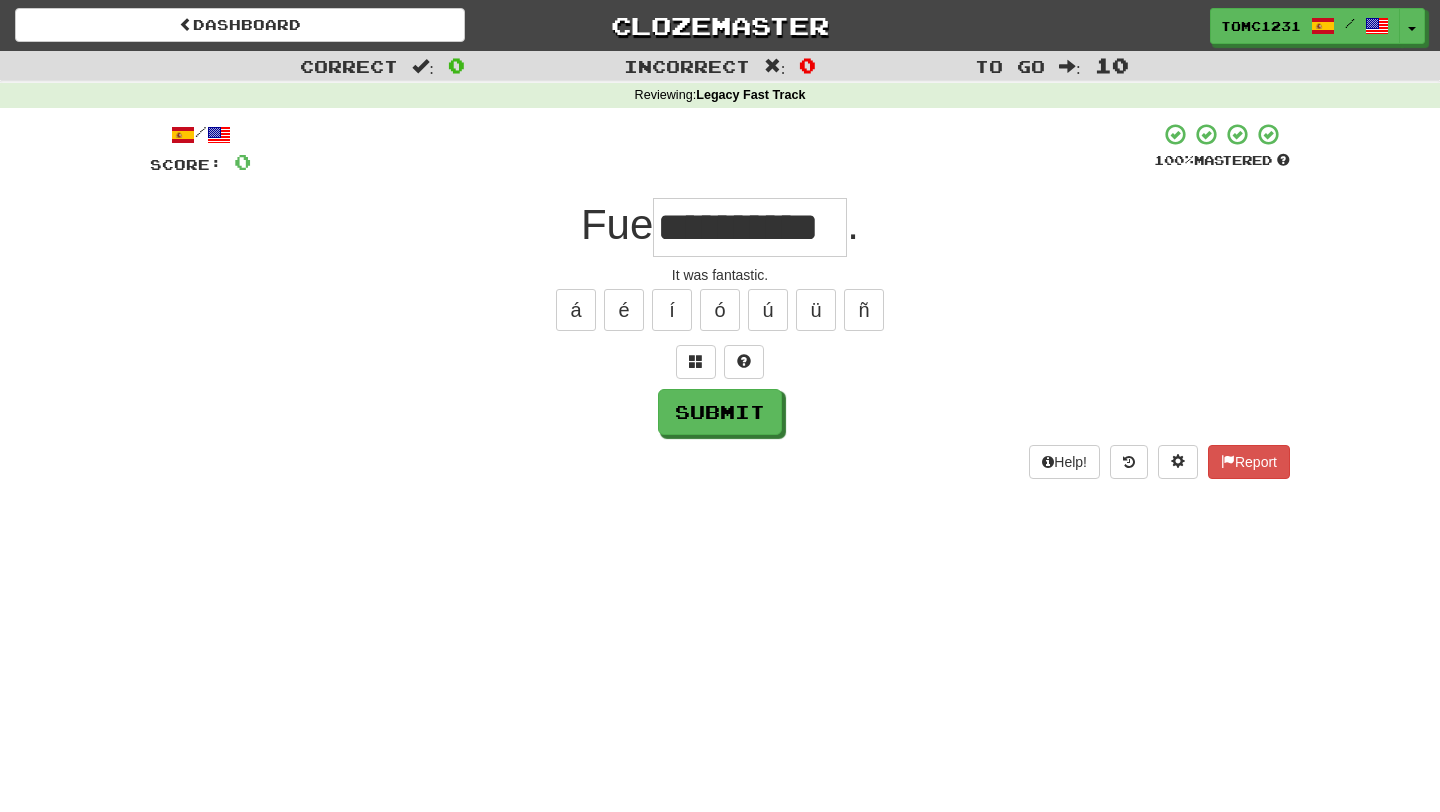type on "**********" 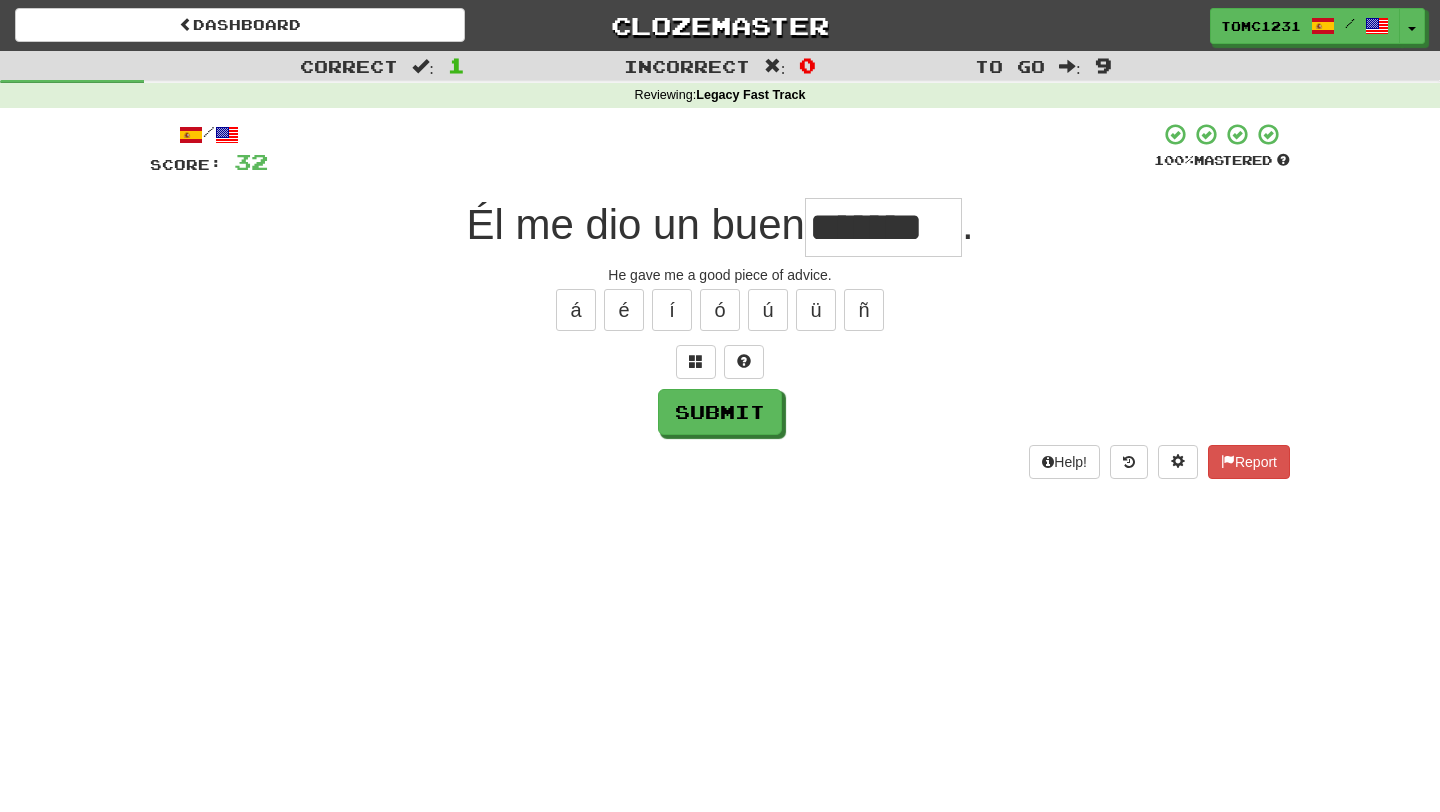 type on "*******" 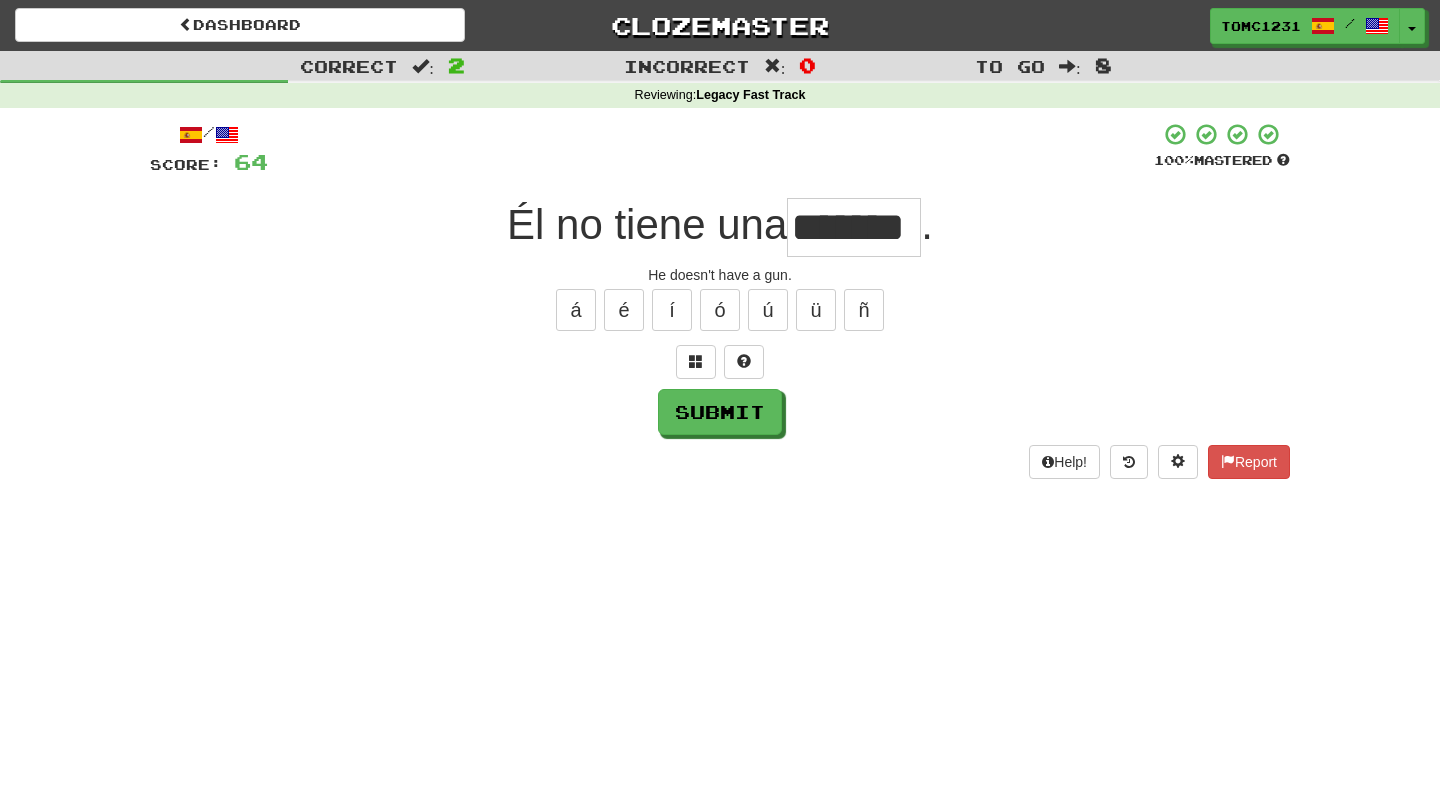 type on "*******" 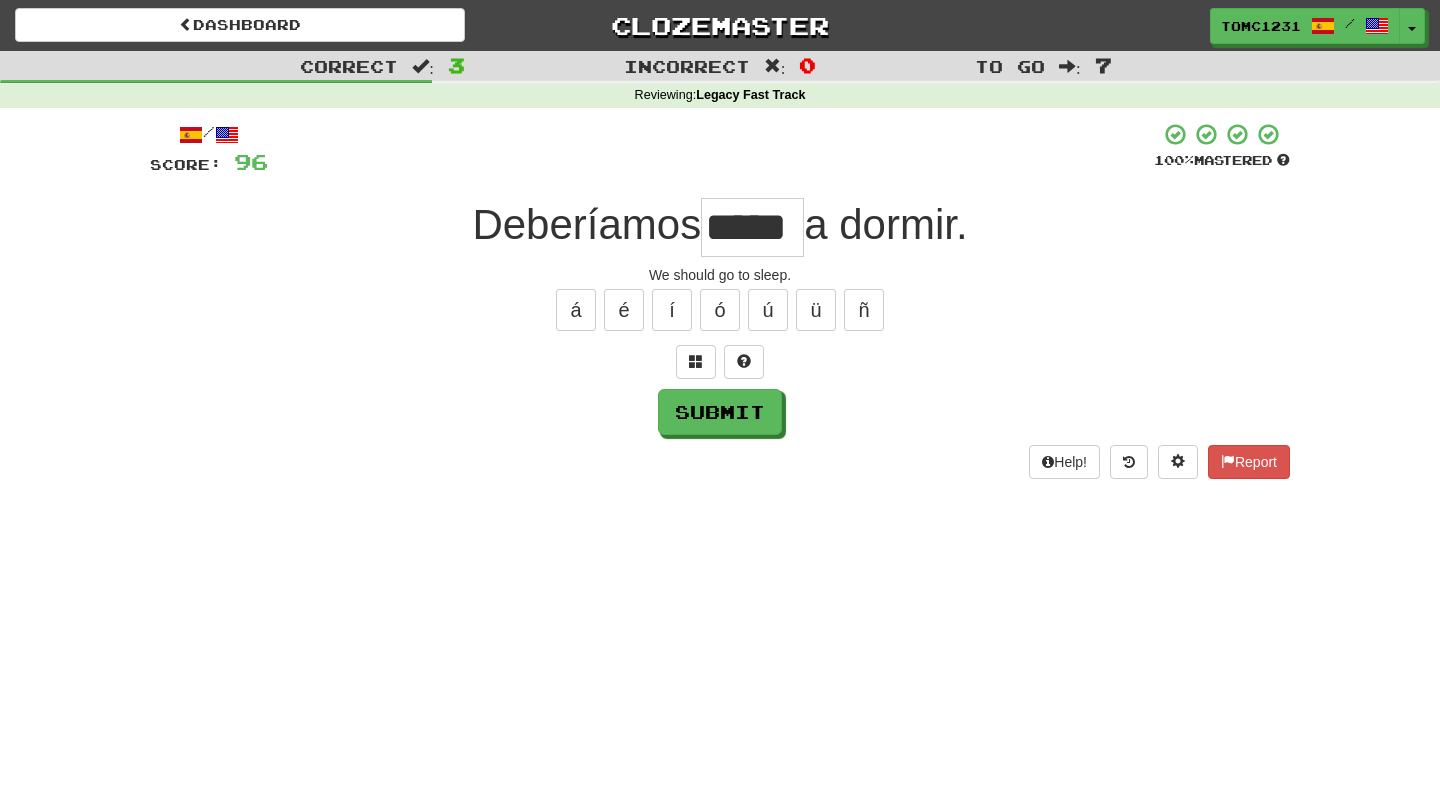 type on "*****" 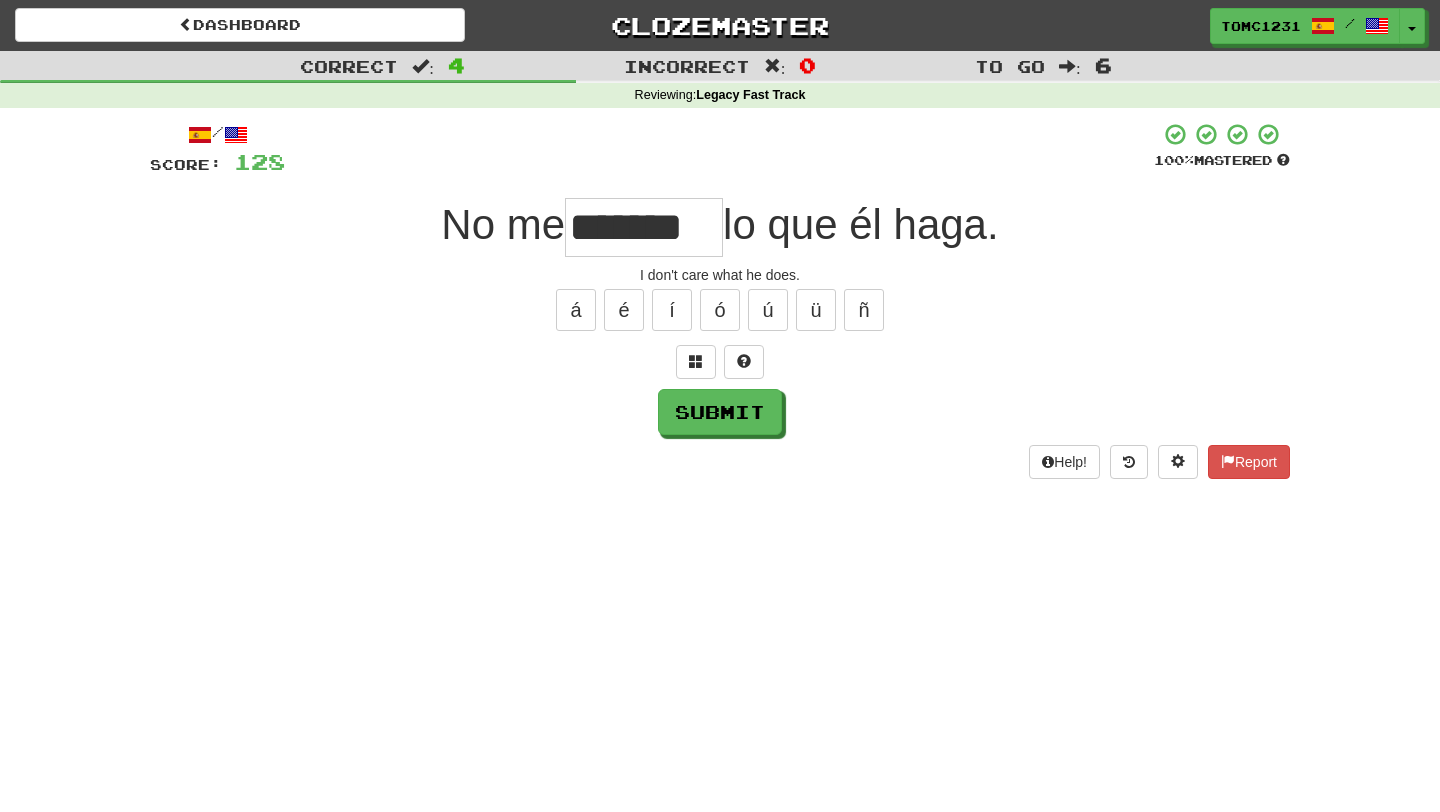 type on "********" 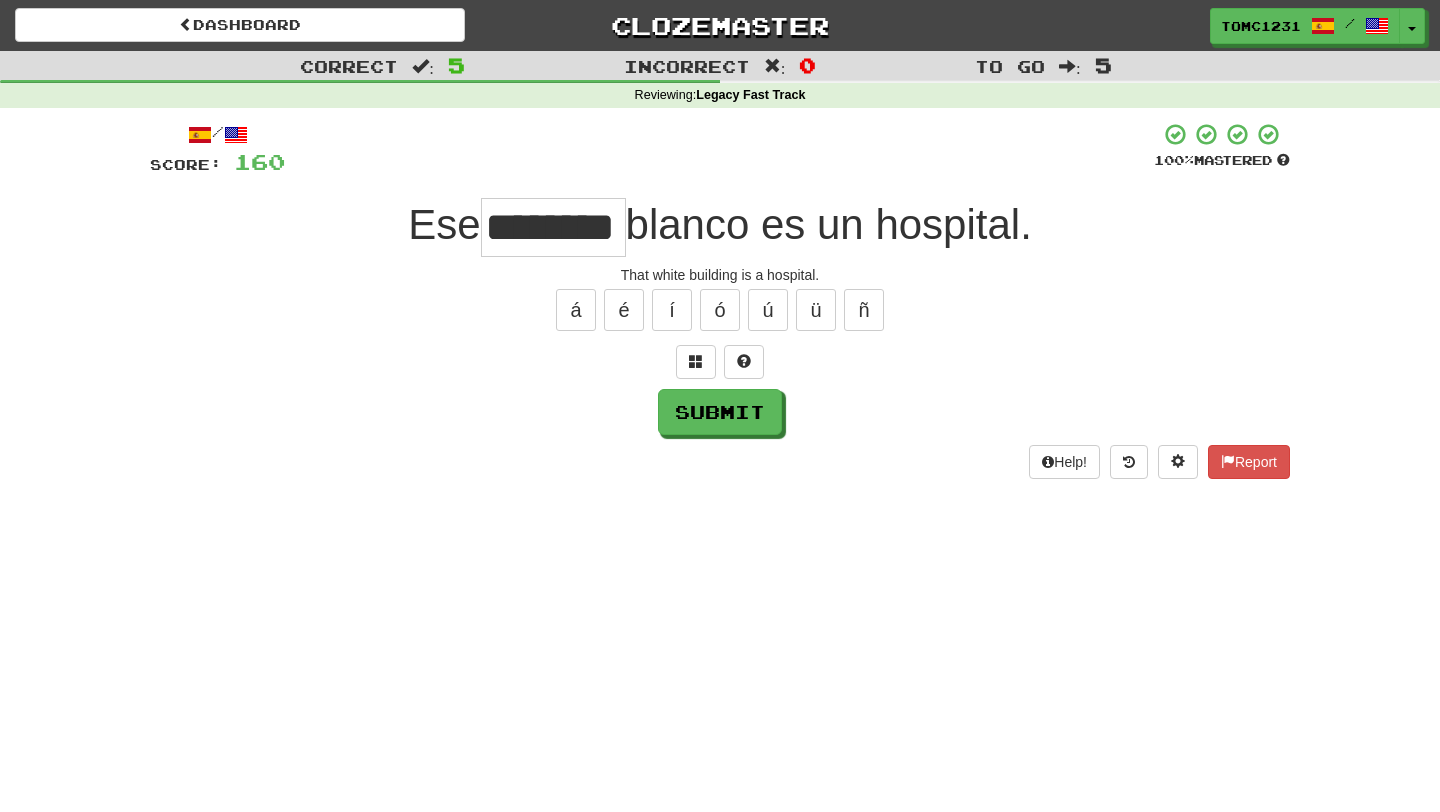 type on "********" 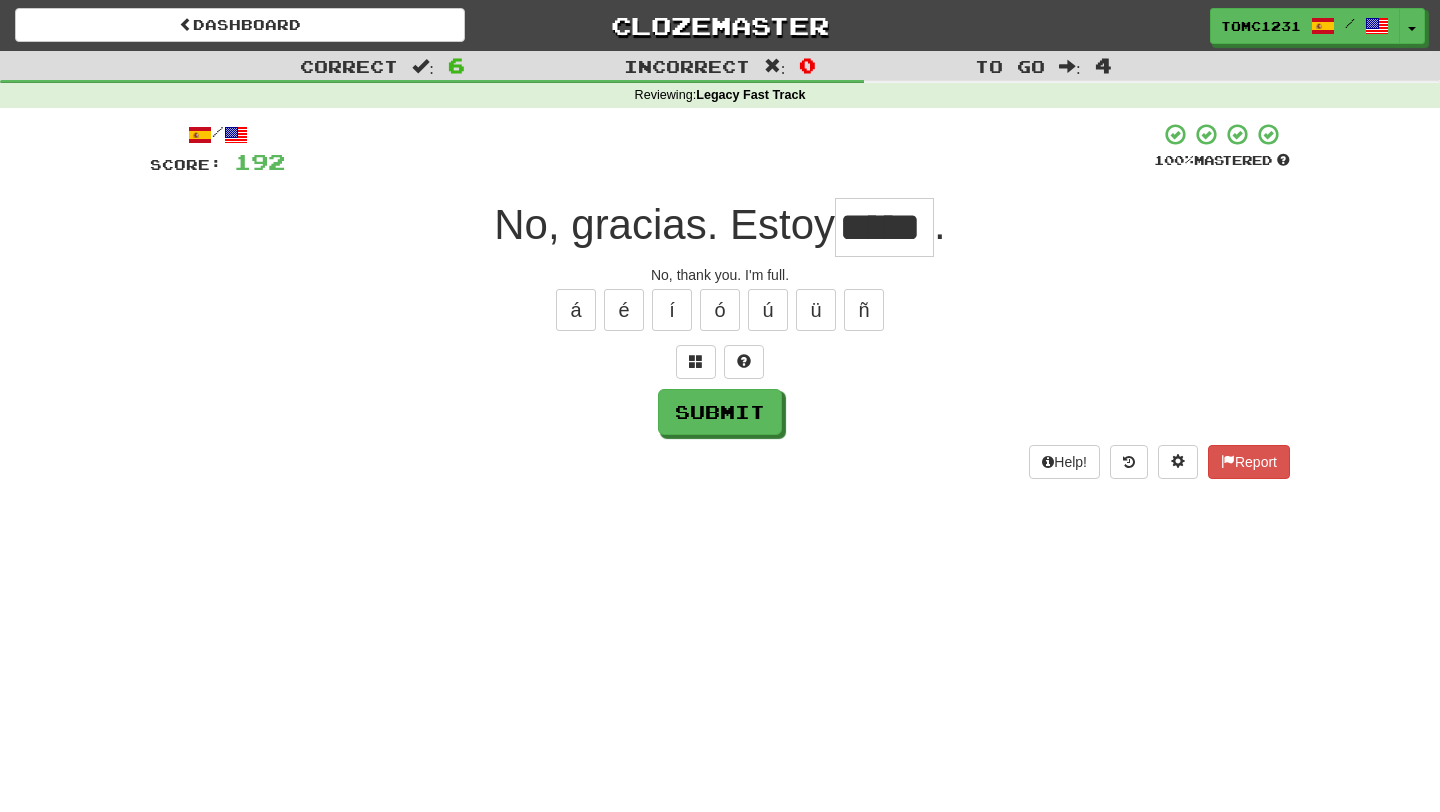 type on "*****" 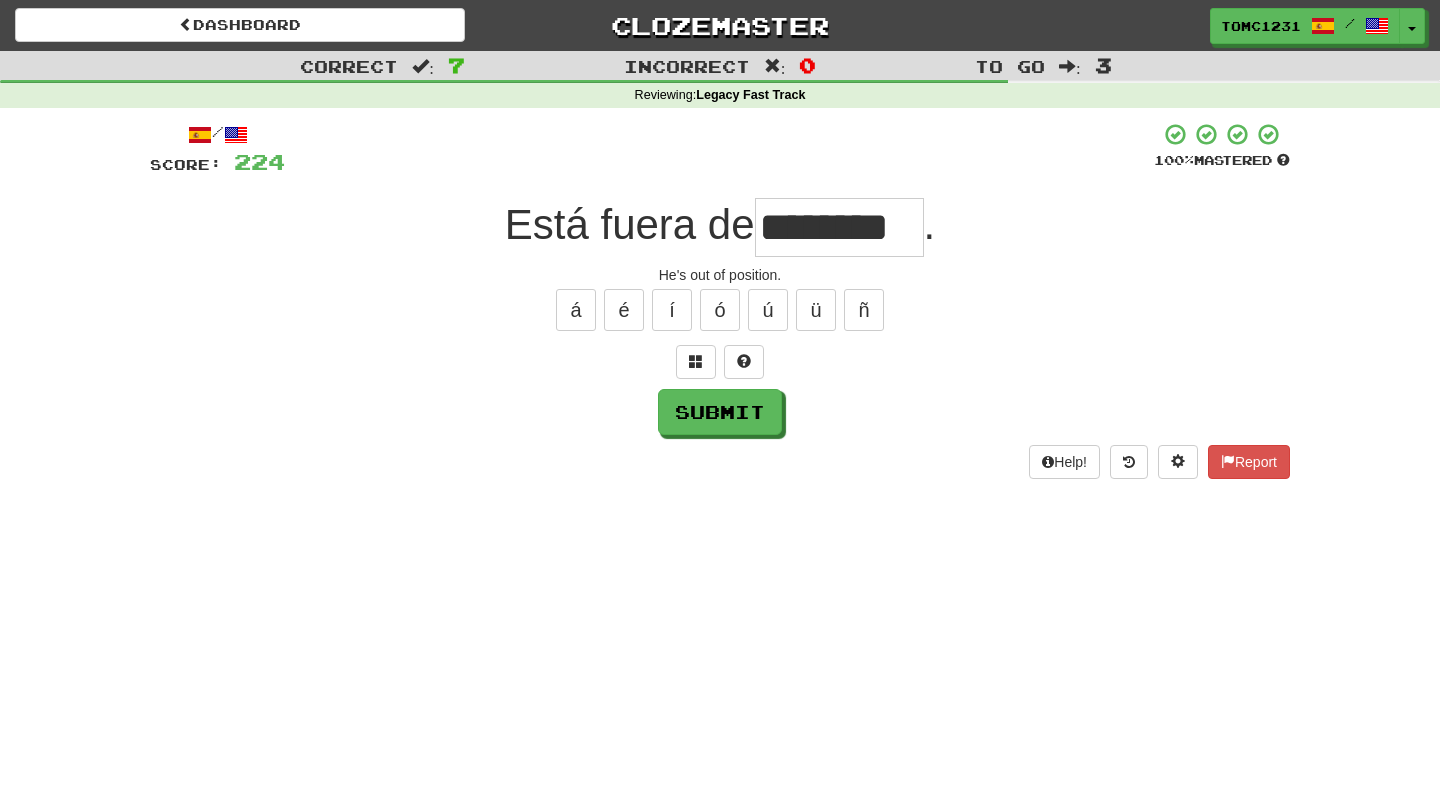type on "********" 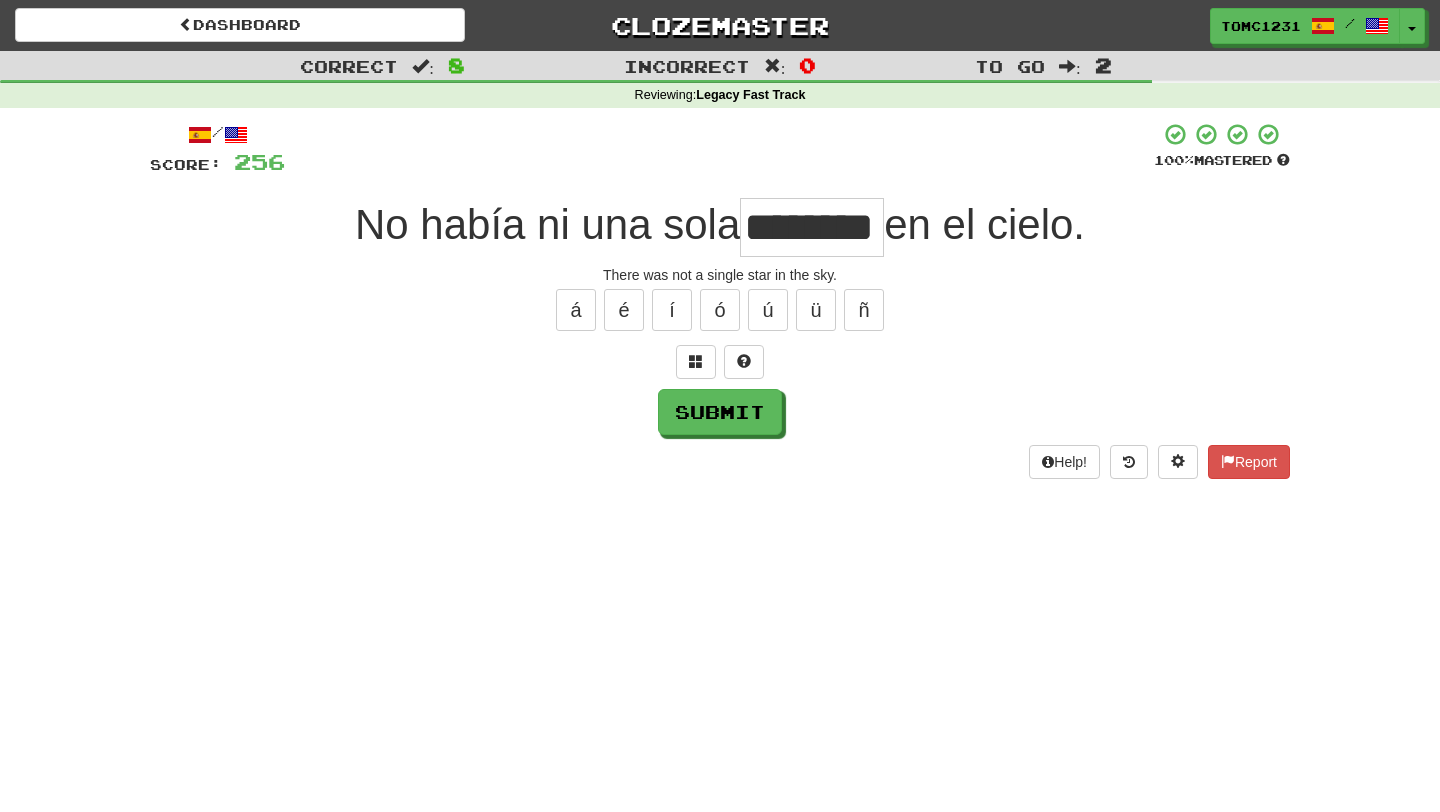 type on "********" 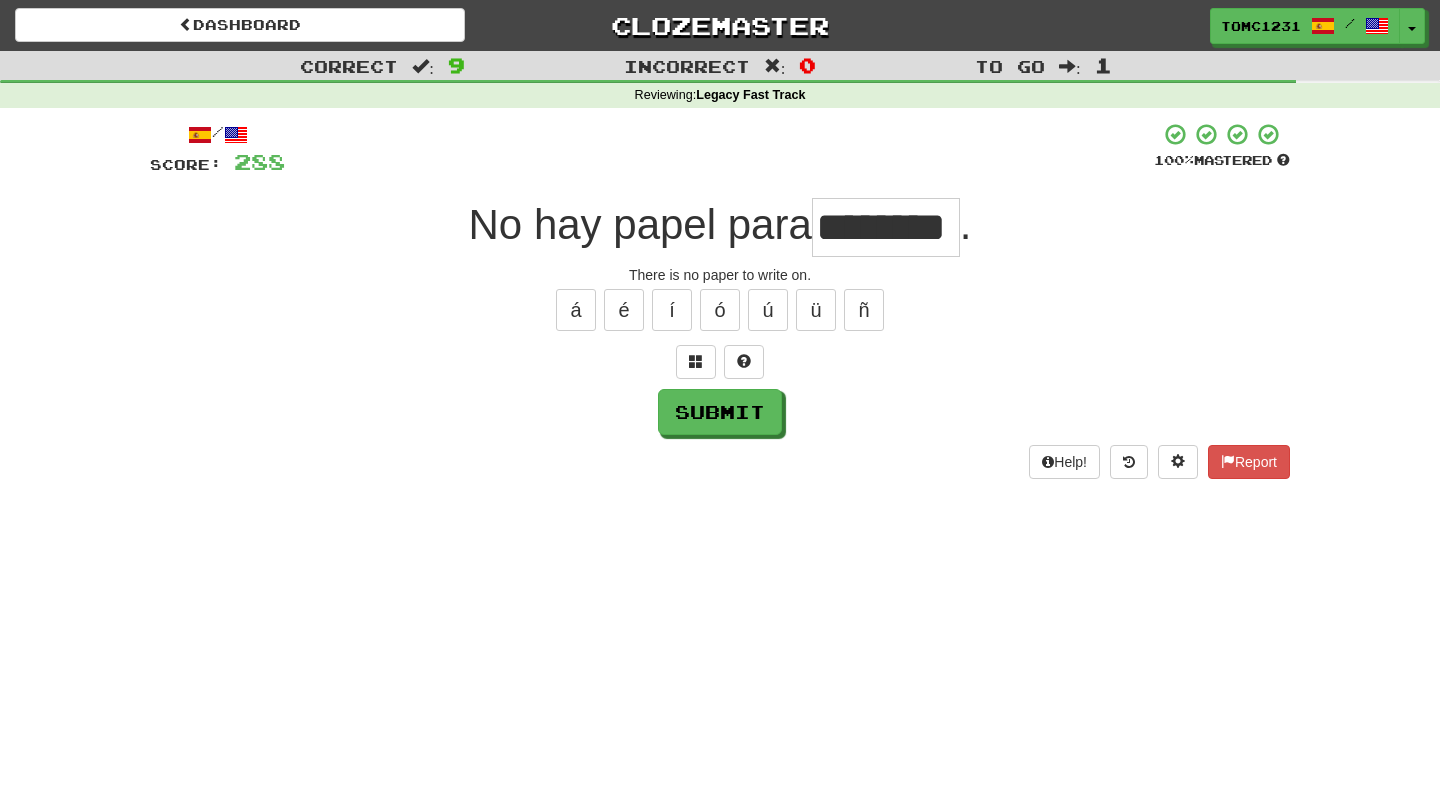 type on "********" 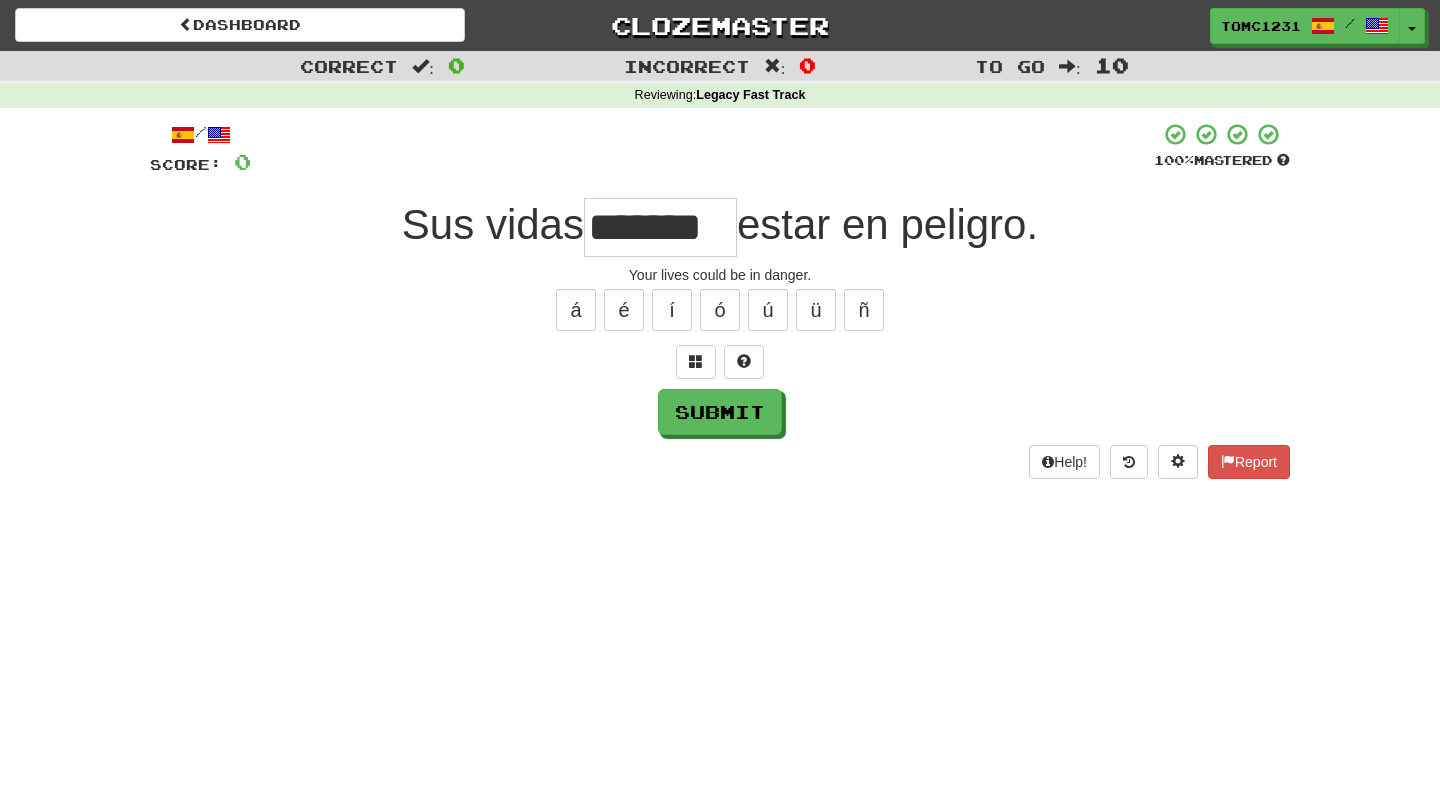 type on "*******" 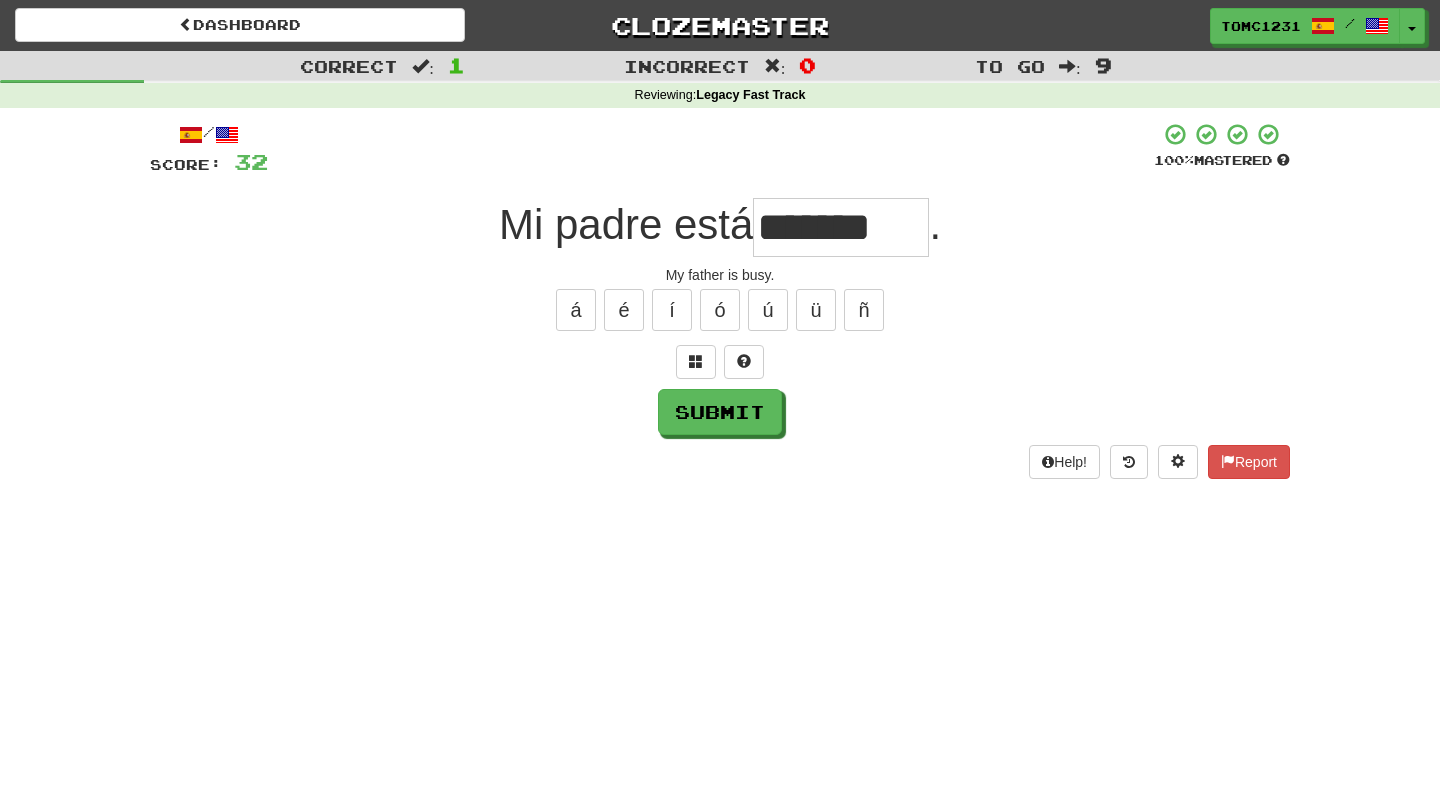 type on "*******" 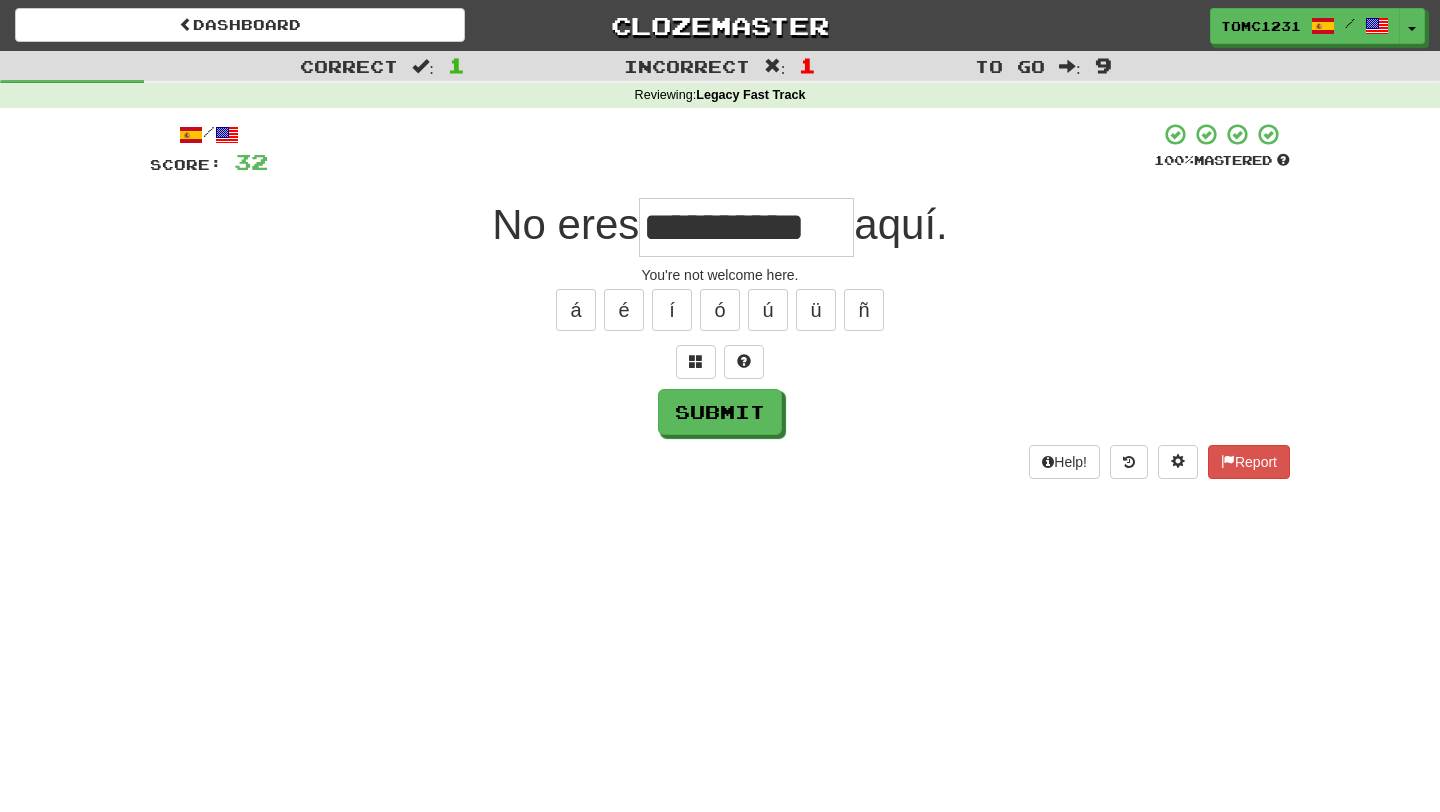 type on "**********" 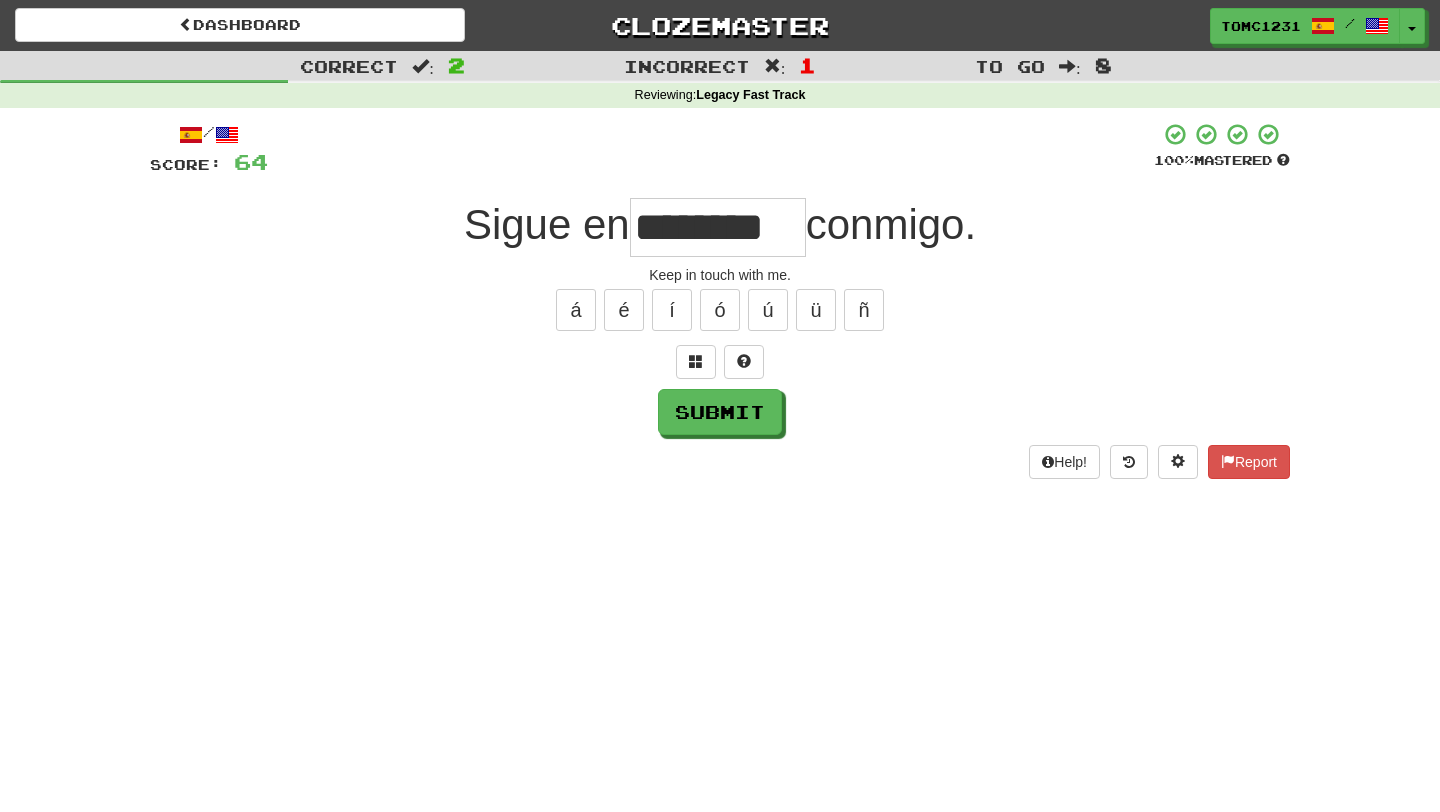 type on "********" 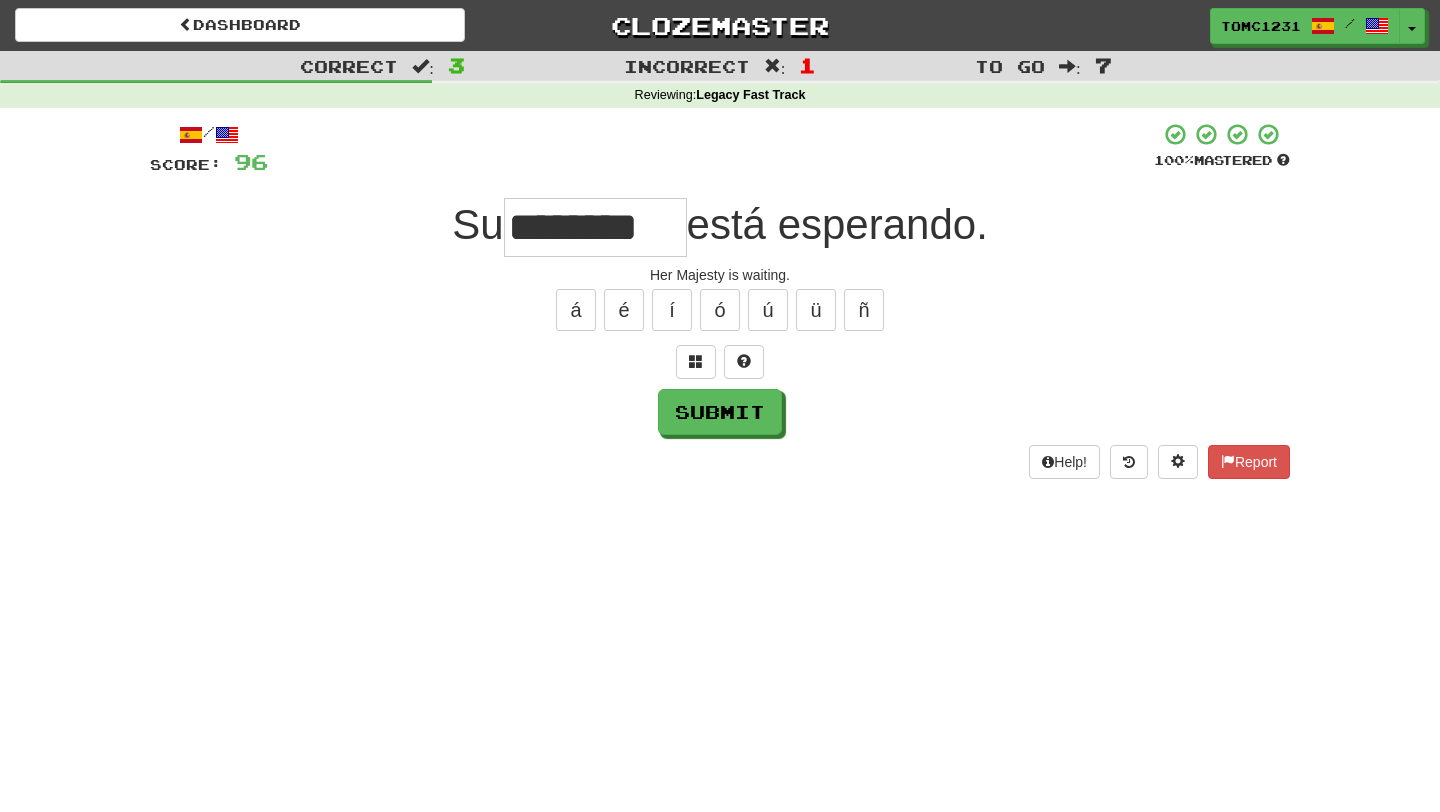 type on "********" 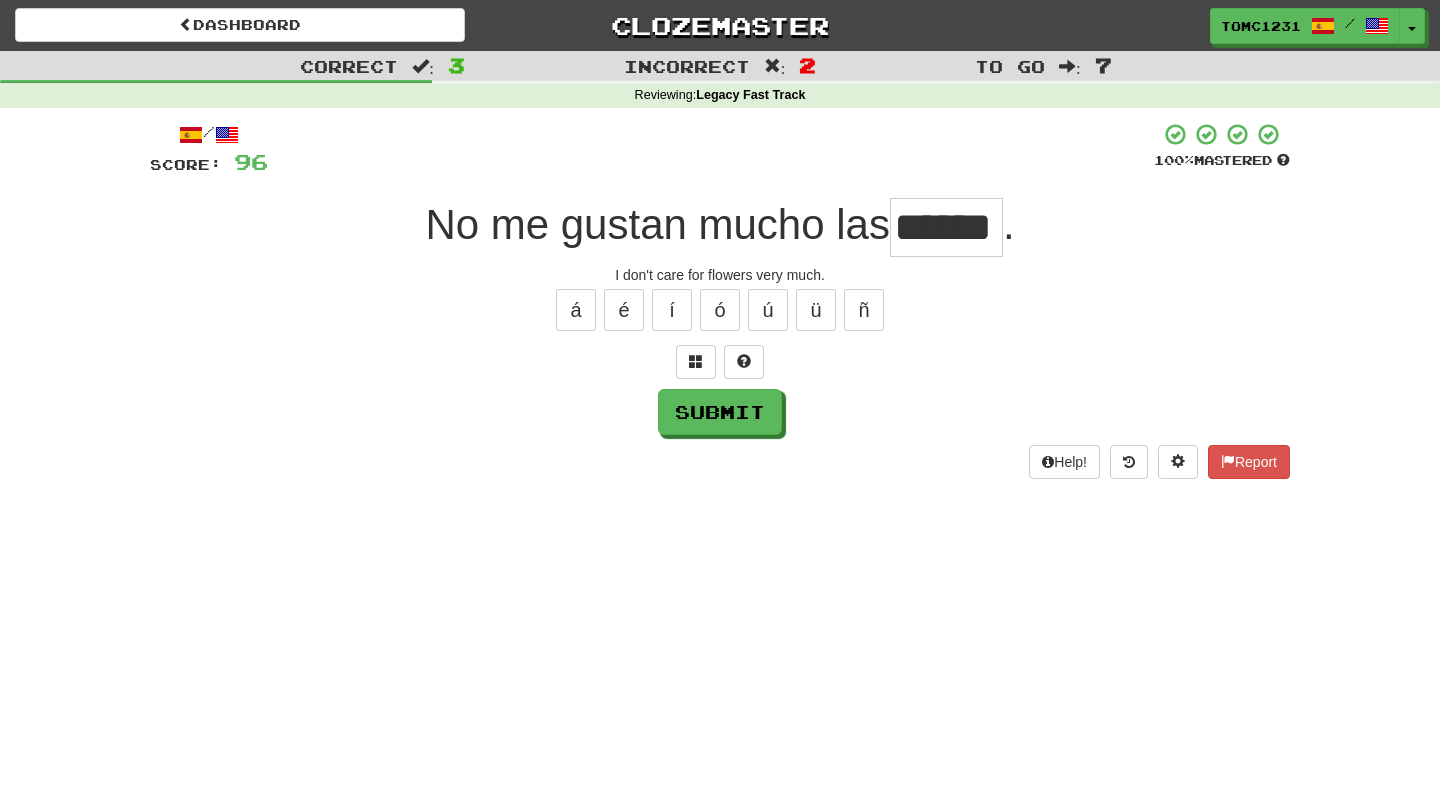type on "******" 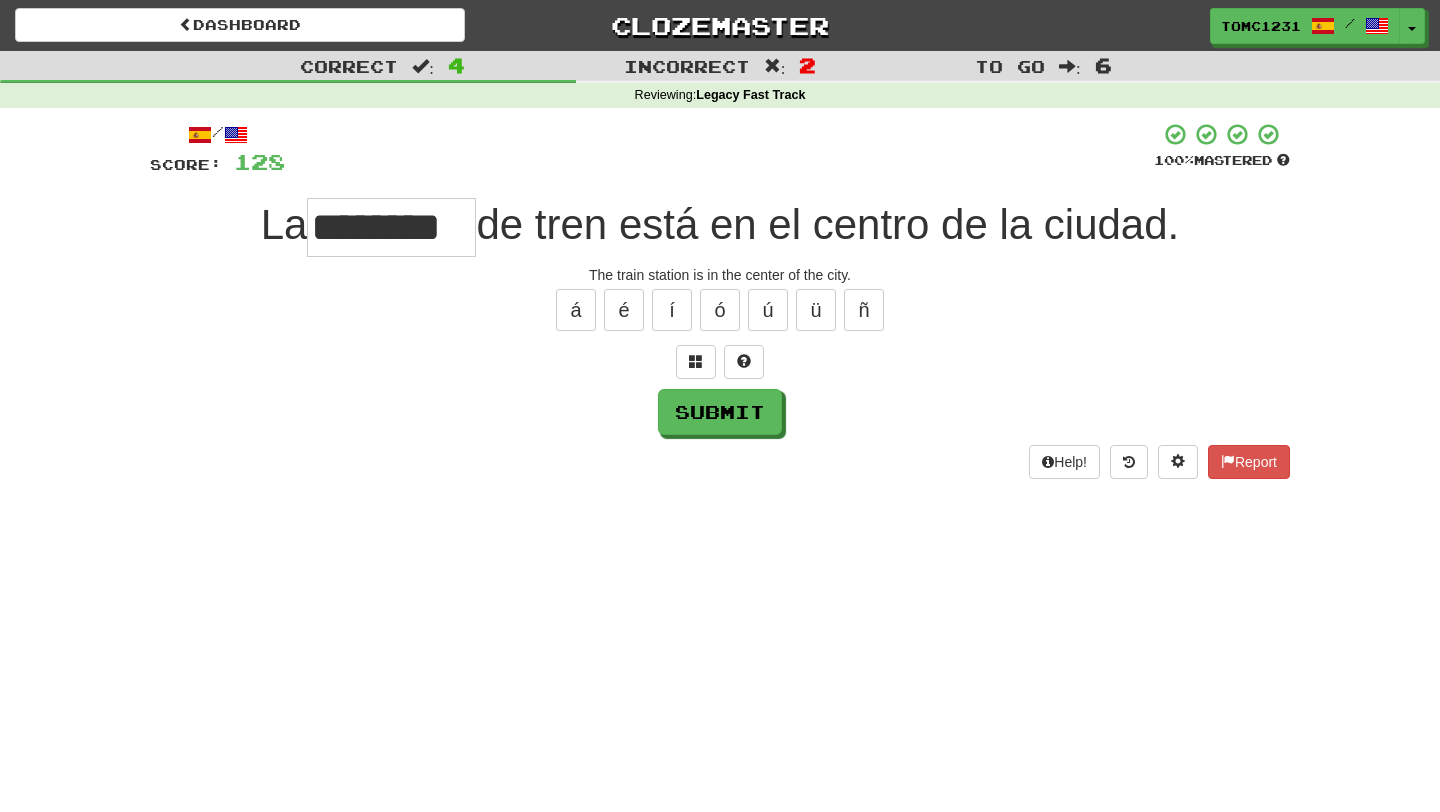 type on "********" 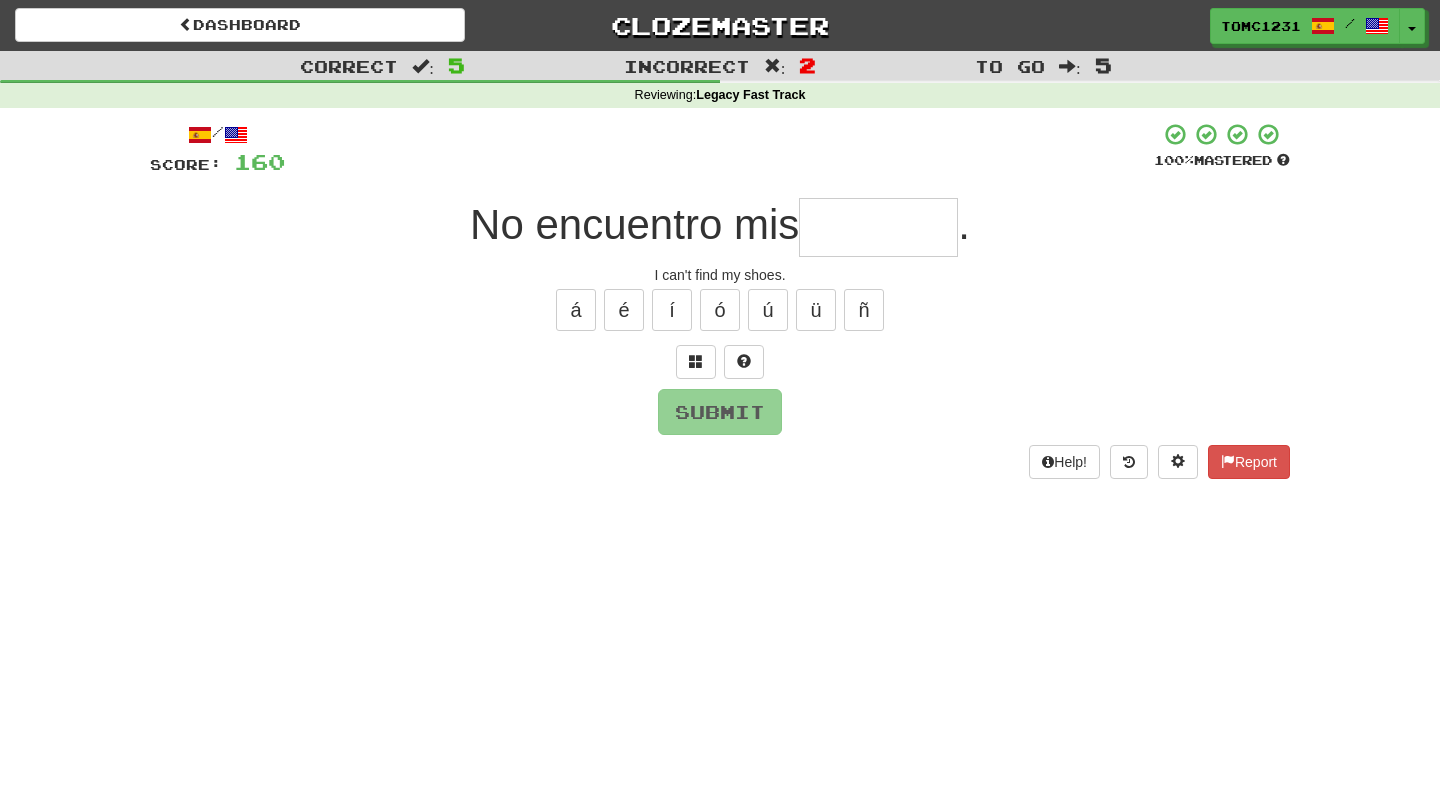 type on "*" 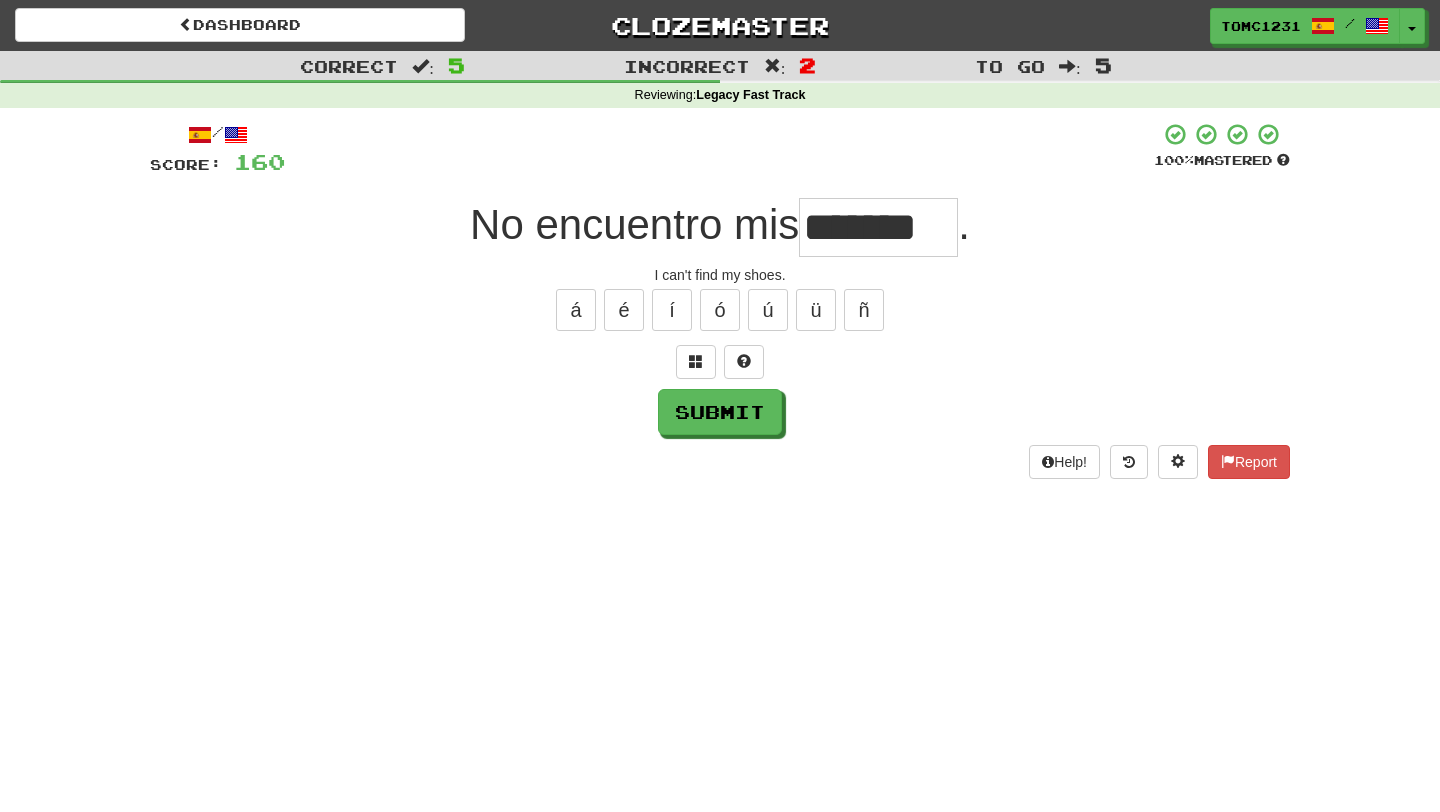type on "*******" 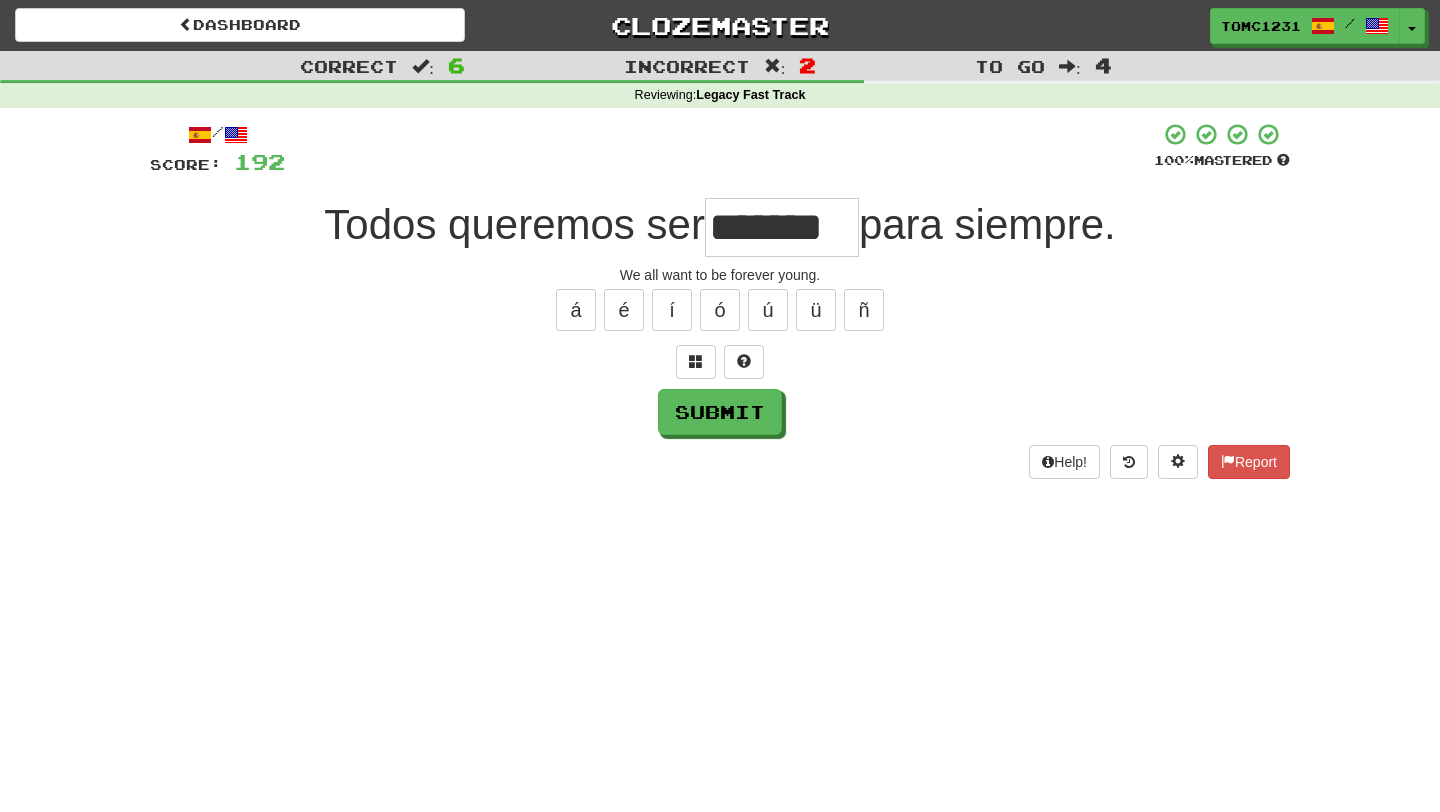 type on "*******" 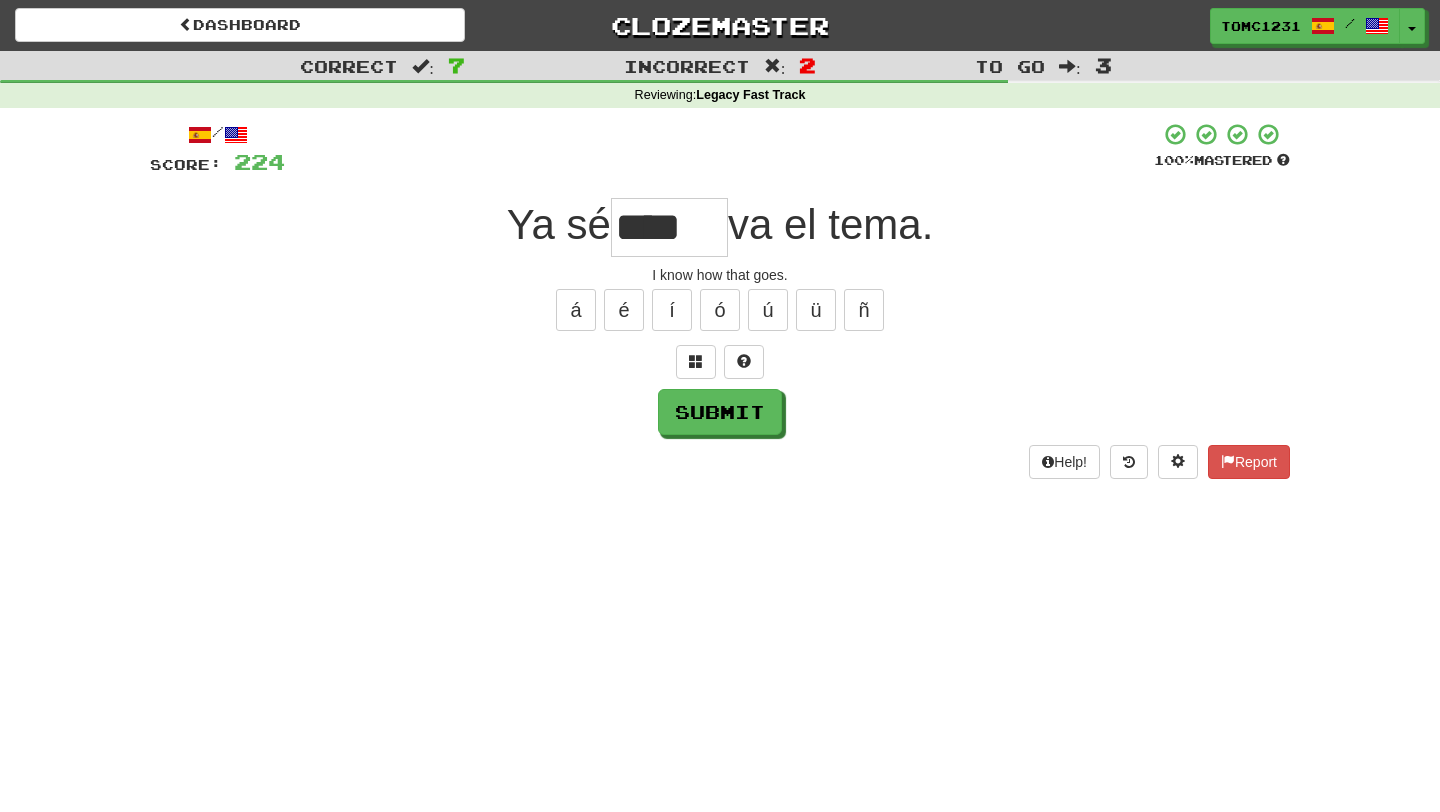 type on "****" 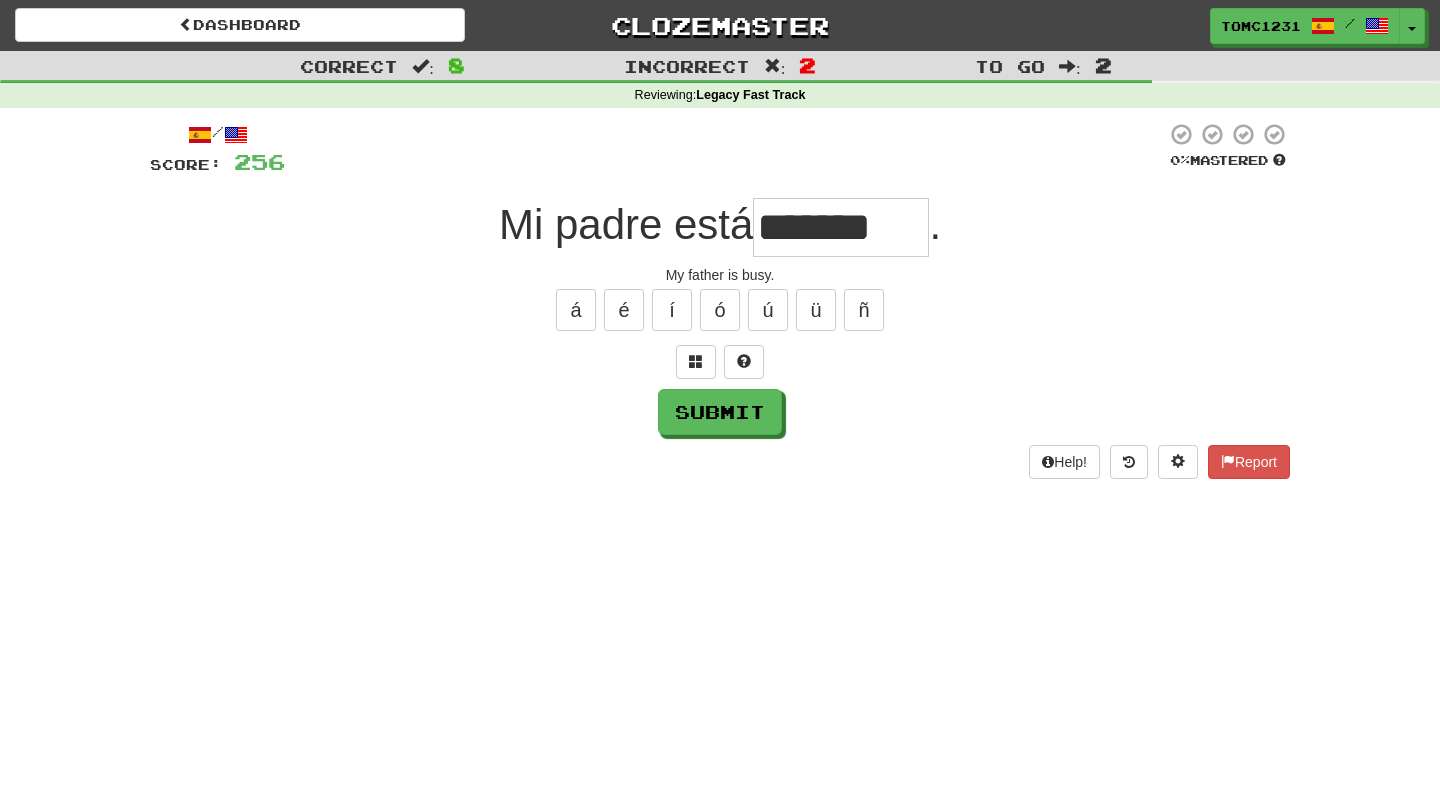 type on "*******" 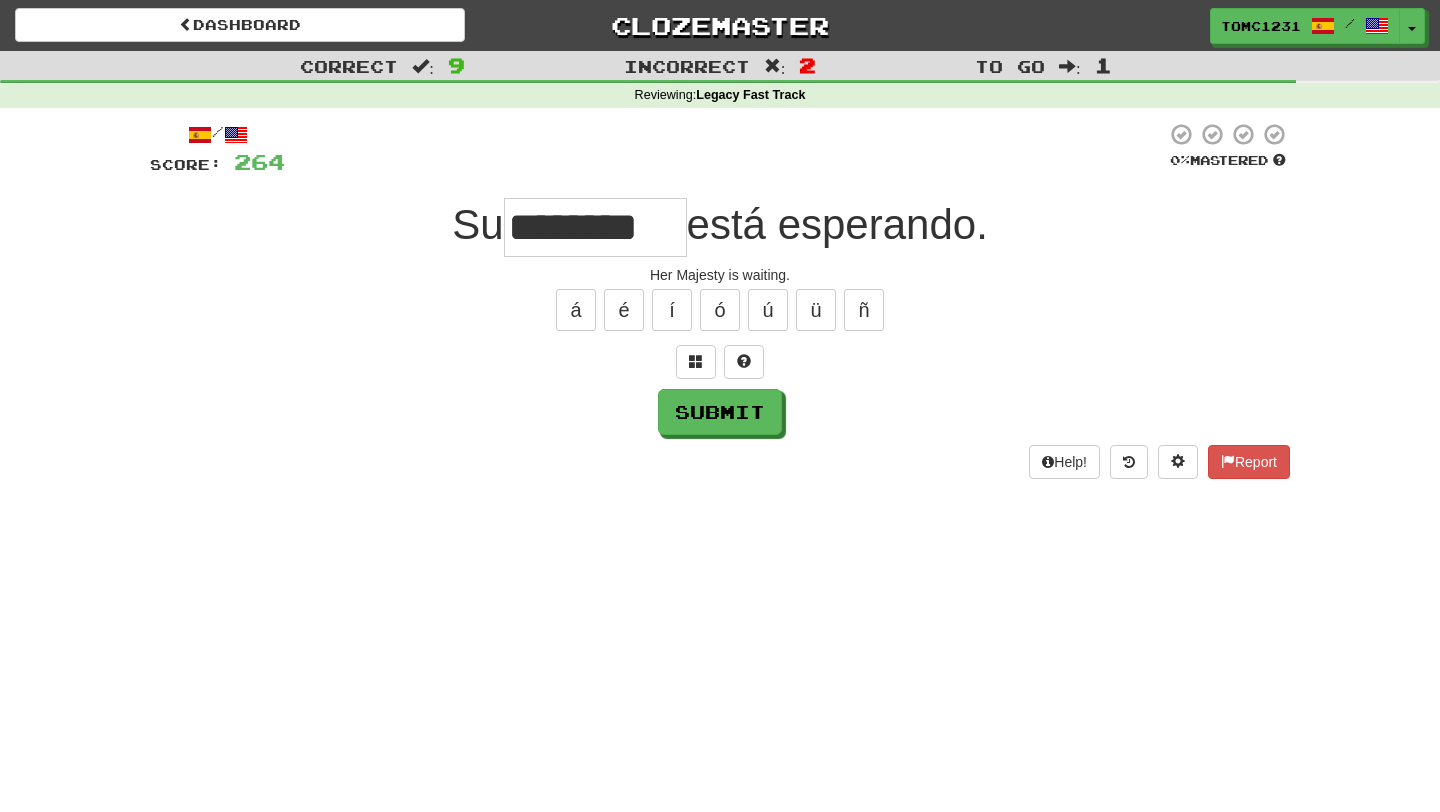 type on "********" 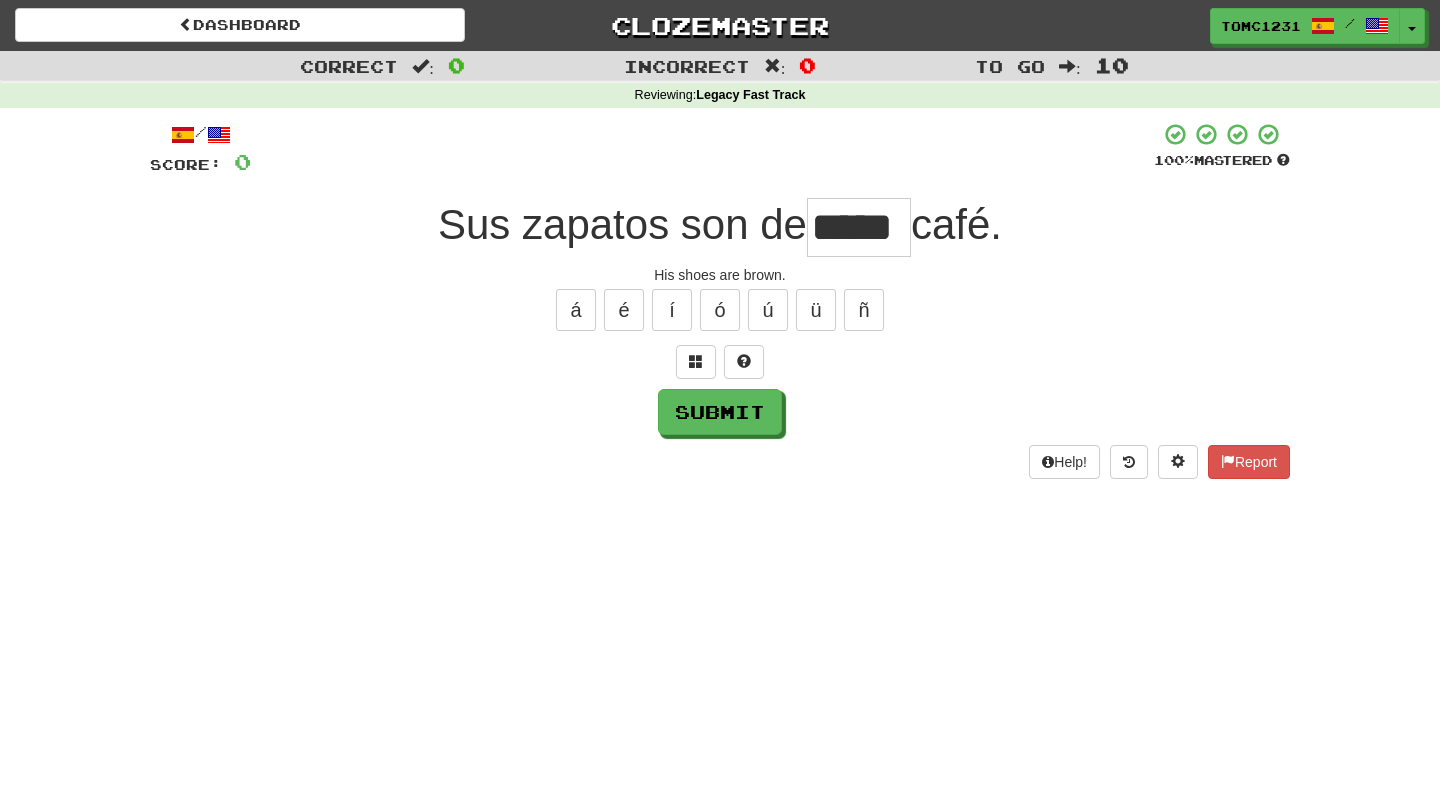 type on "*****" 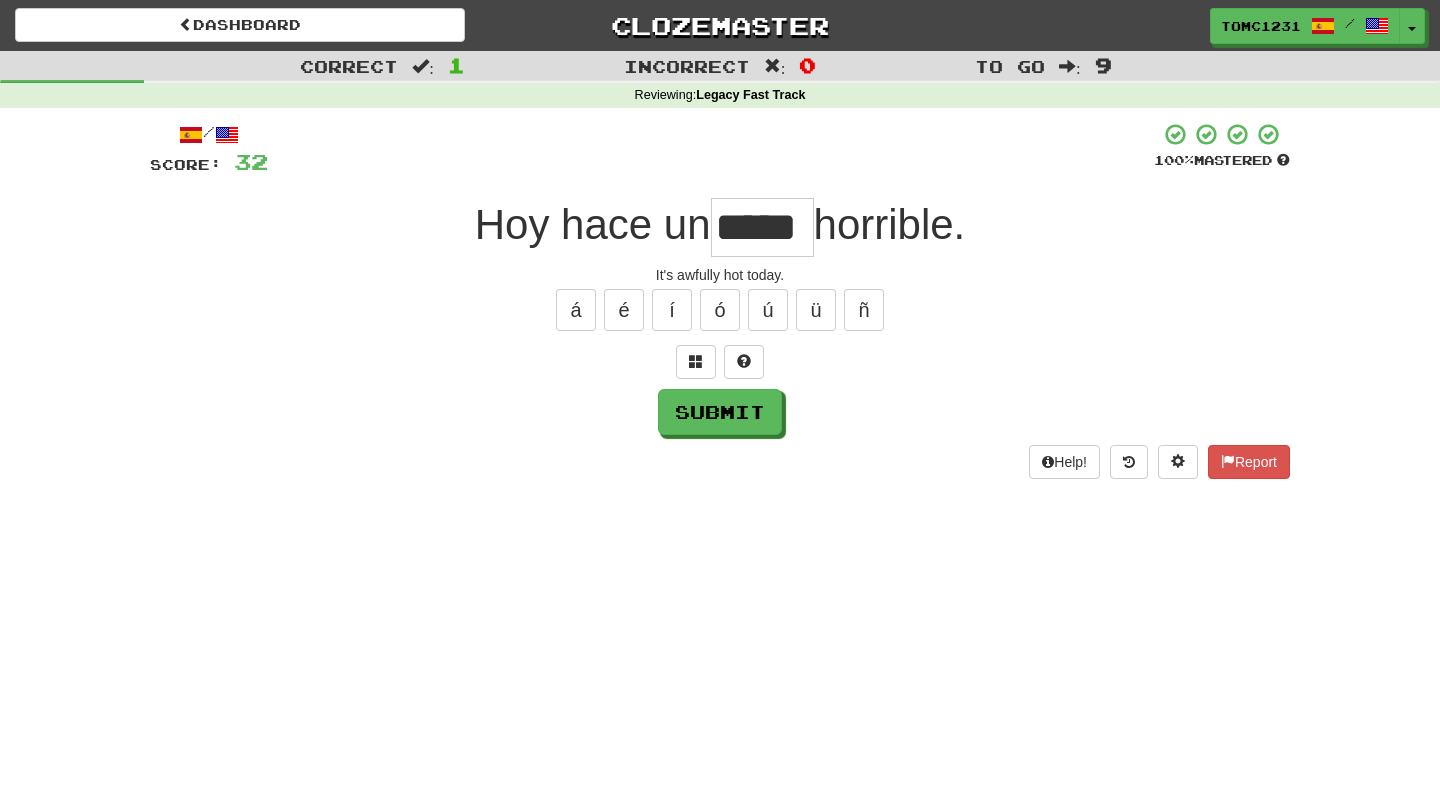 type on "*****" 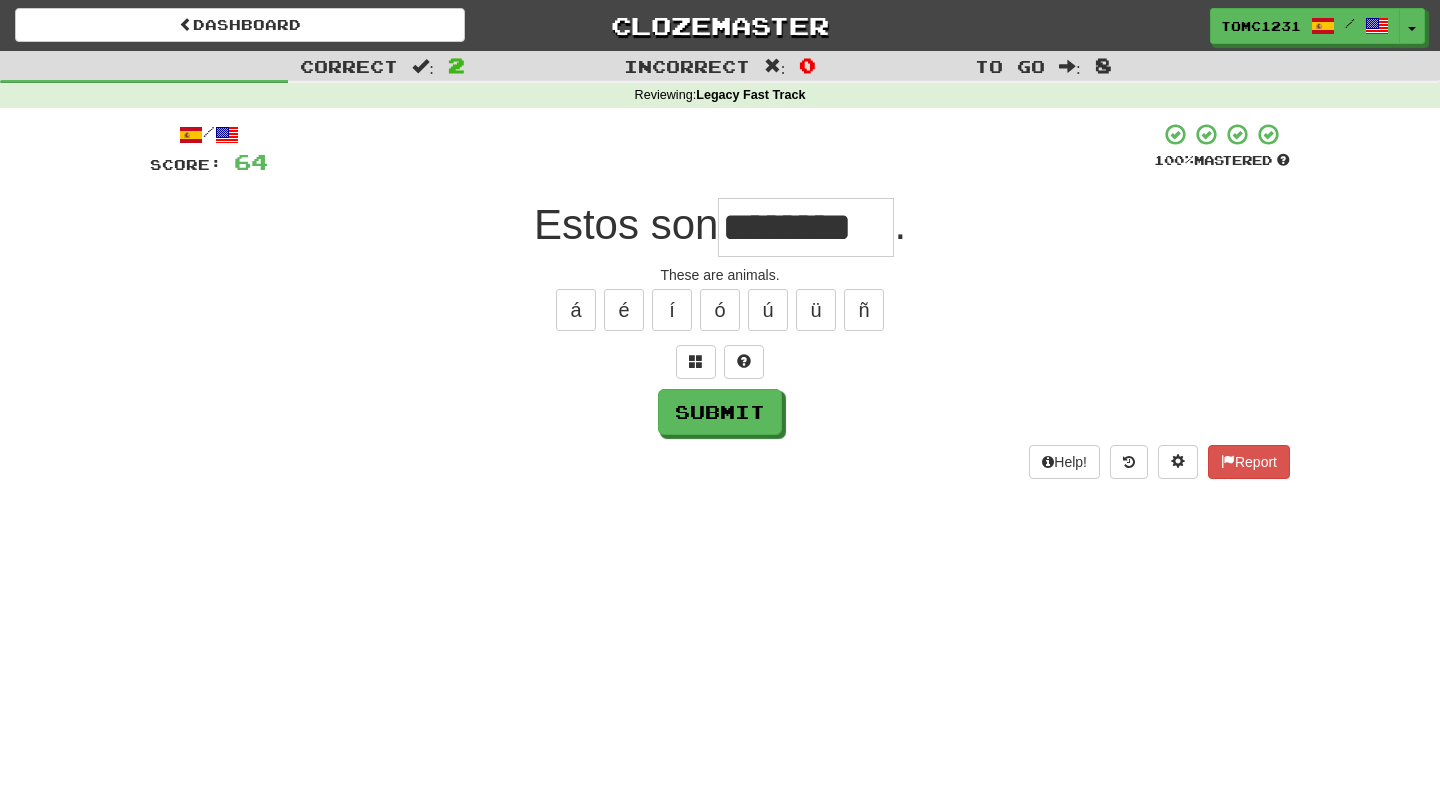 type on "********" 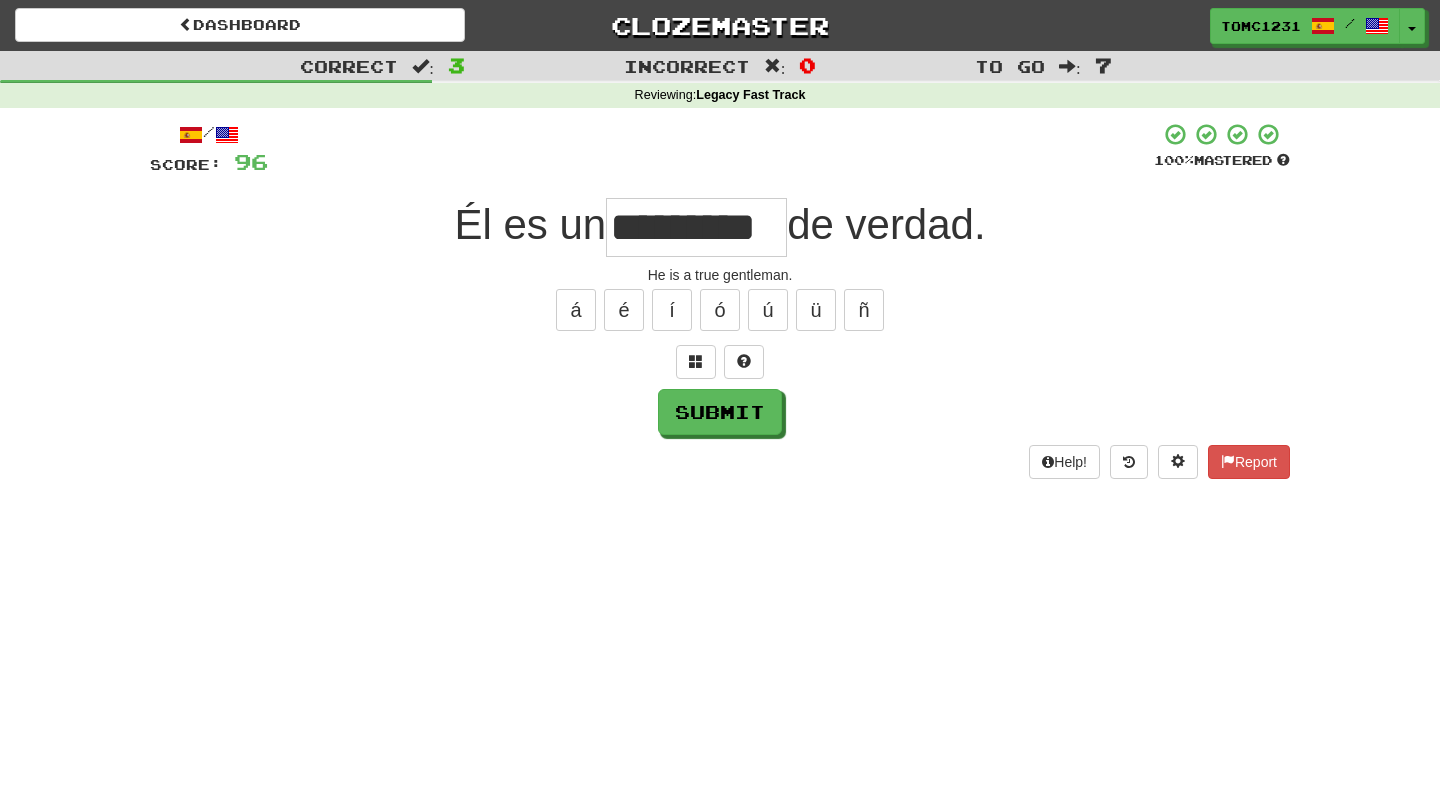 type on "*********" 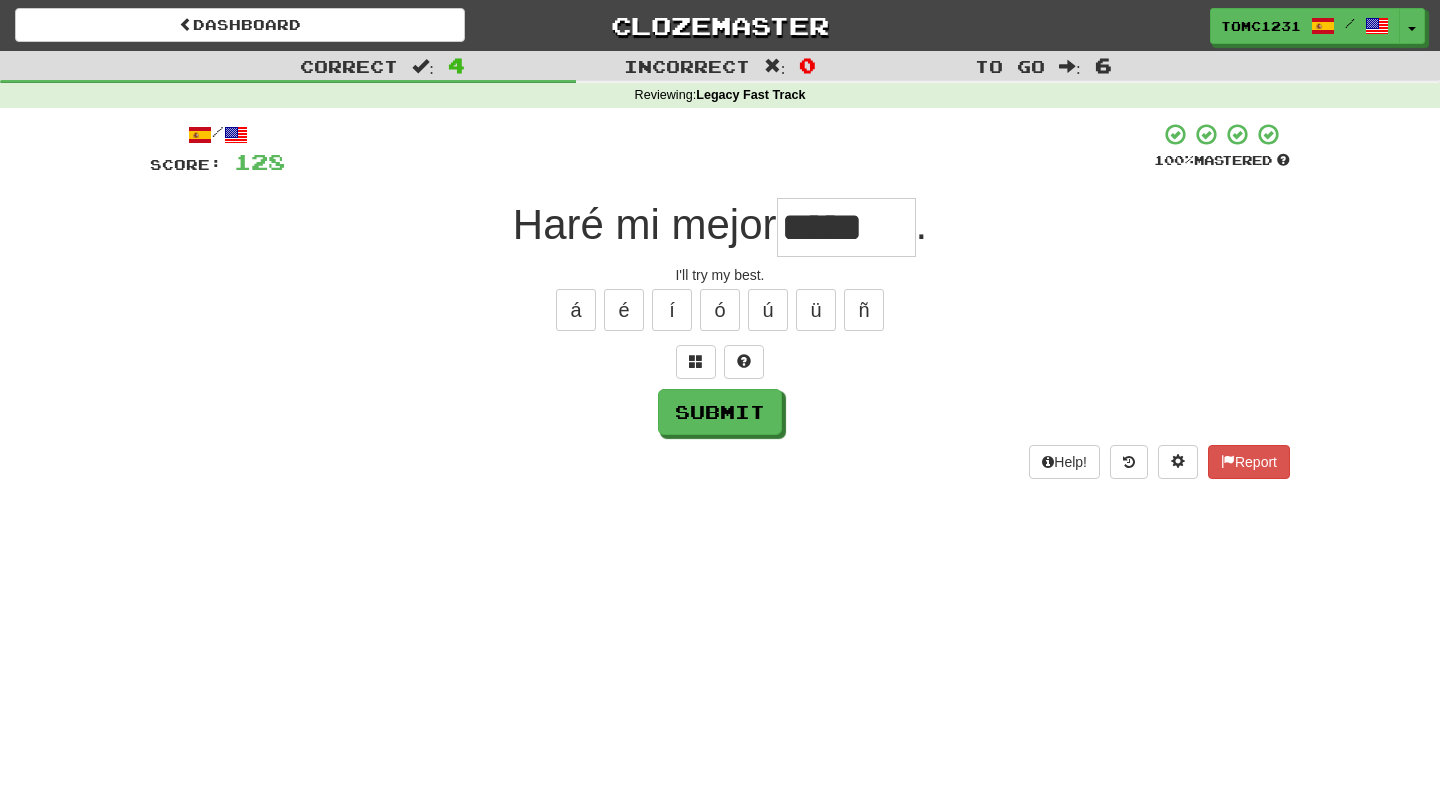 scroll, scrollTop: 0, scrollLeft: 0, axis: both 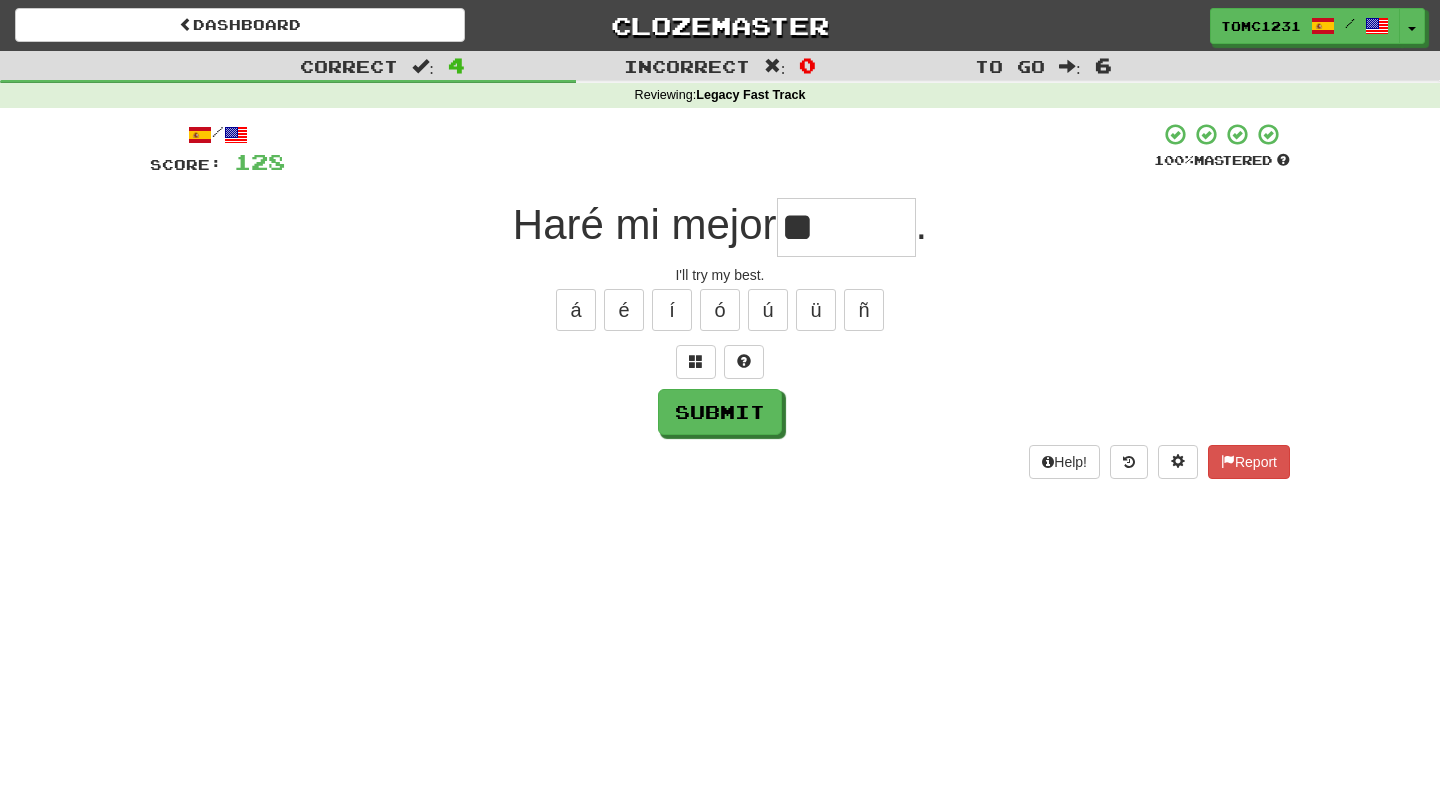 type on "*" 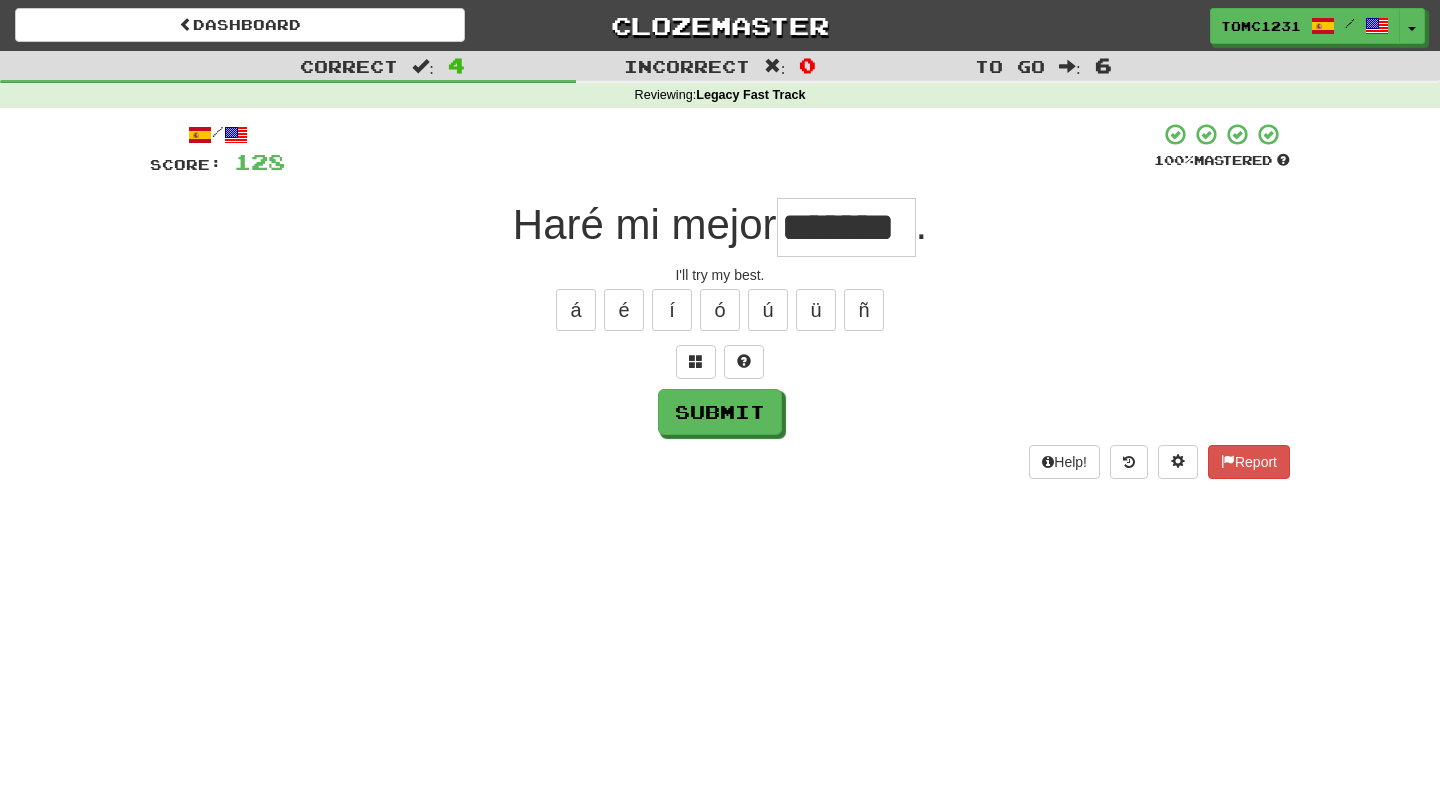 type on "*******" 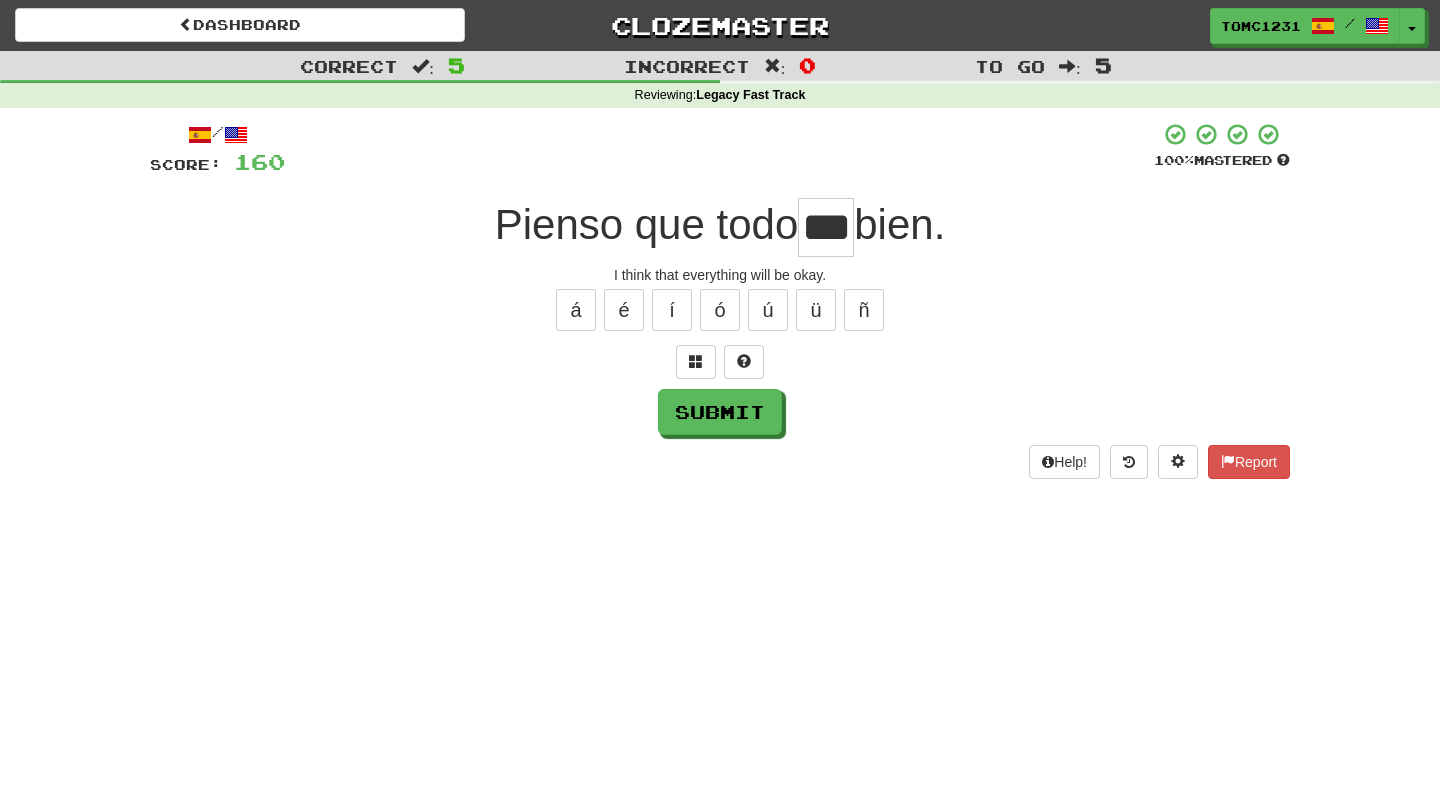 type on "***" 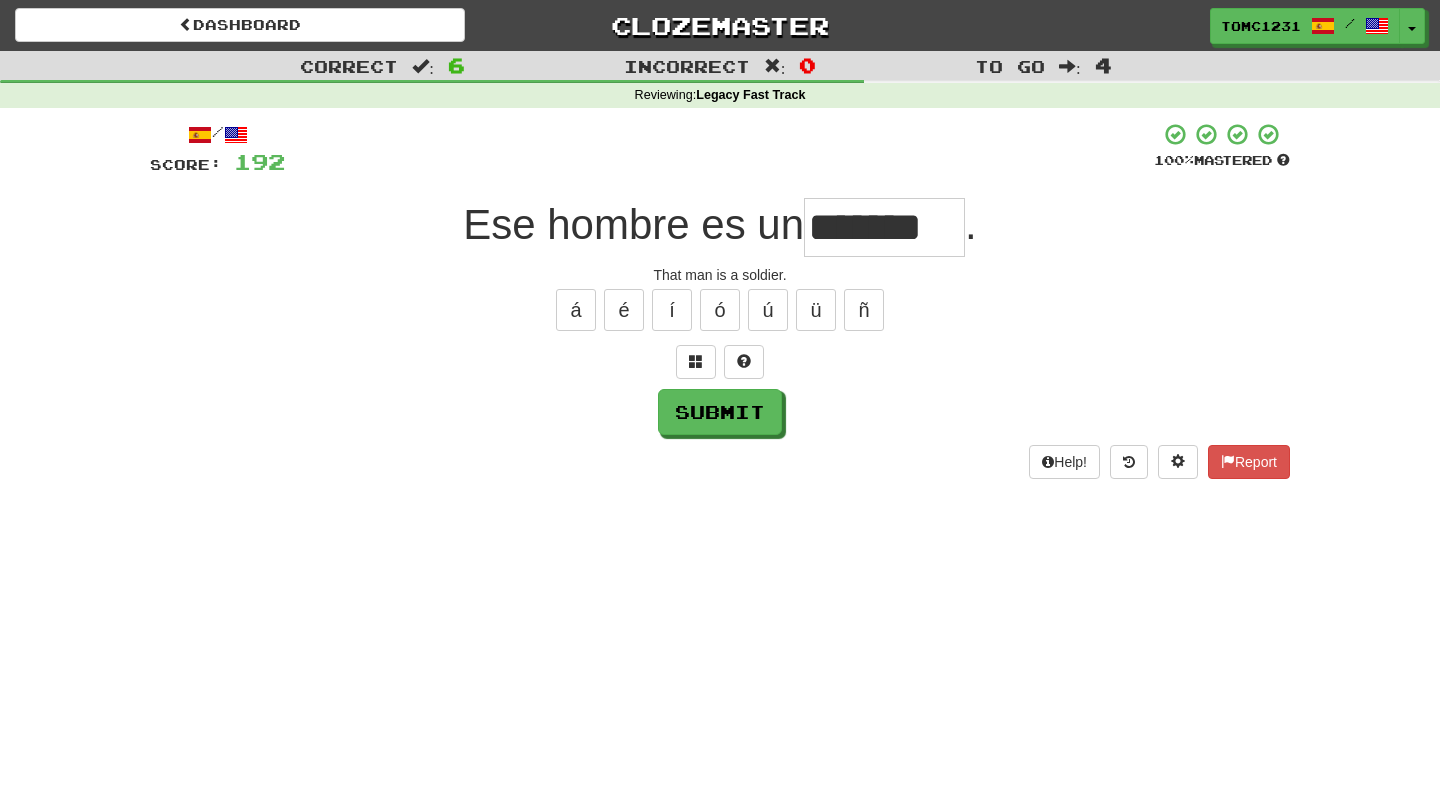 type on "*******" 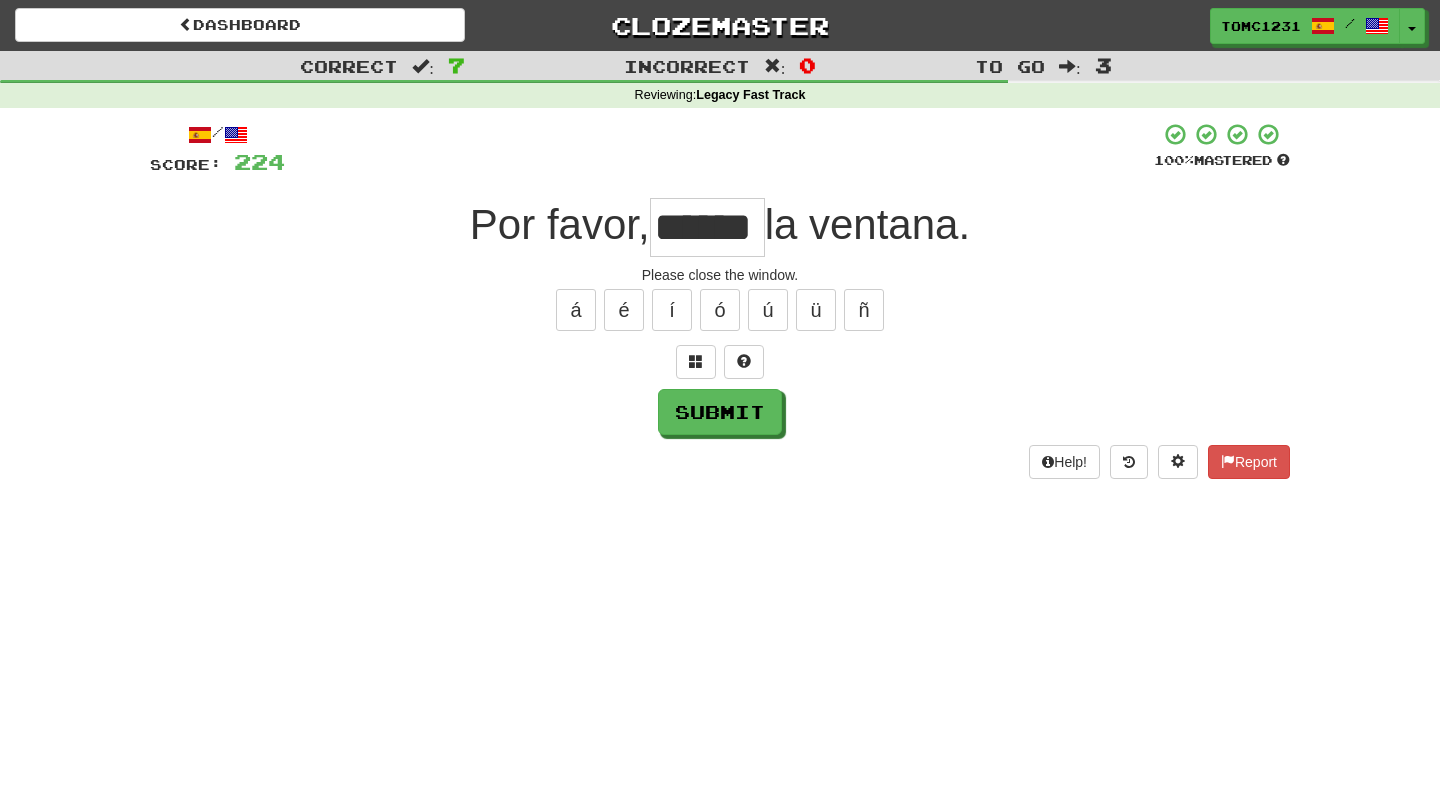 type on "******" 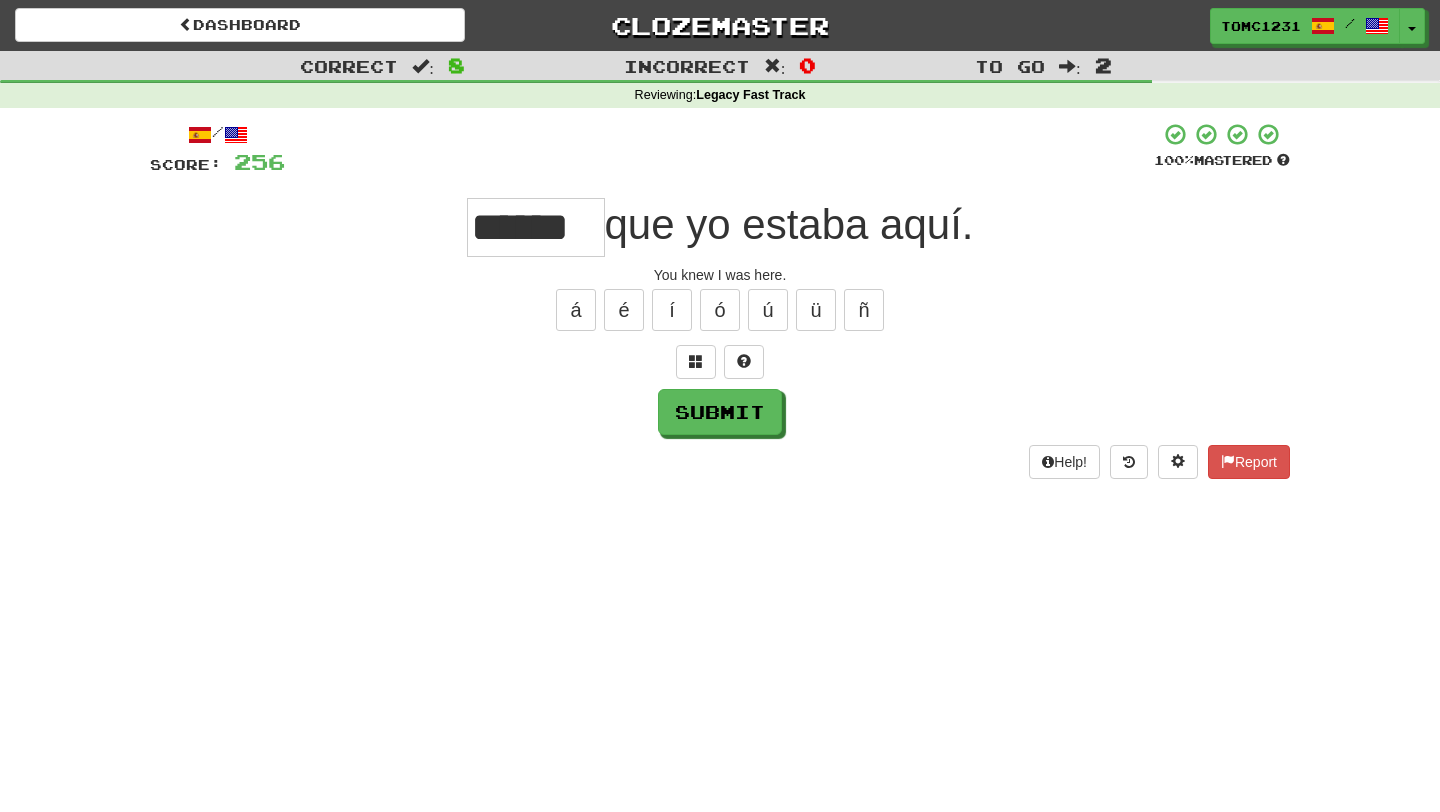 type on "******" 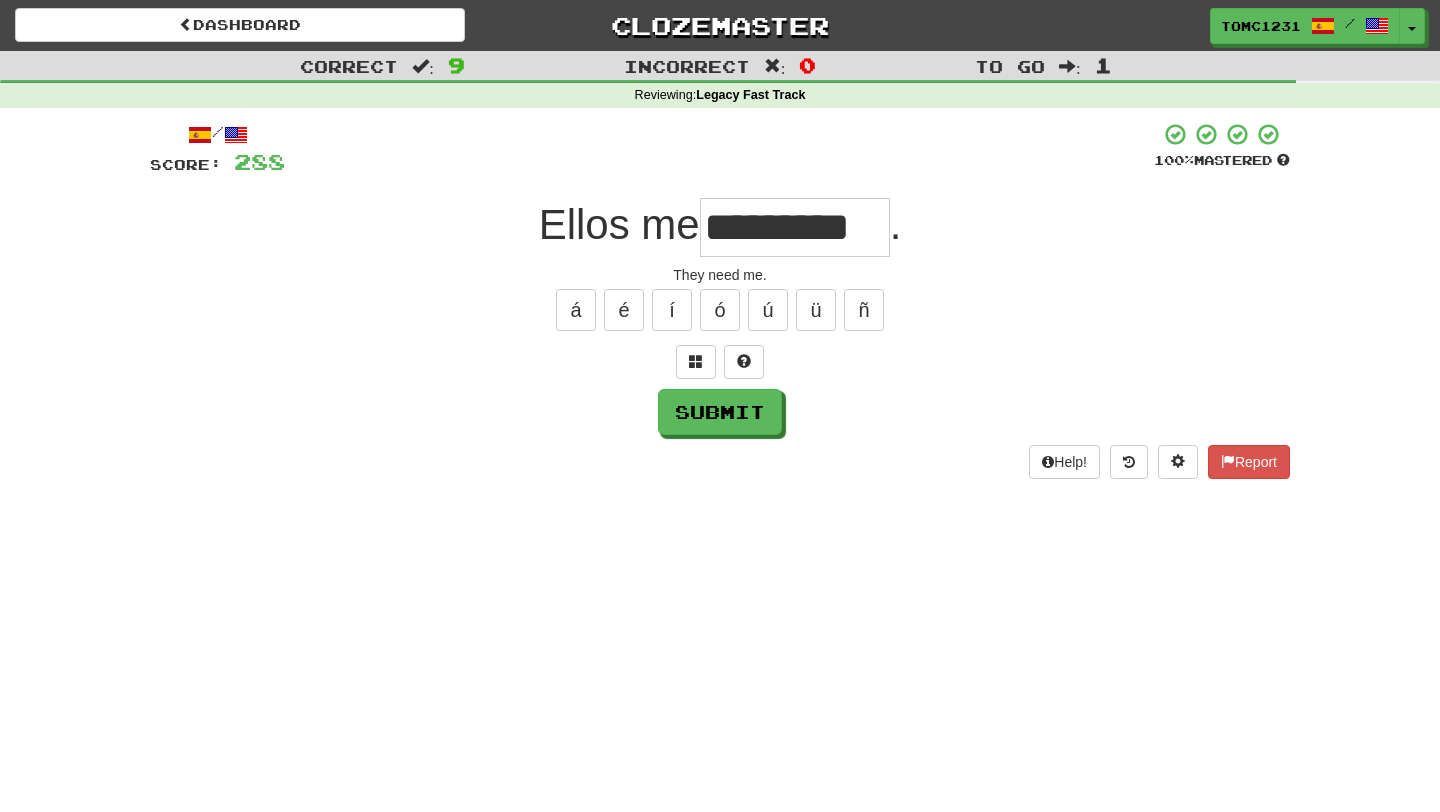 type on "*********" 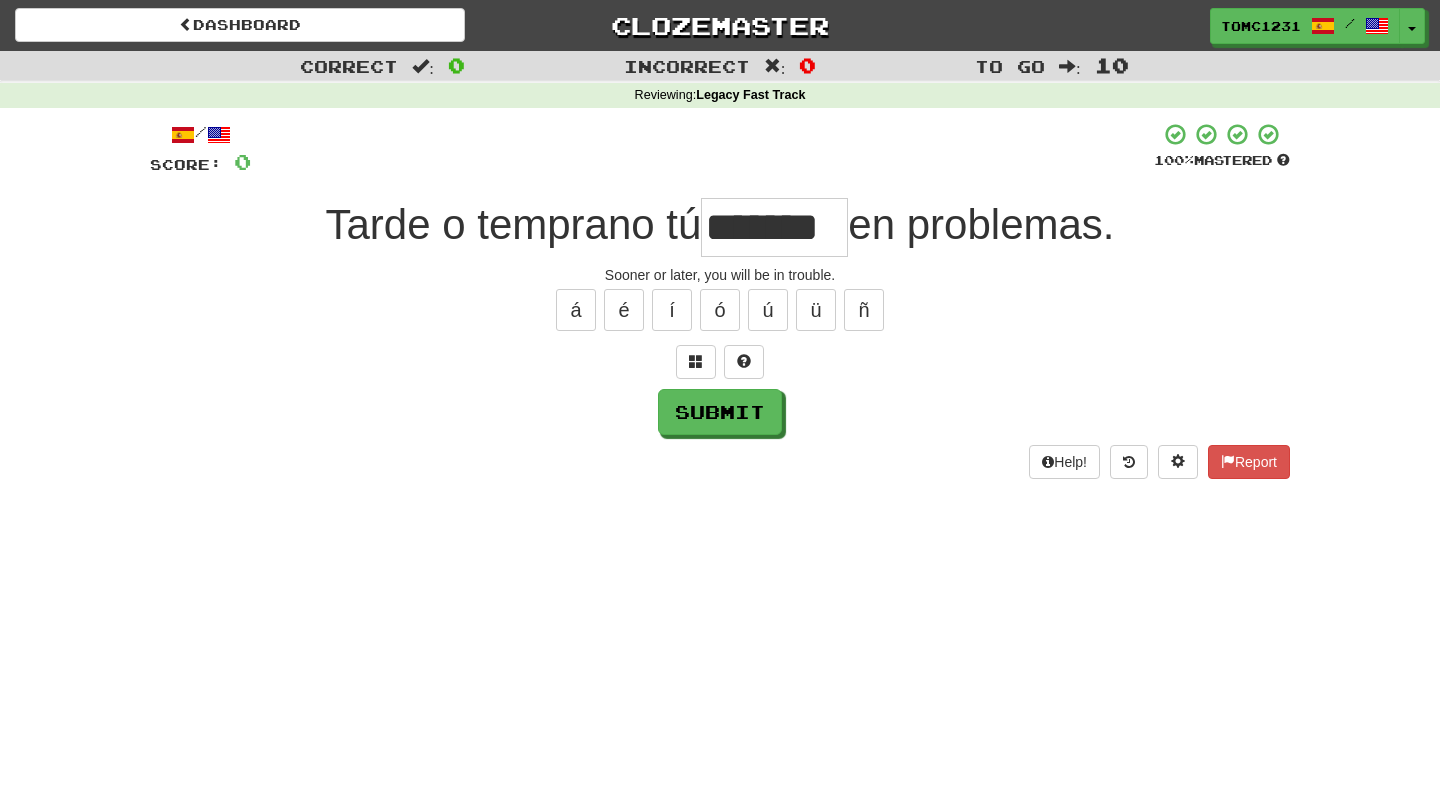 type on "*******" 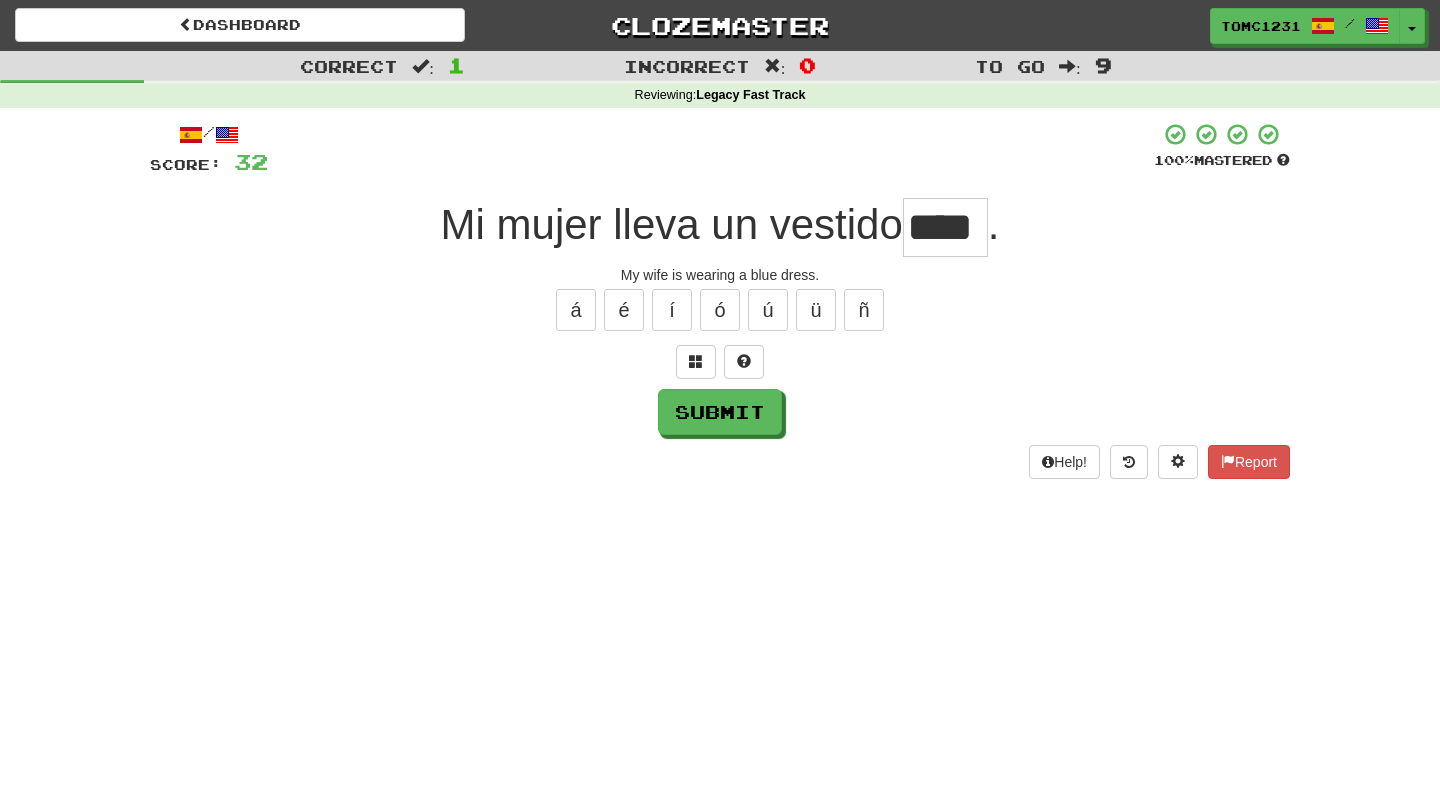 type on "****" 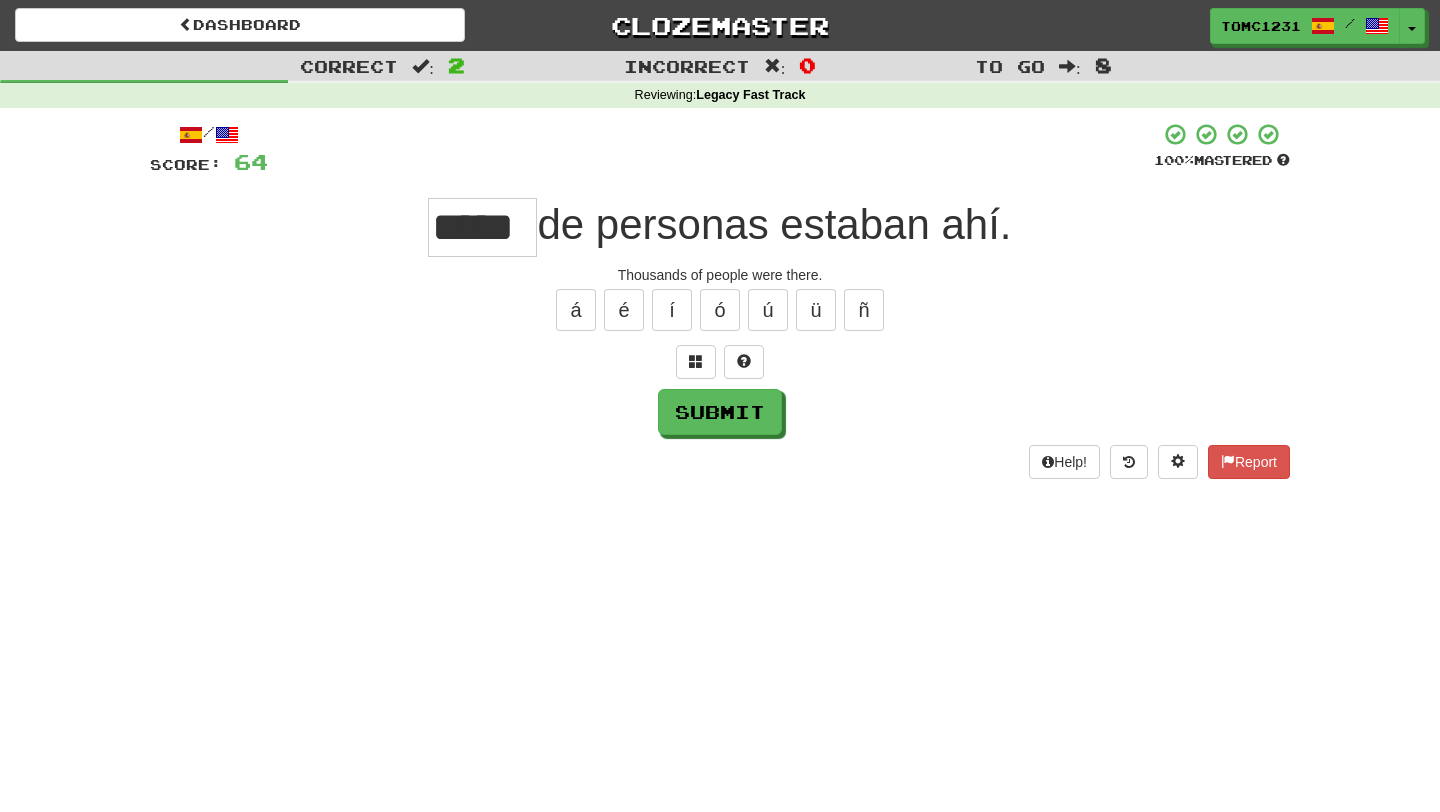 type on "*****" 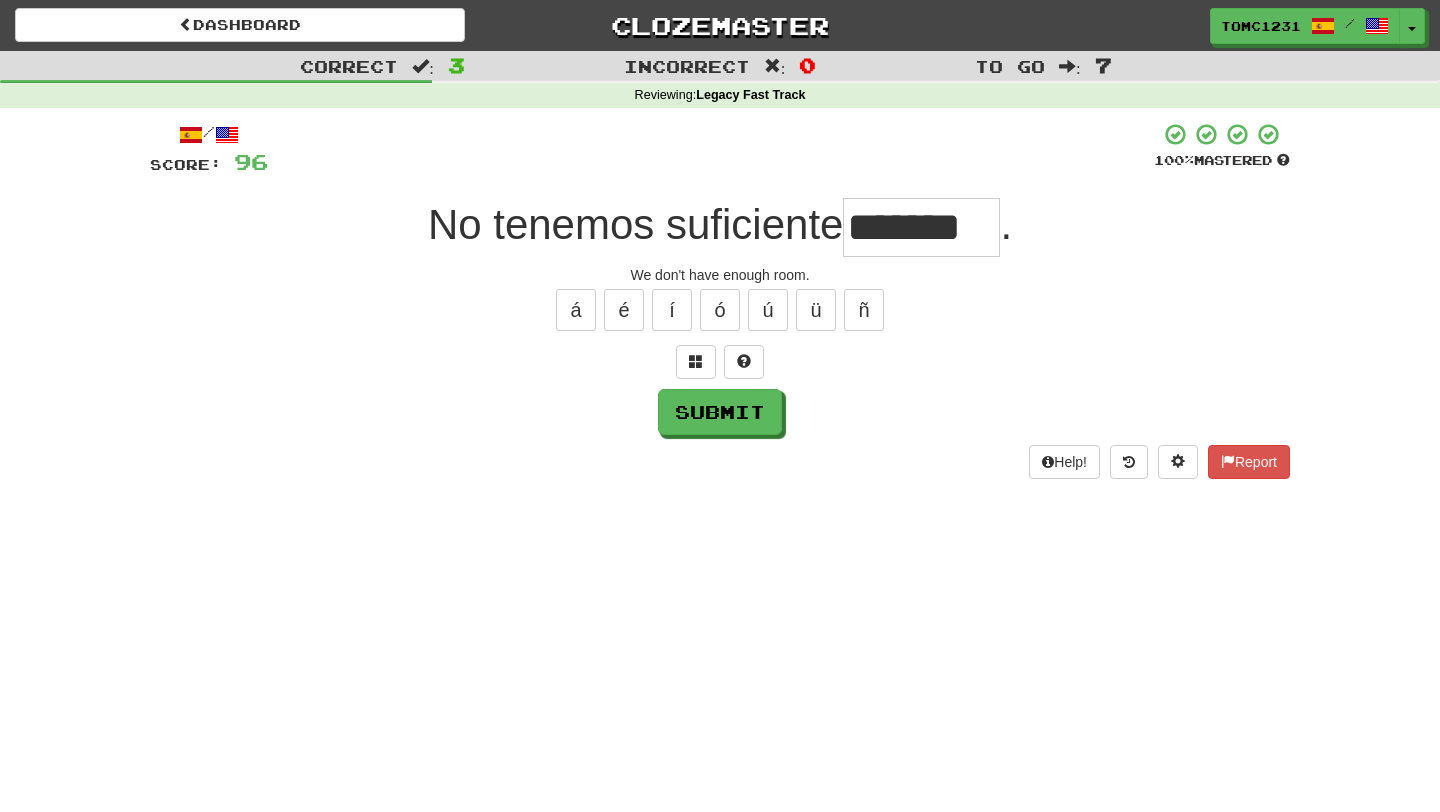 type on "*******" 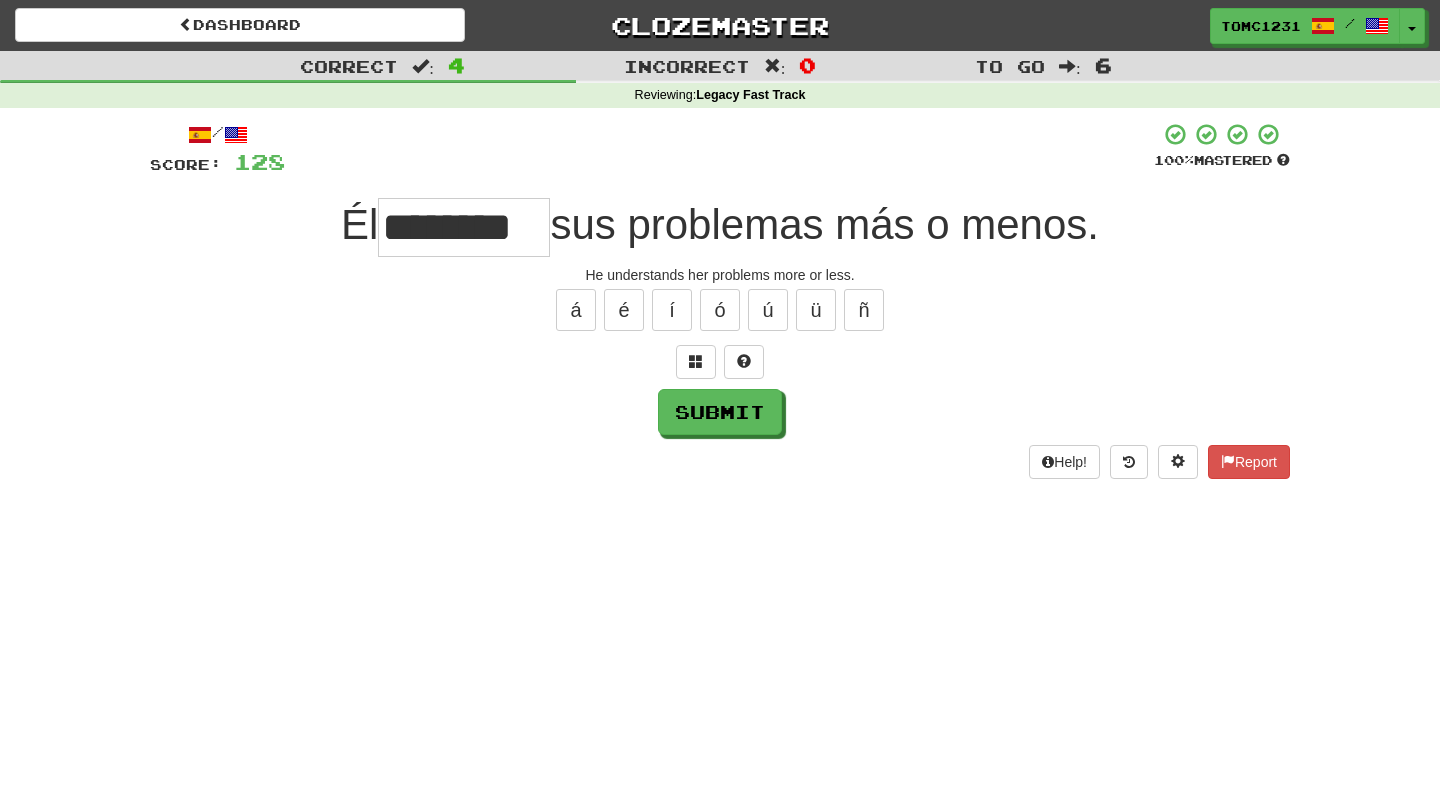 type on "********" 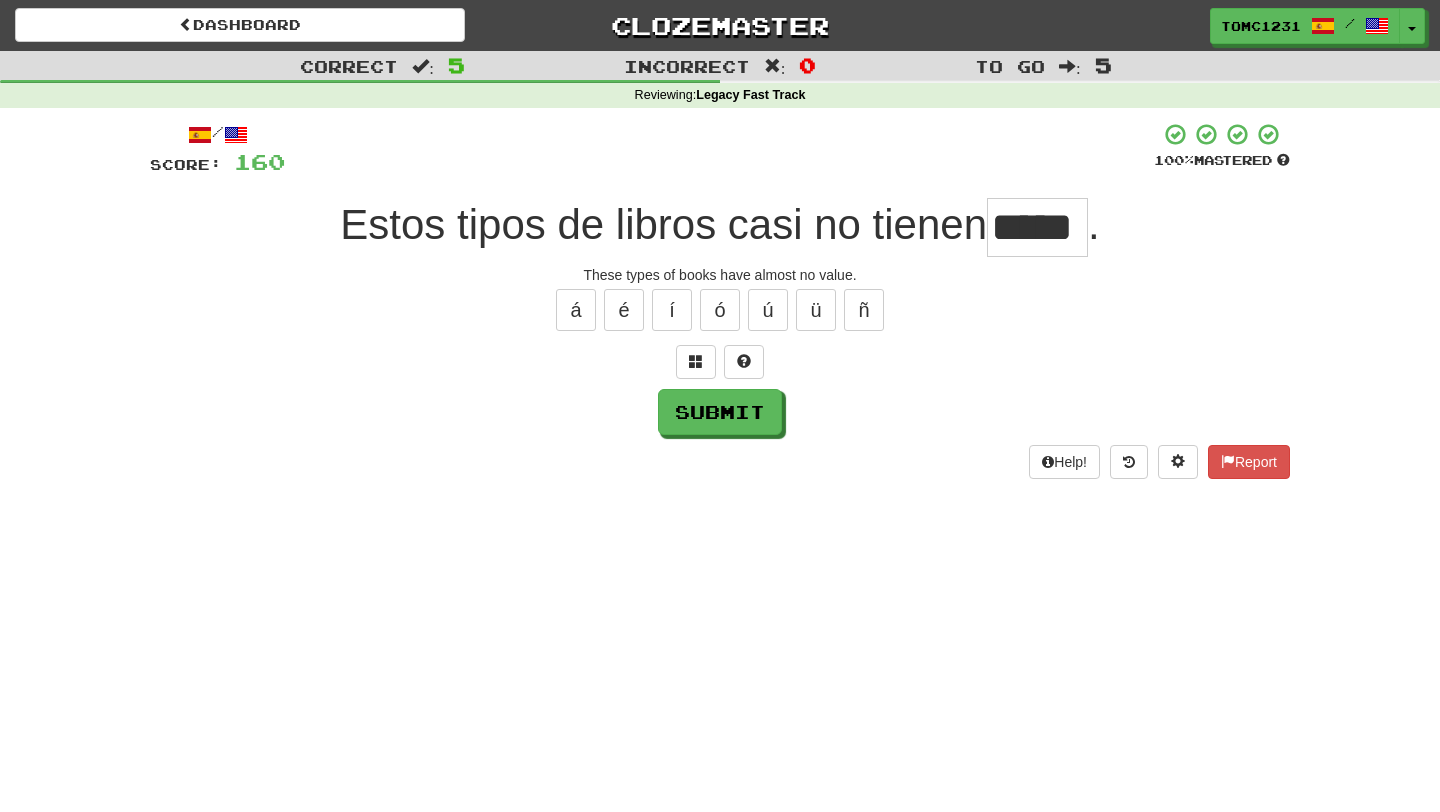 type on "*****" 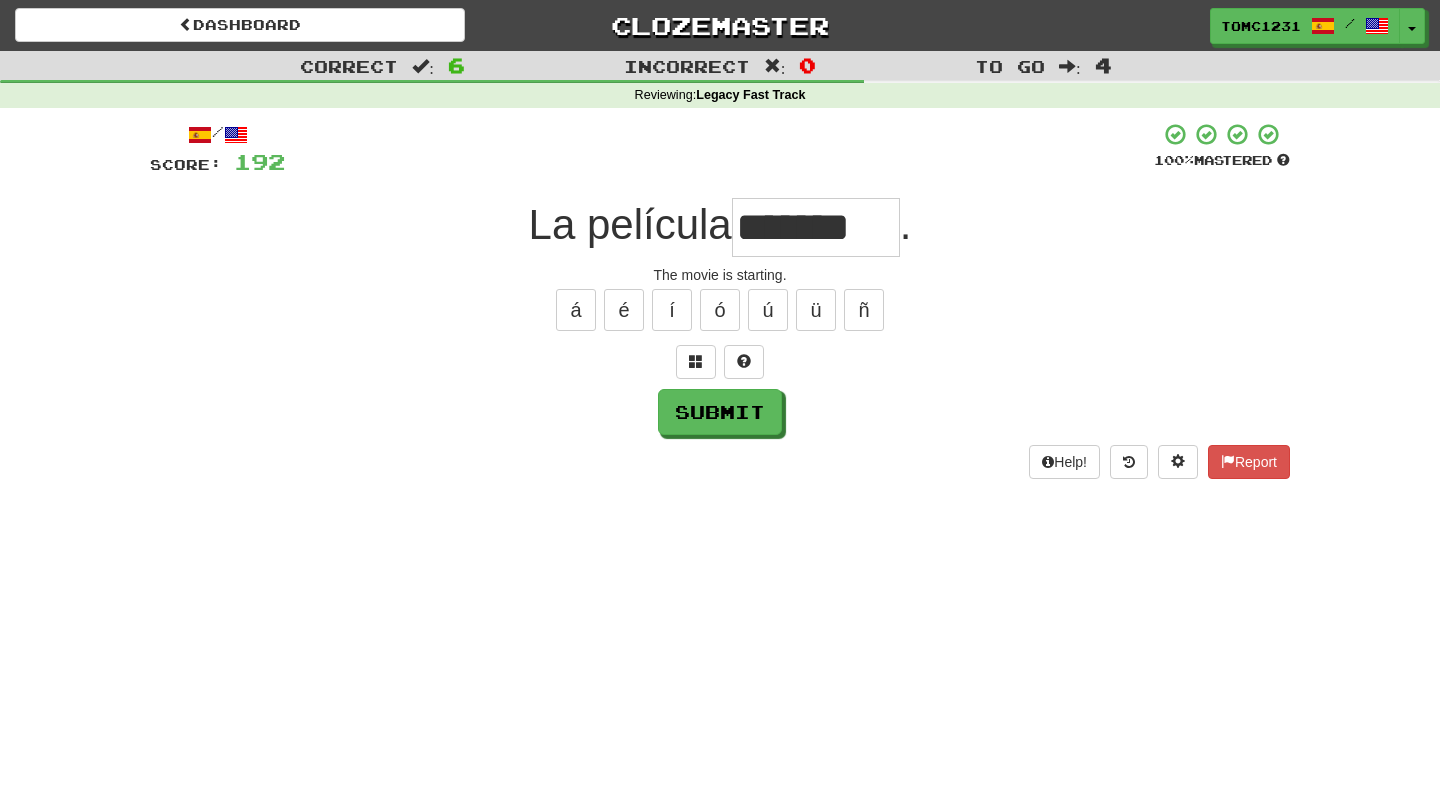 type on "*******" 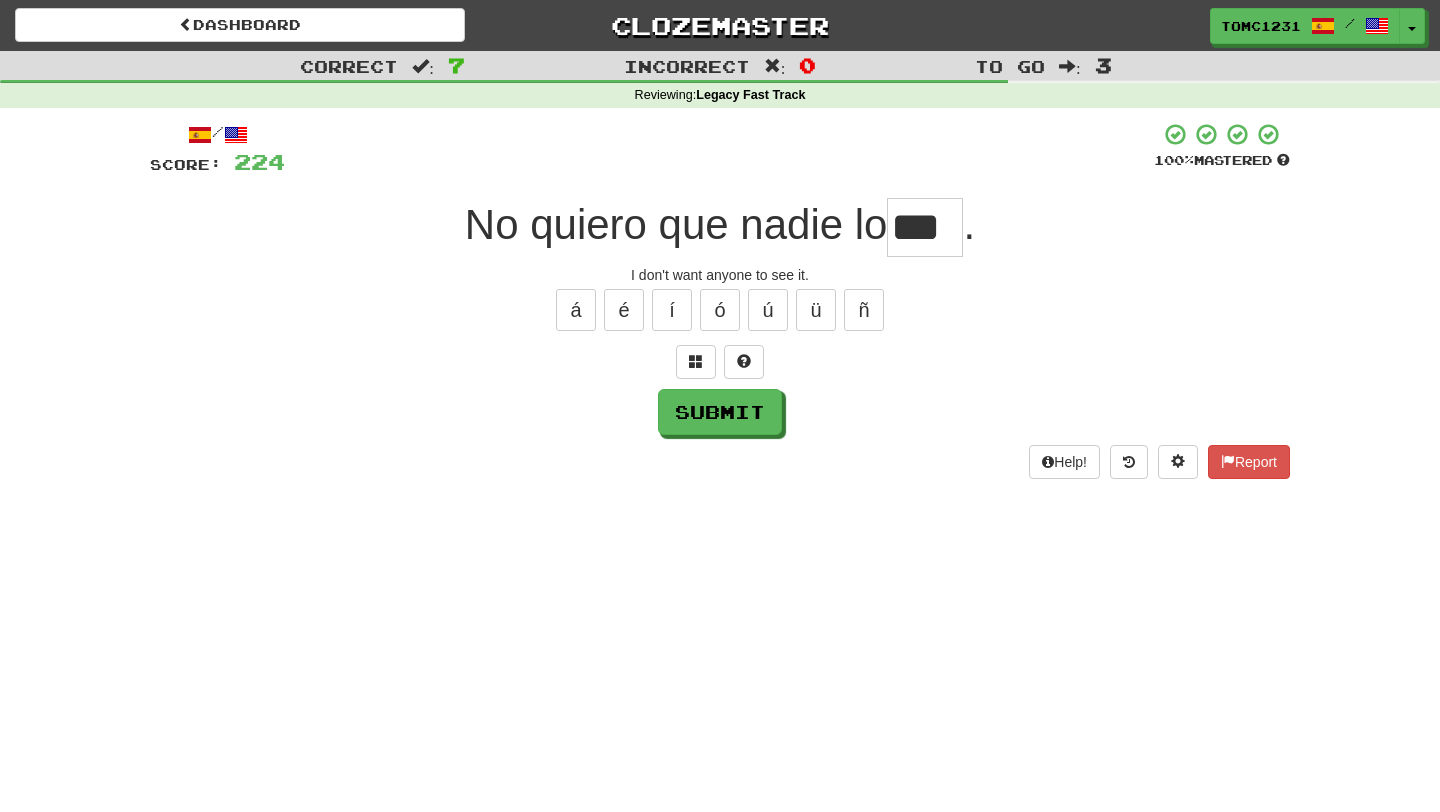 type on "***" 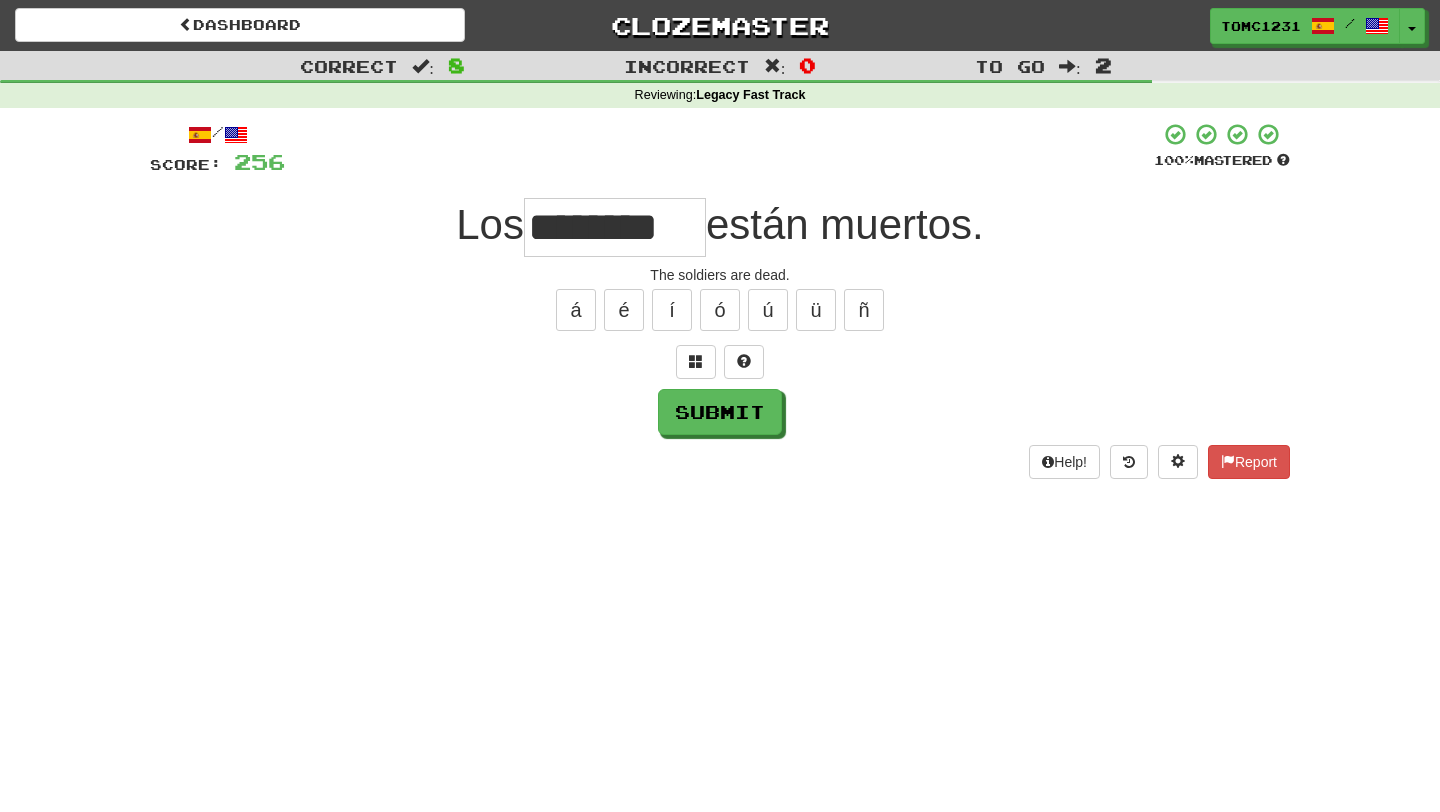 type on "********" 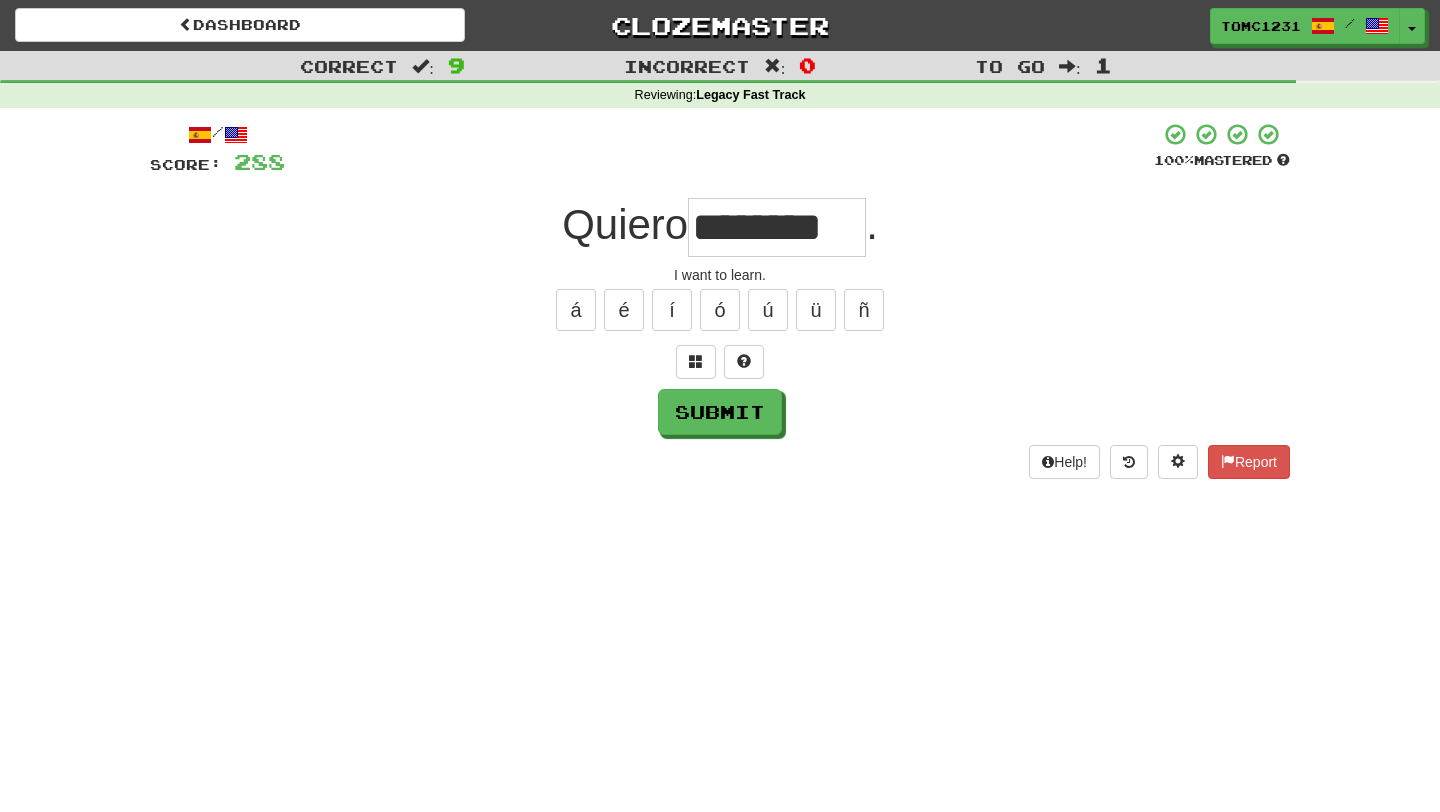 type on "********" 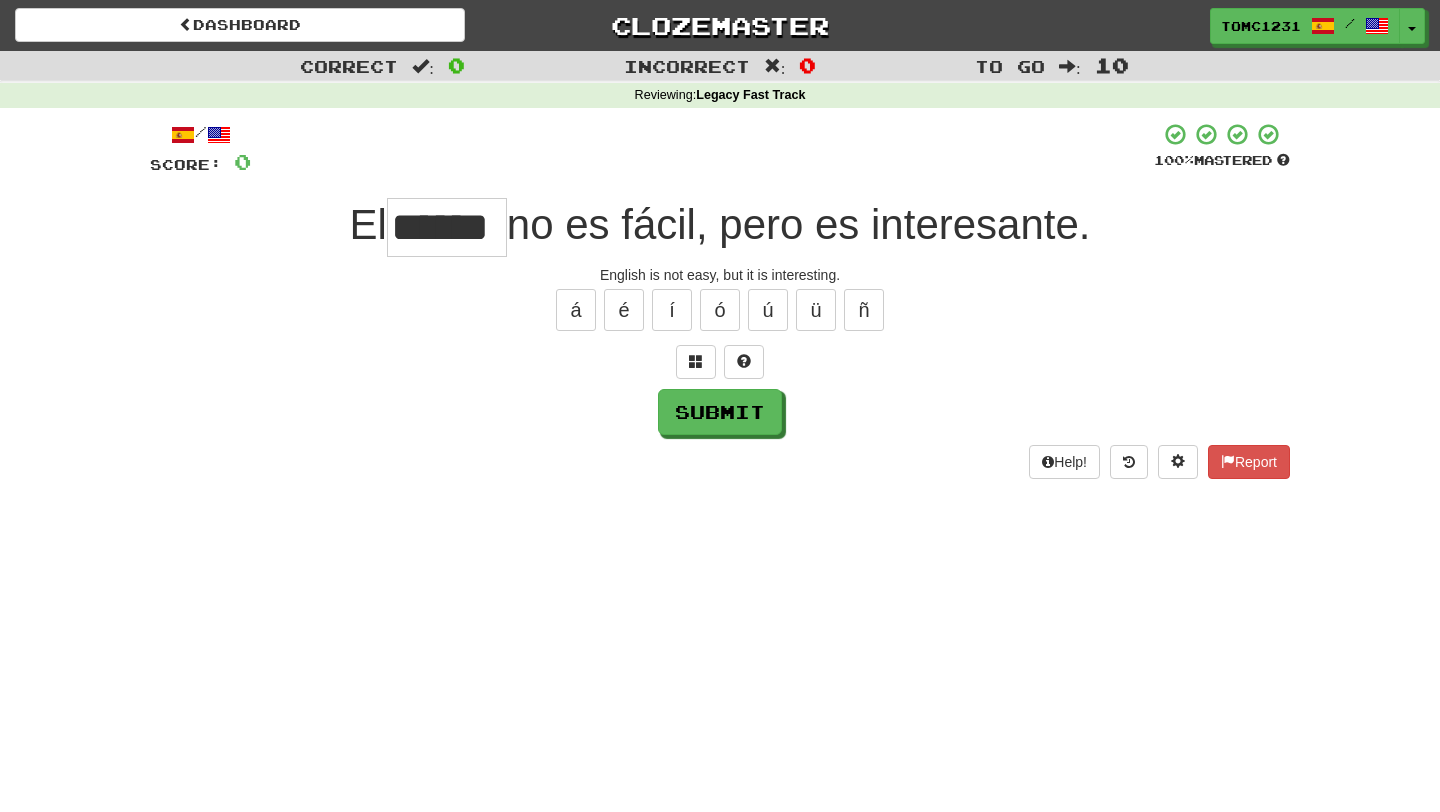 type on "******" 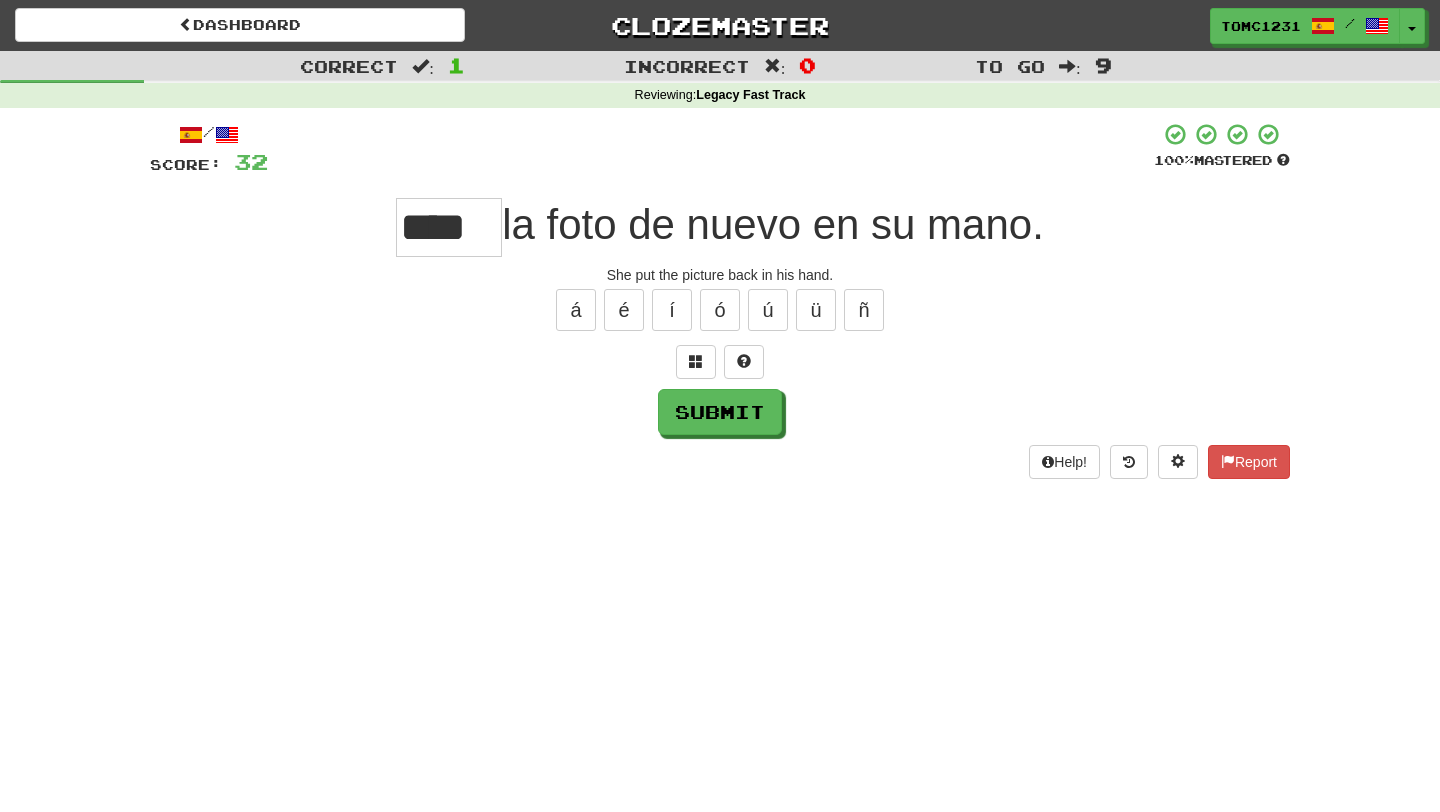 type on "****" 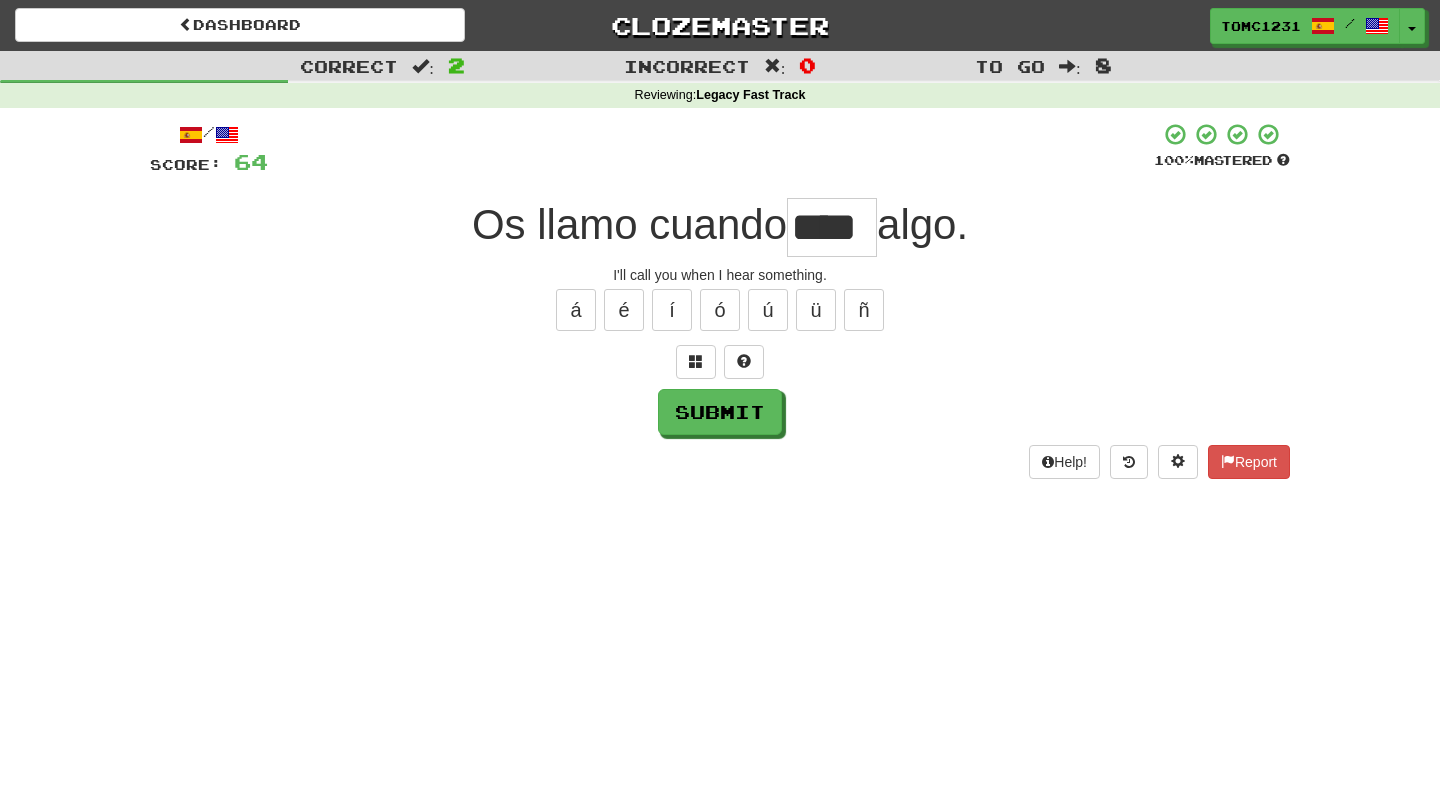 type on "****" 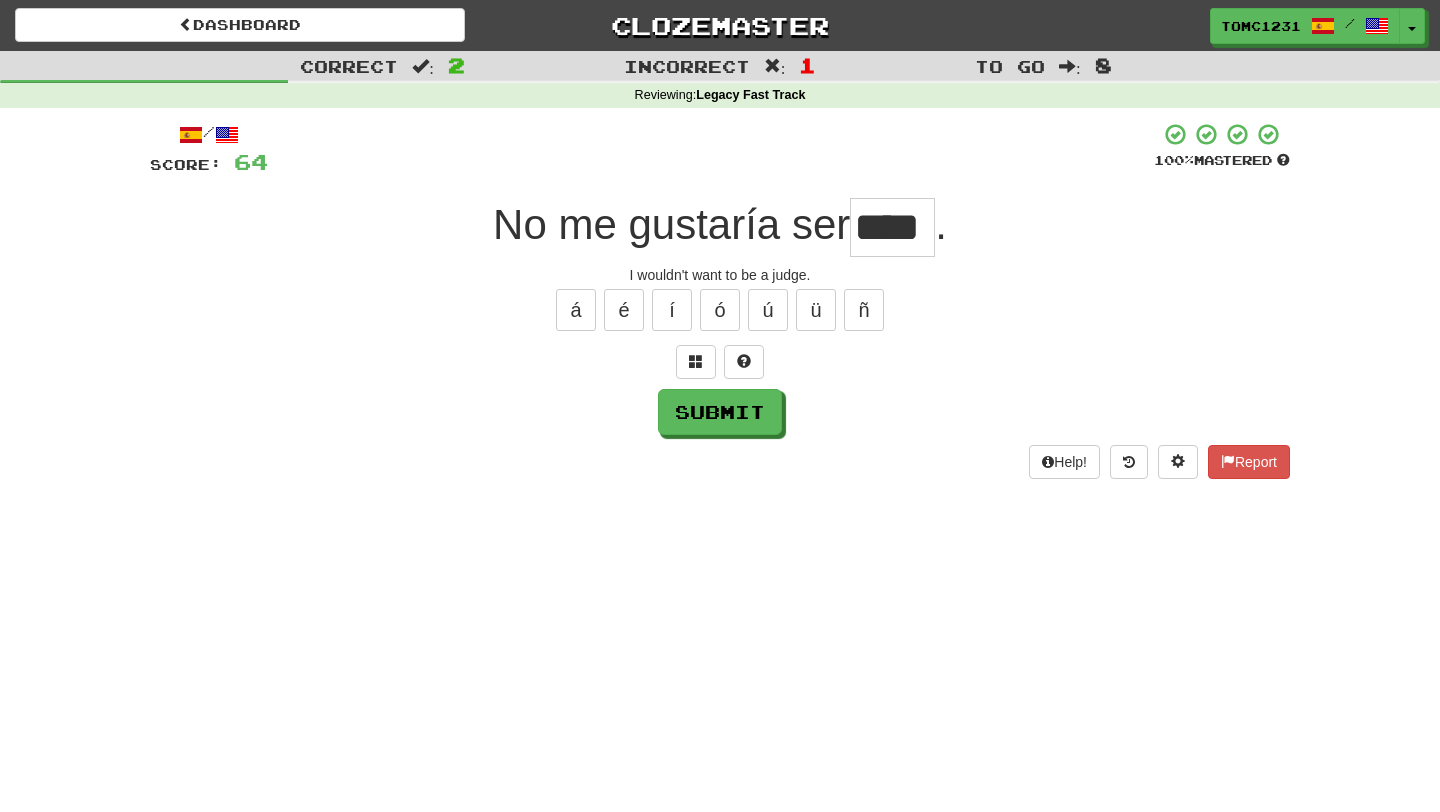 type on "****" 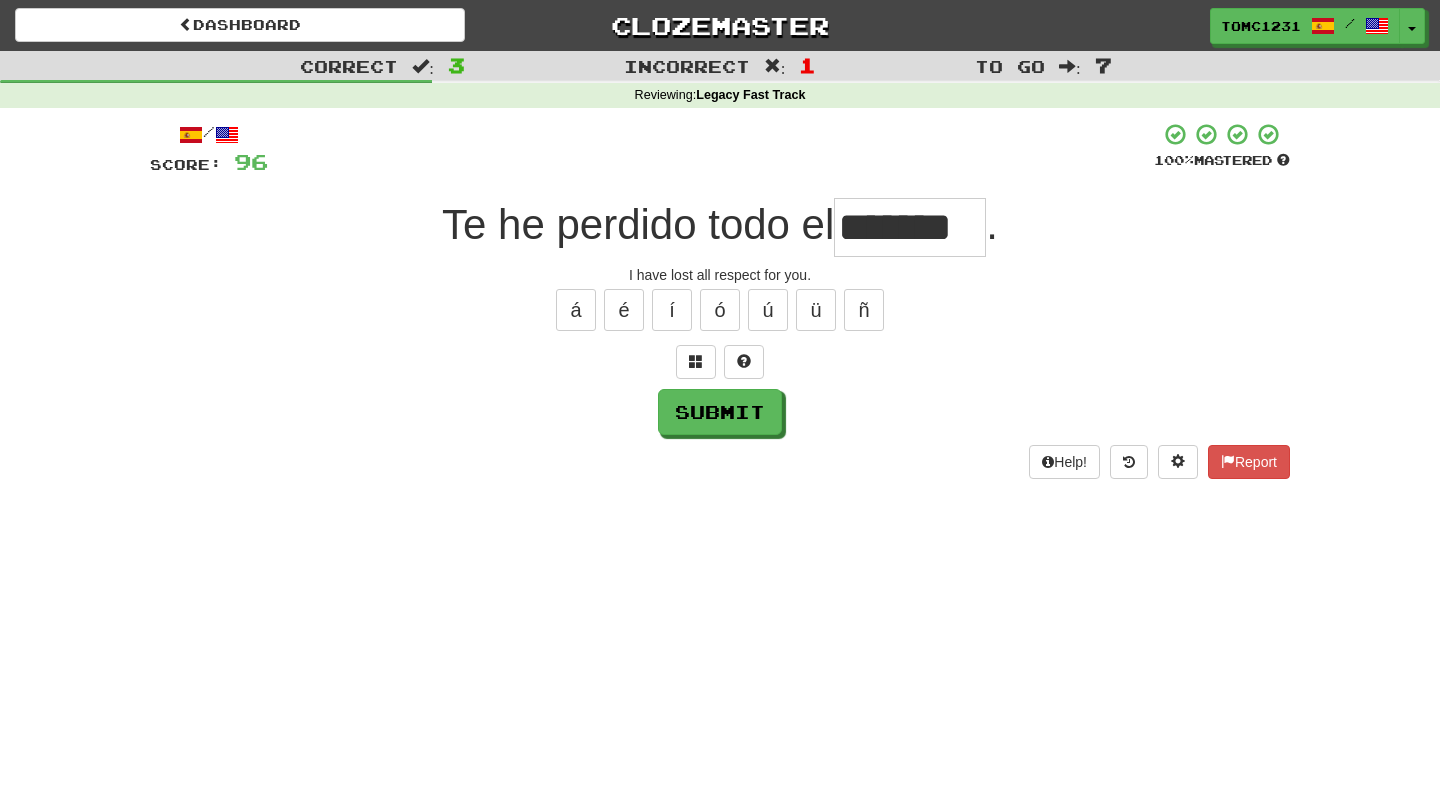type on "*******" 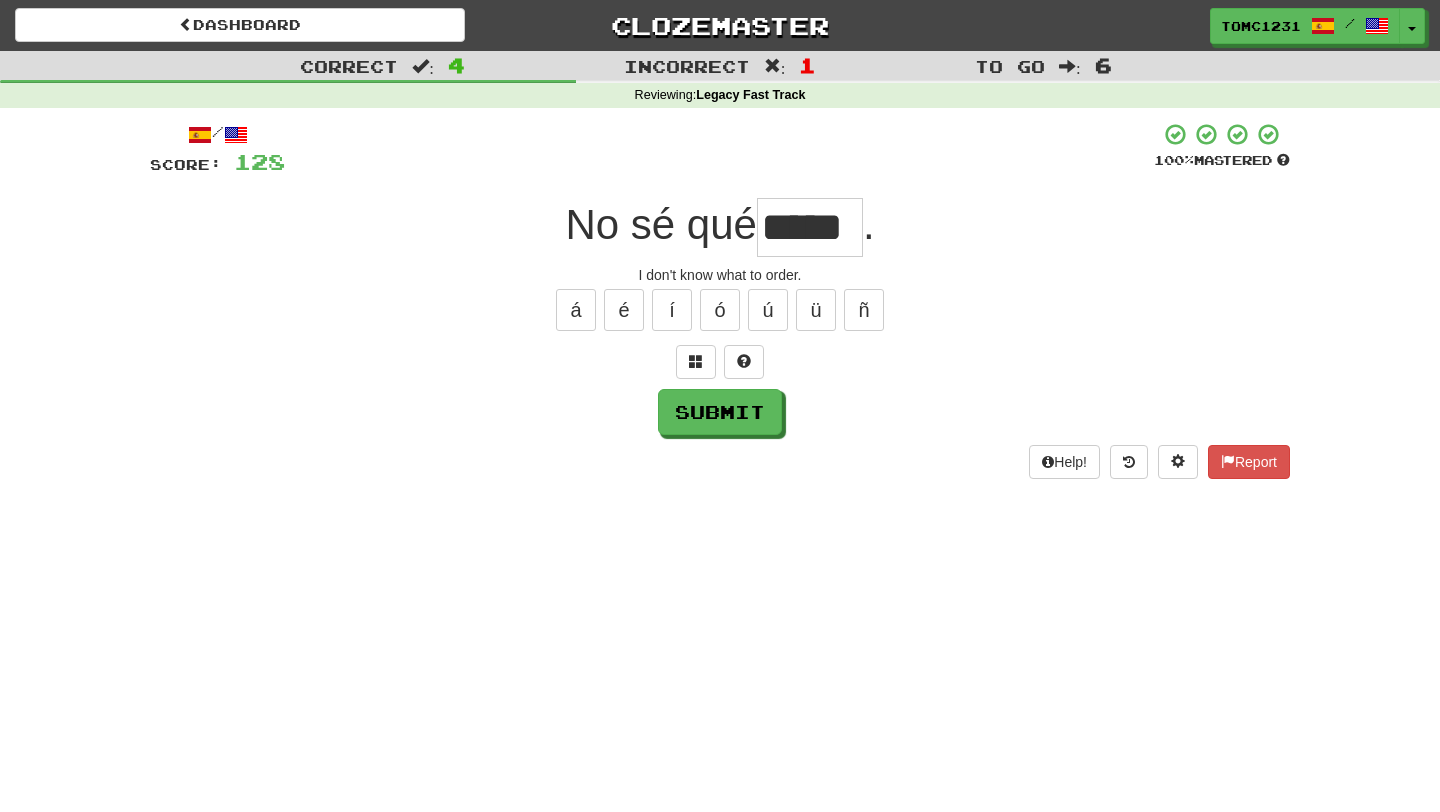 type on "*****" 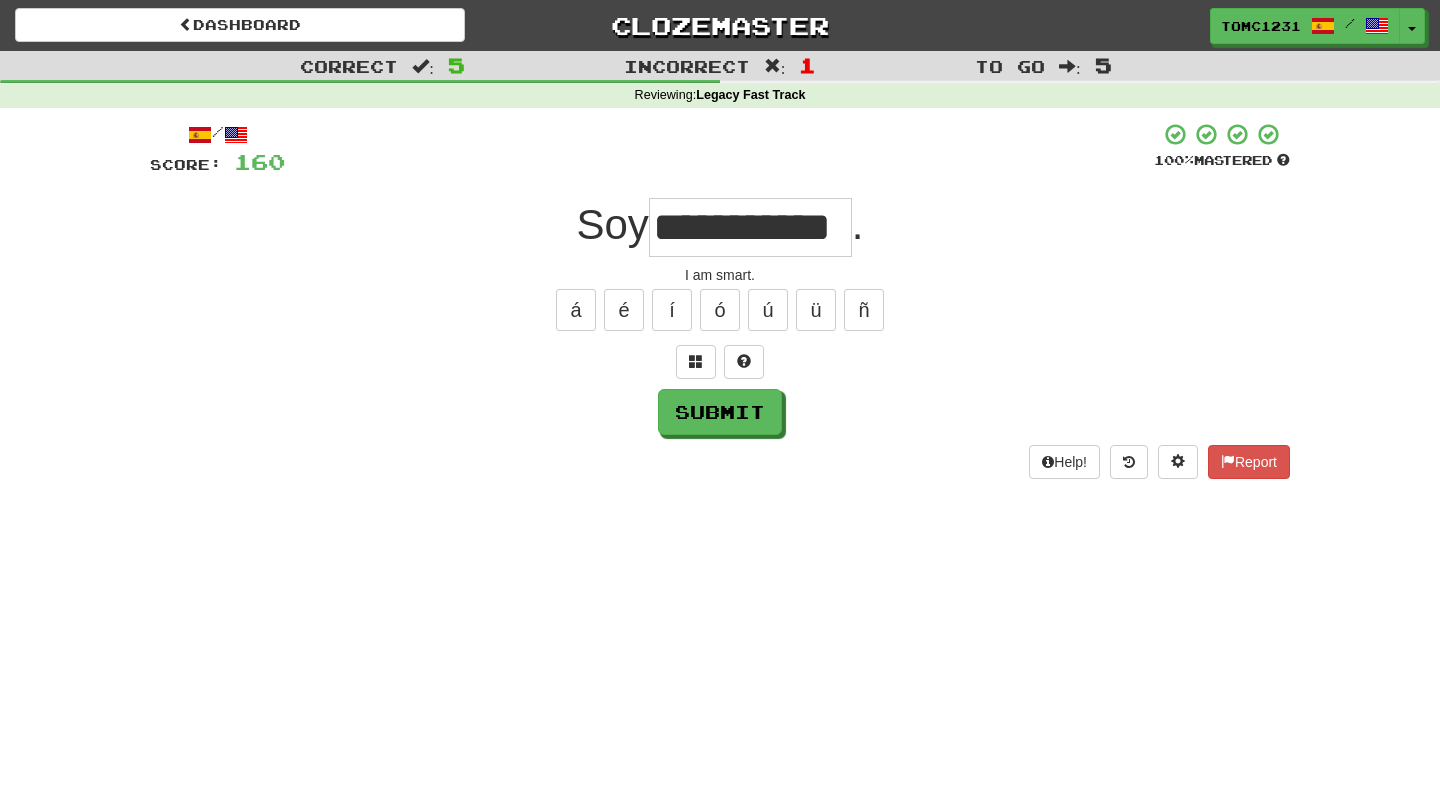 type on "**********" 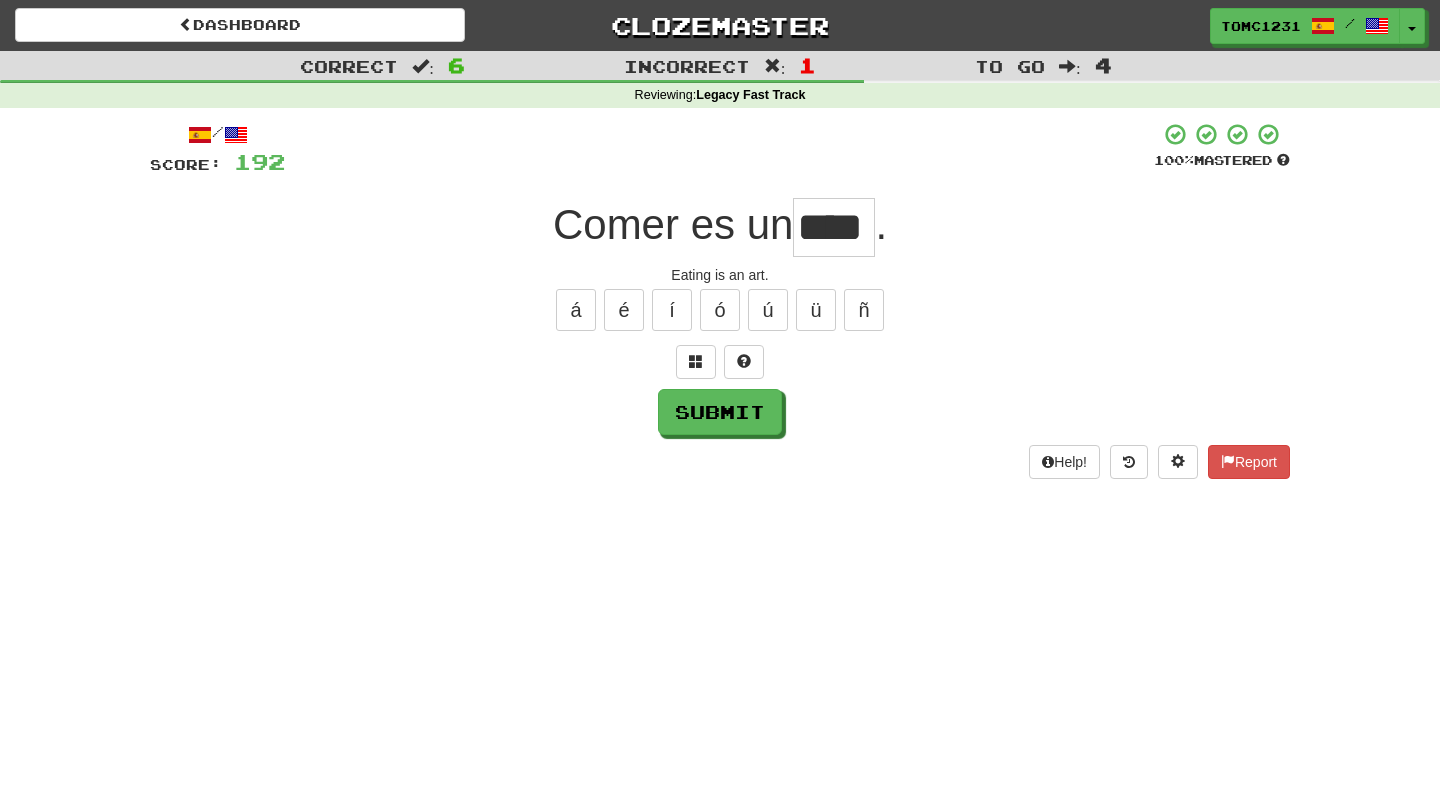 type on "****" 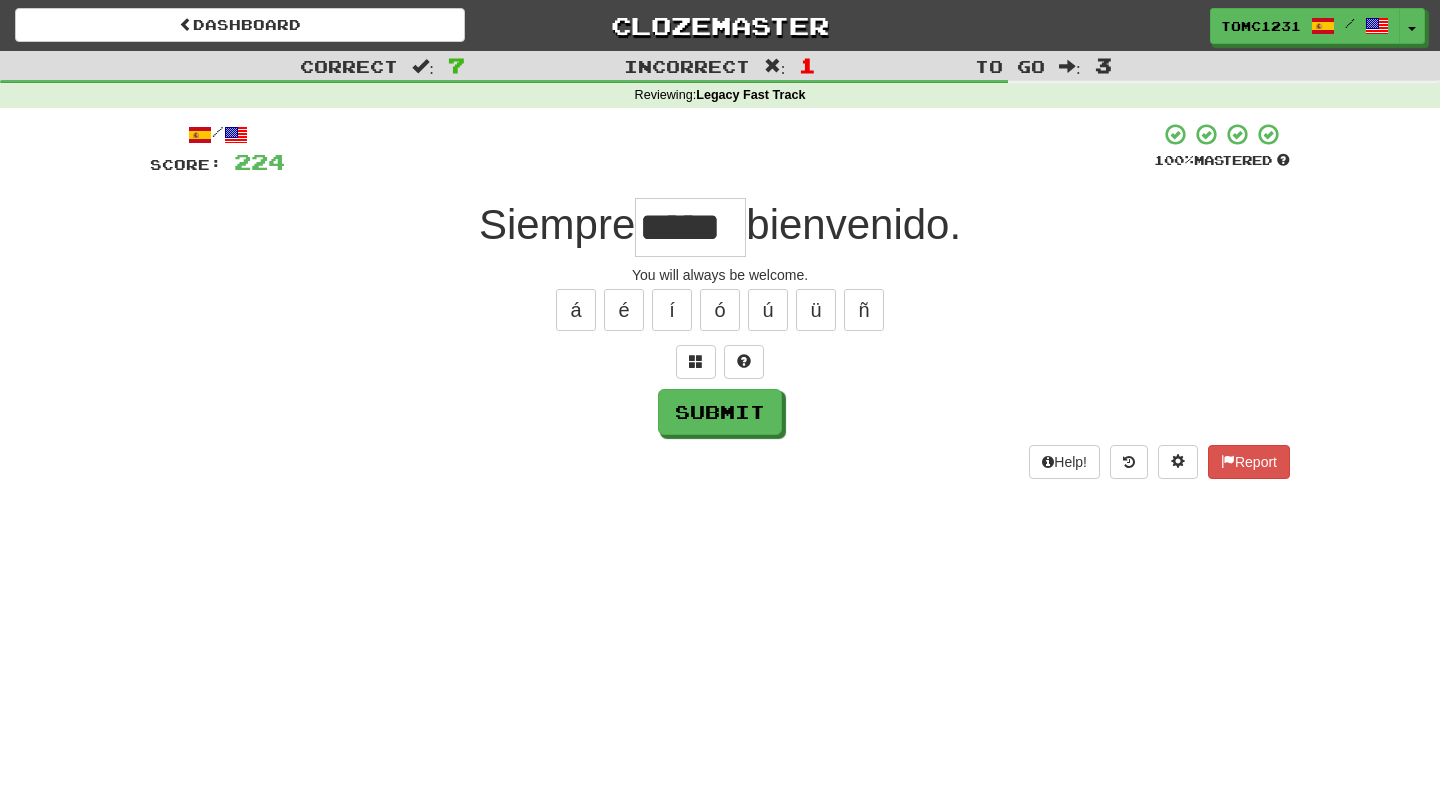 type on "*****" 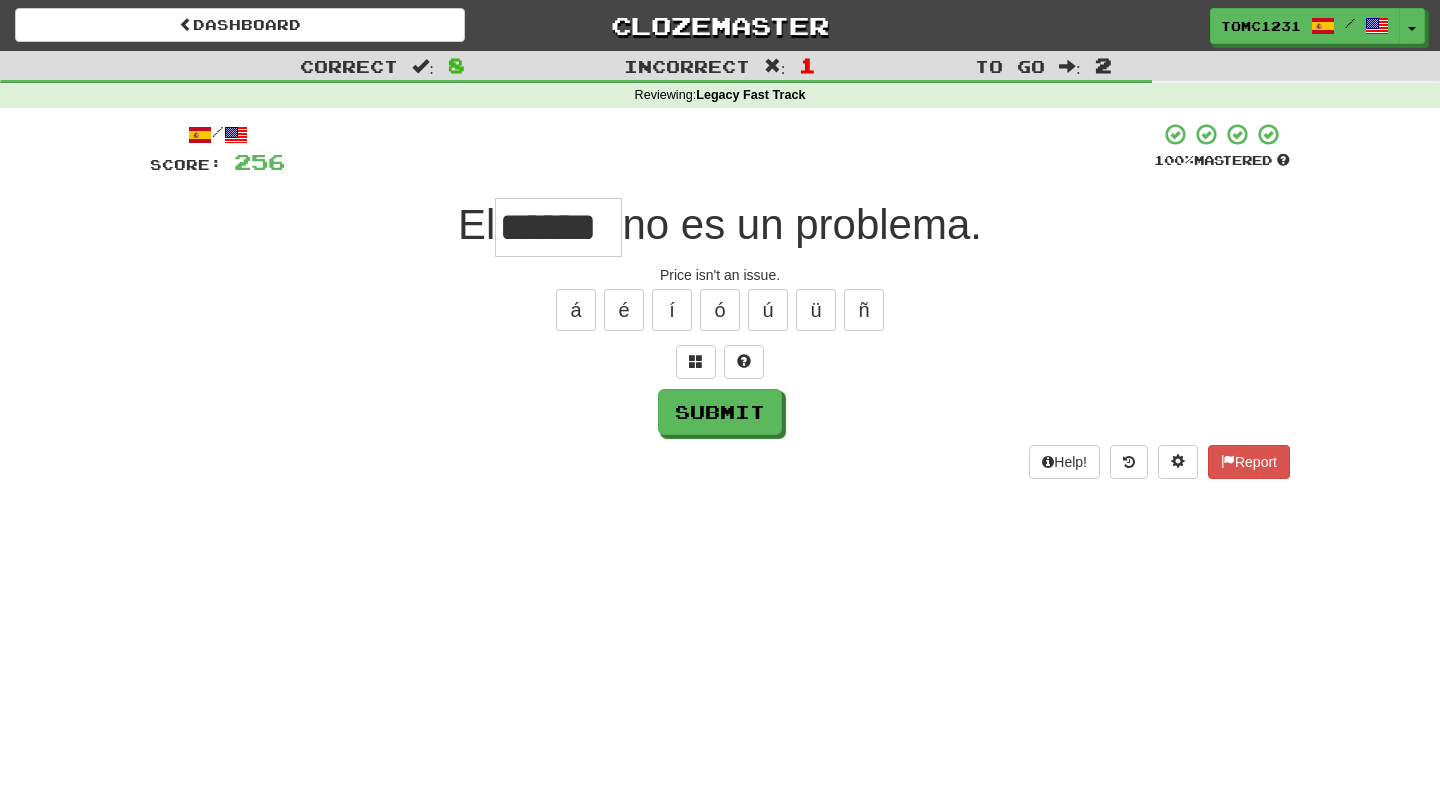 type on "******" 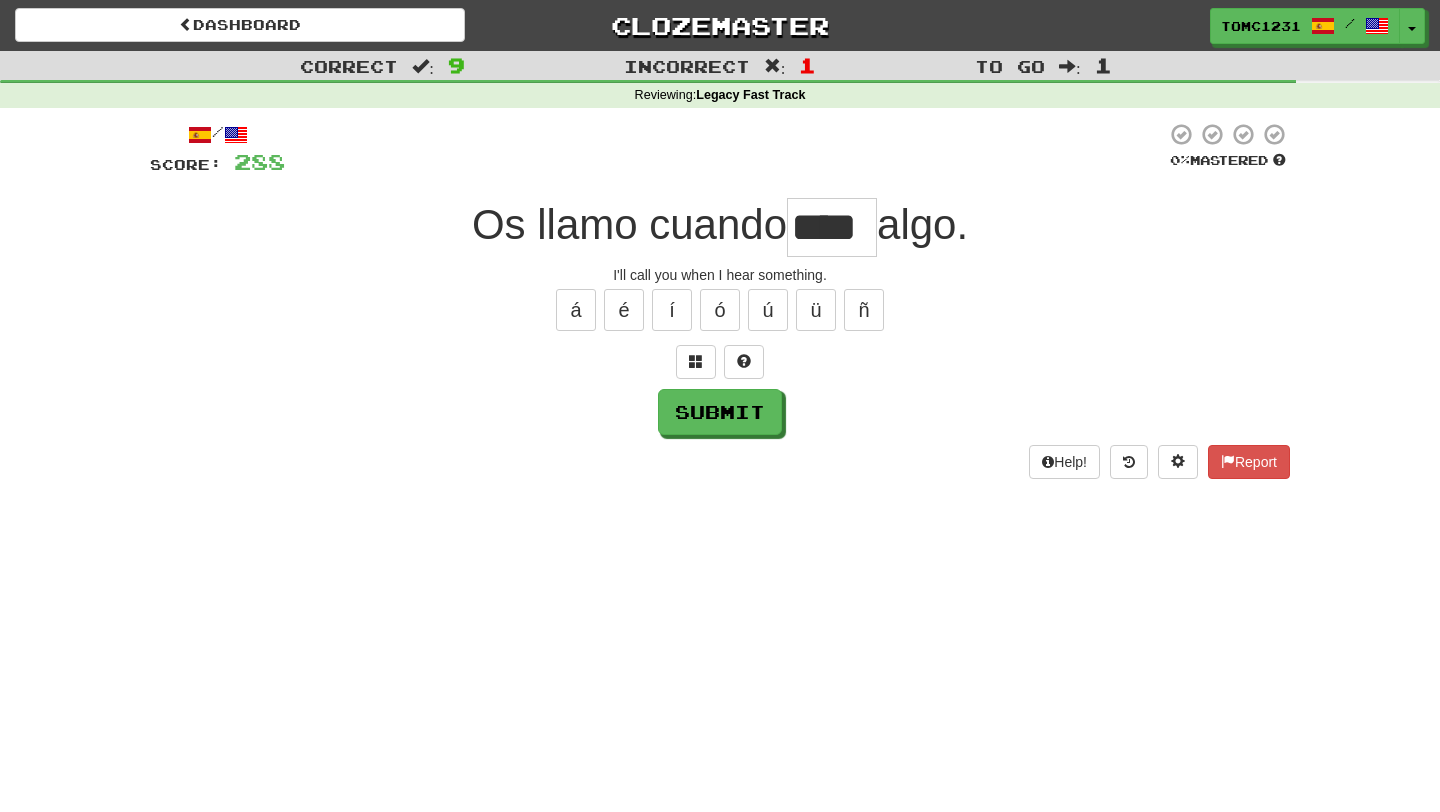 type on "****" 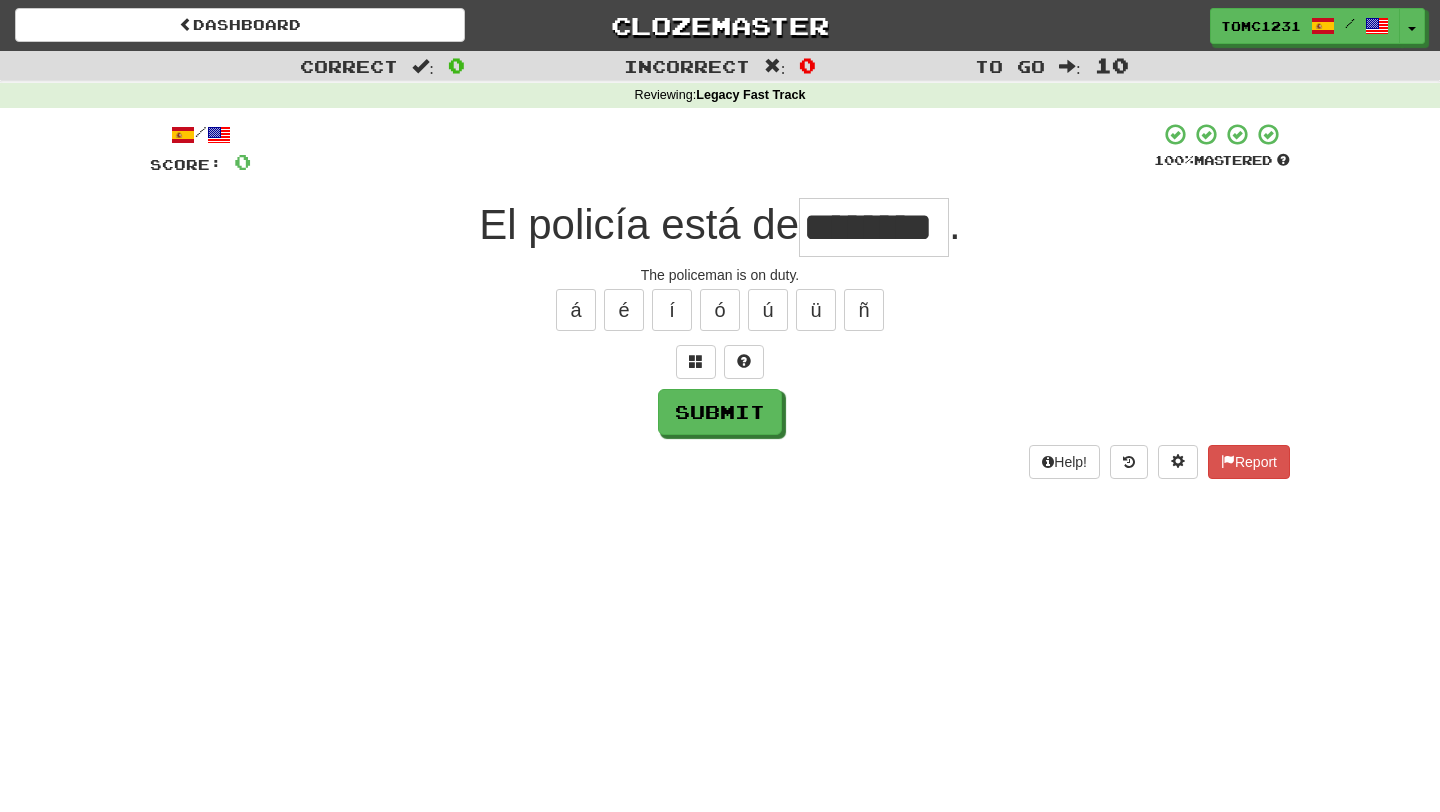 scroll, scrollTop: 0, scrollLeft: 1, axis: horizontal 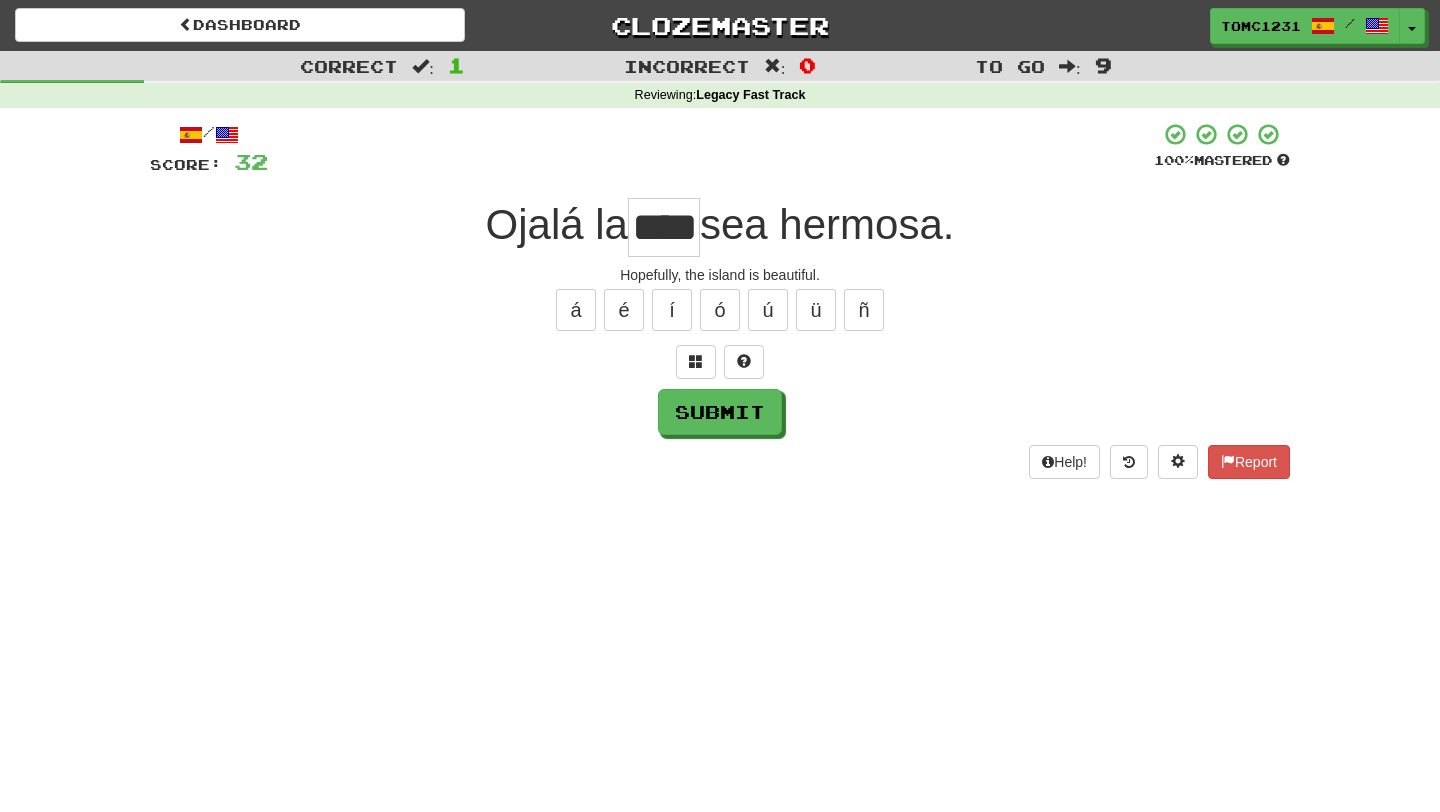 type on "****" 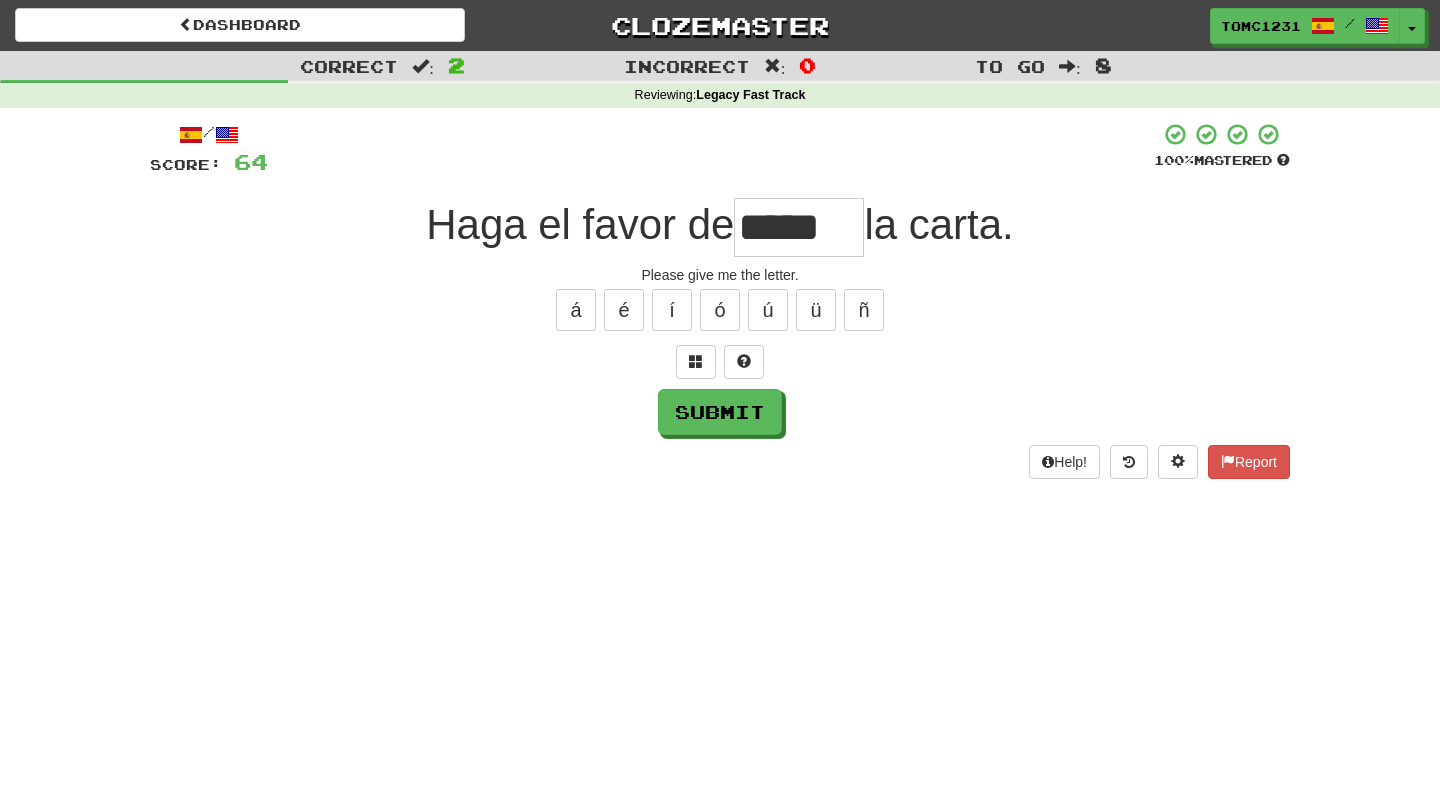 type on "*****" 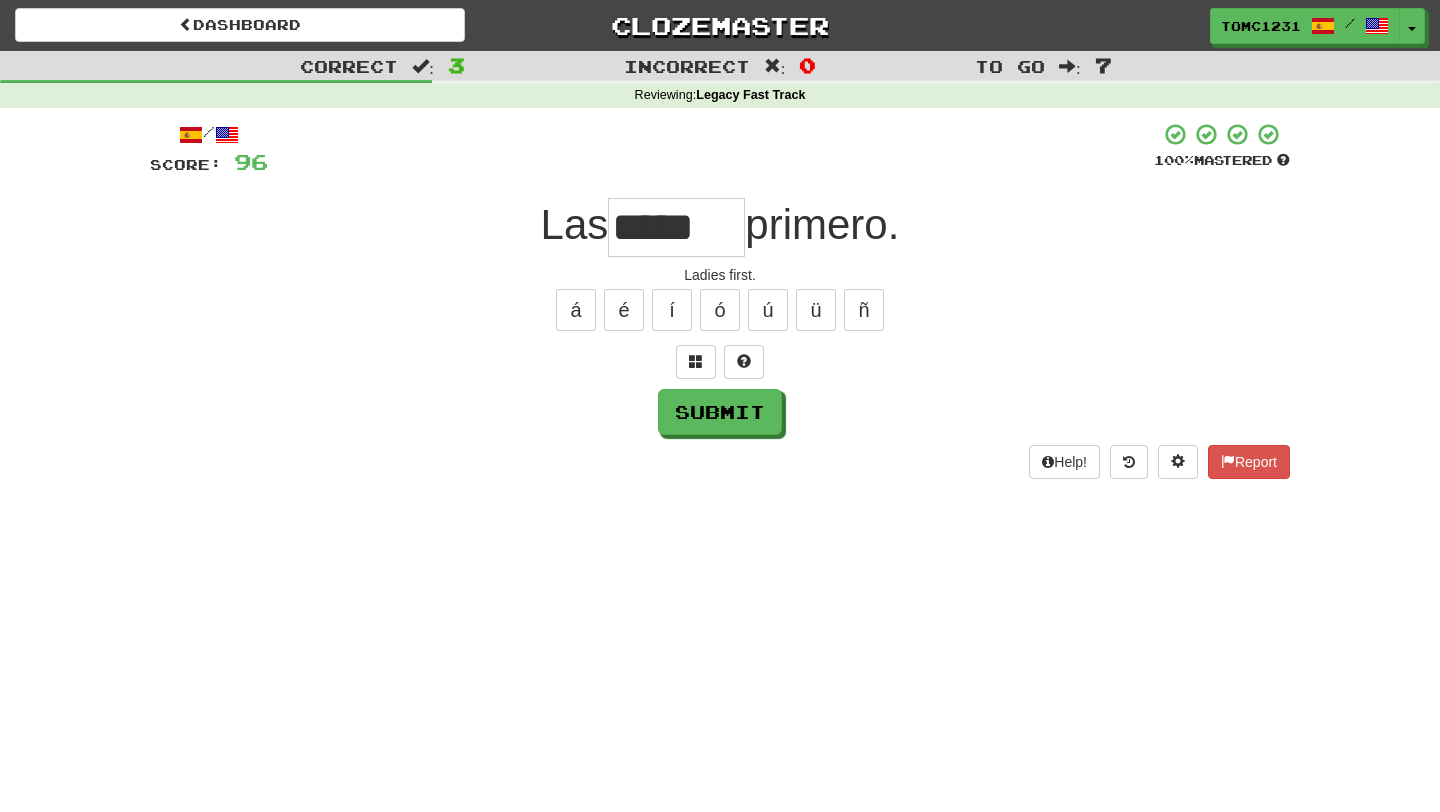 type on "*****" 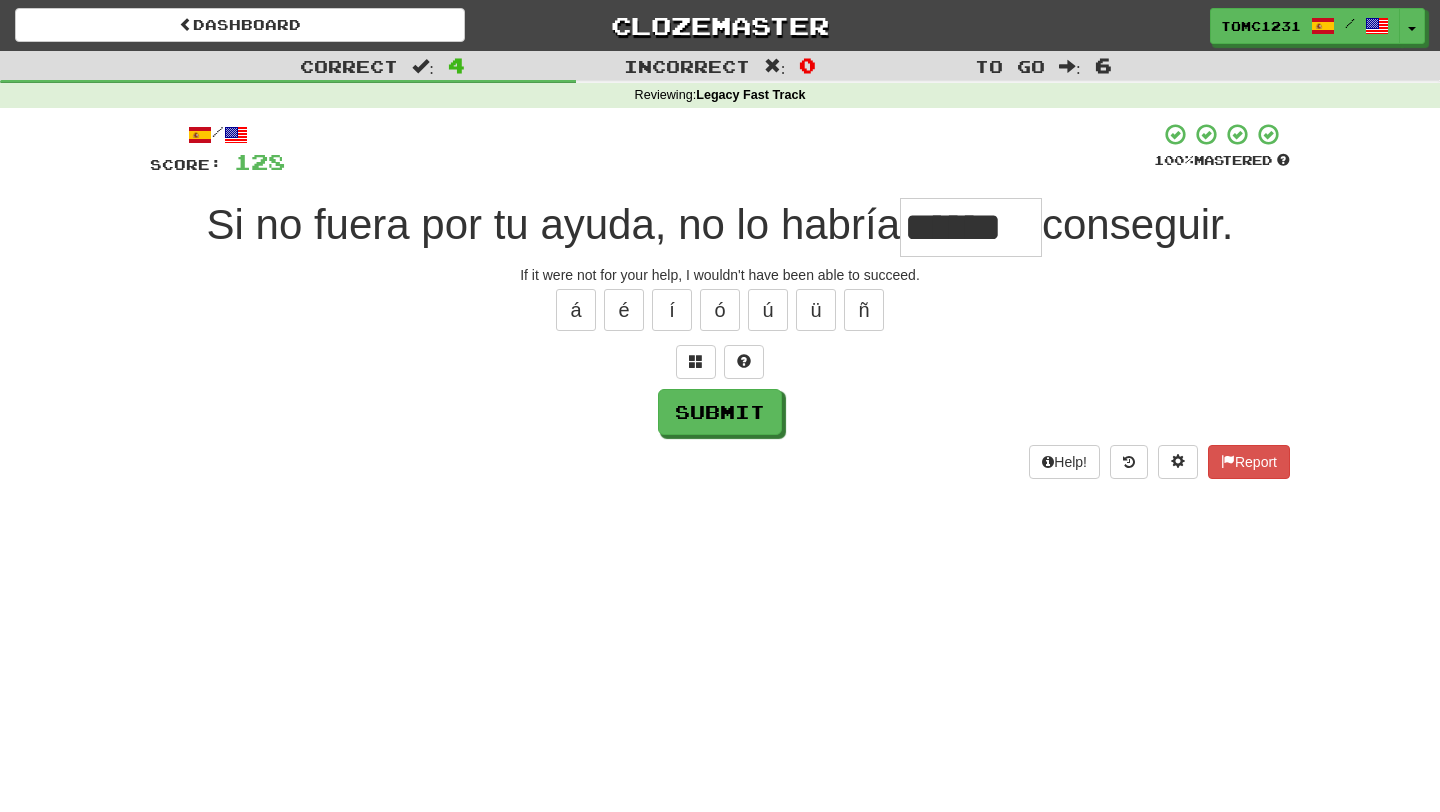 type on "******" 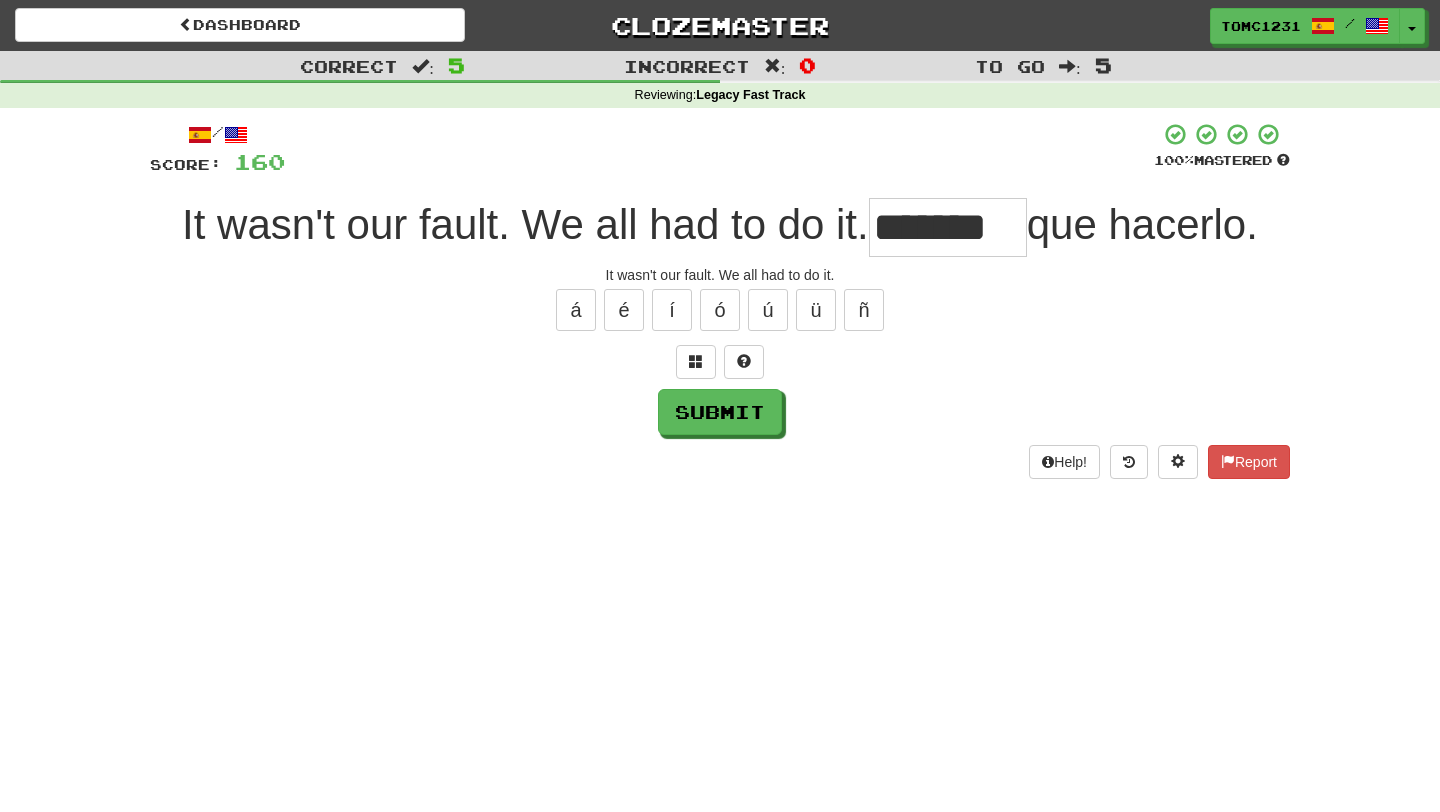 type on "*******" 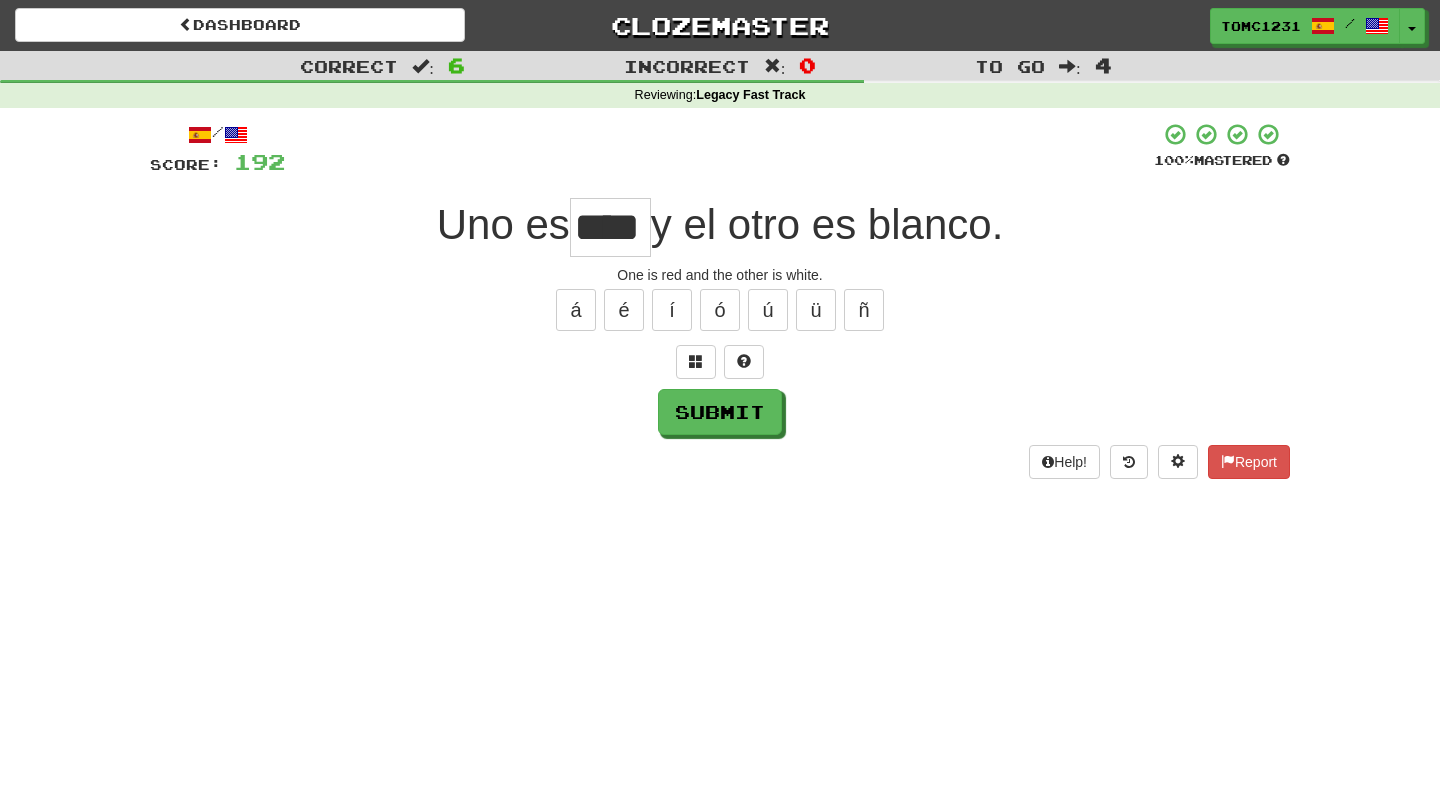 type on "****" 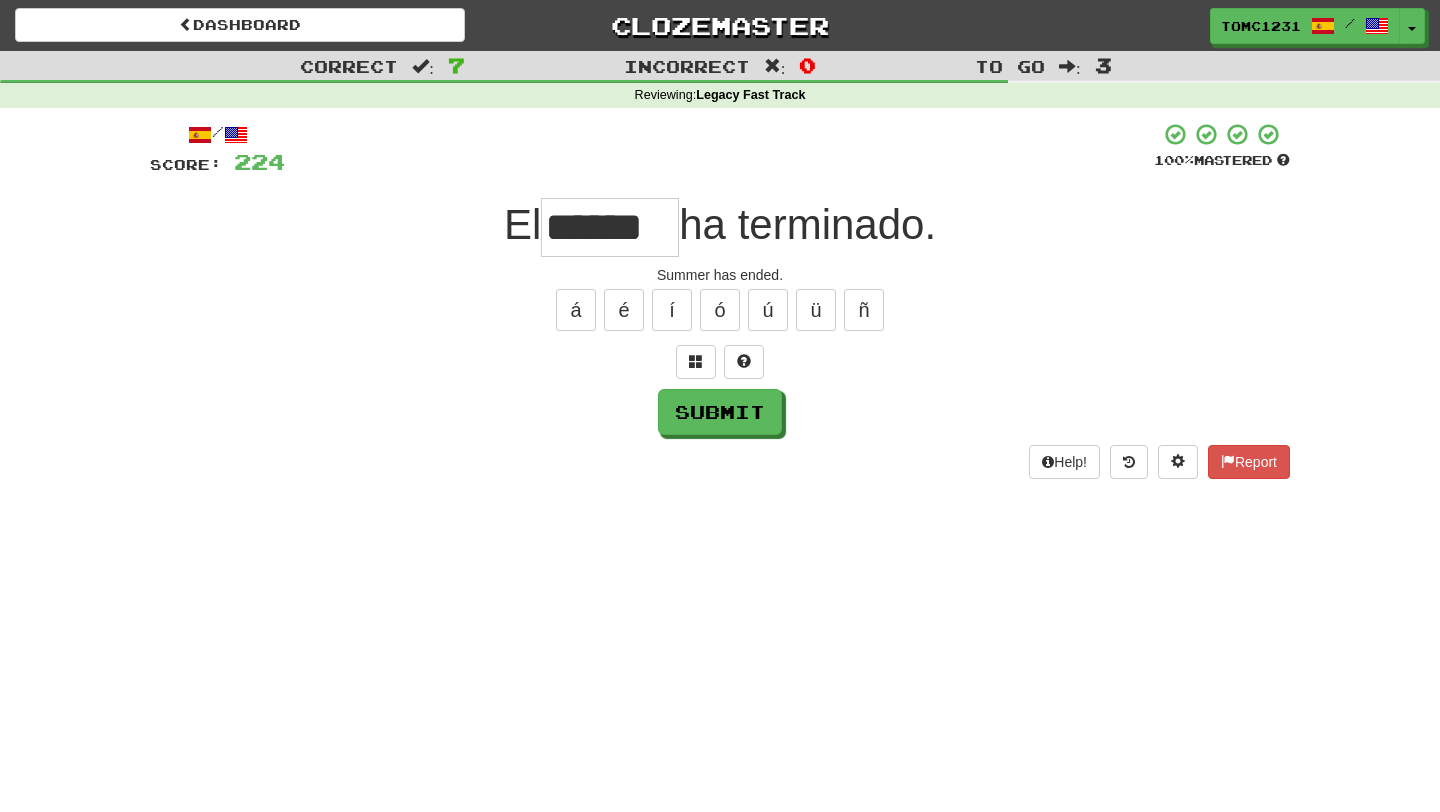 type on "******" 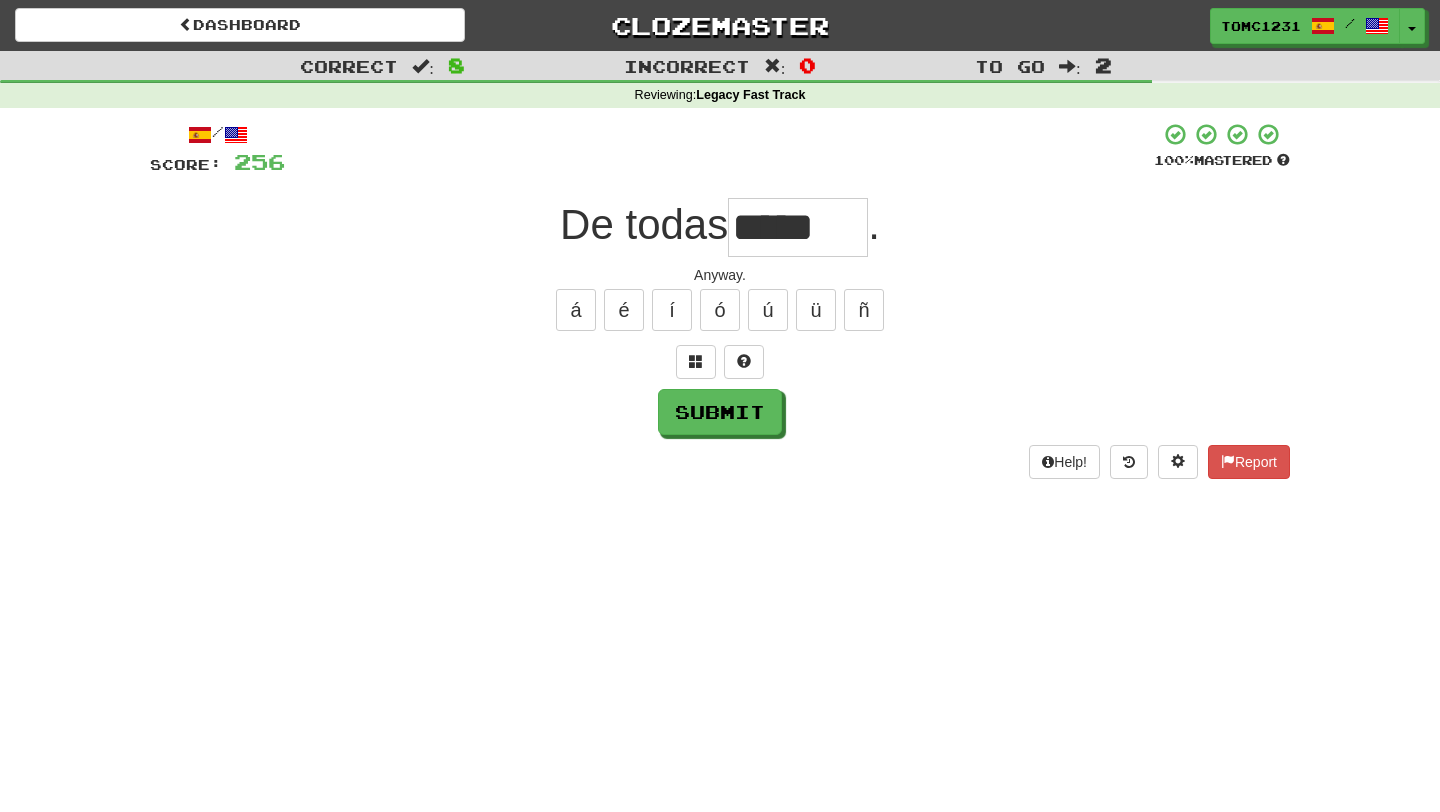 scroll, scrollTop: 0, scrollLeft: 0, axis: both 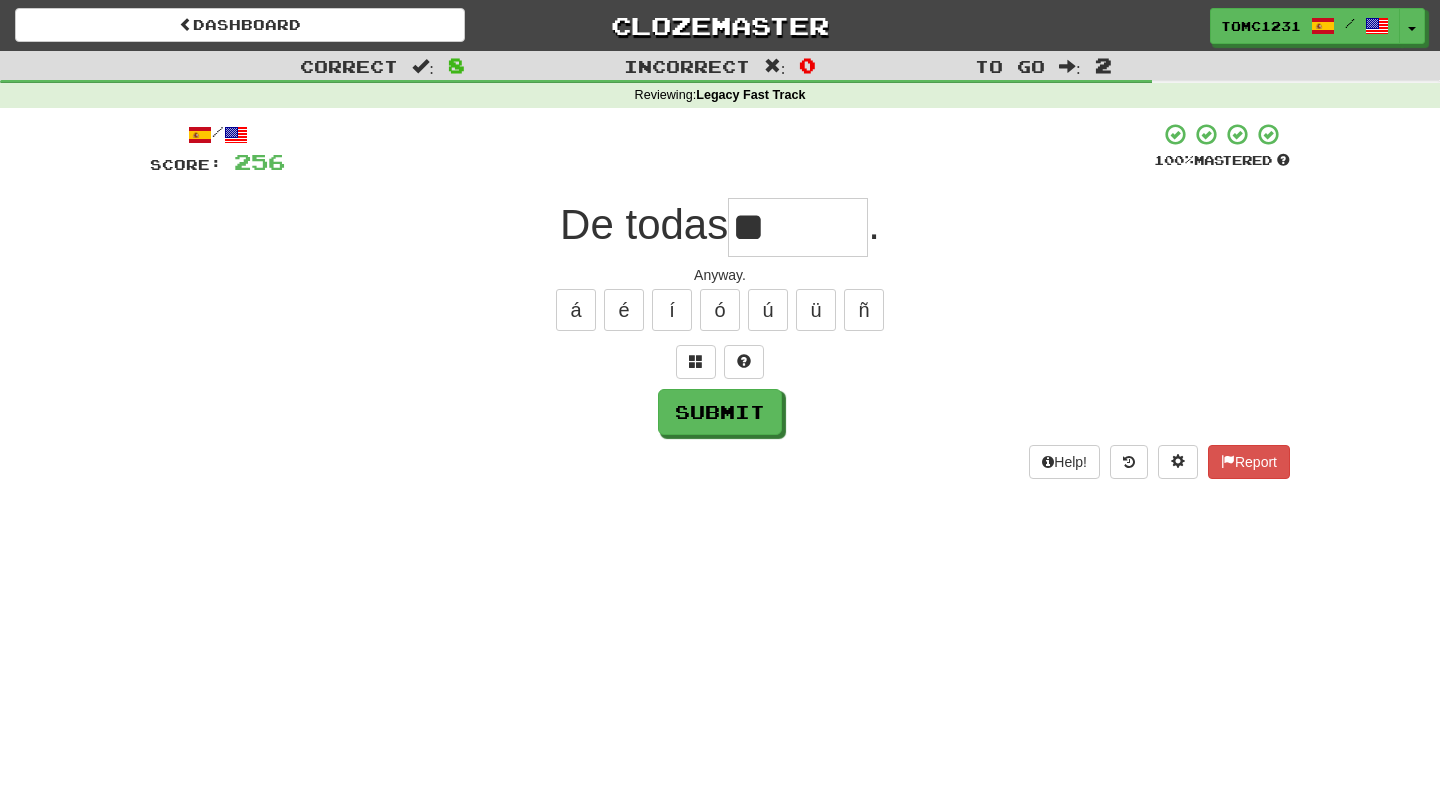 type on "*" 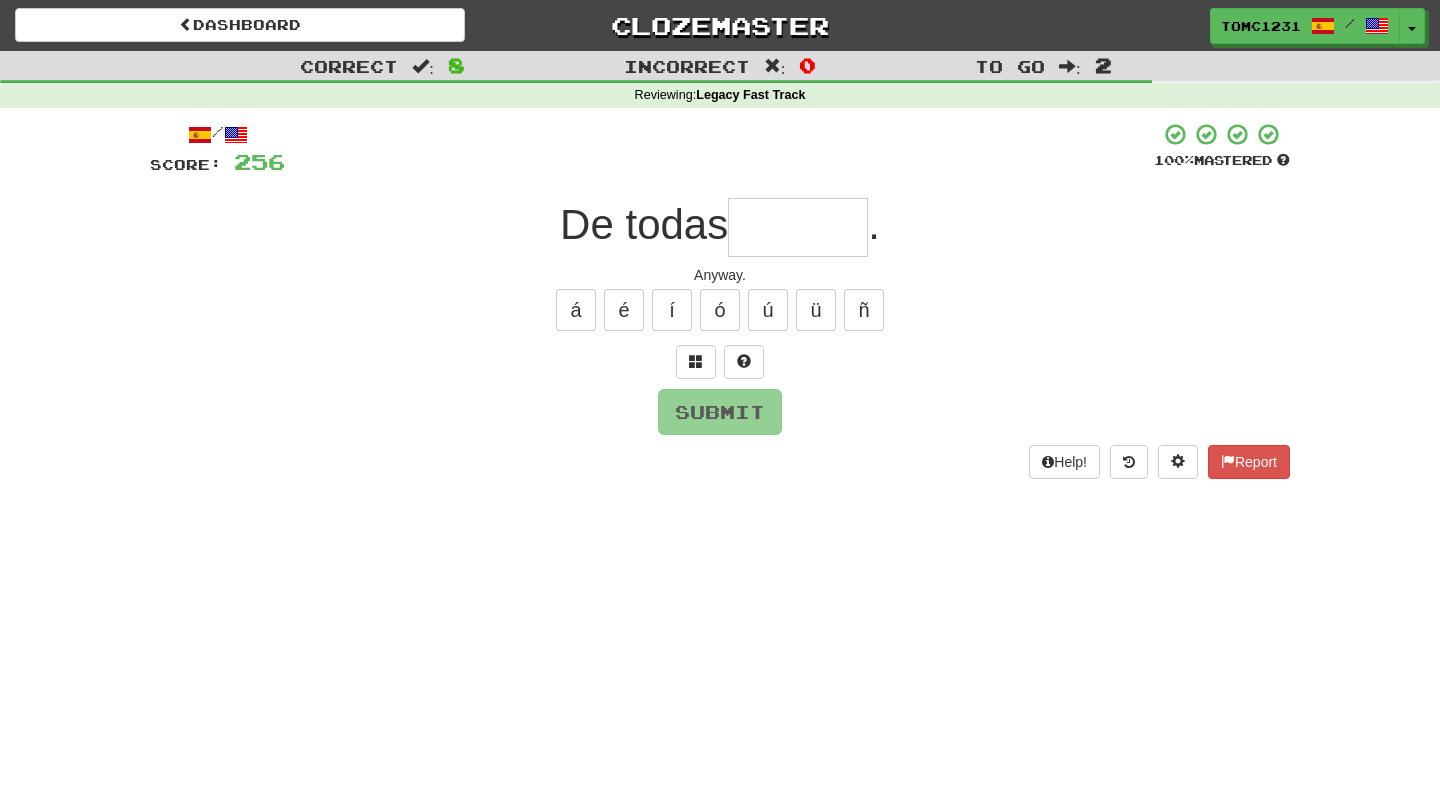 type on "******" 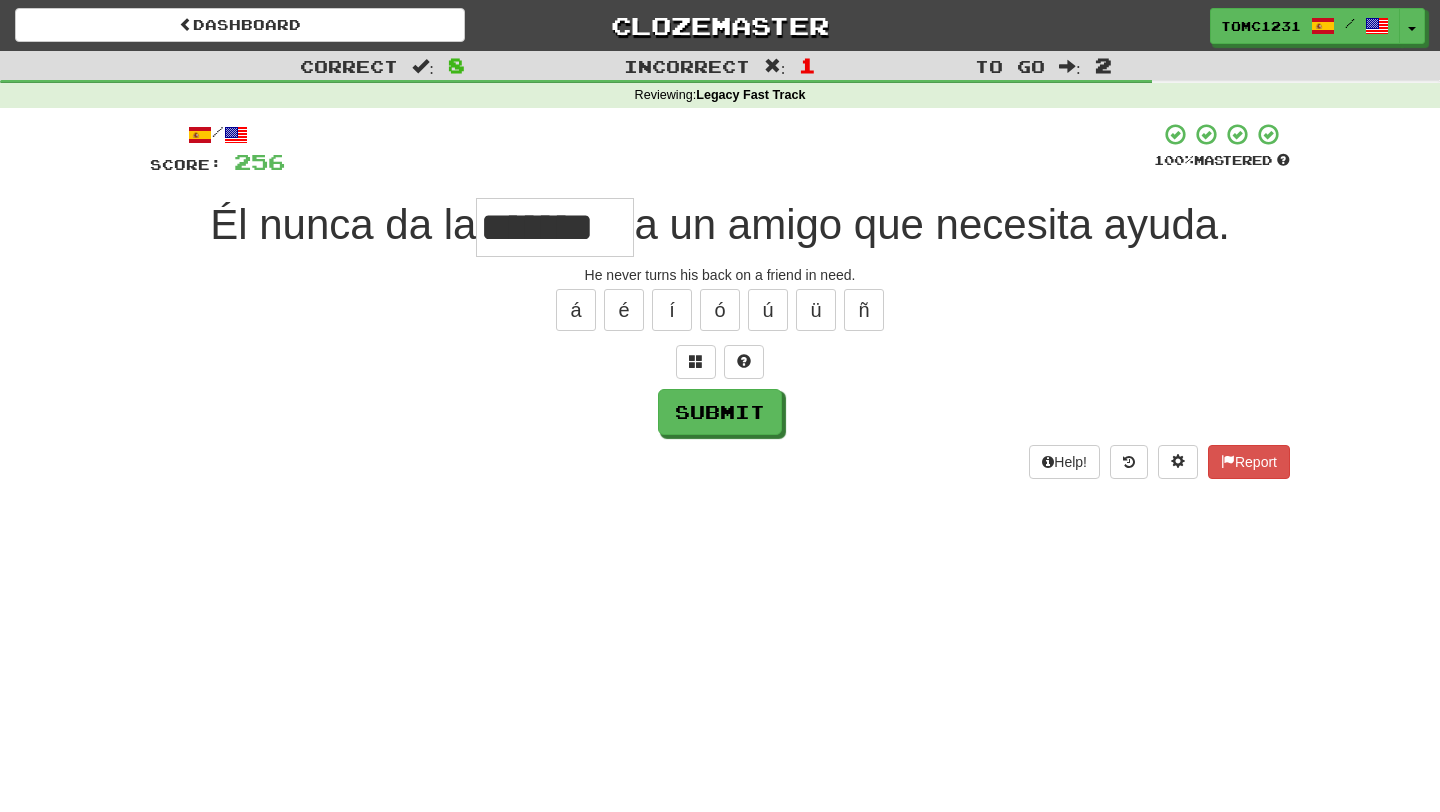 type on "*******" 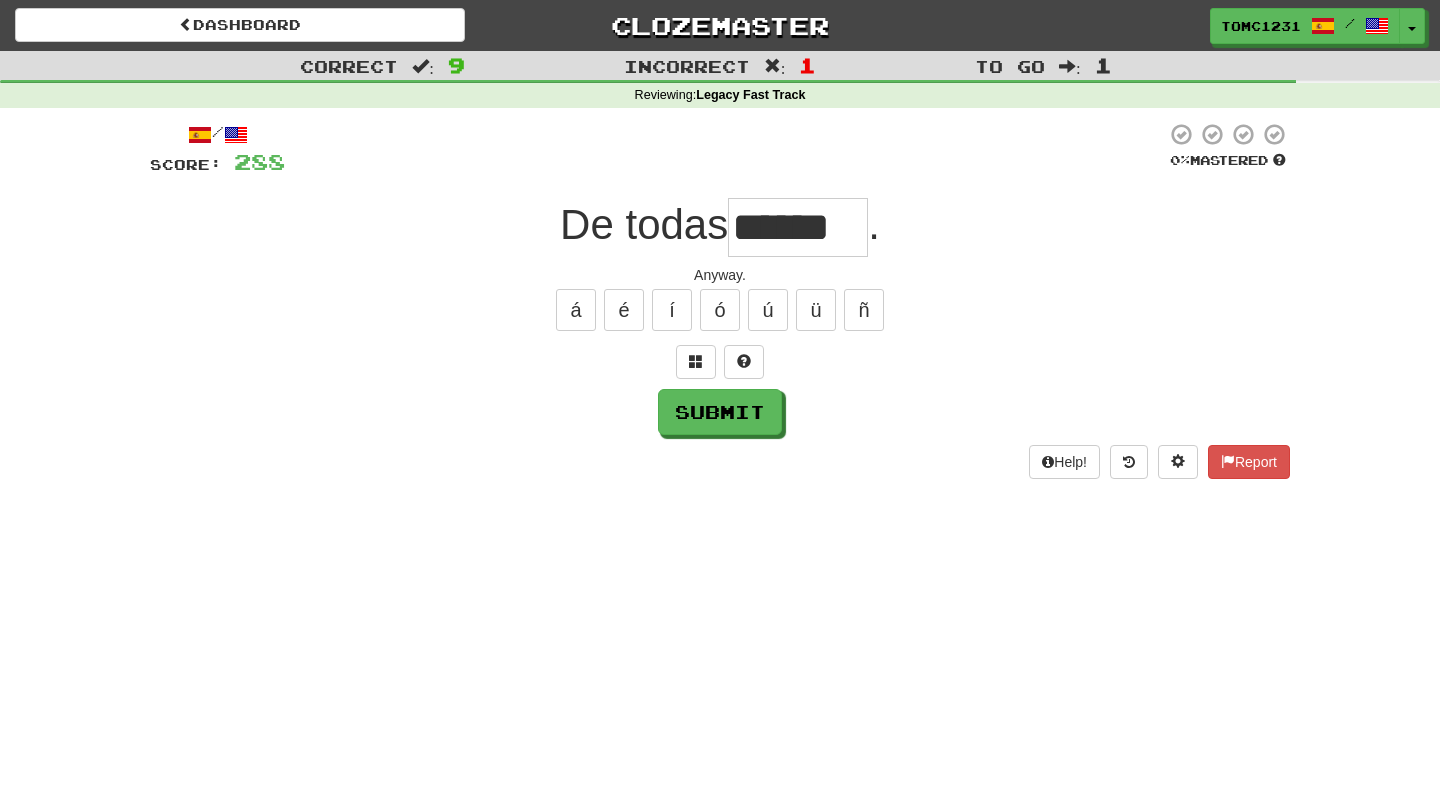 type on "******" 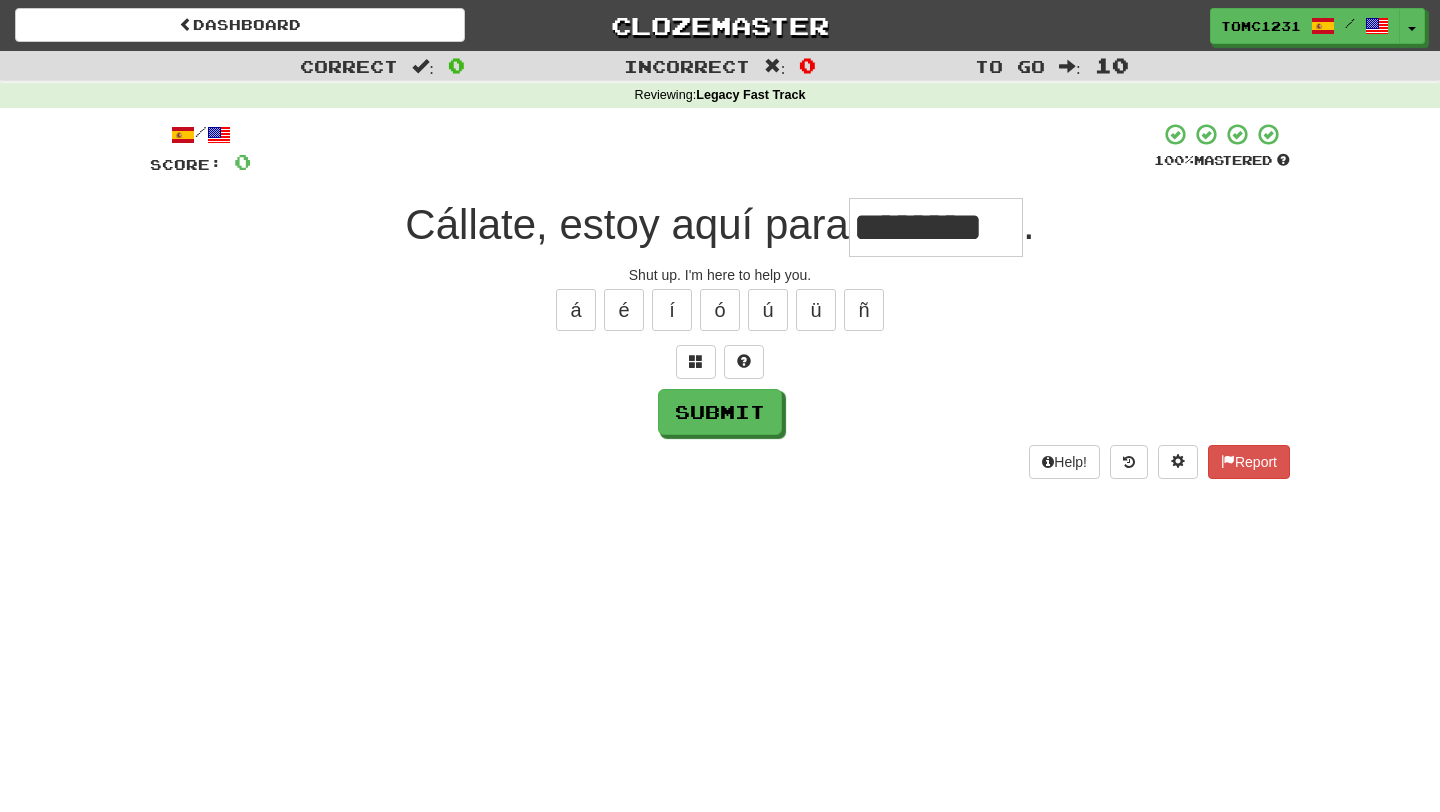 type on "********" 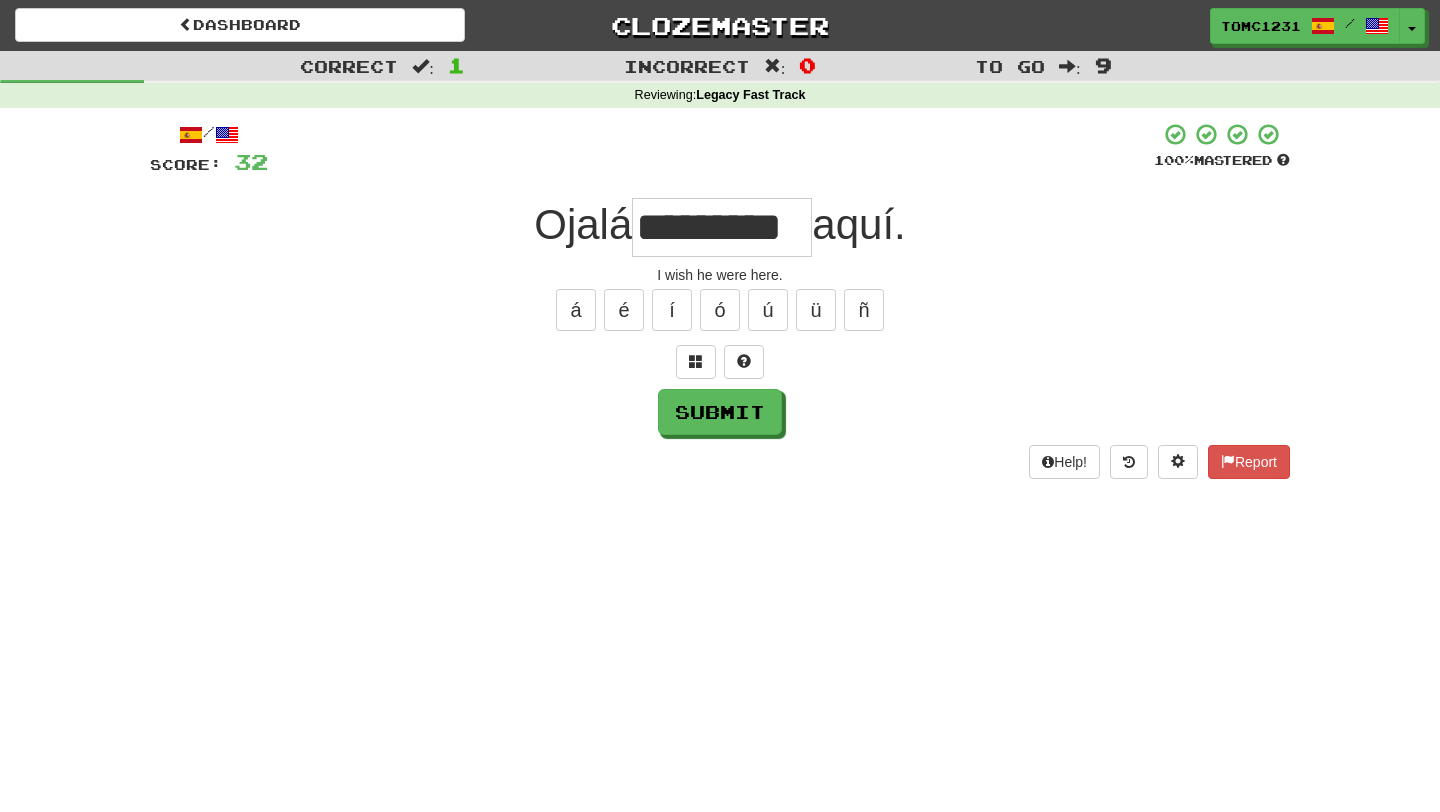 type on "*********" 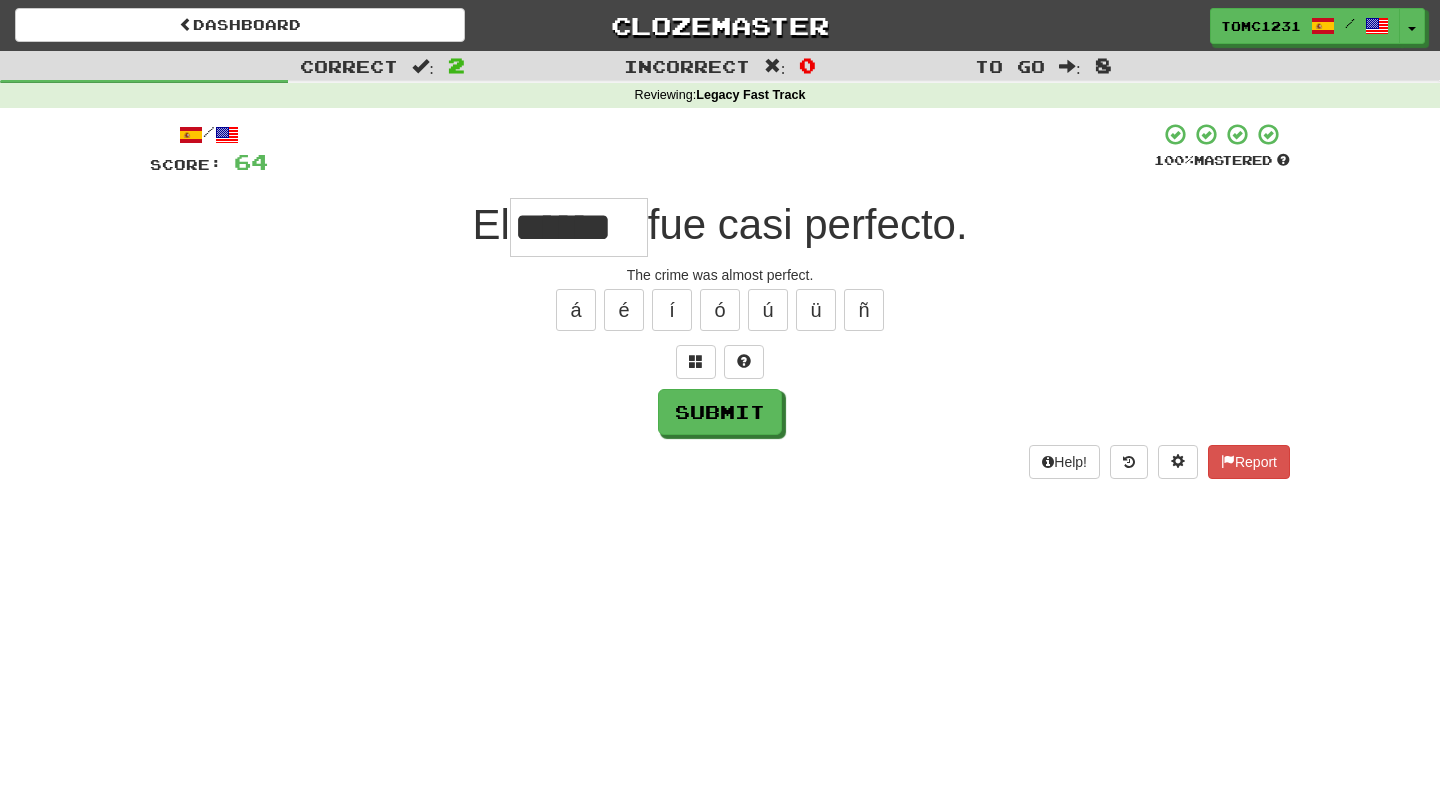 type on "******" 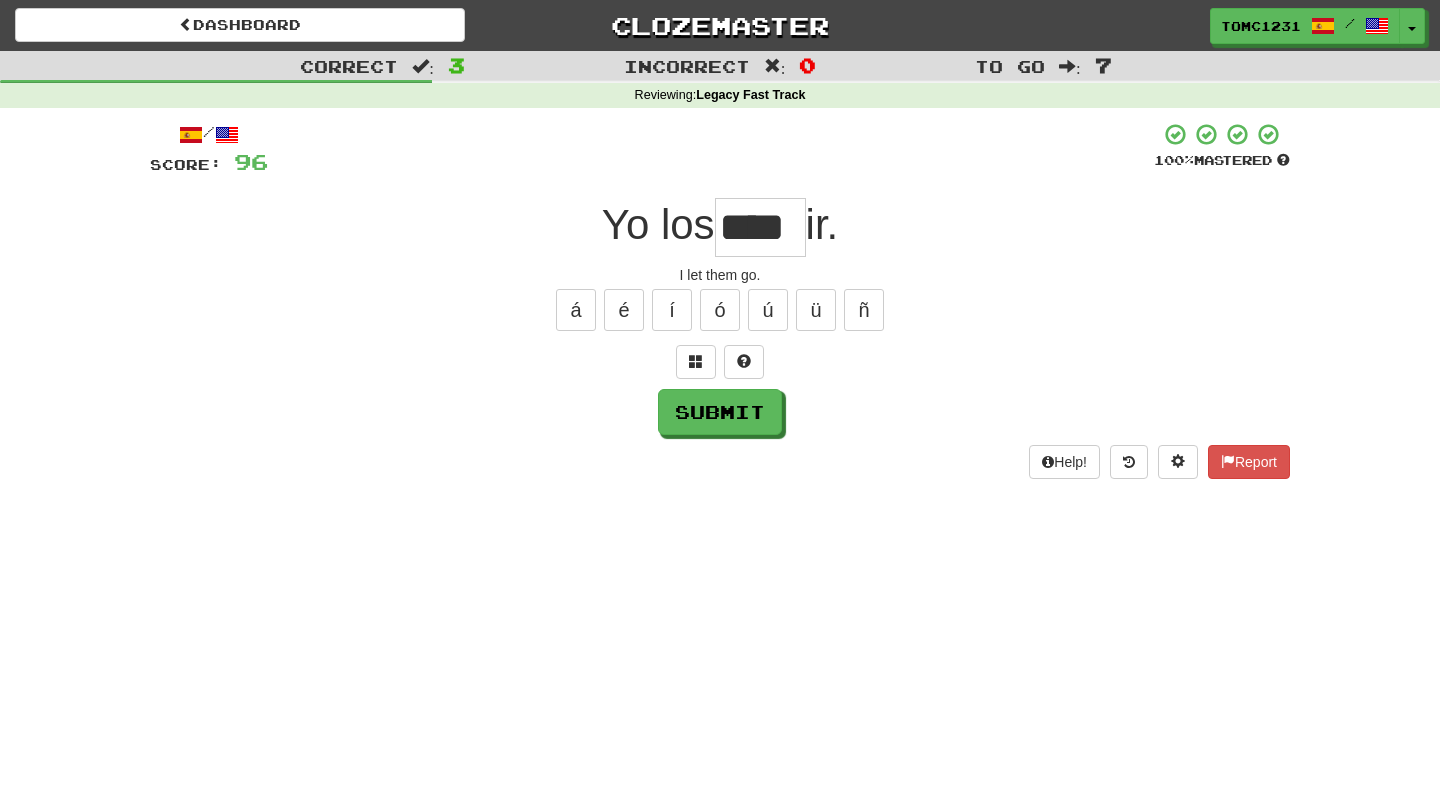 type on "****" 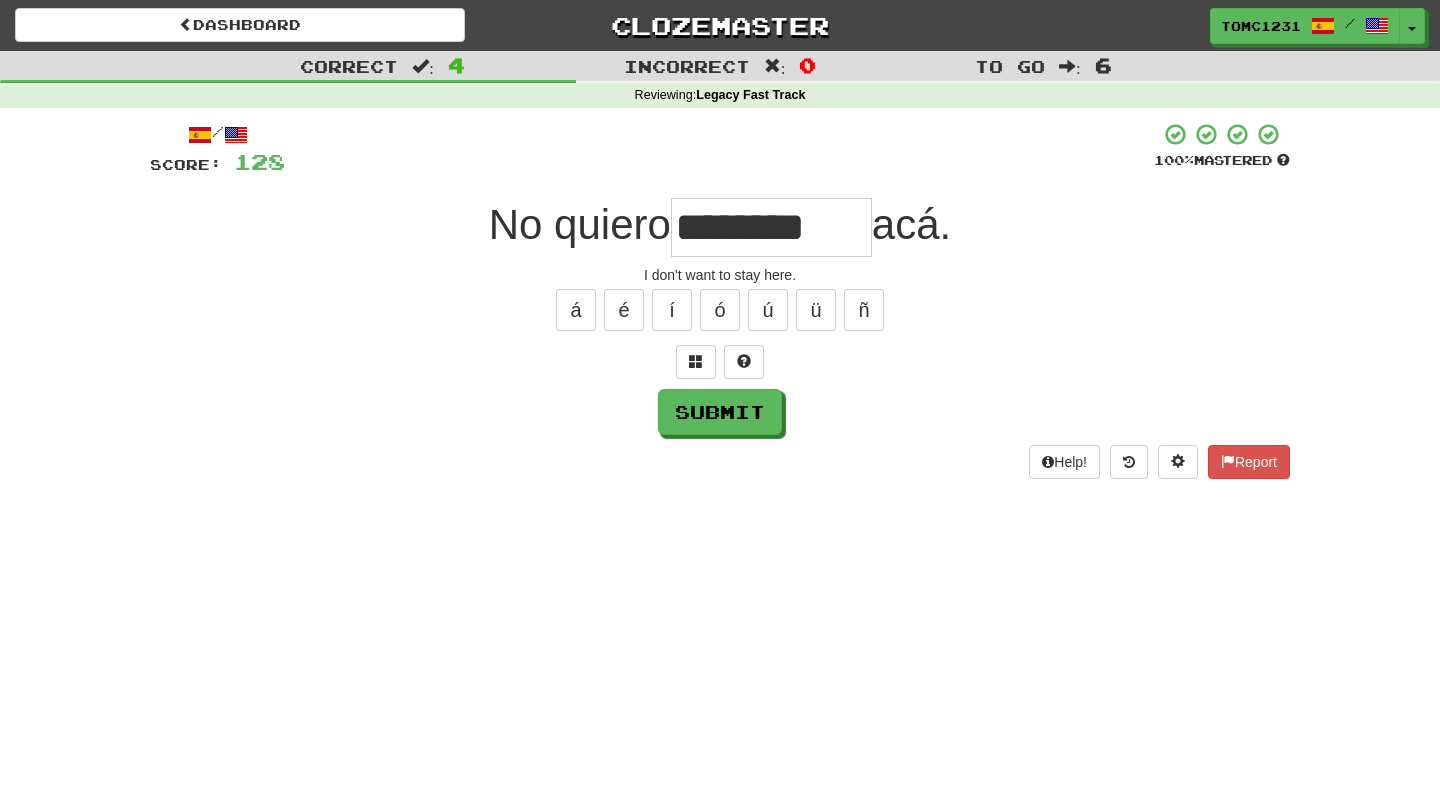 type on "********" 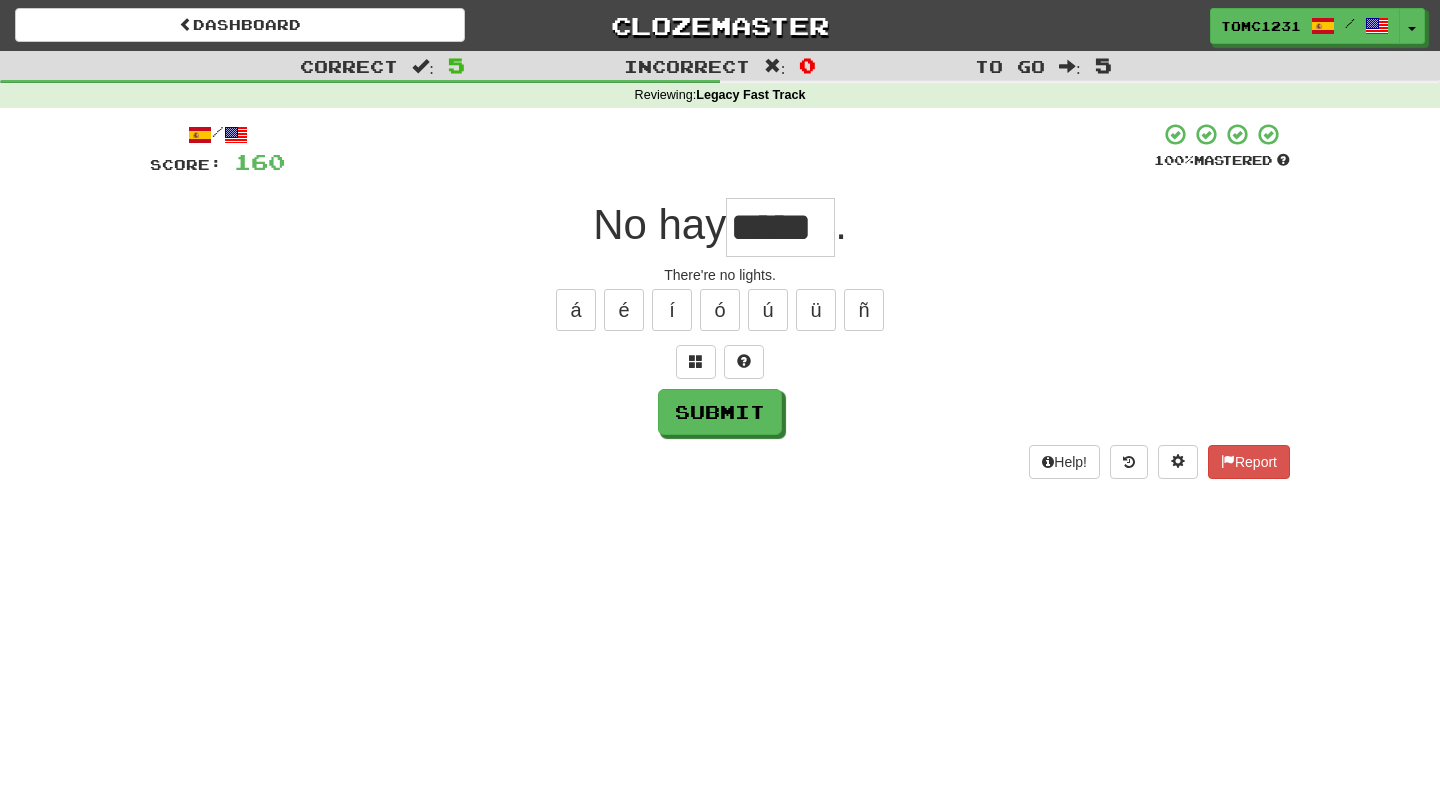 type on "*****" 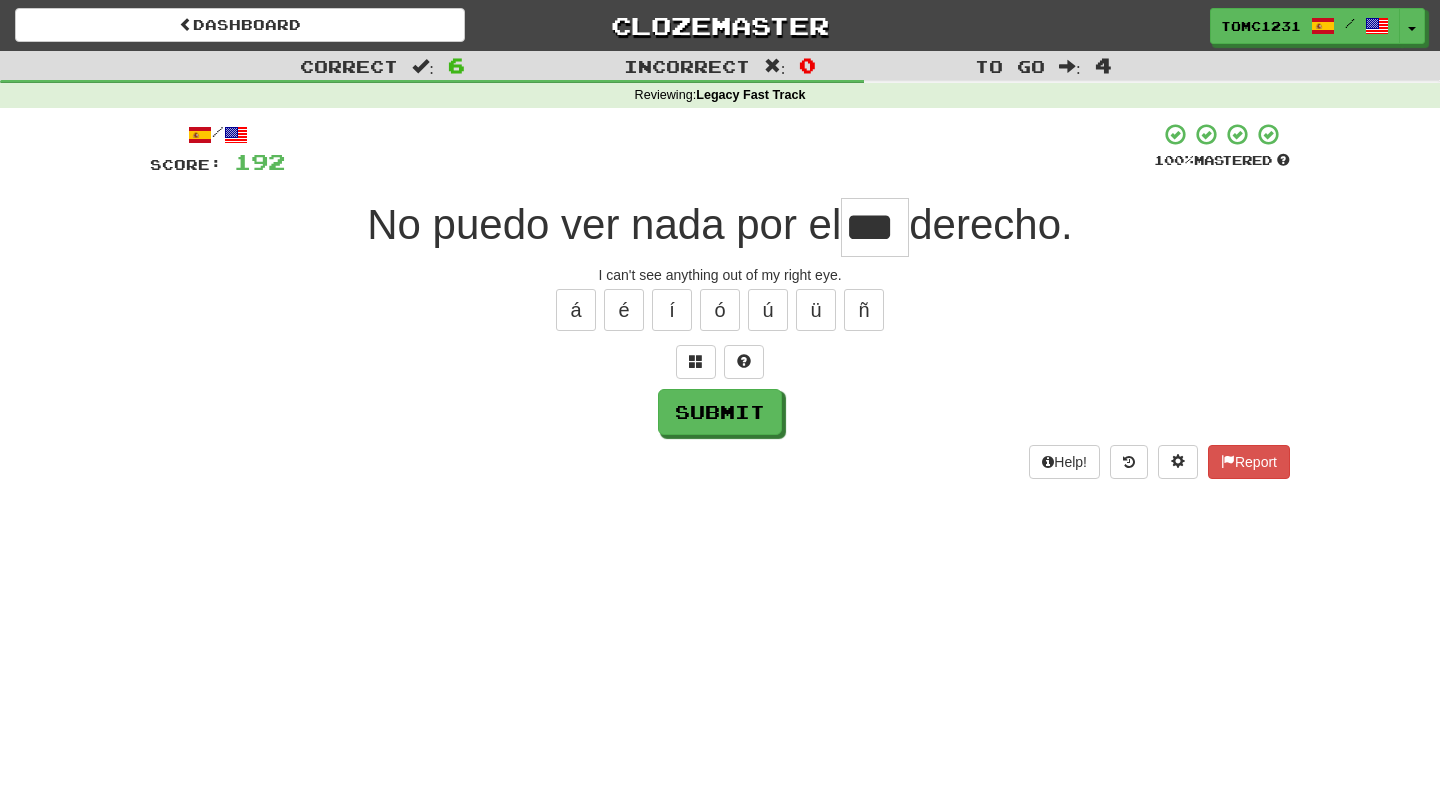 type on "***" 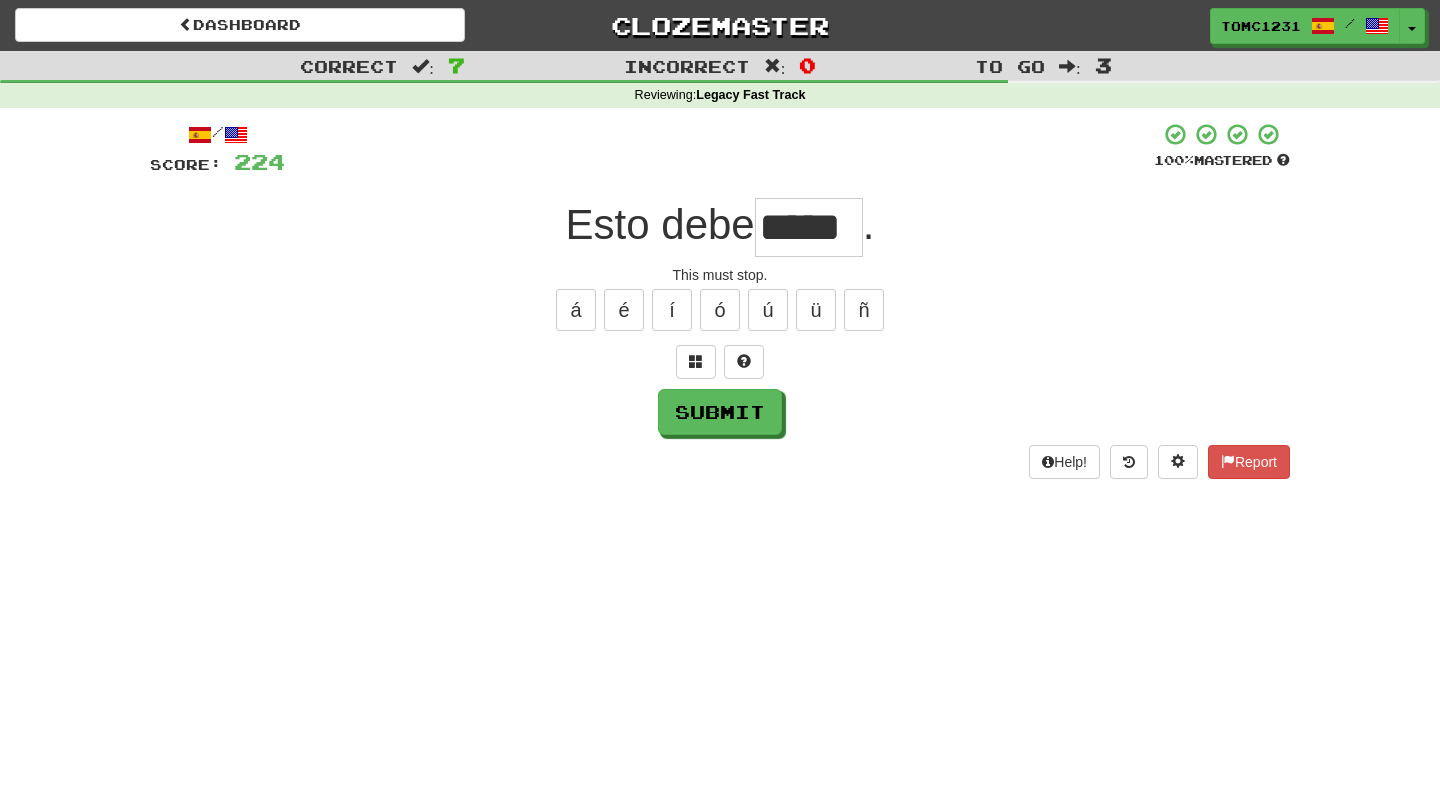 type on "*****" 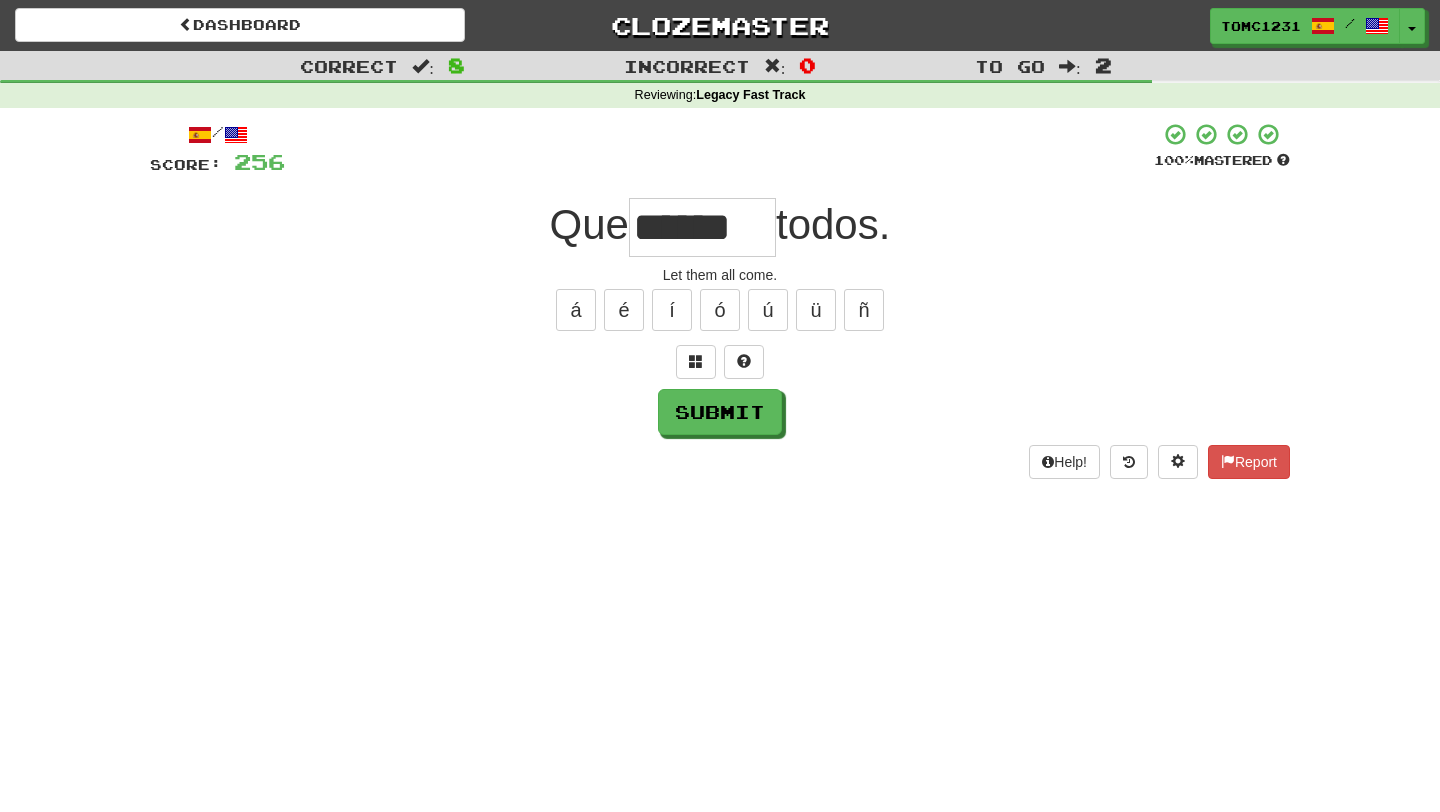 type on "******" 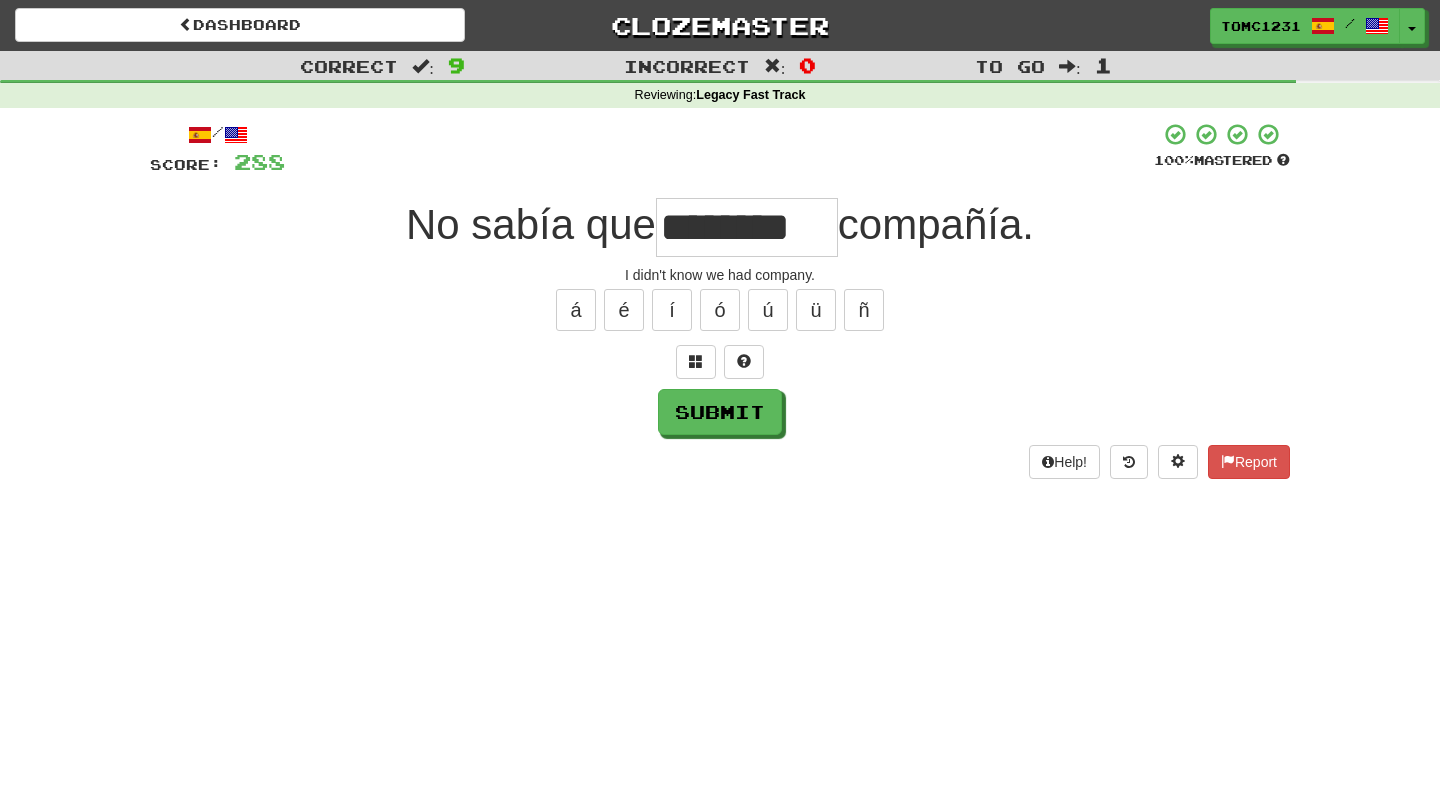 type on "********" 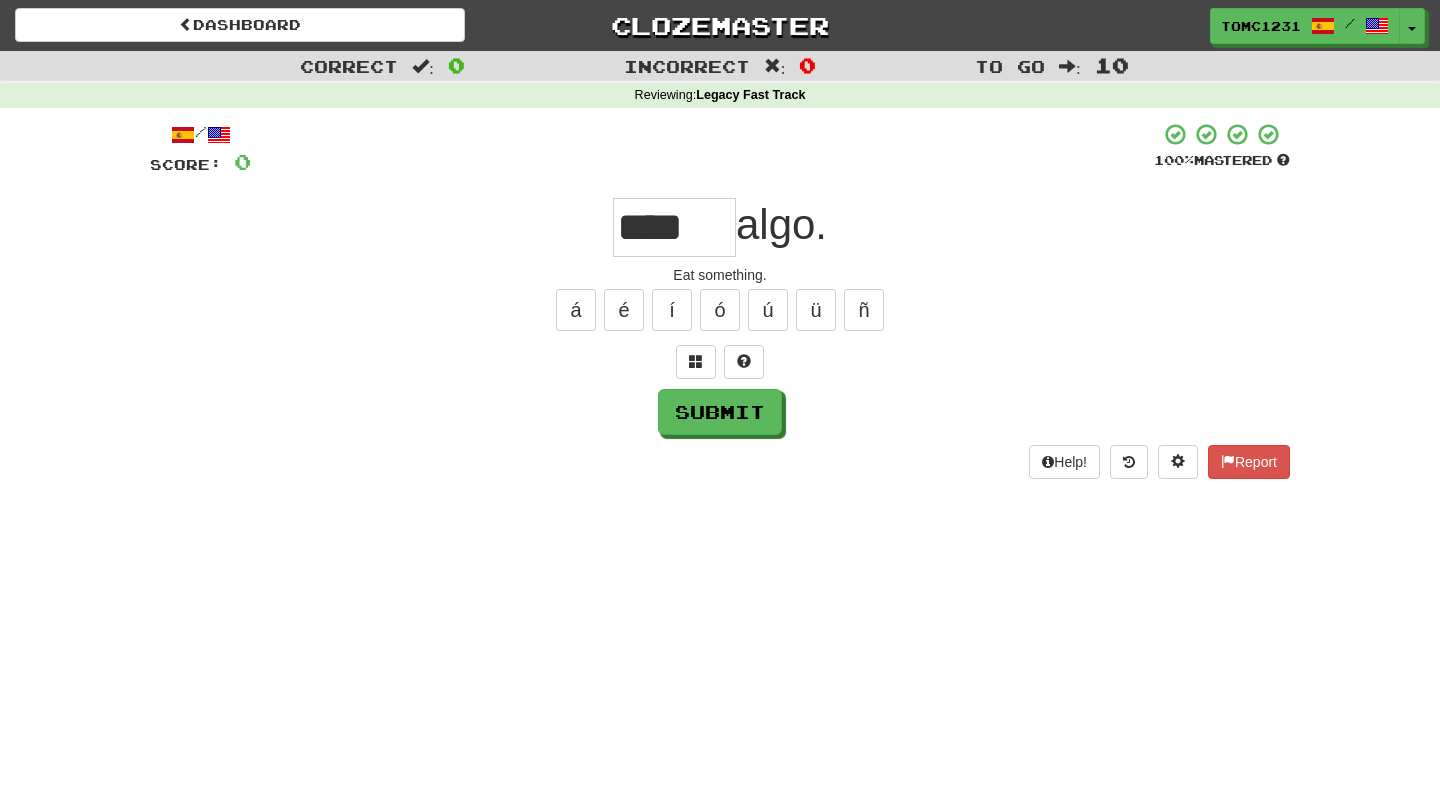 type on "****" 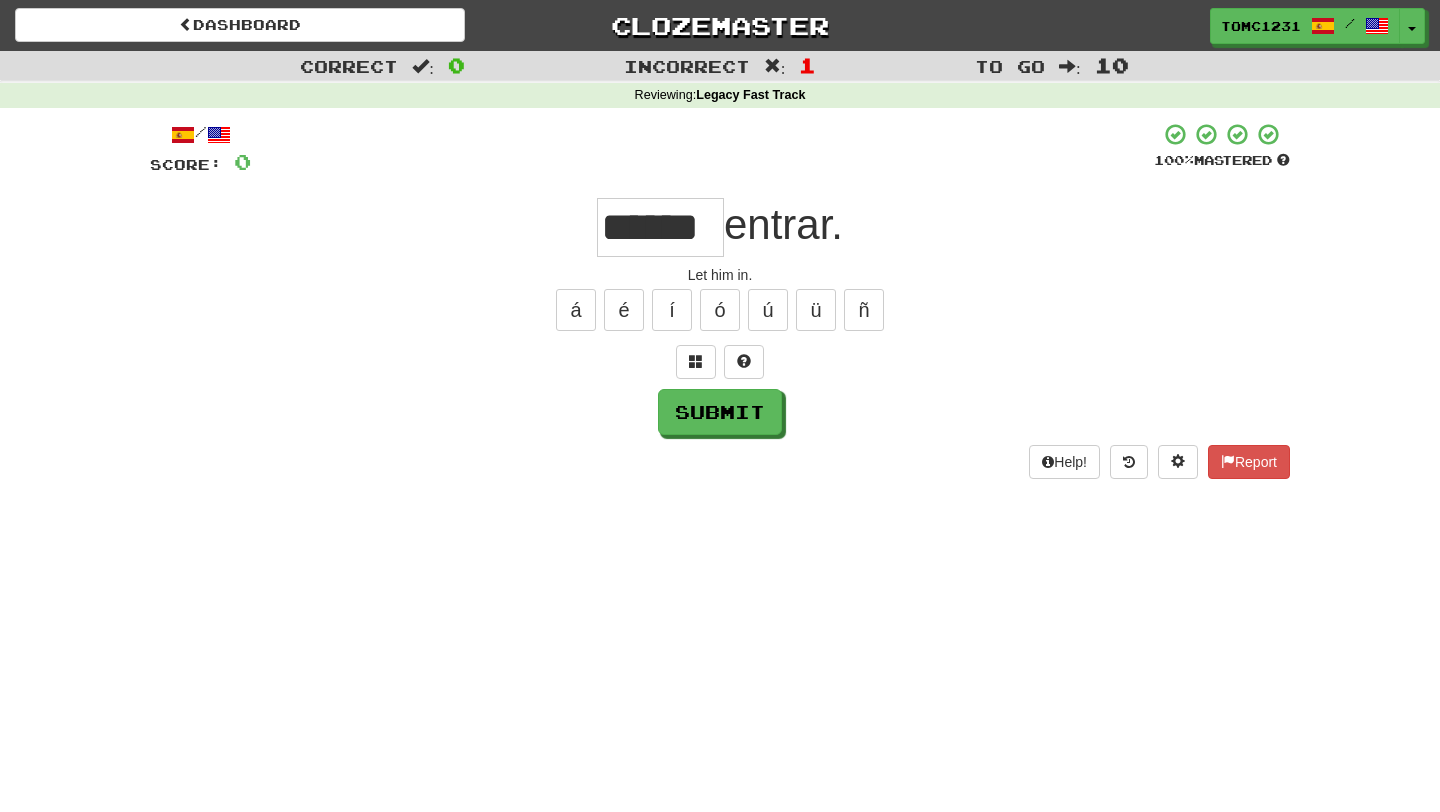 type on "******" 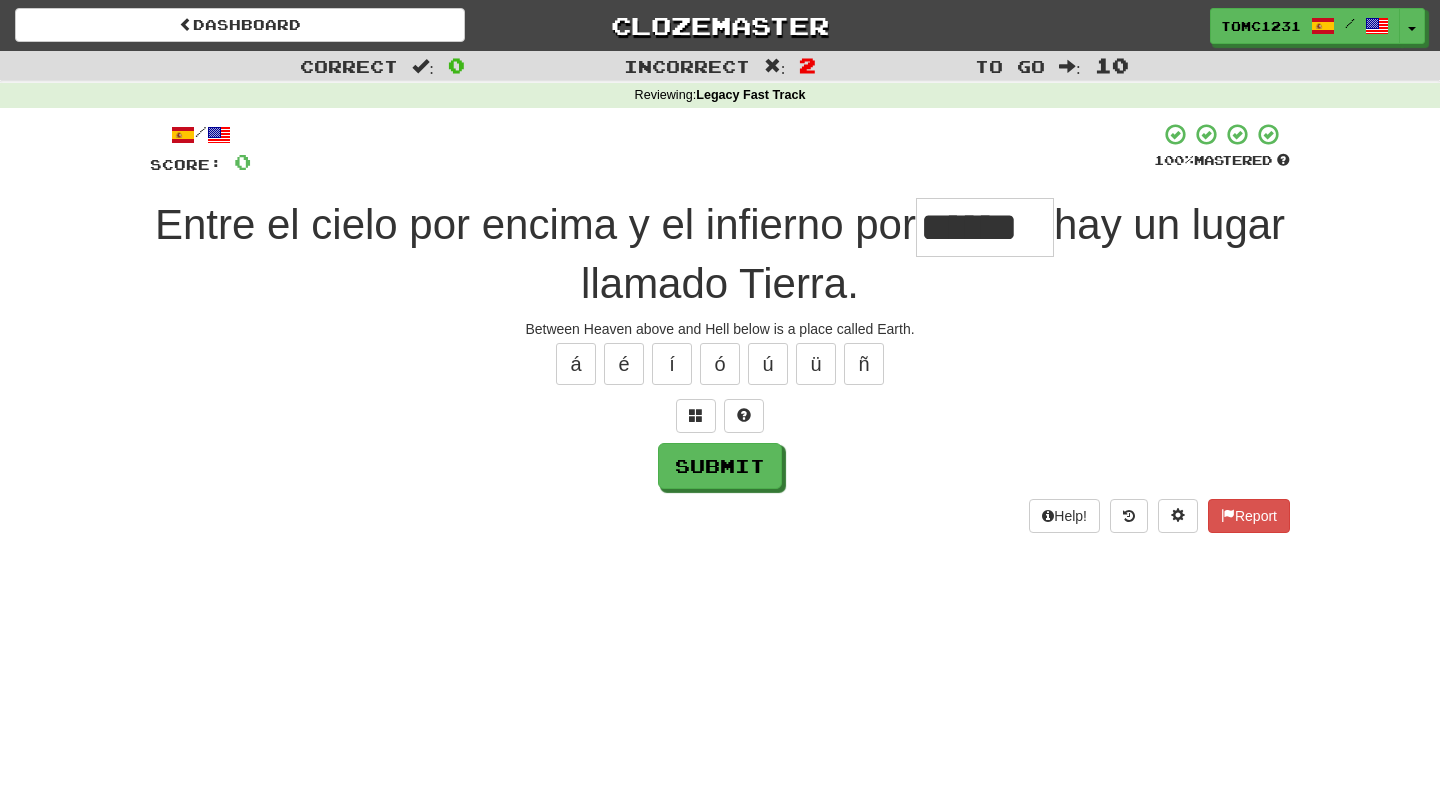 type on "******" 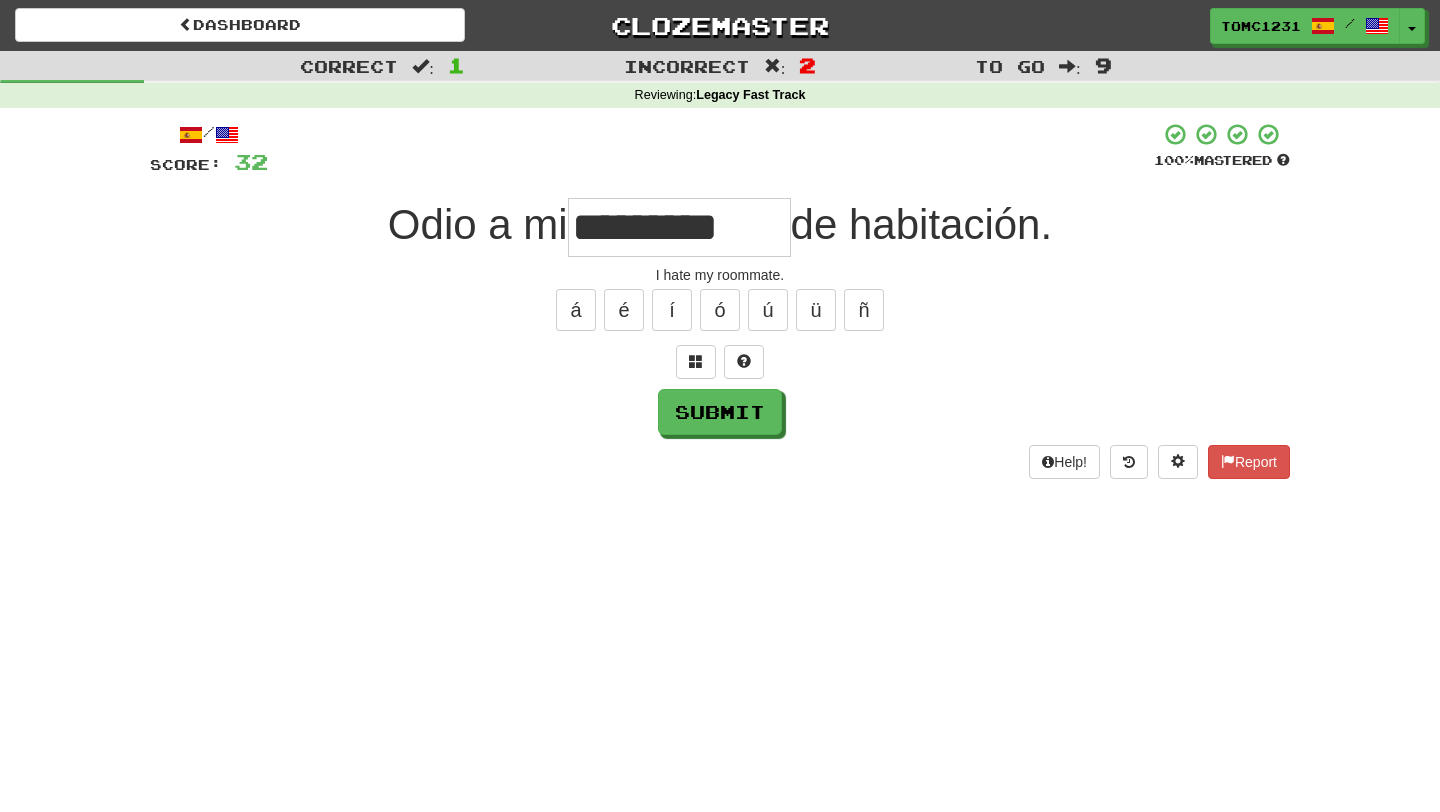 type on "*********" 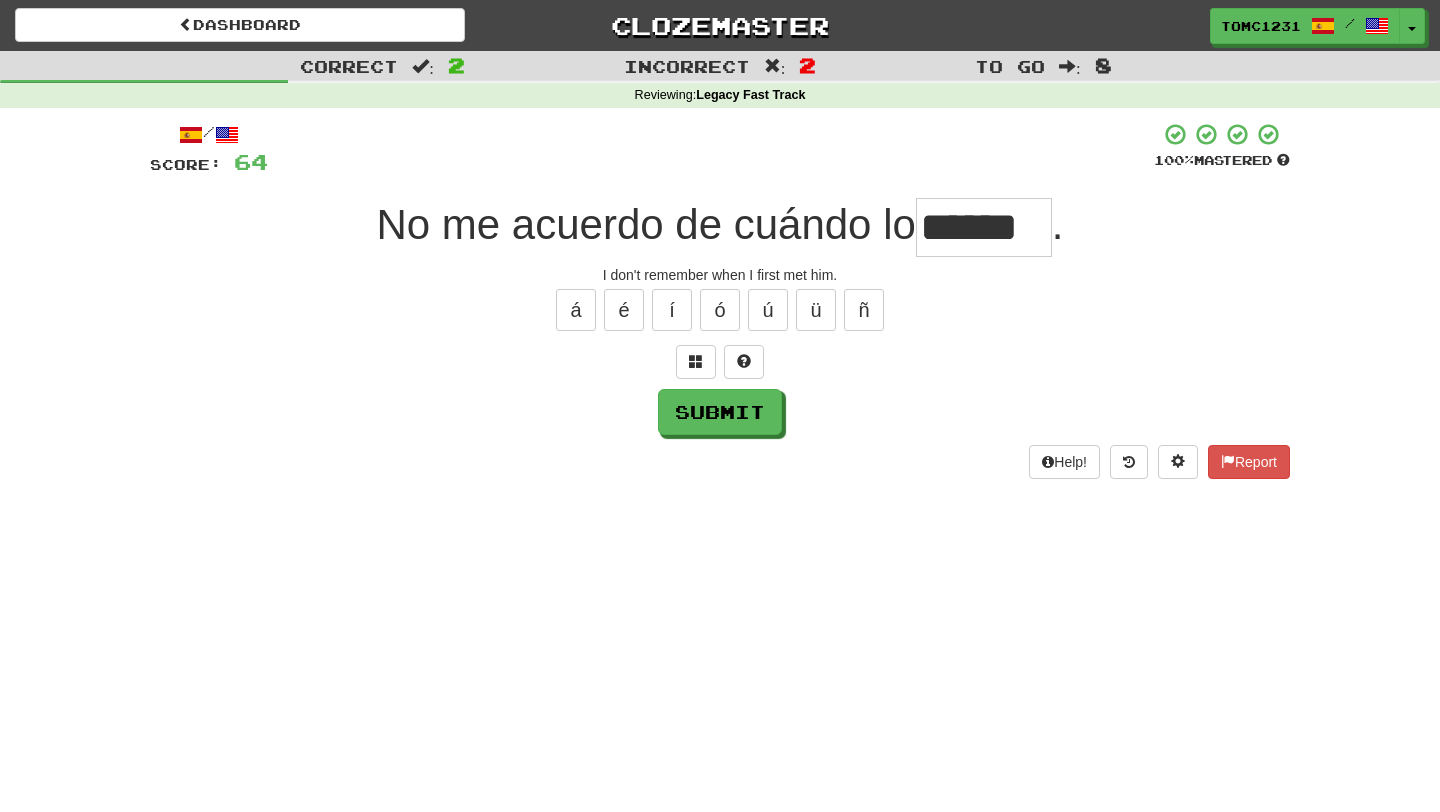 type on "******" 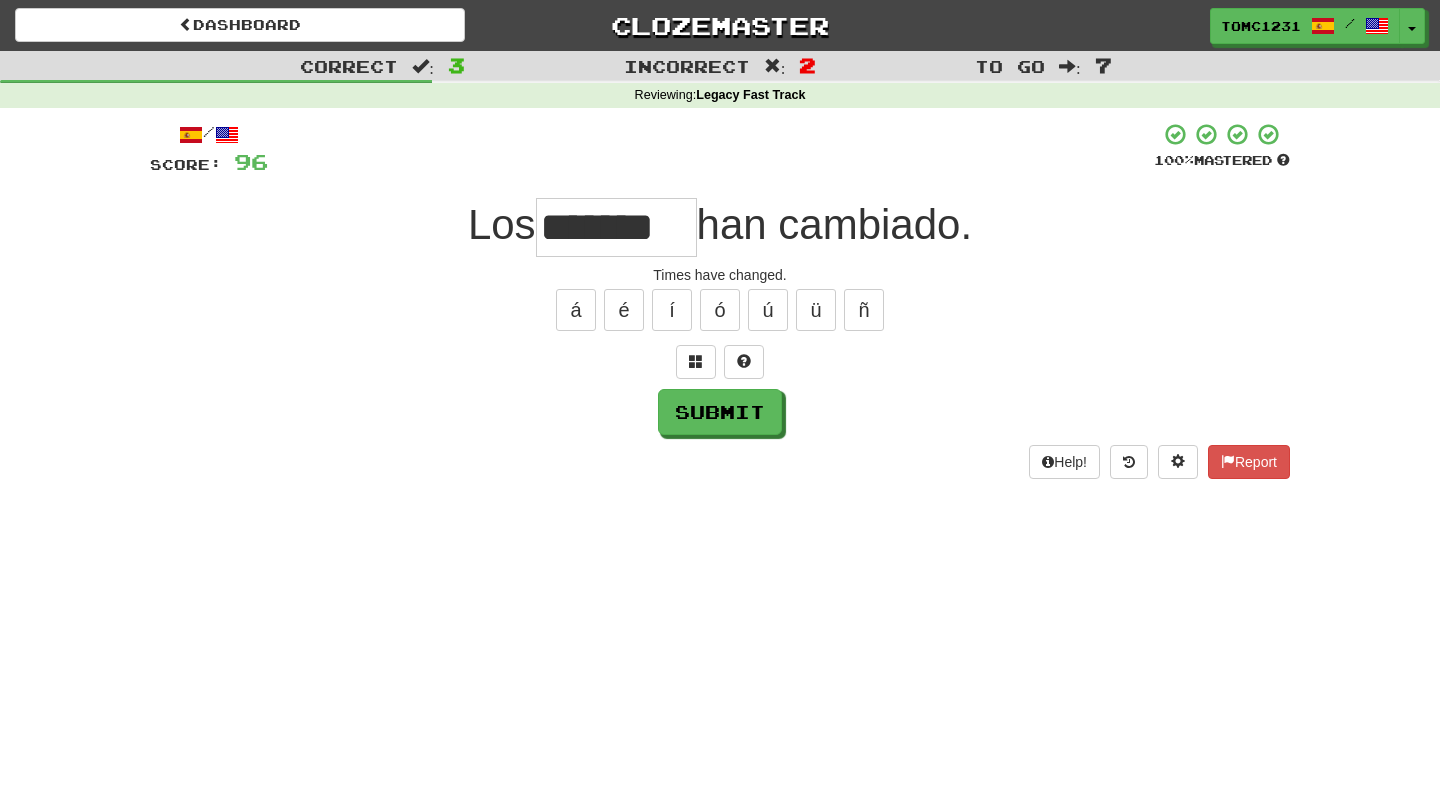 type on "*******" 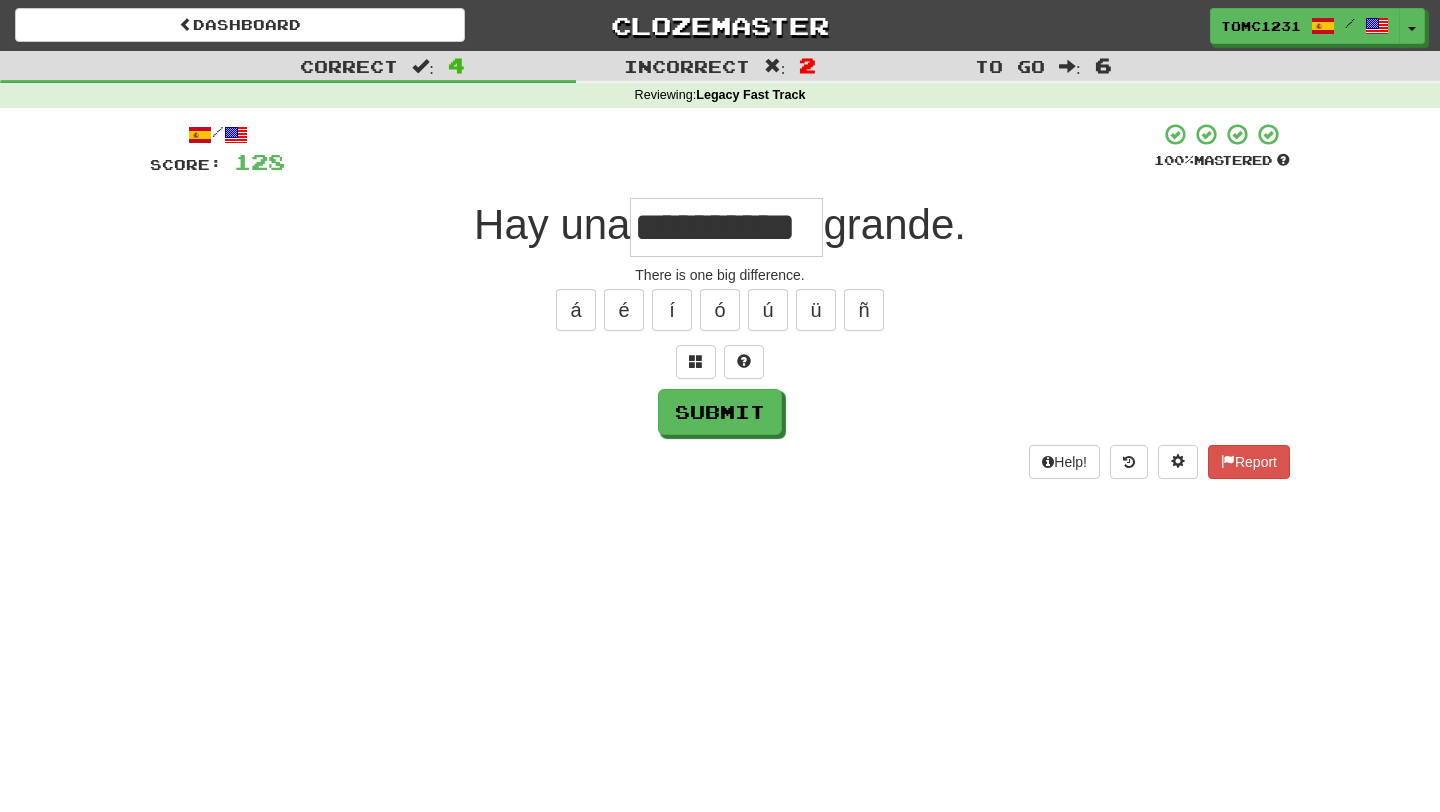 type on "**********" 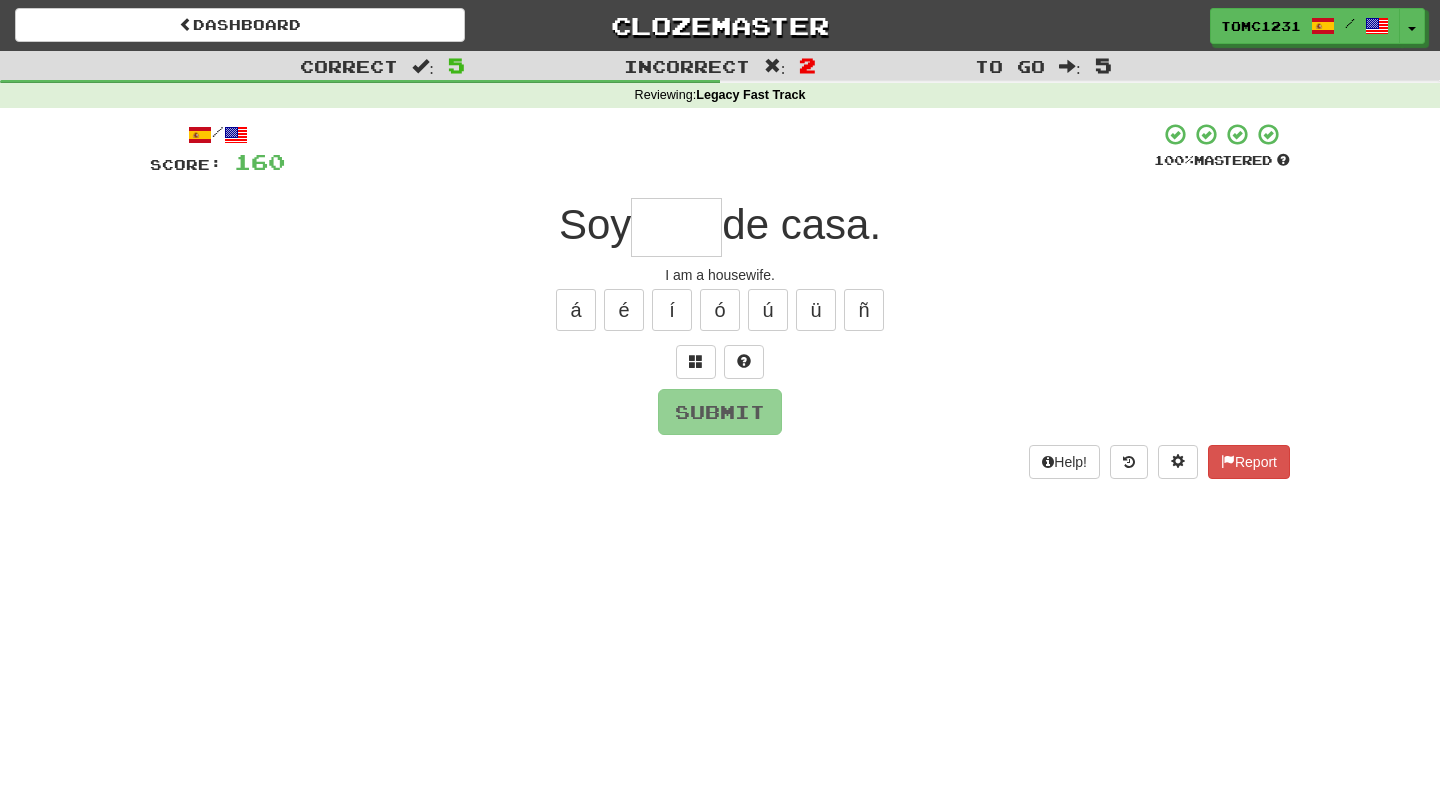 type on "***" 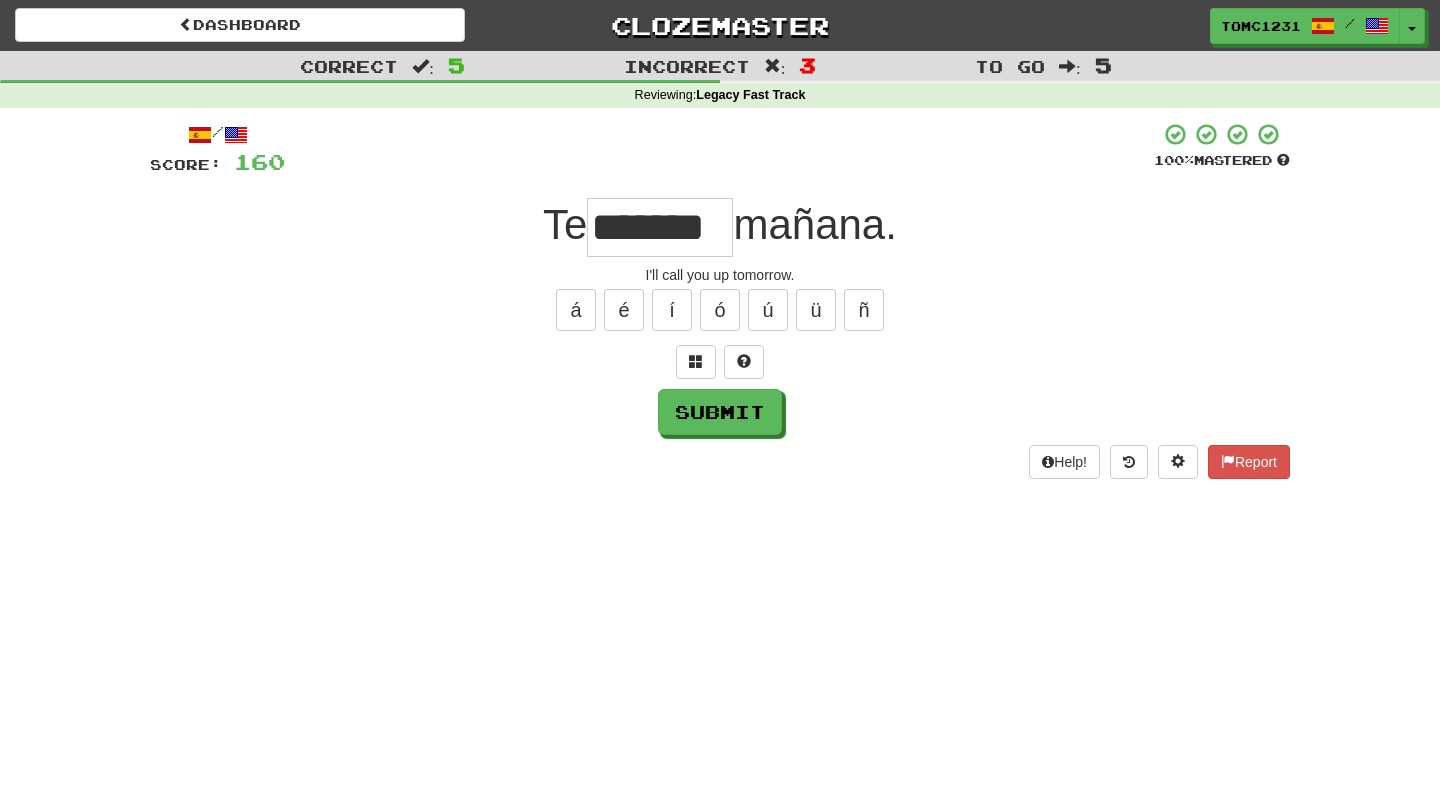 type on "*******" 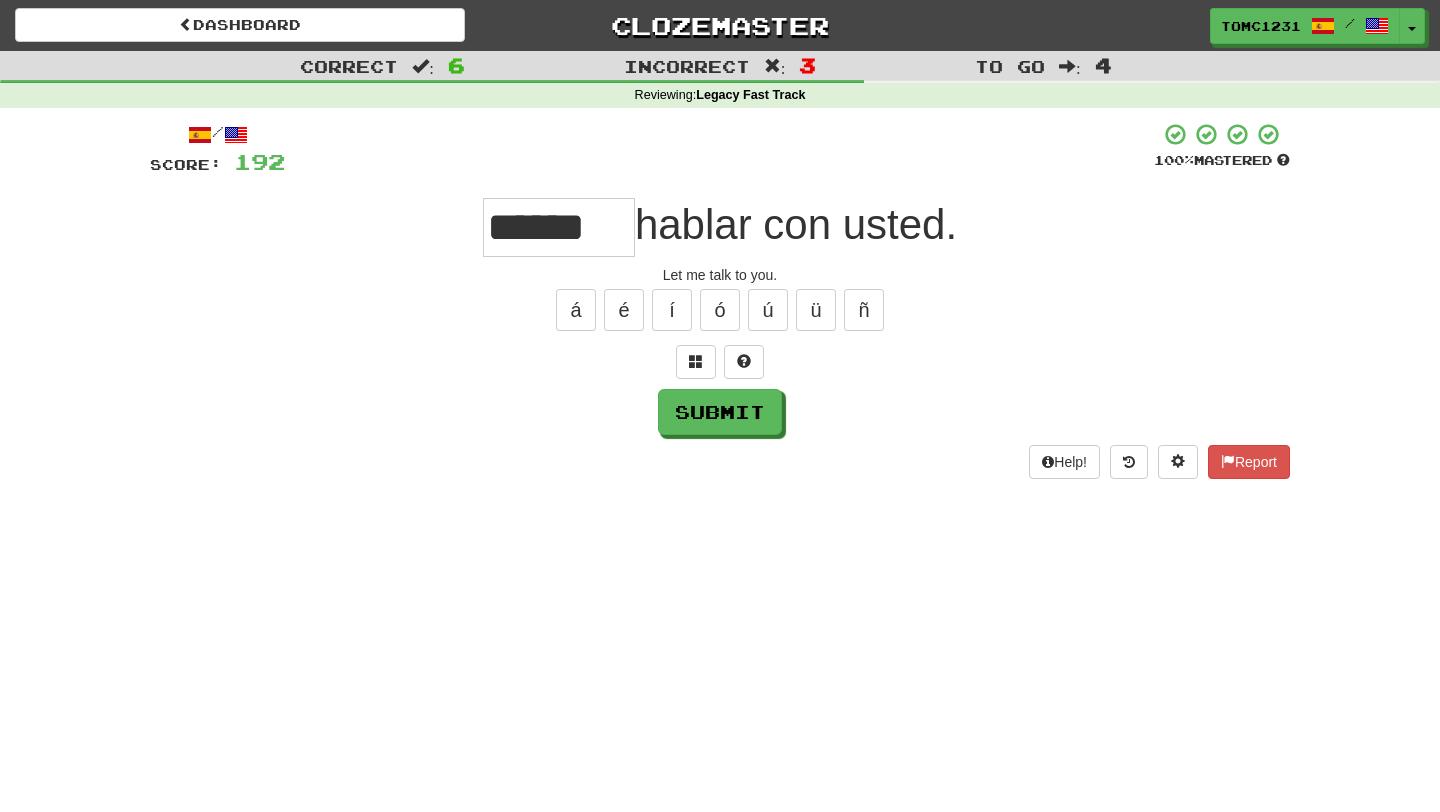 type on "******" 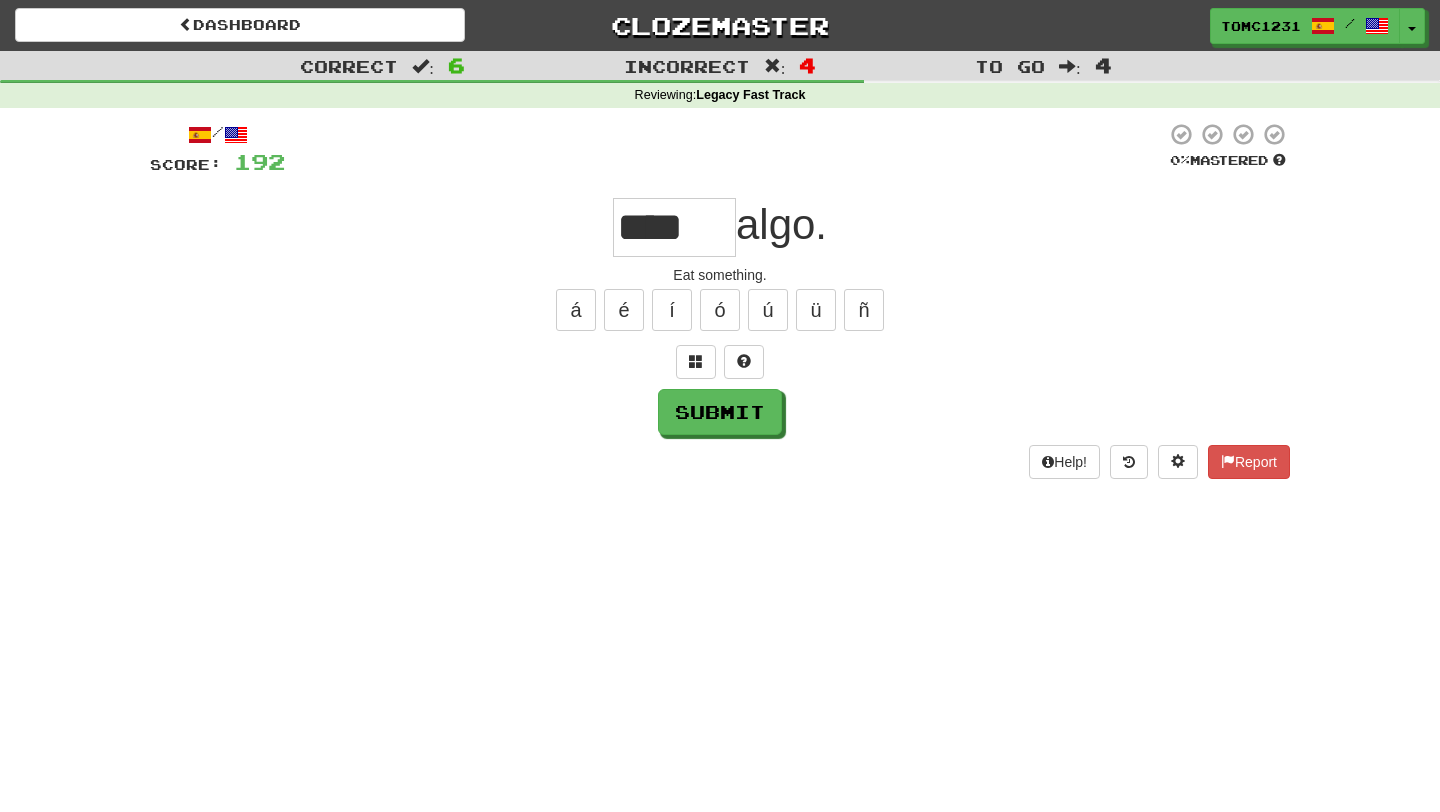 type on "****" 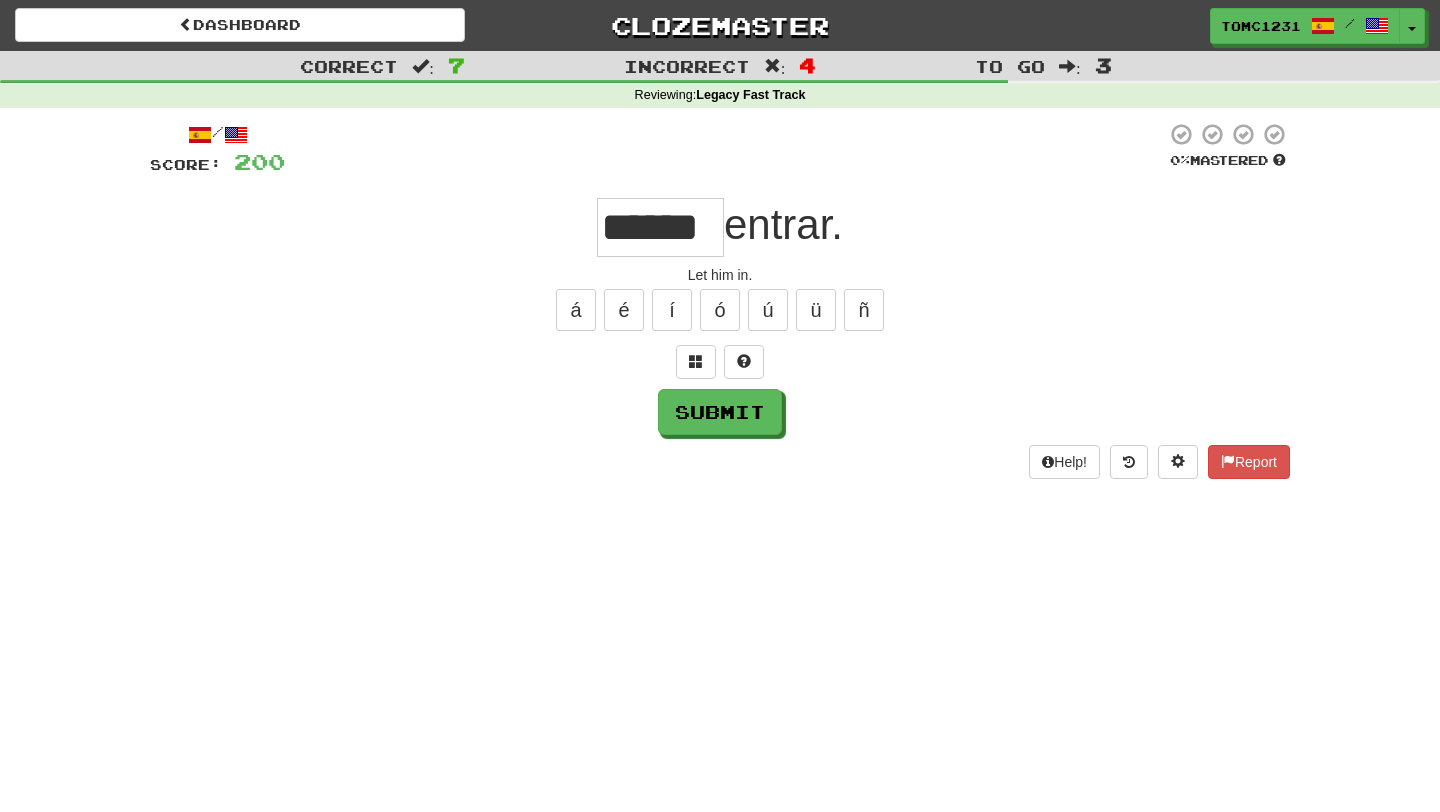 type on "******" 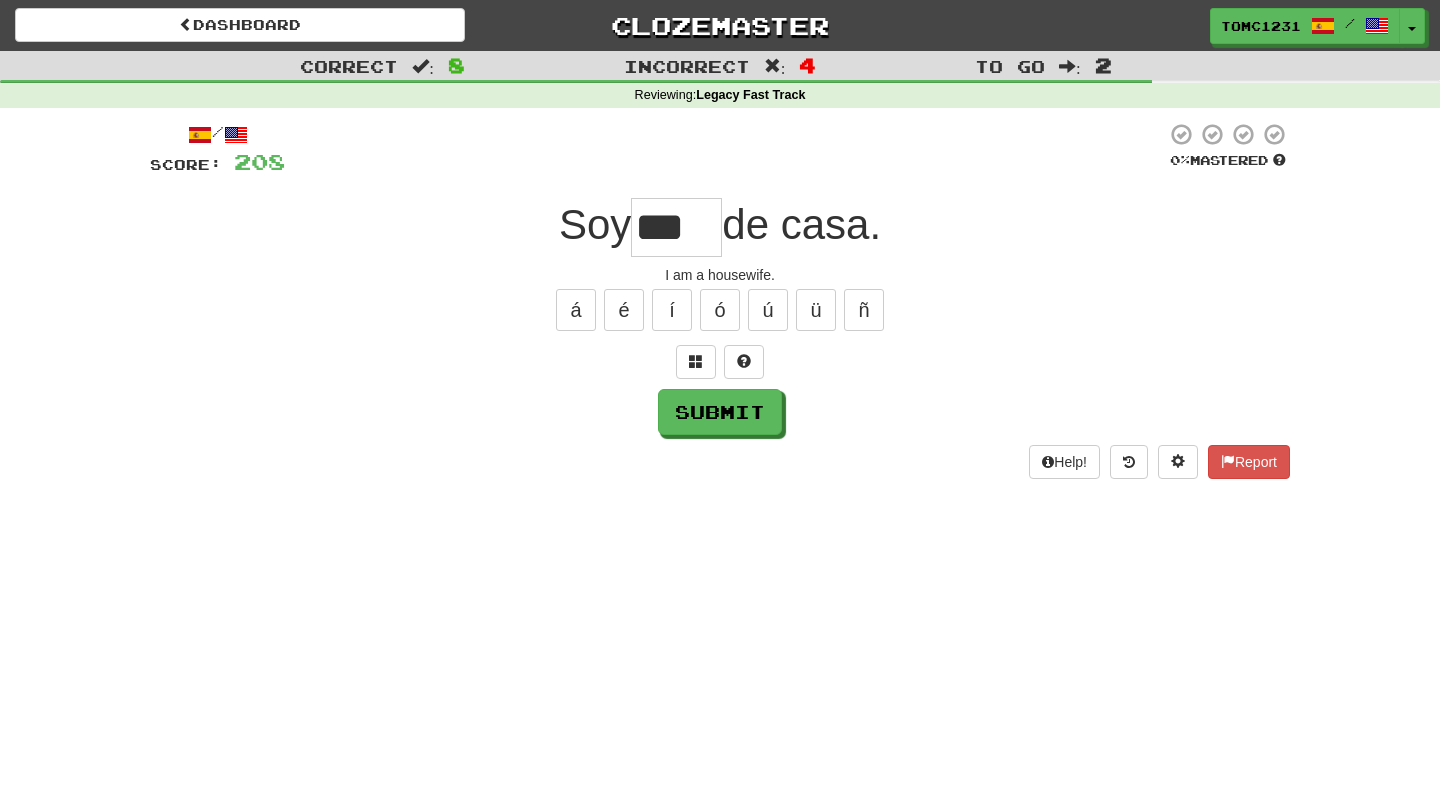 type on "***" 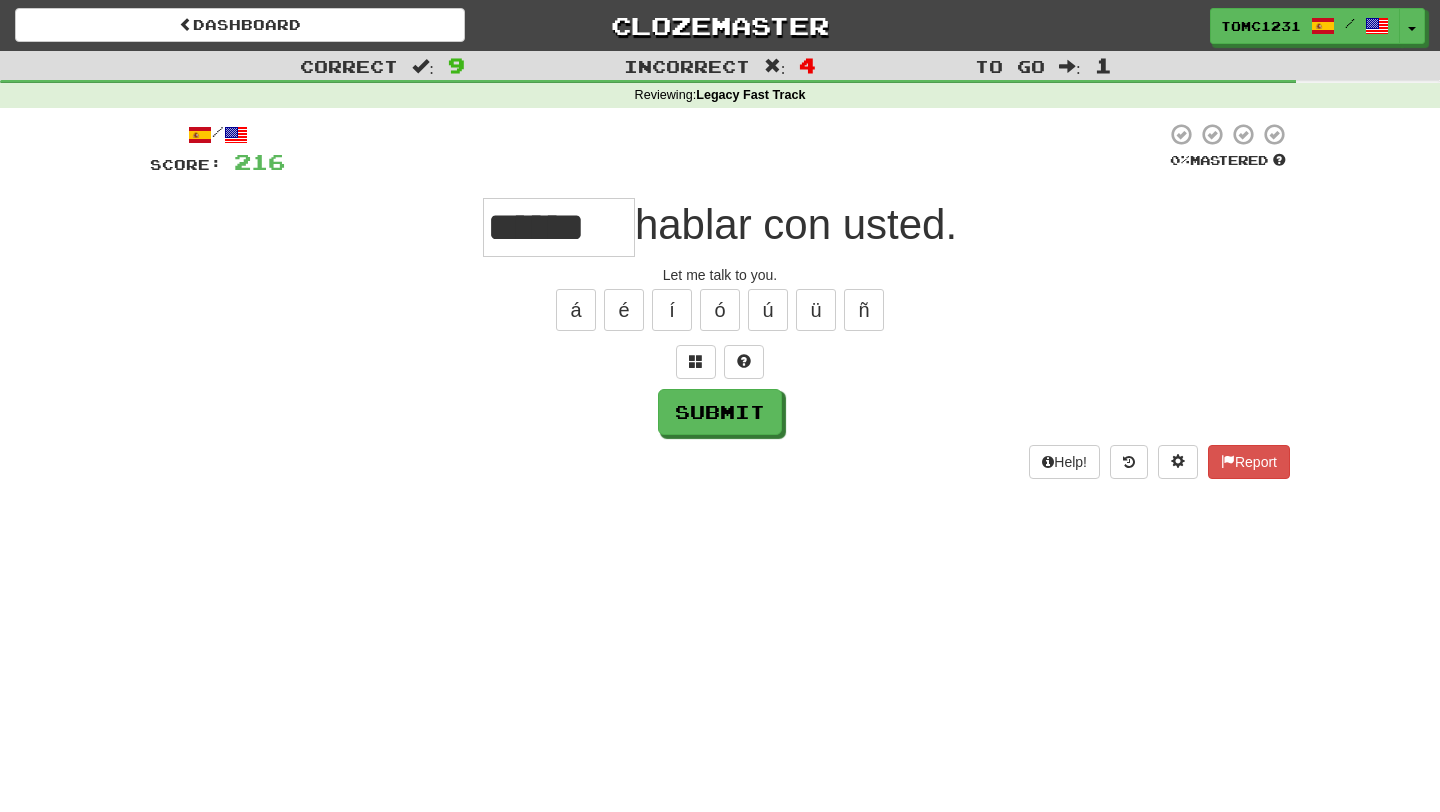 type on "******" 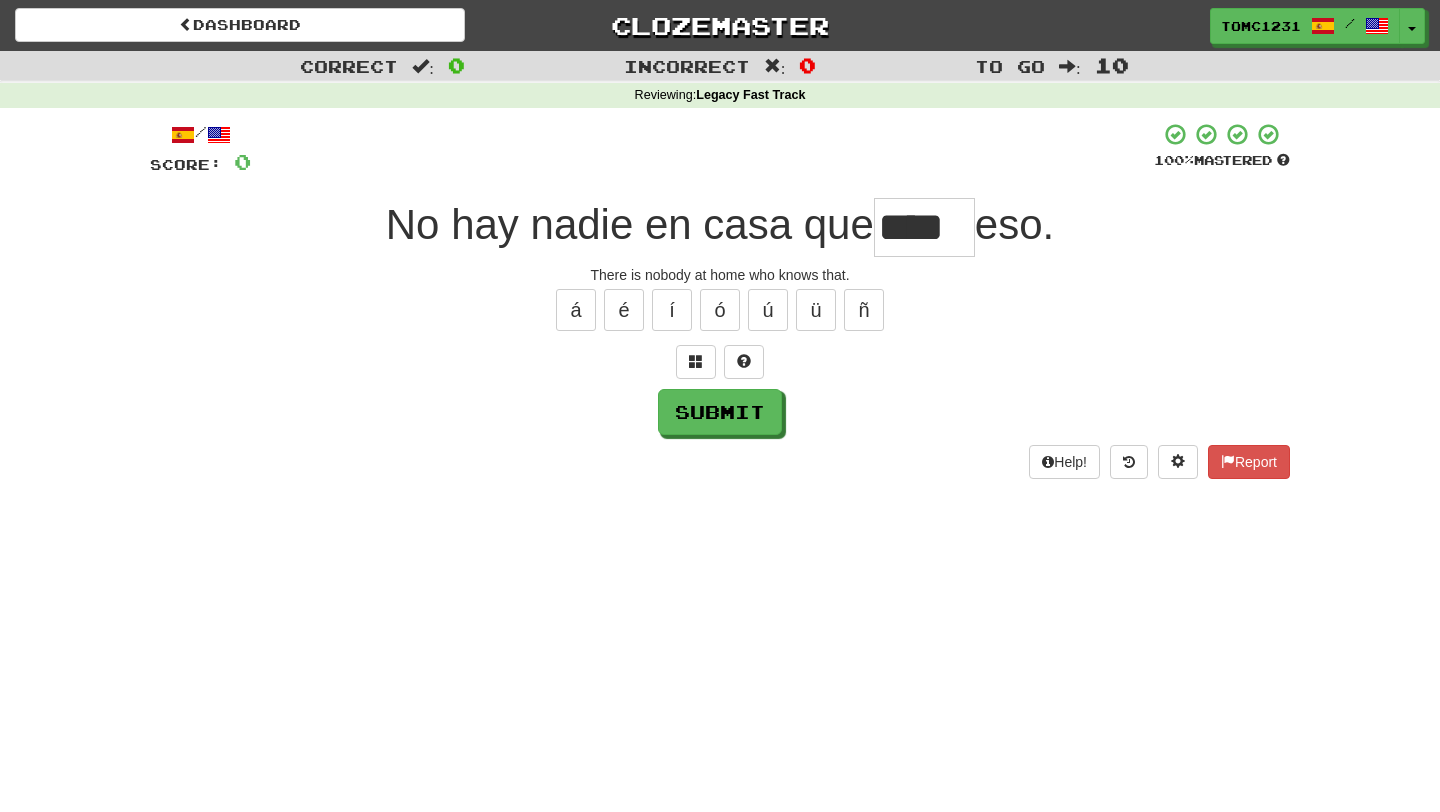 type on "****" 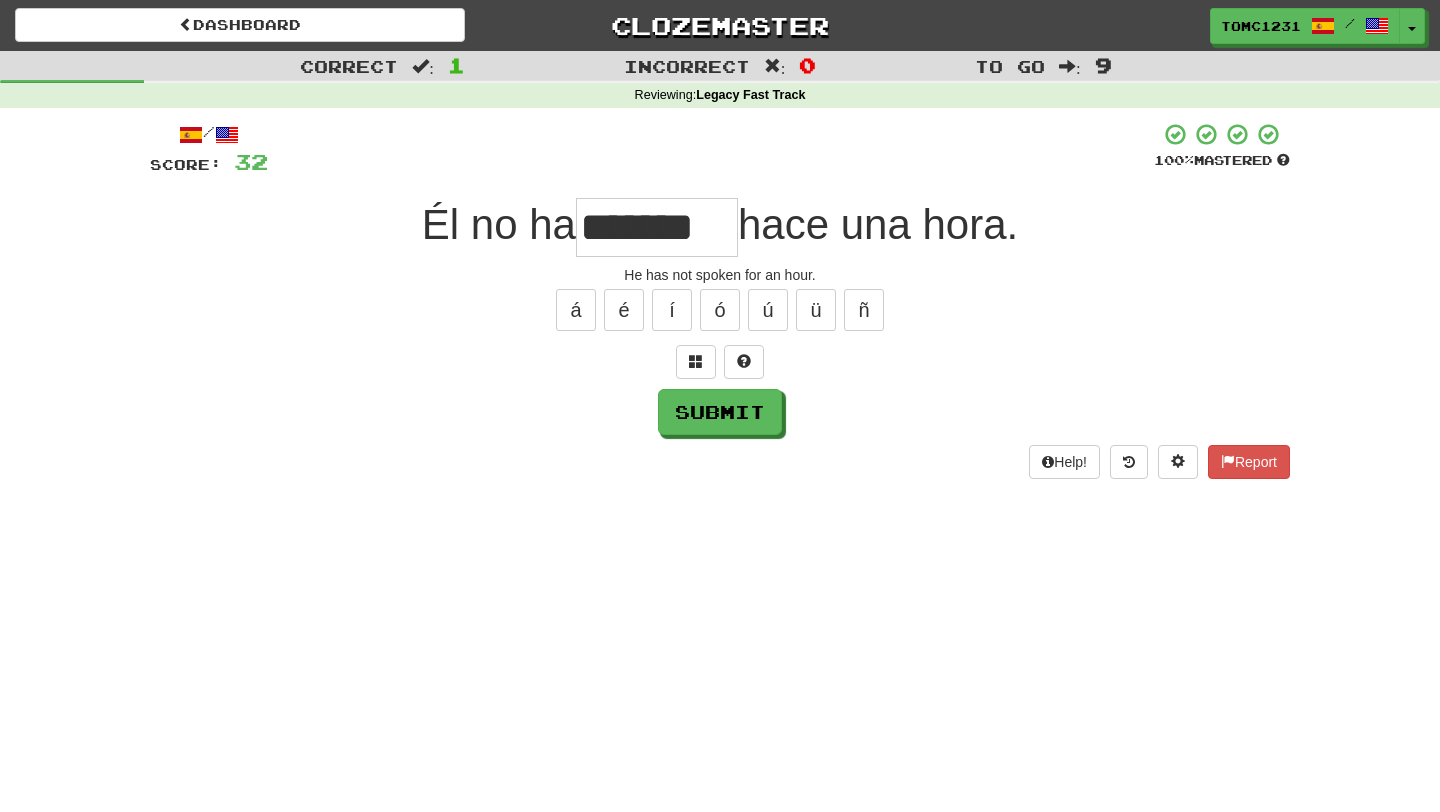 type on "*******" 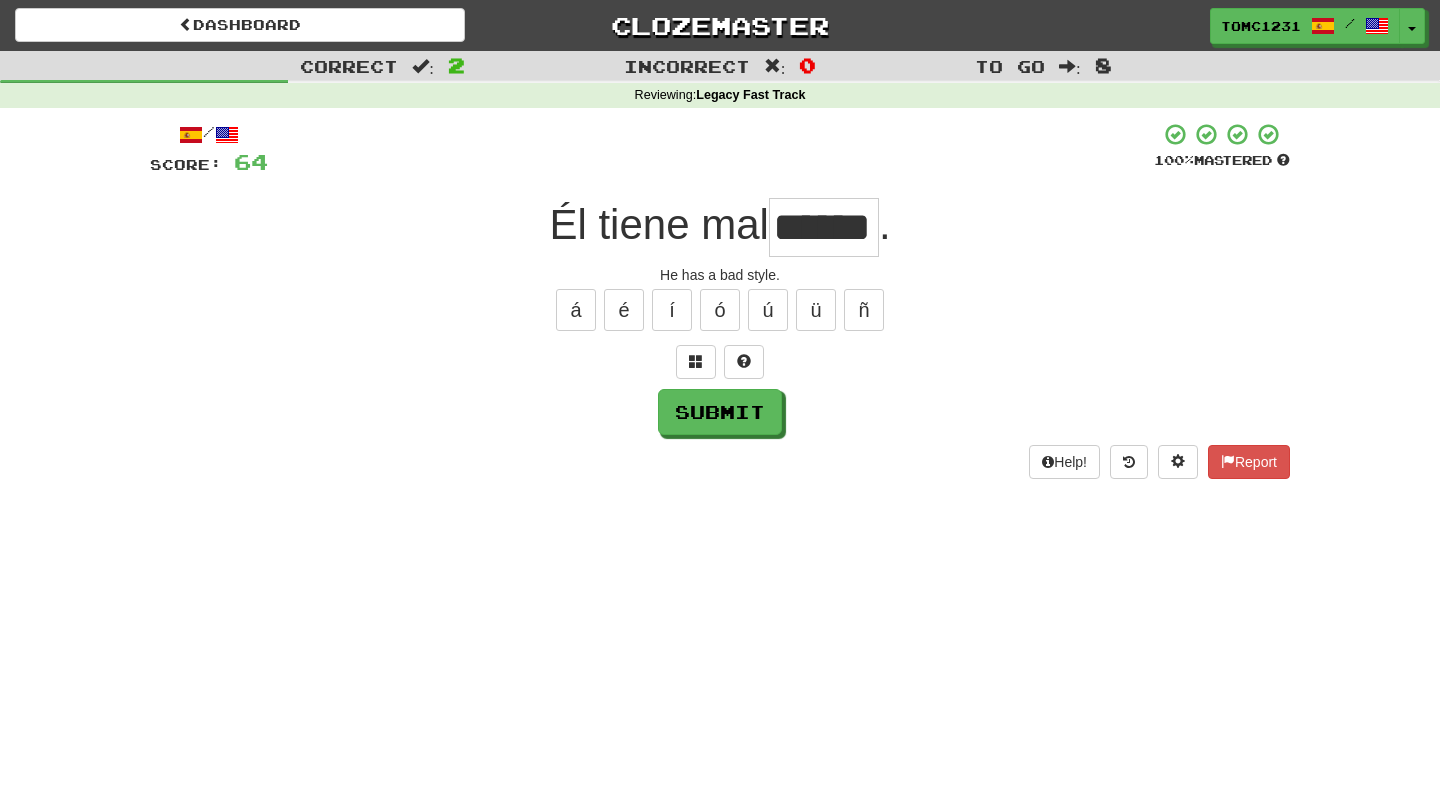 type on "******" 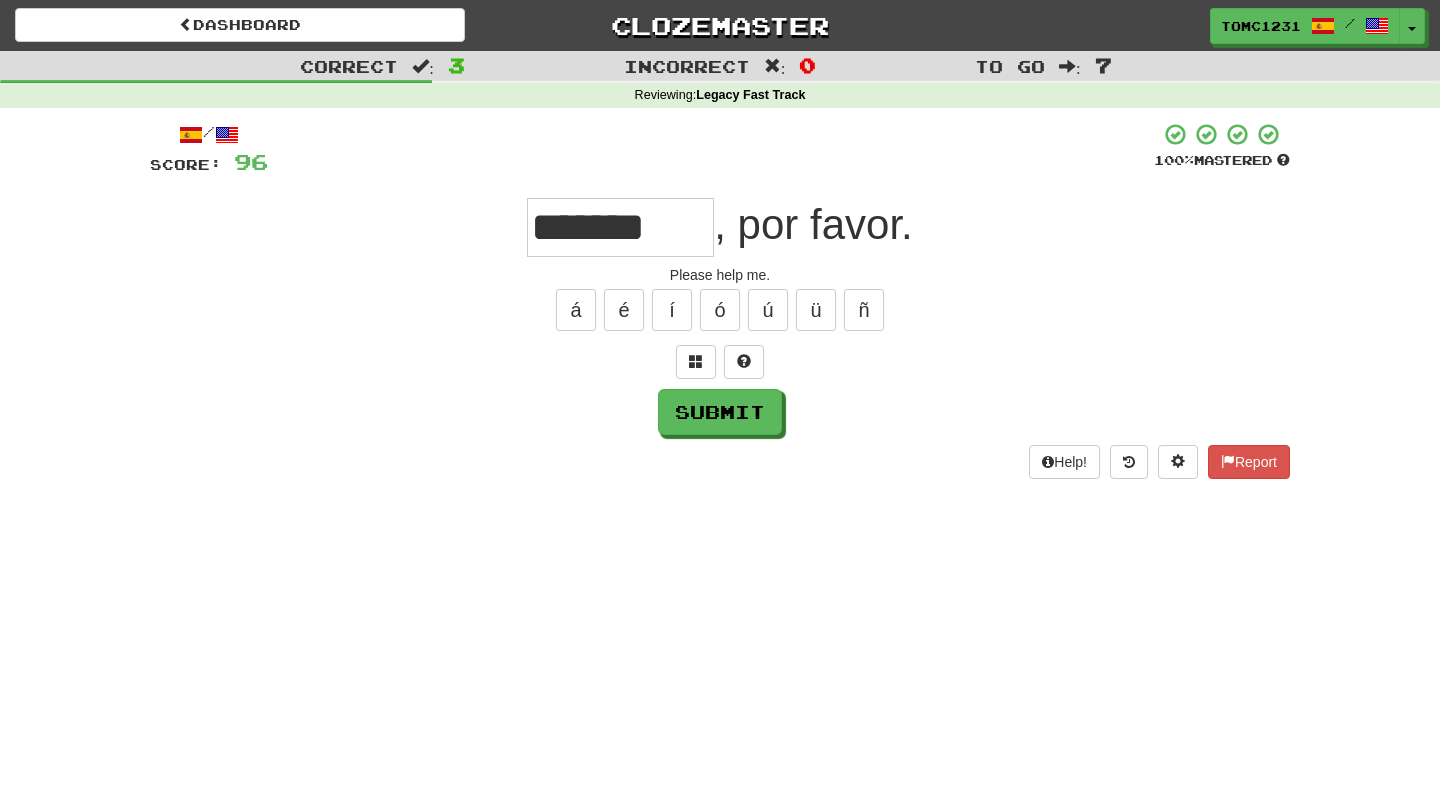 type on "*******" 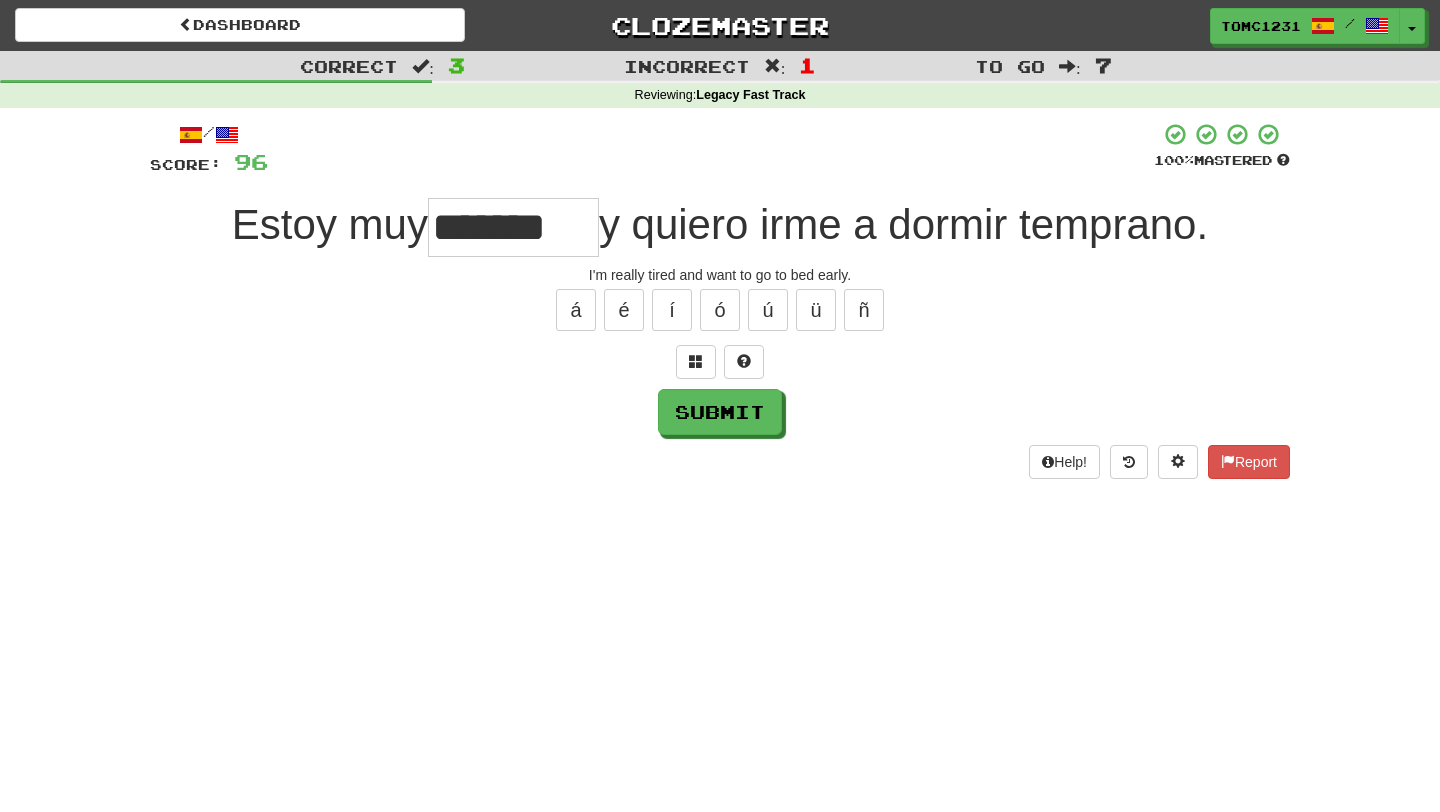 type on "*******" 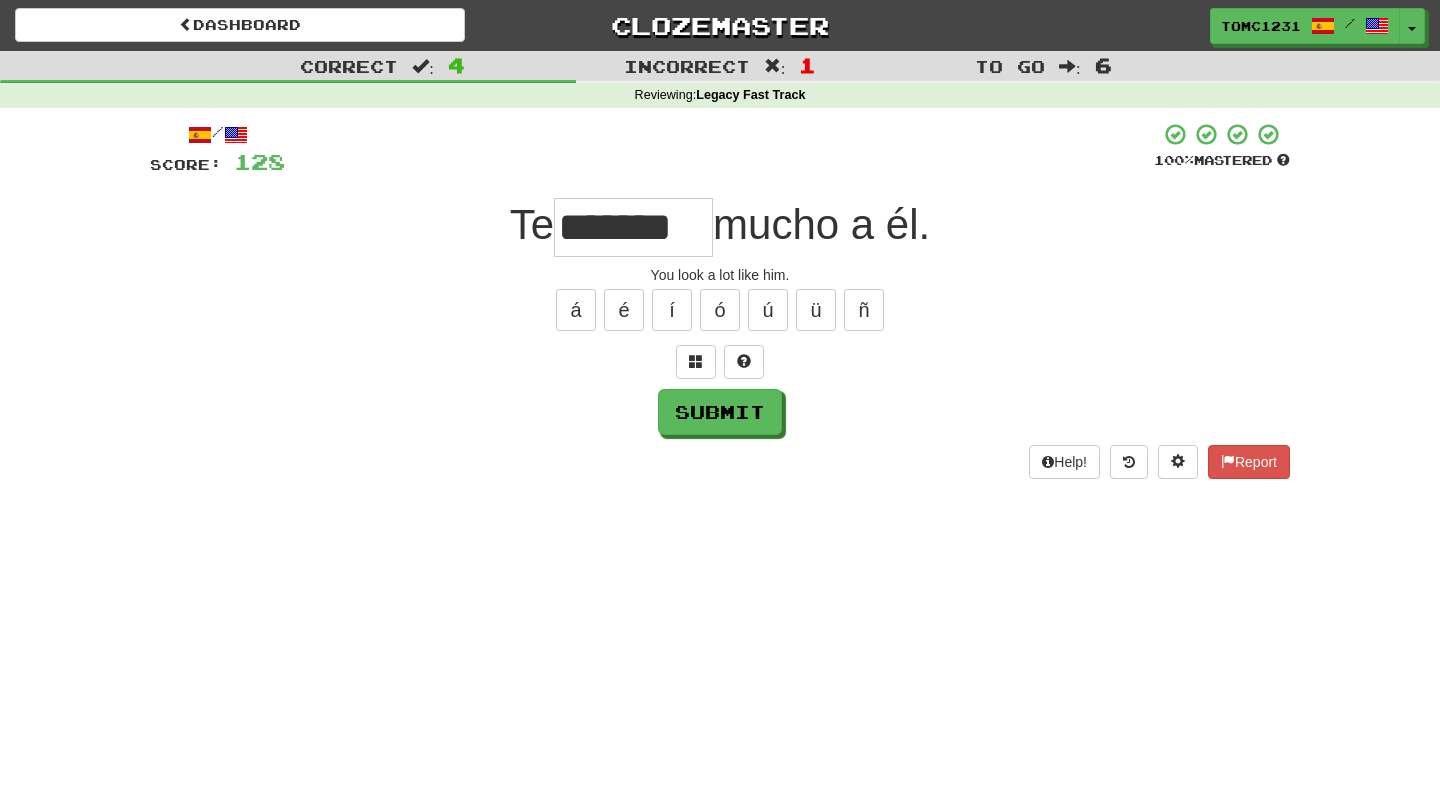 type on "*******" 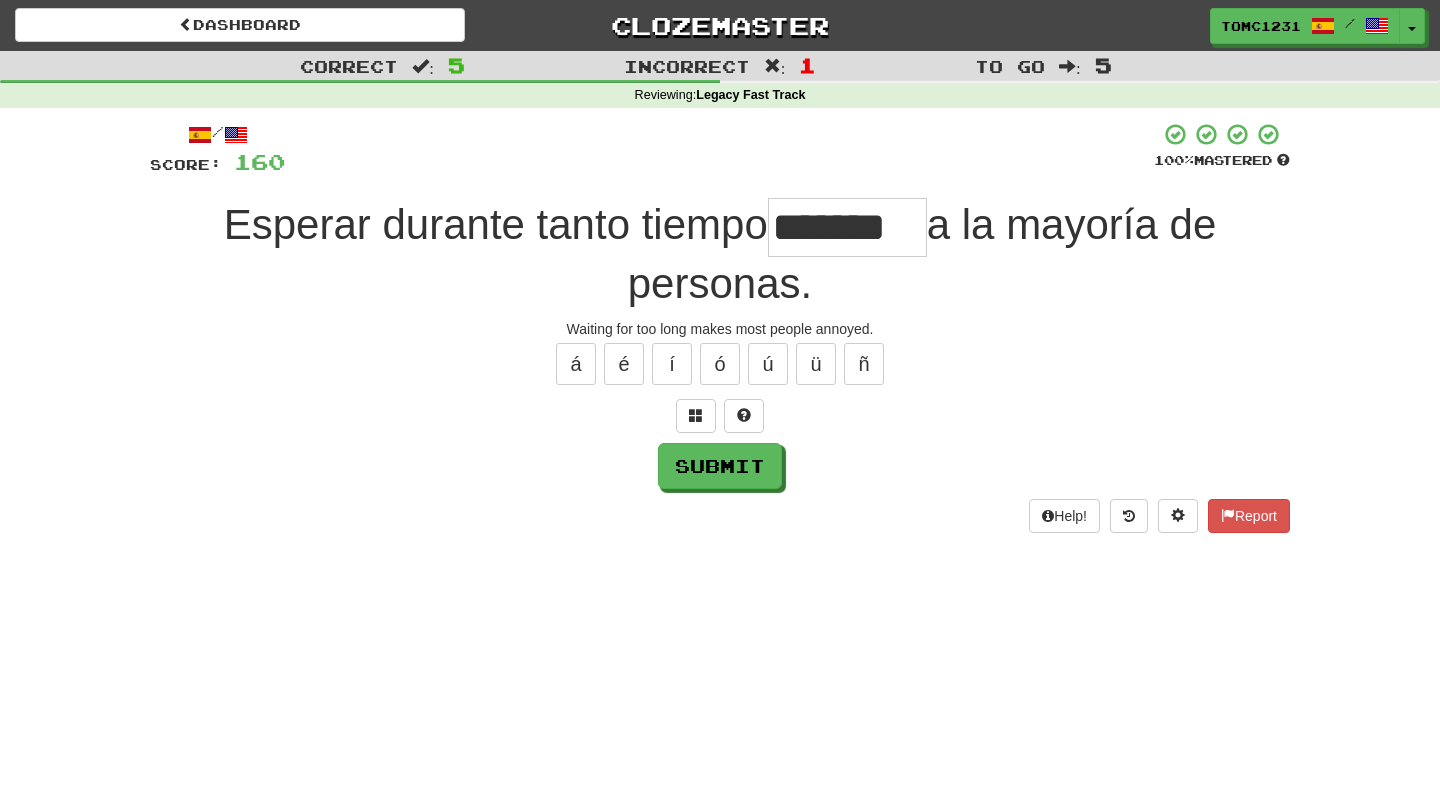 type on "*******" 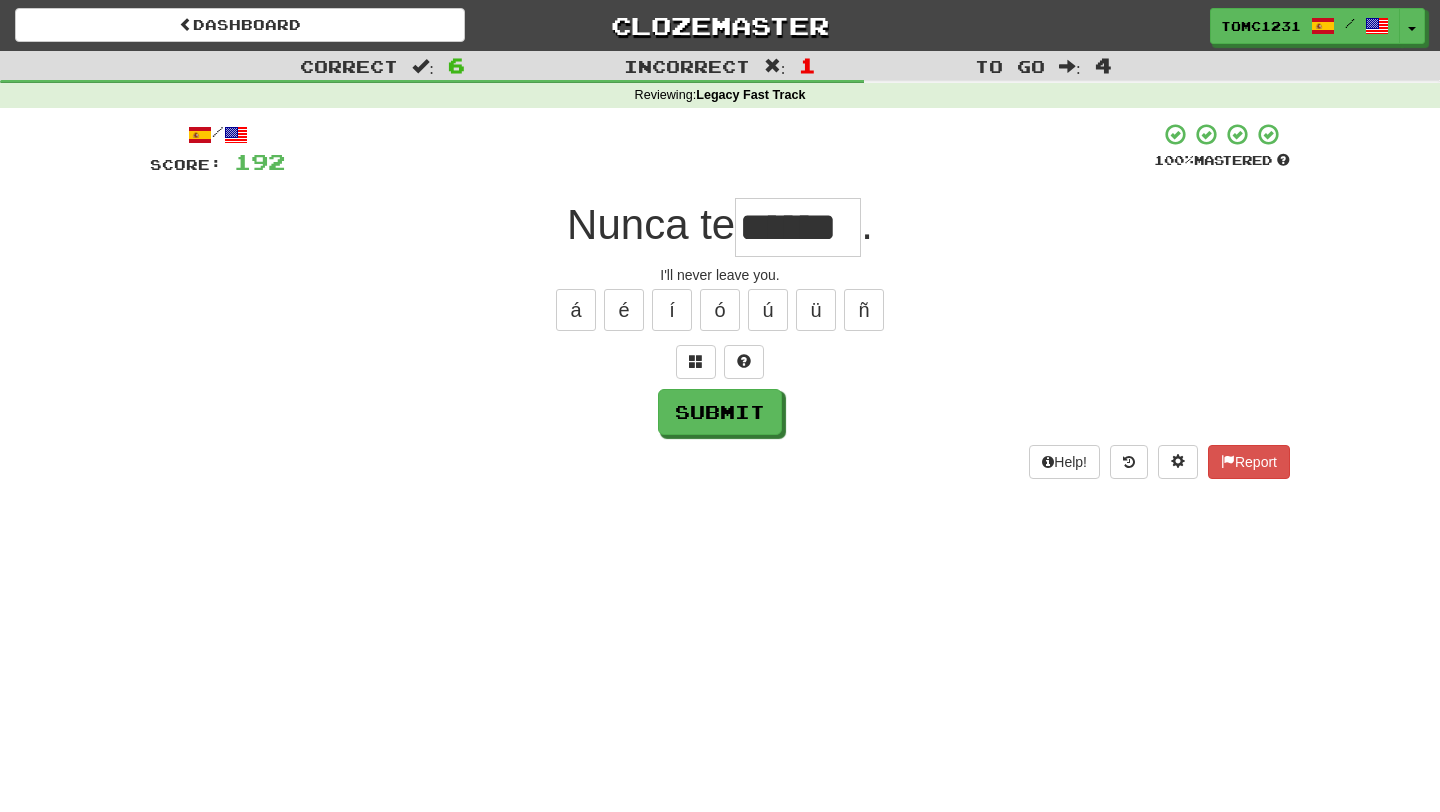 type on "******" 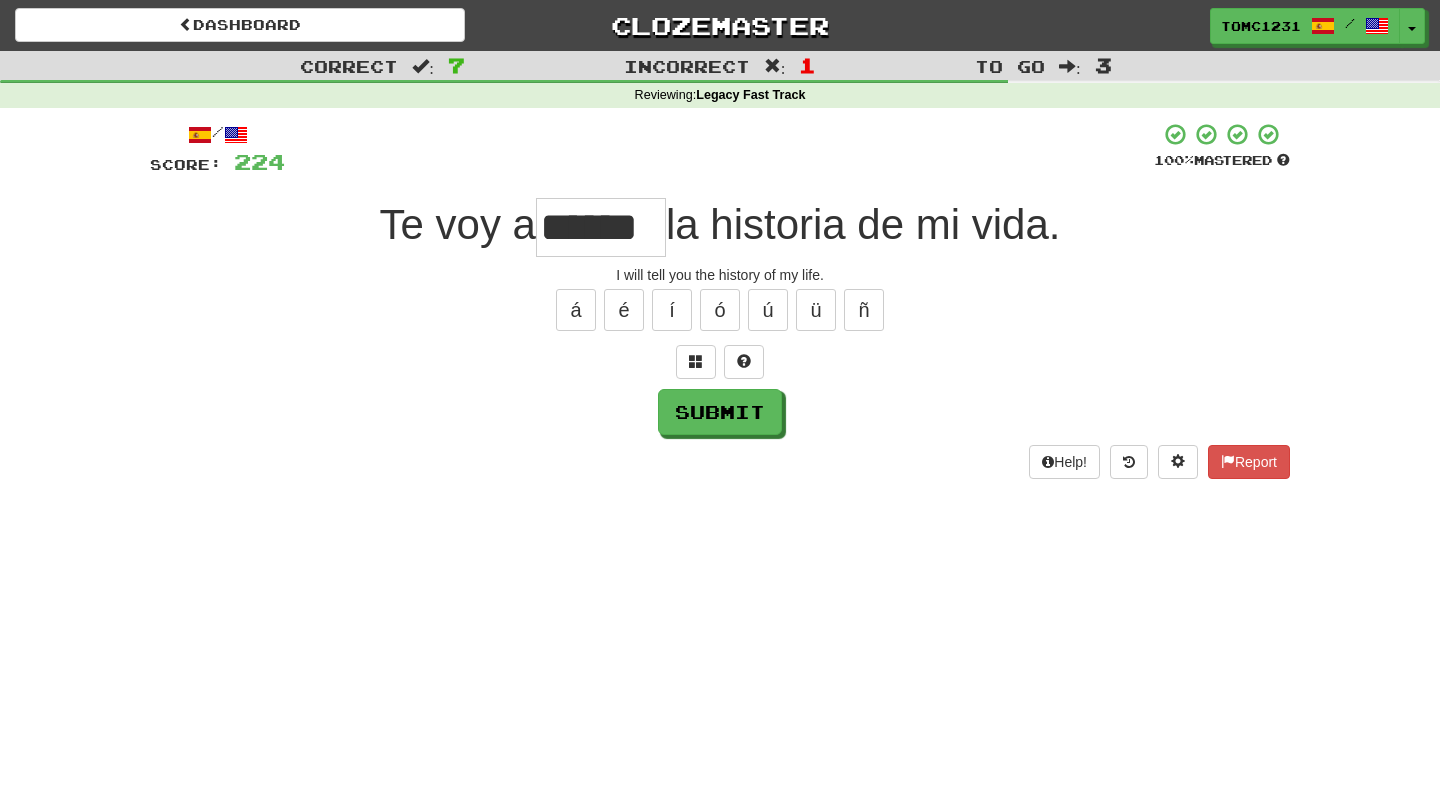 type on "******" 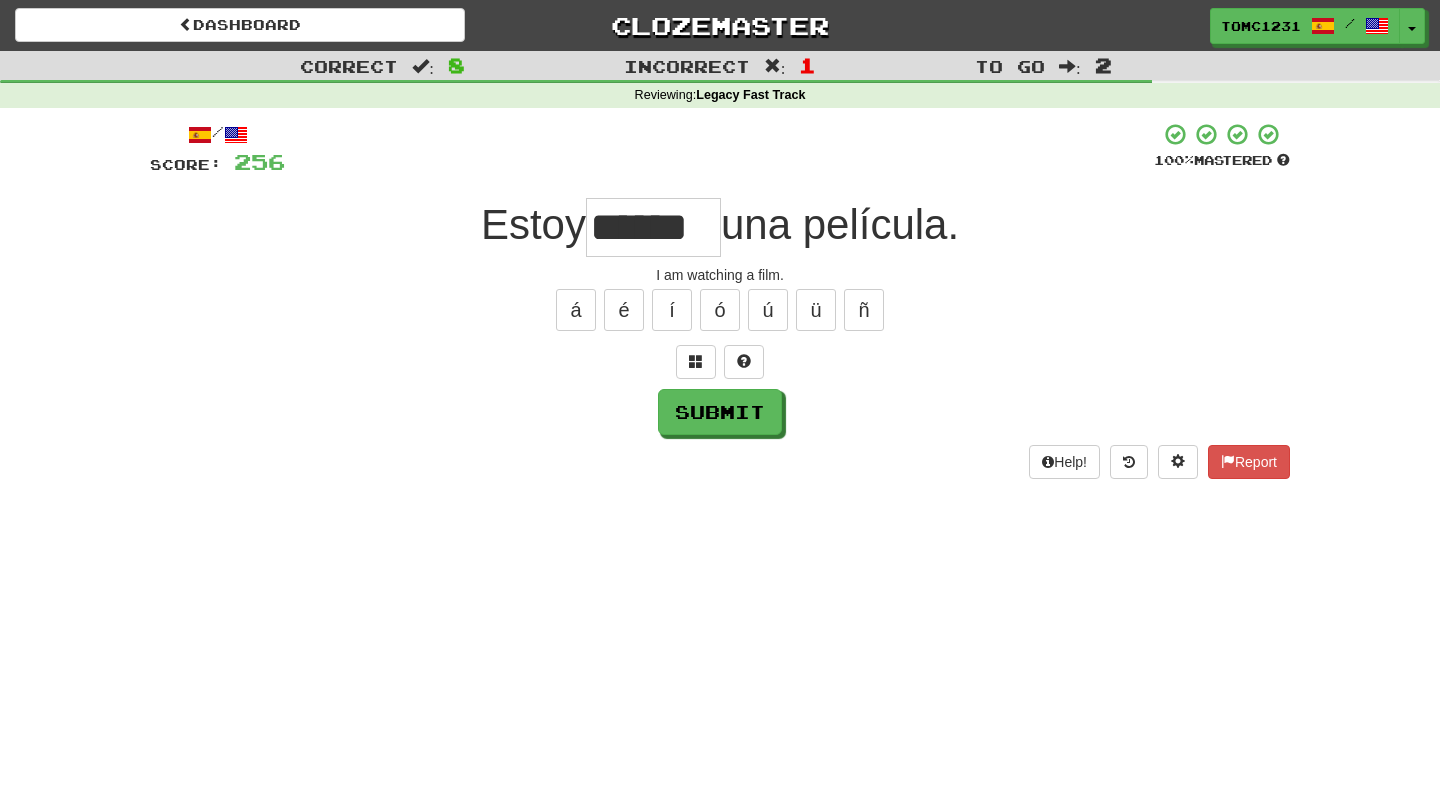 type on "******" 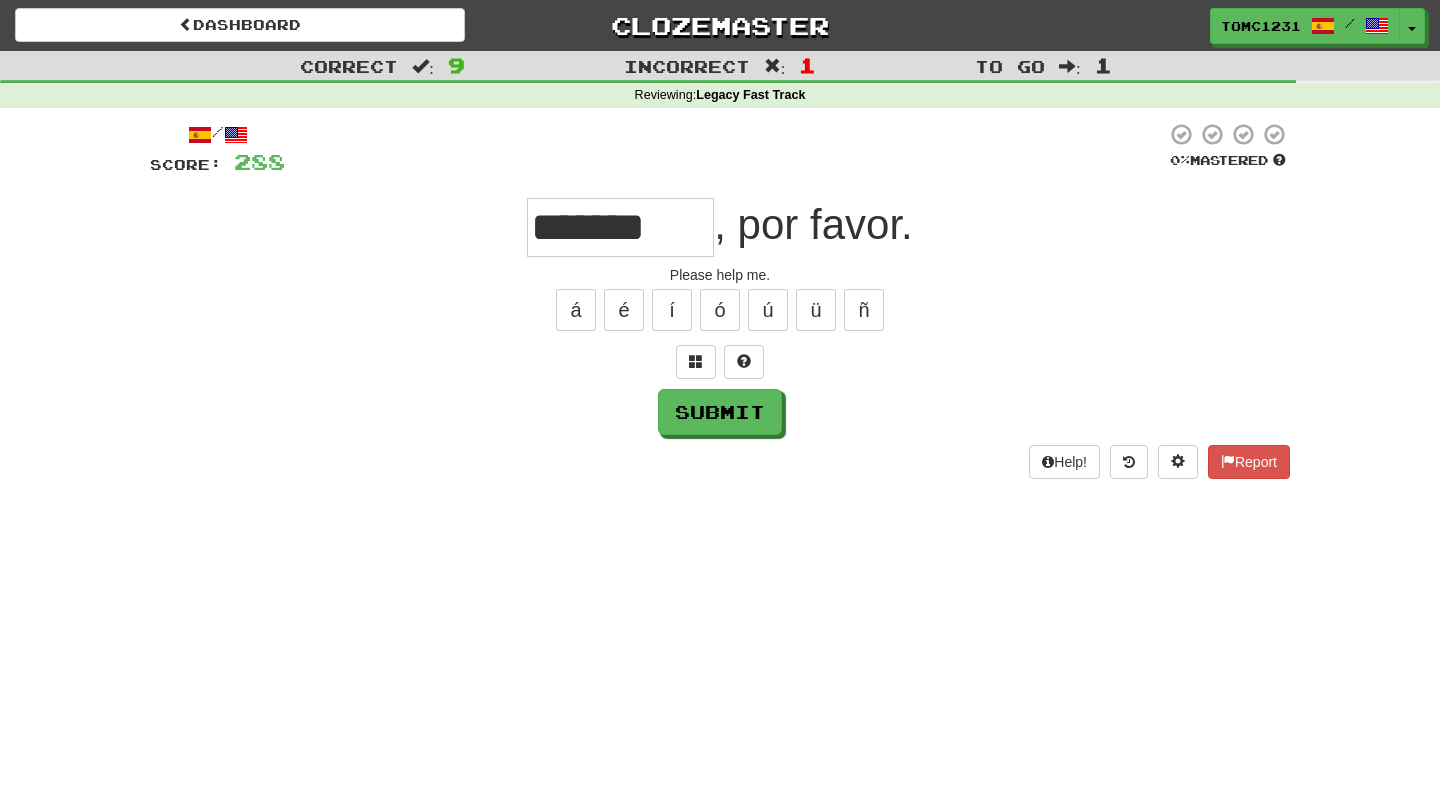 type on "*******" 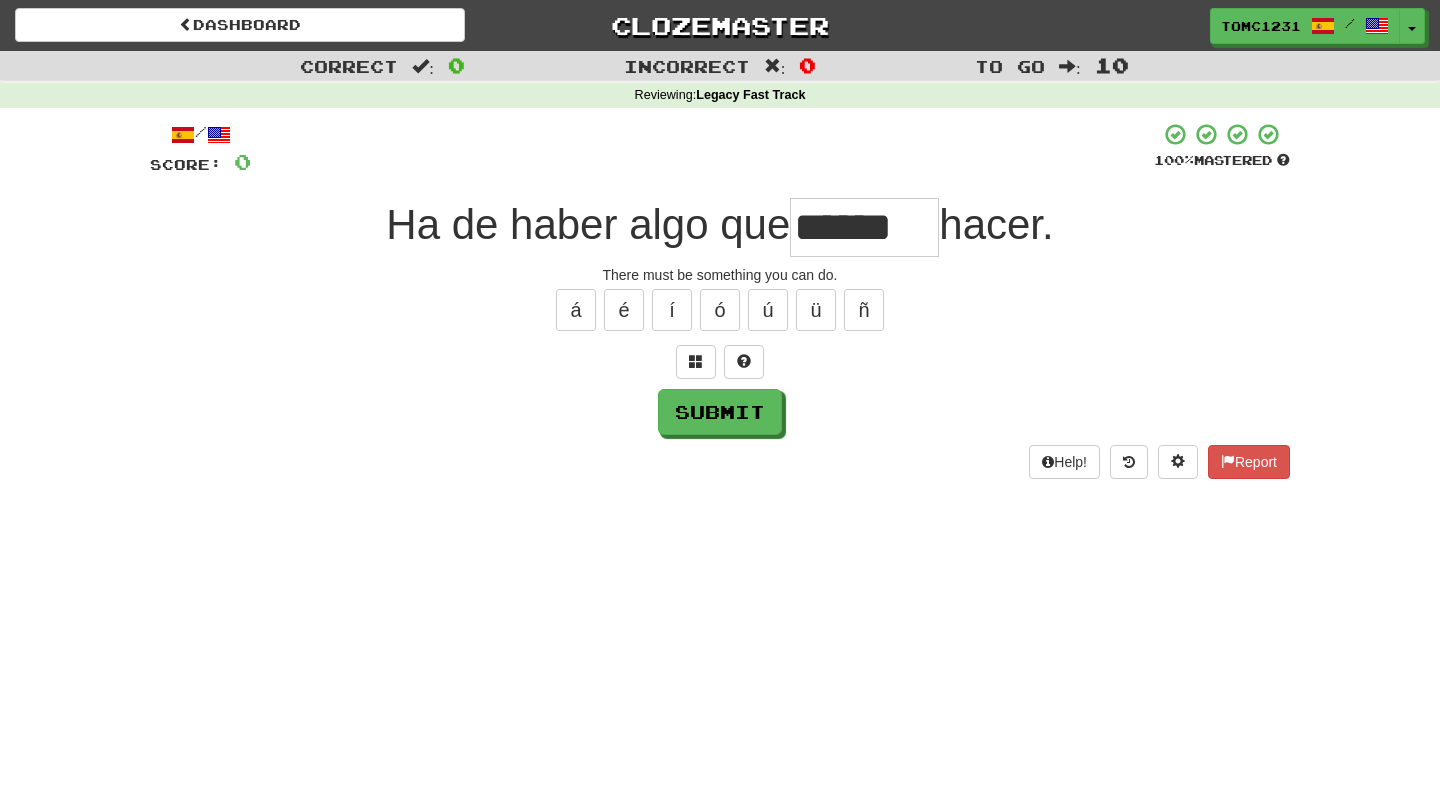 type on "******" 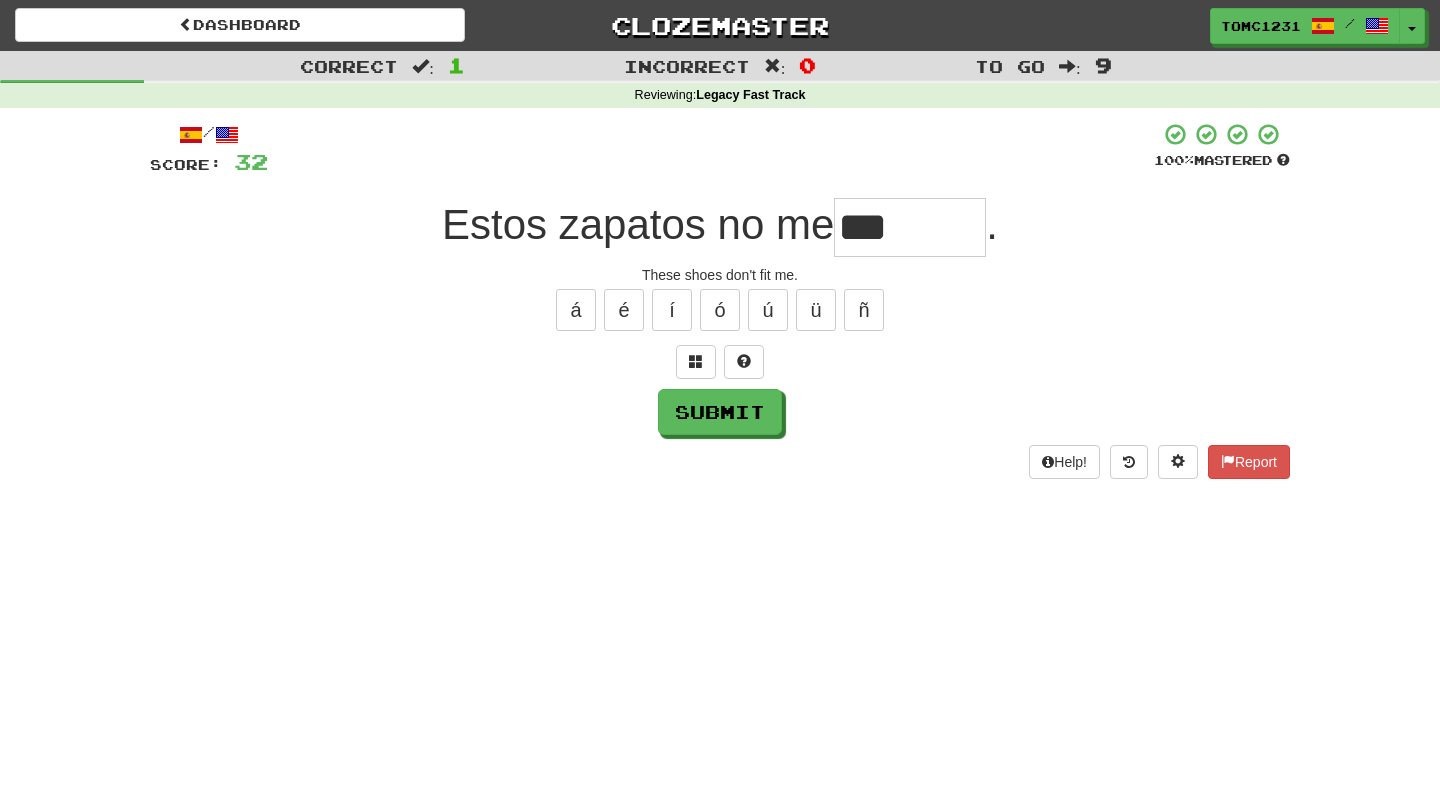 type on "******" 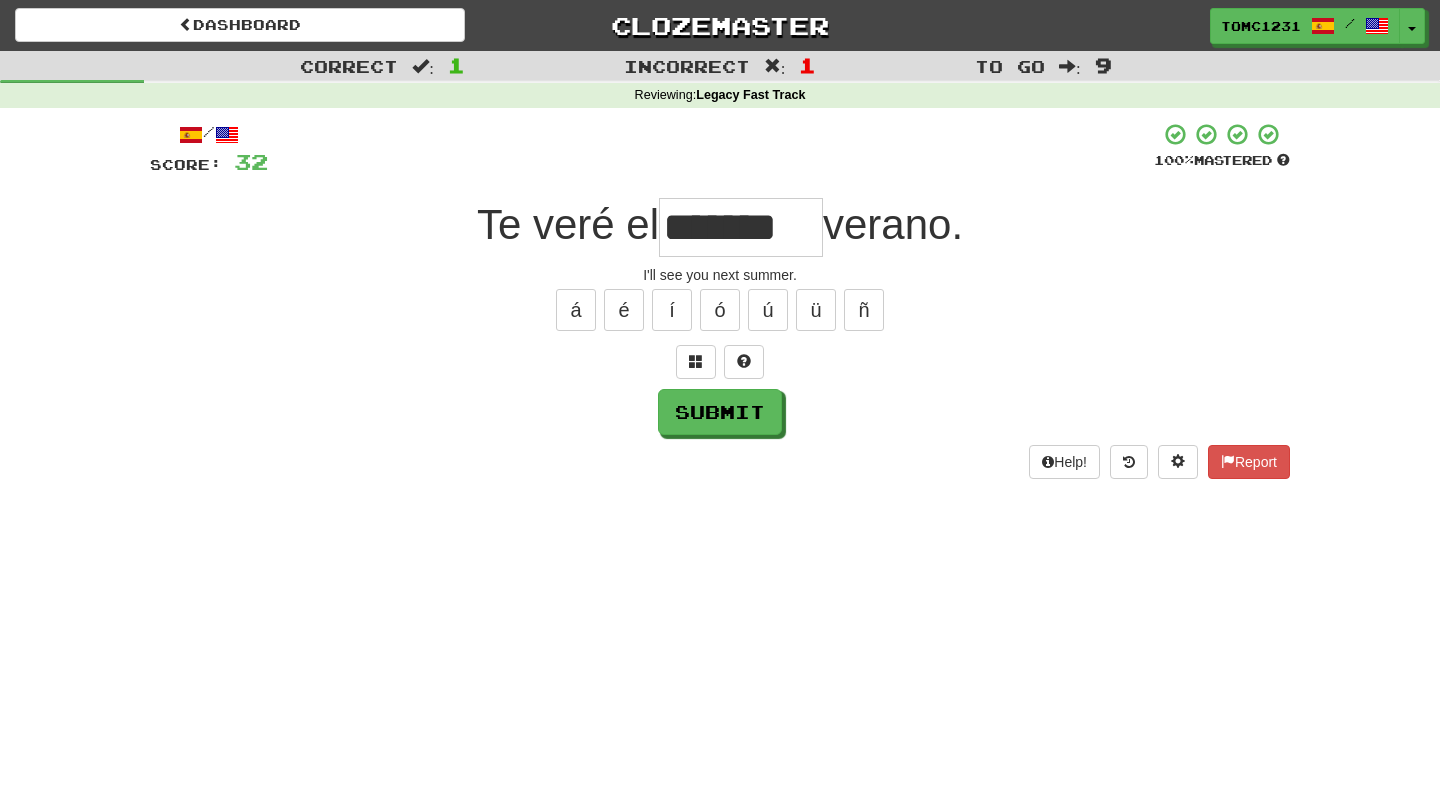 type on "*******" 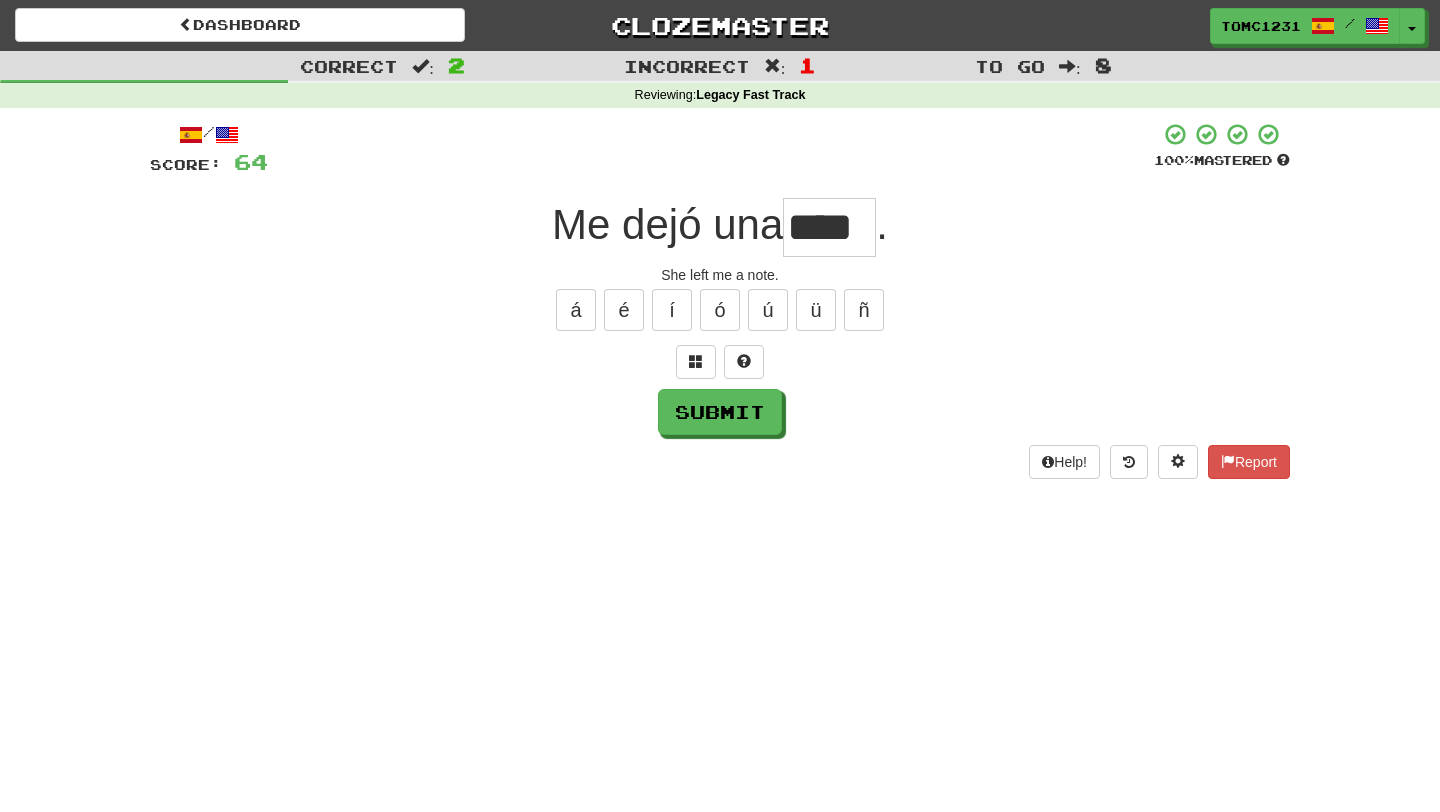 type on "****" 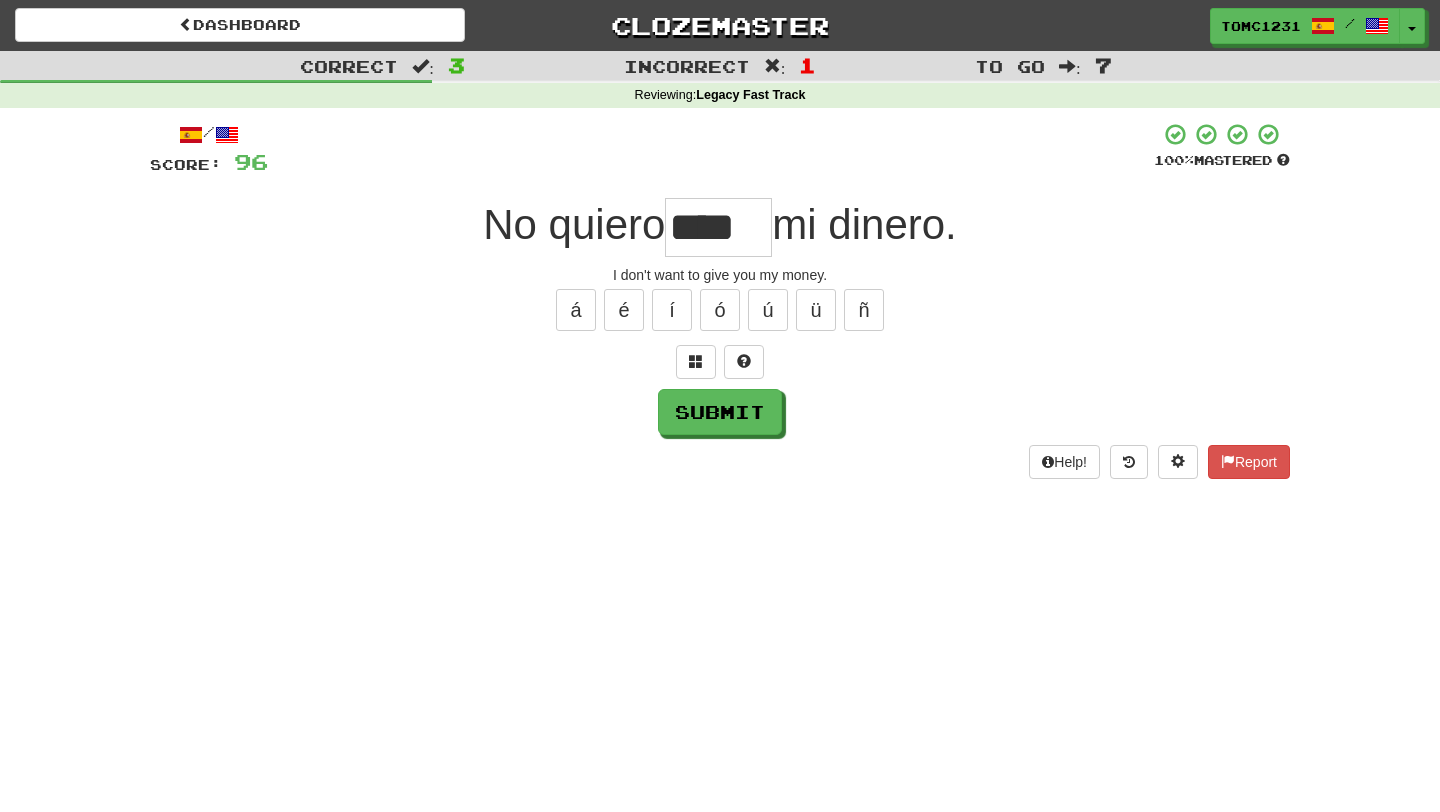 scroll, scrollTop: 0, scrollLeft: 0, axis: both 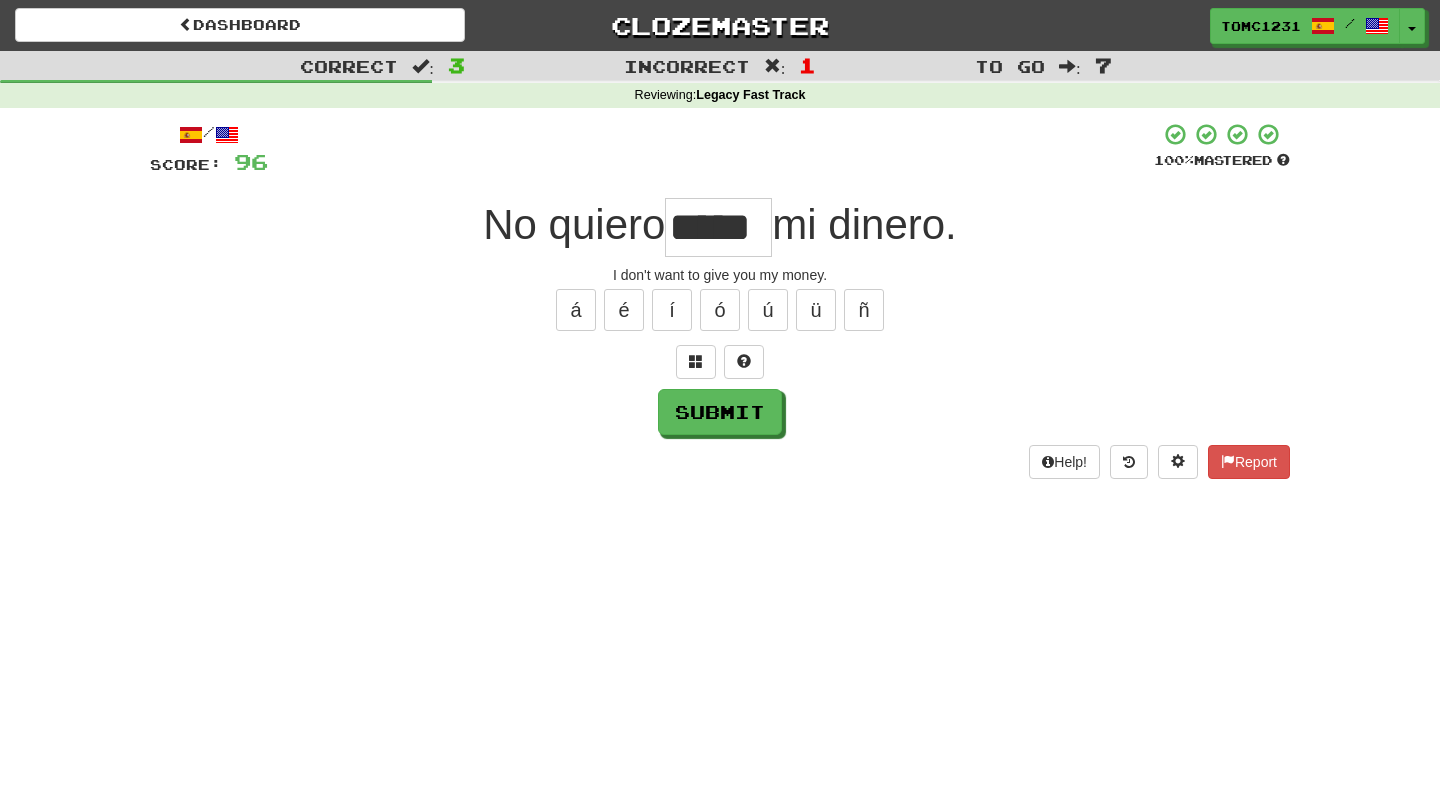 type on "*****" 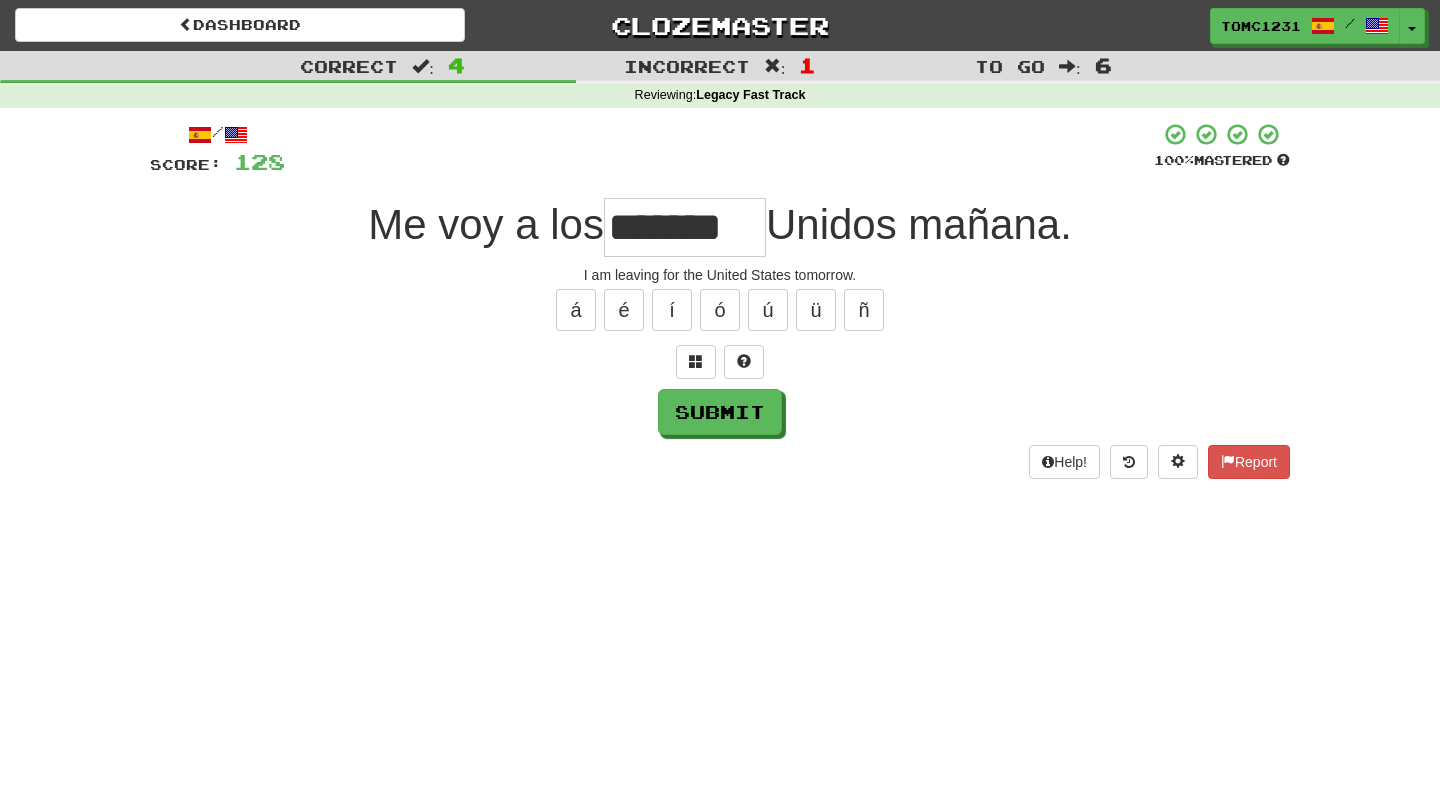 type on "*******" 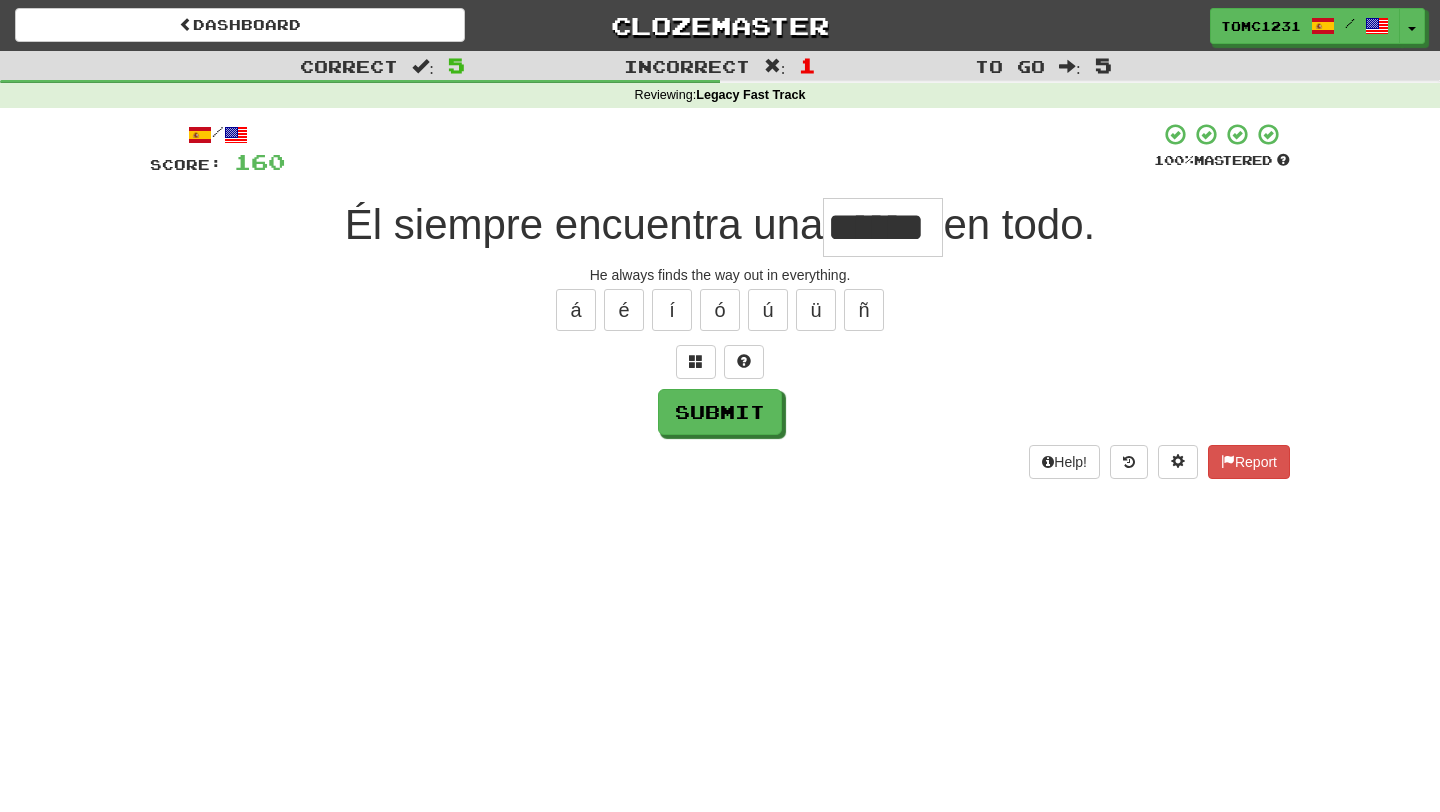 type on "******" 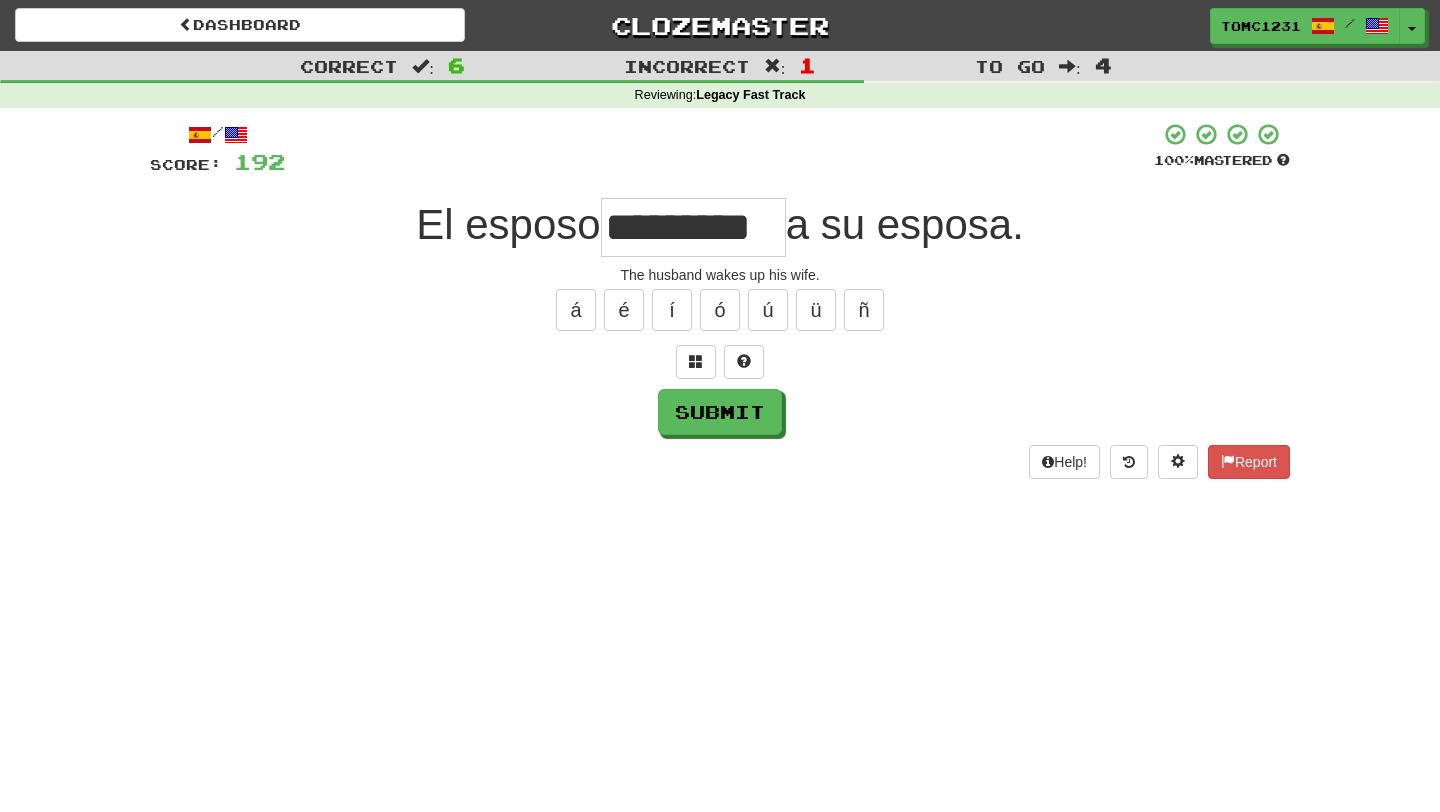 type on "*********" 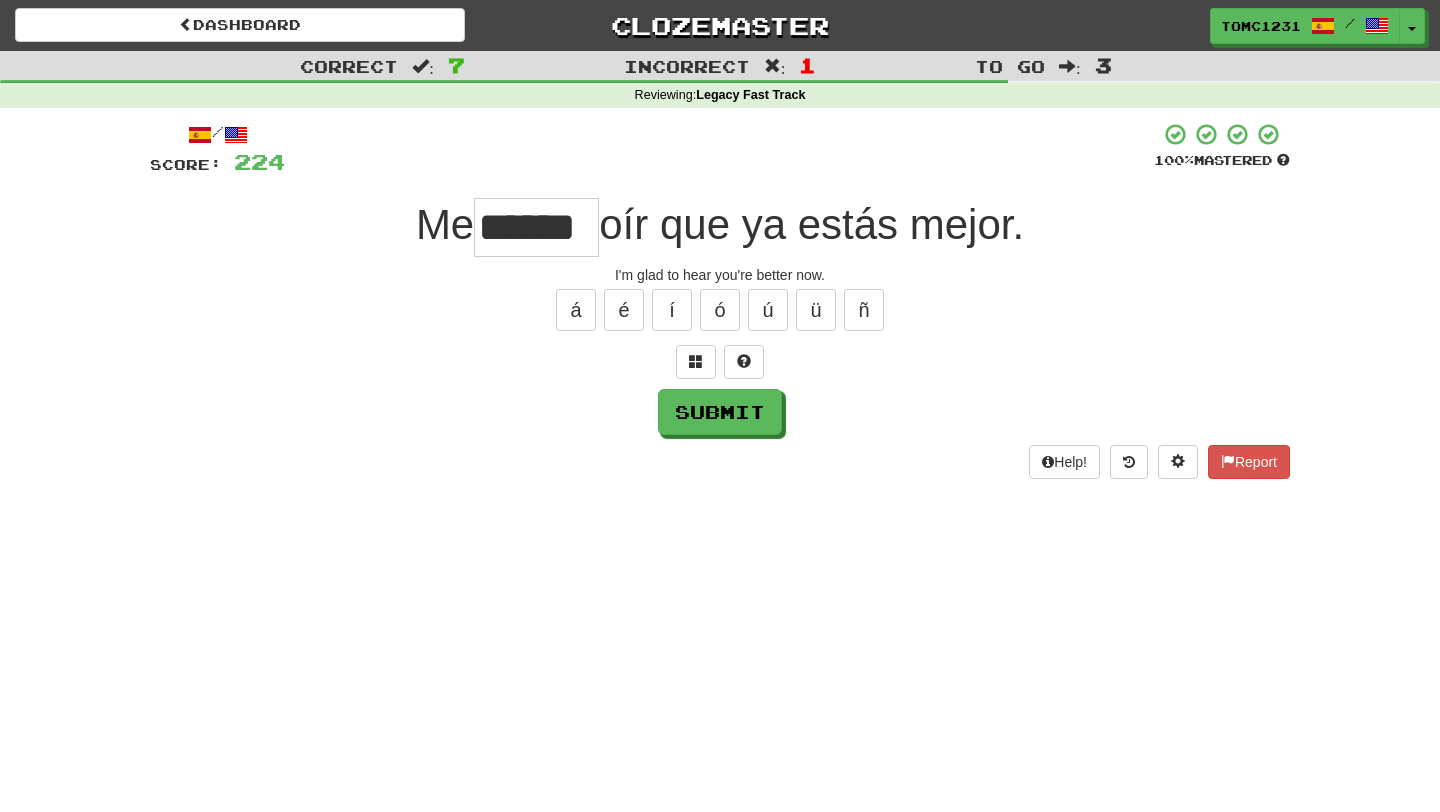 type on "******" 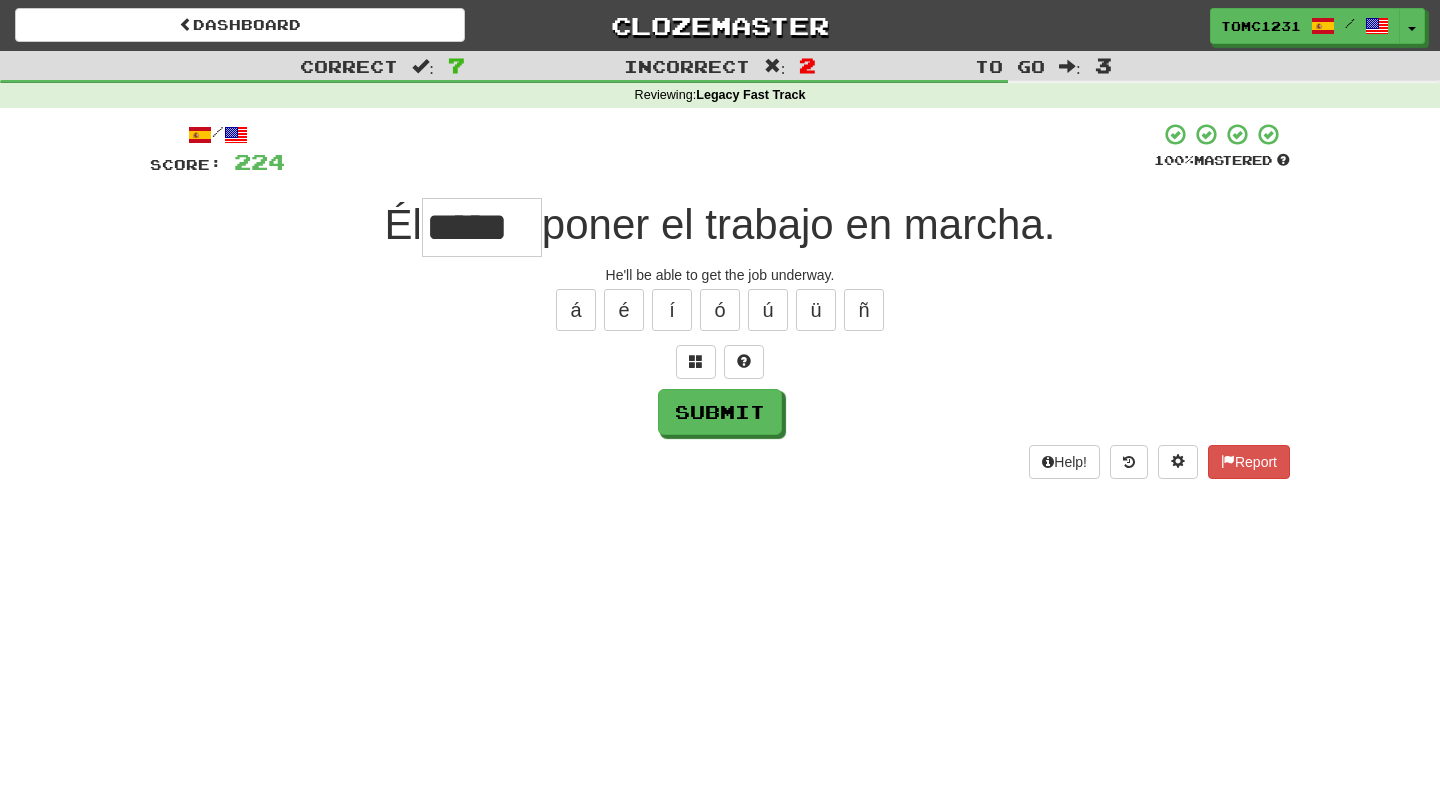 type on "*****" 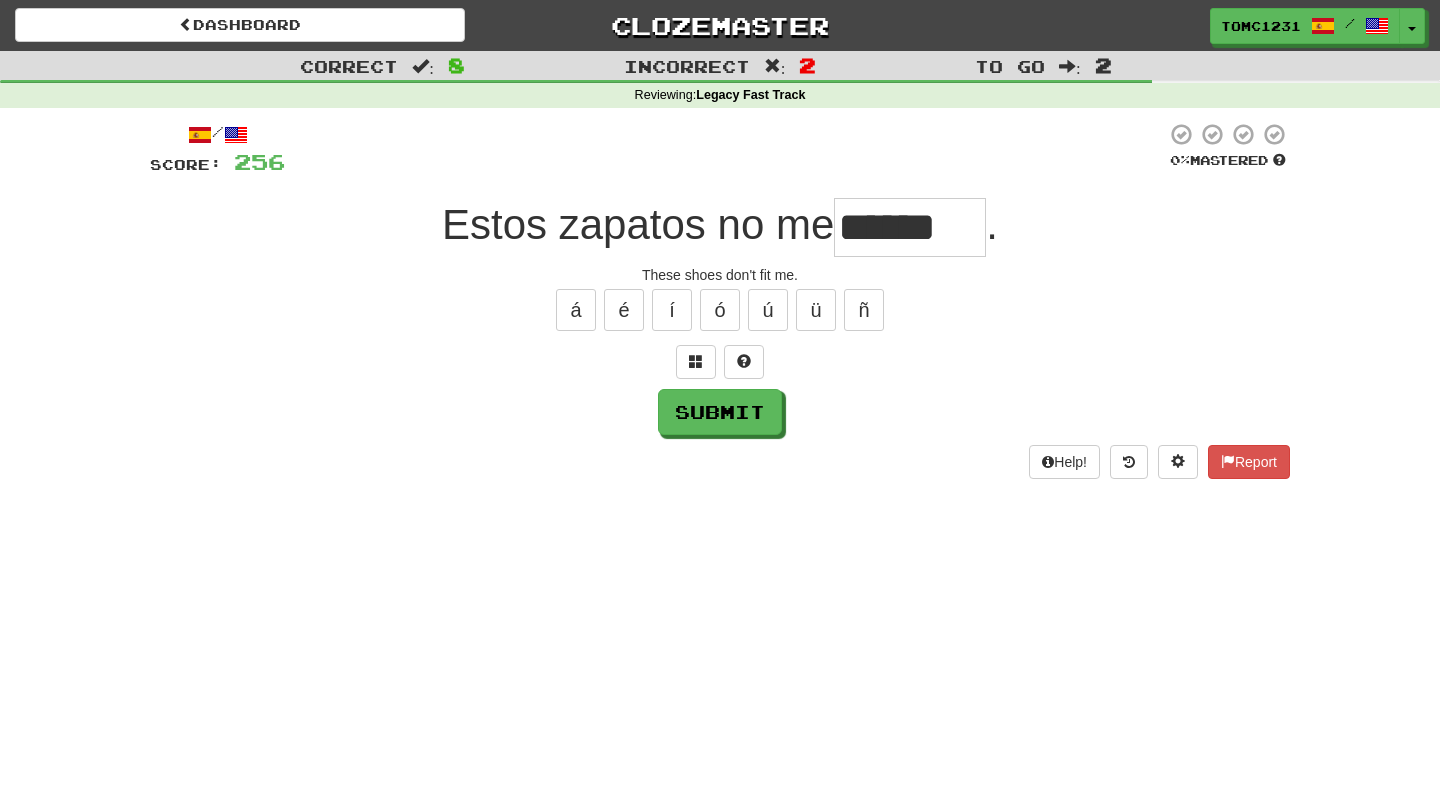 type on "******" 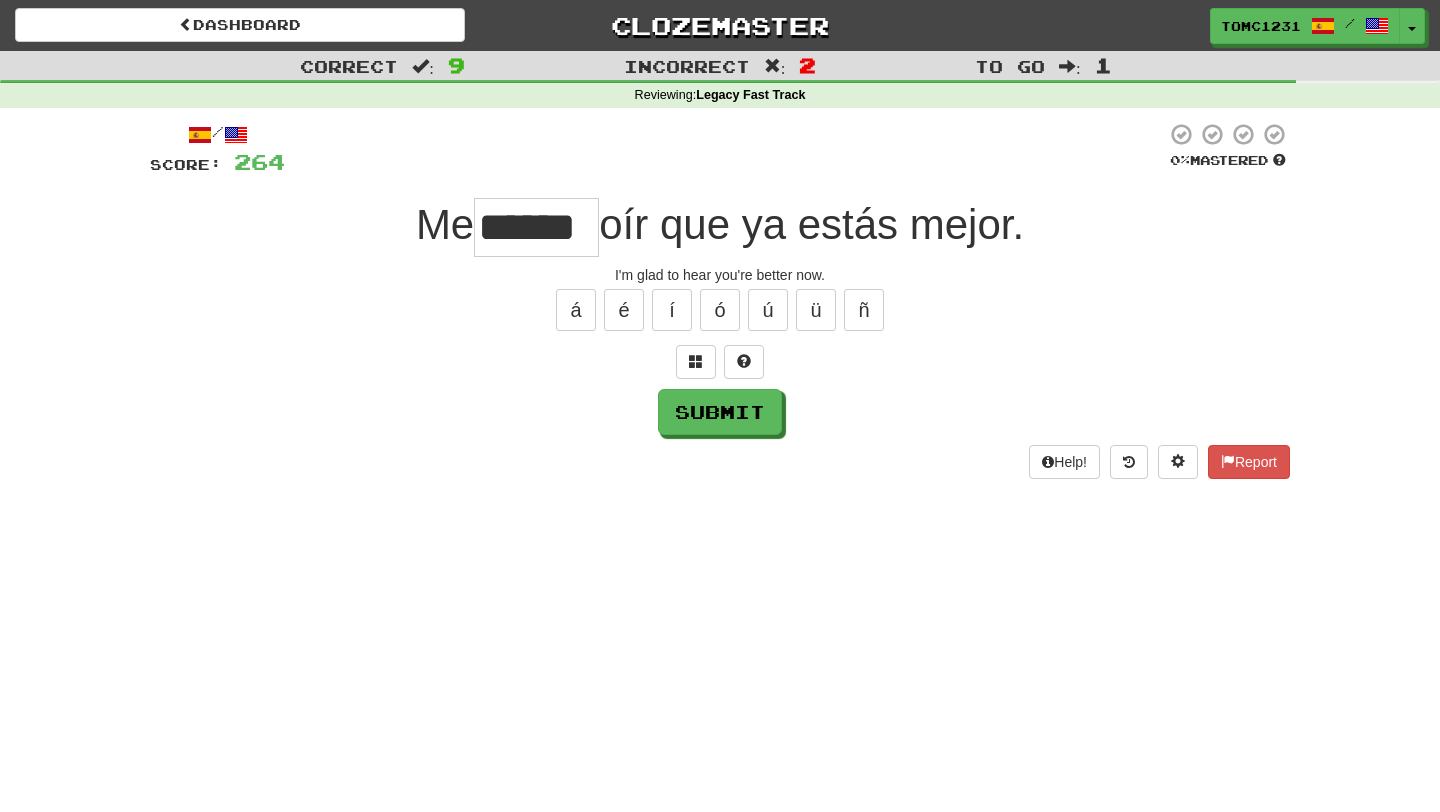 type on "******" 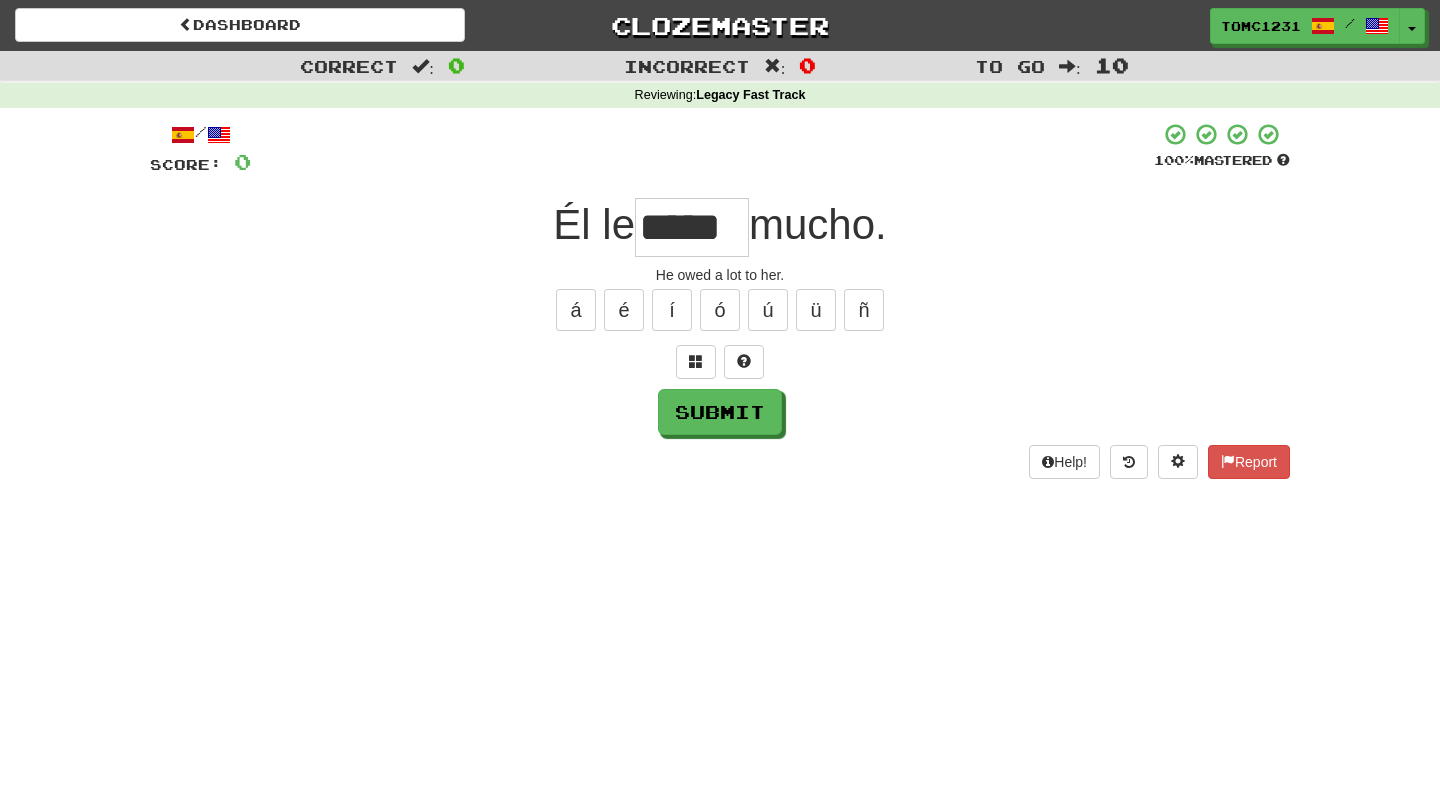 type on "*****" 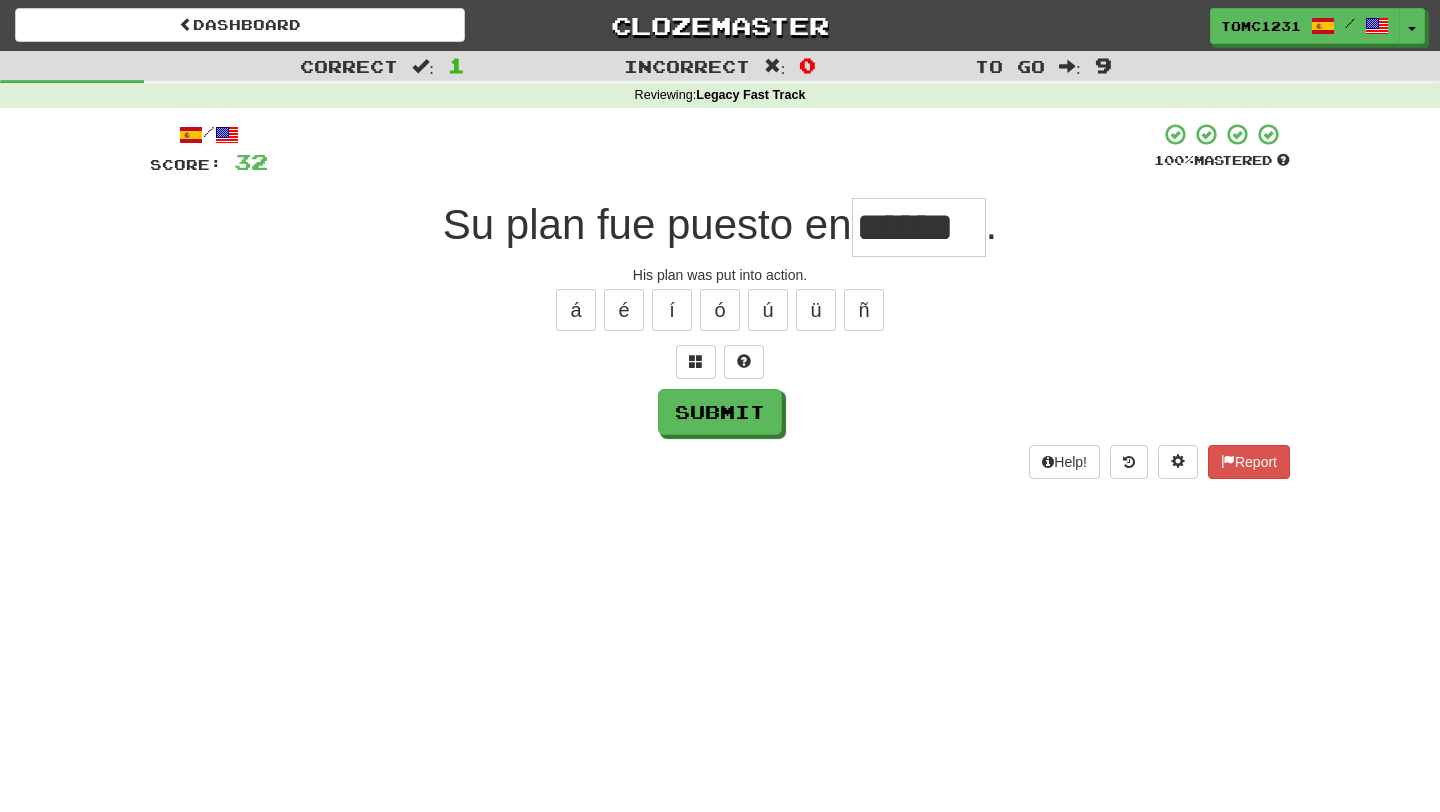 type on "******" 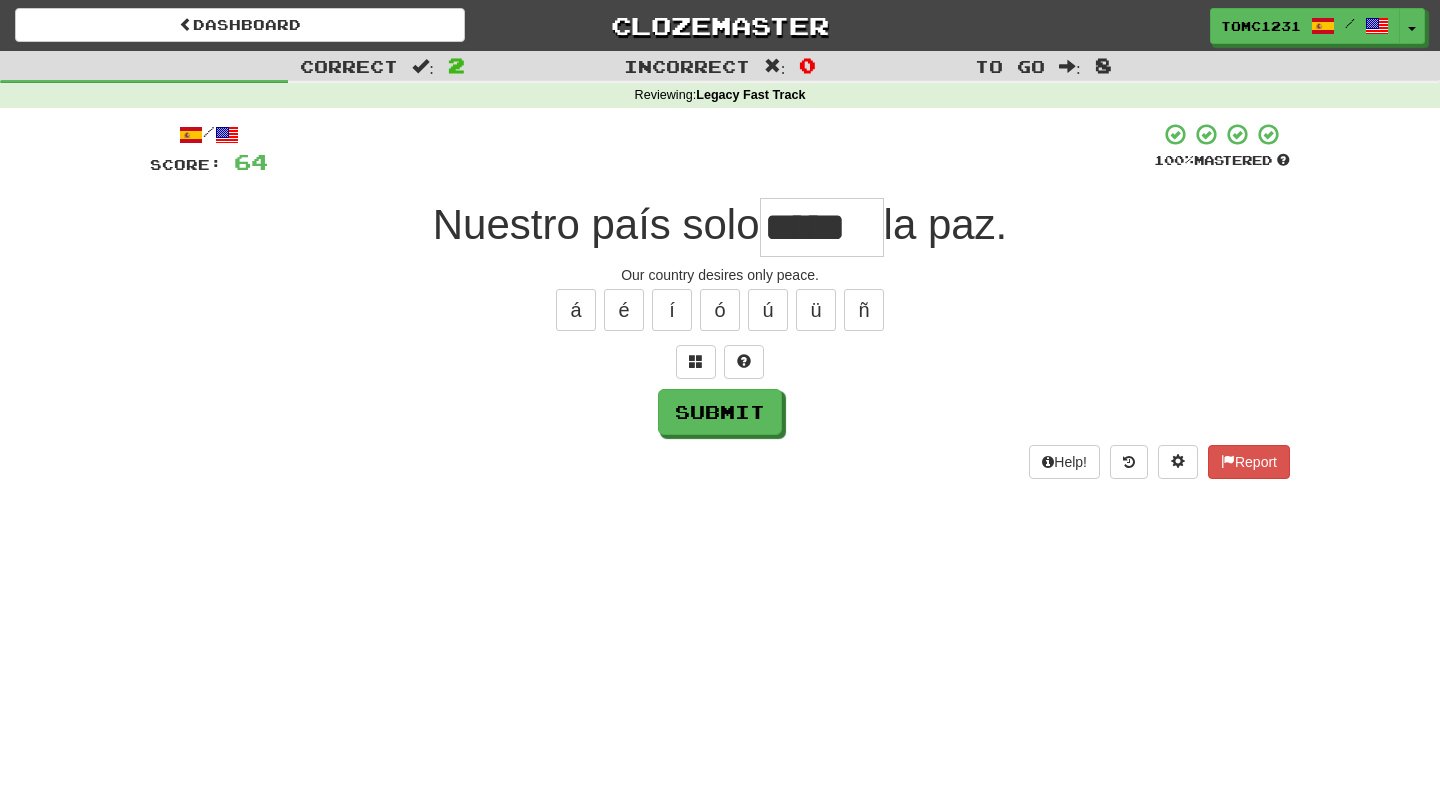 type on "*****" 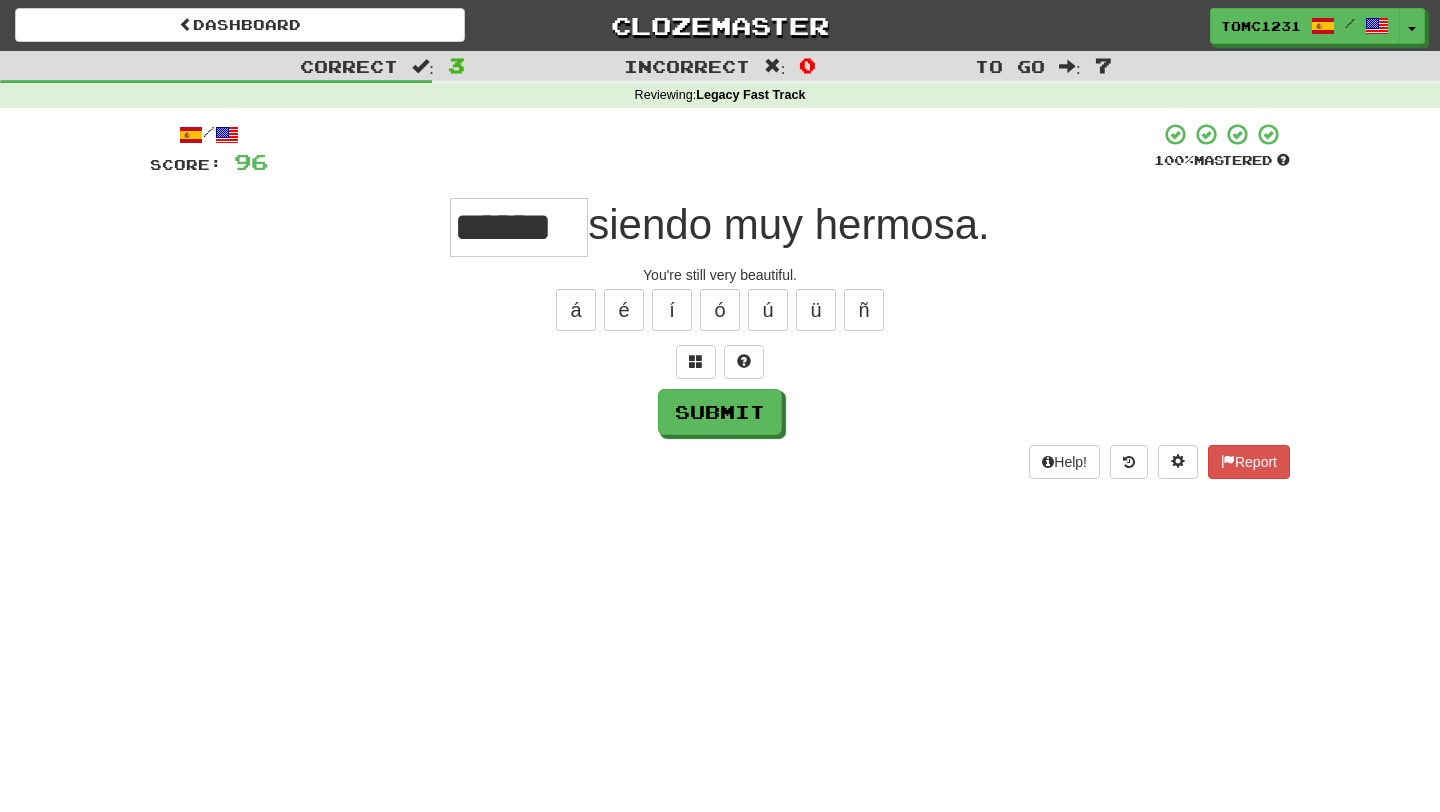 type on "******" 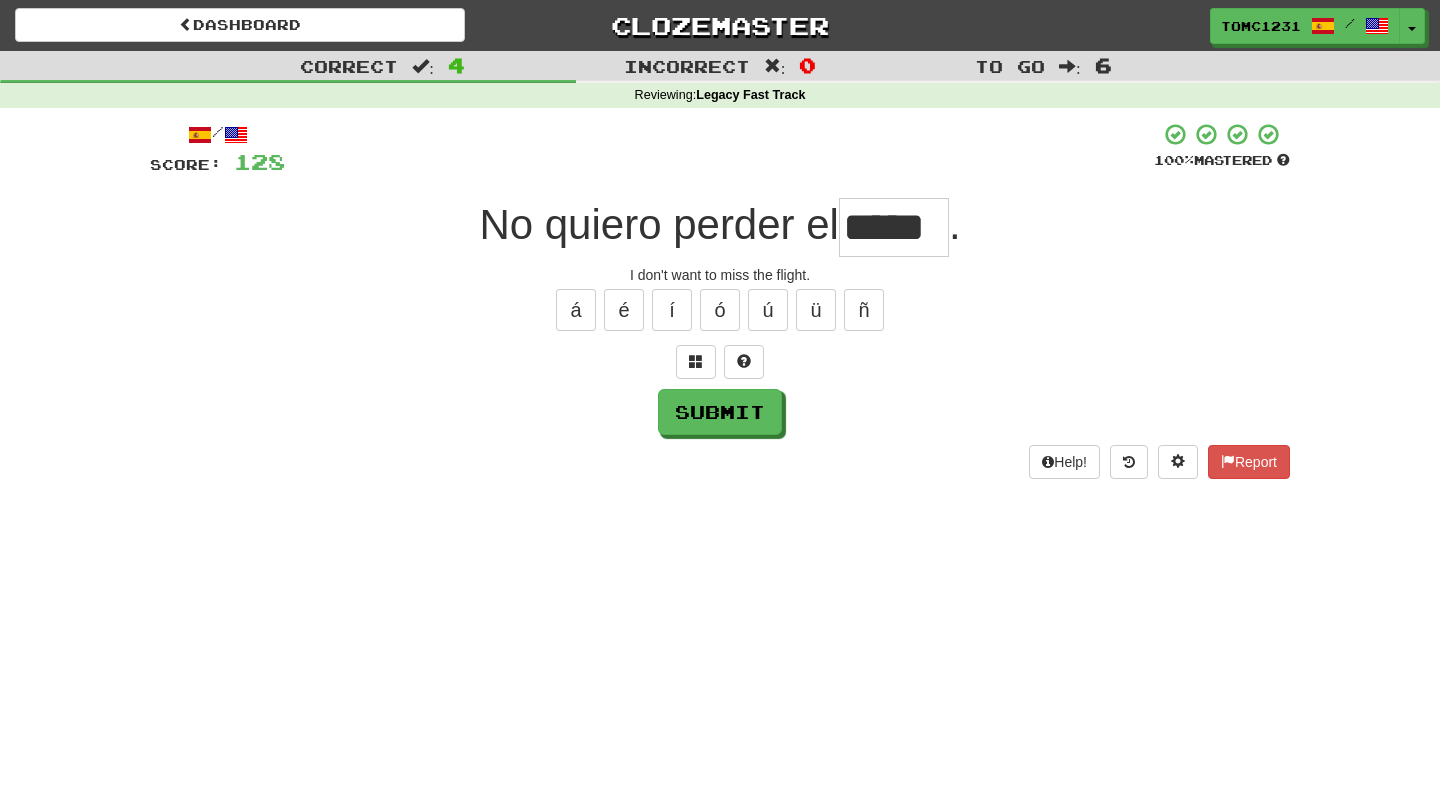 type on "*****" 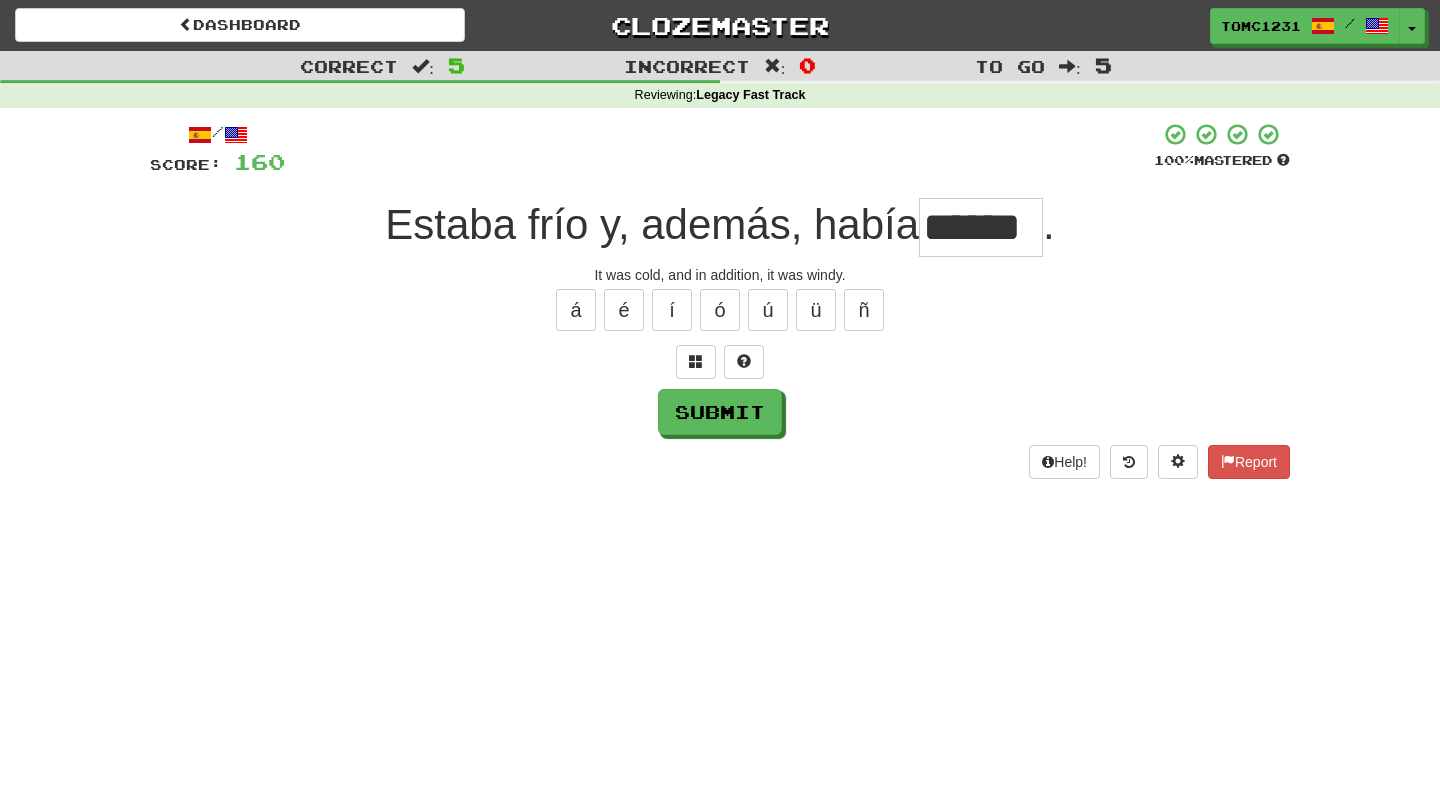 type on "******" 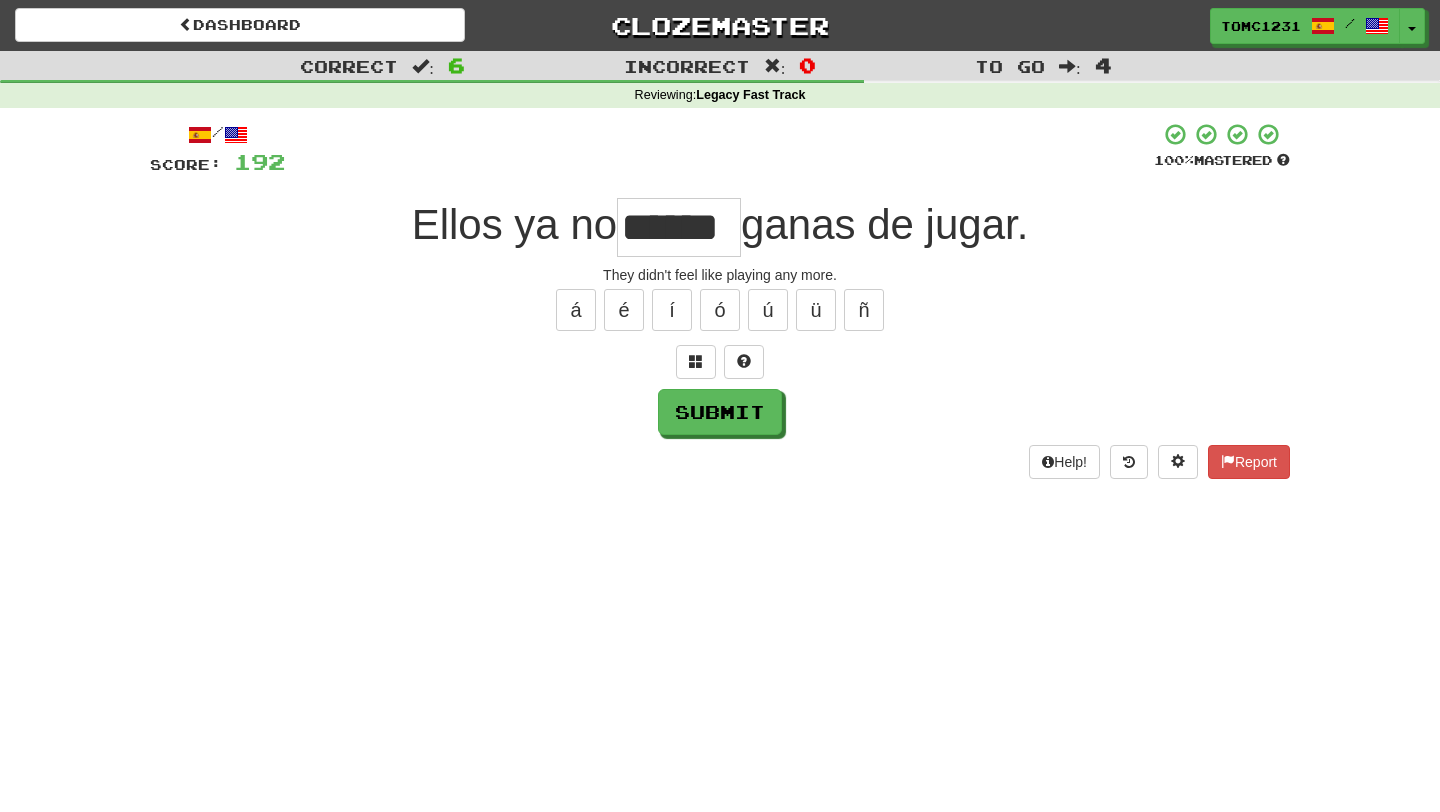type on "******" 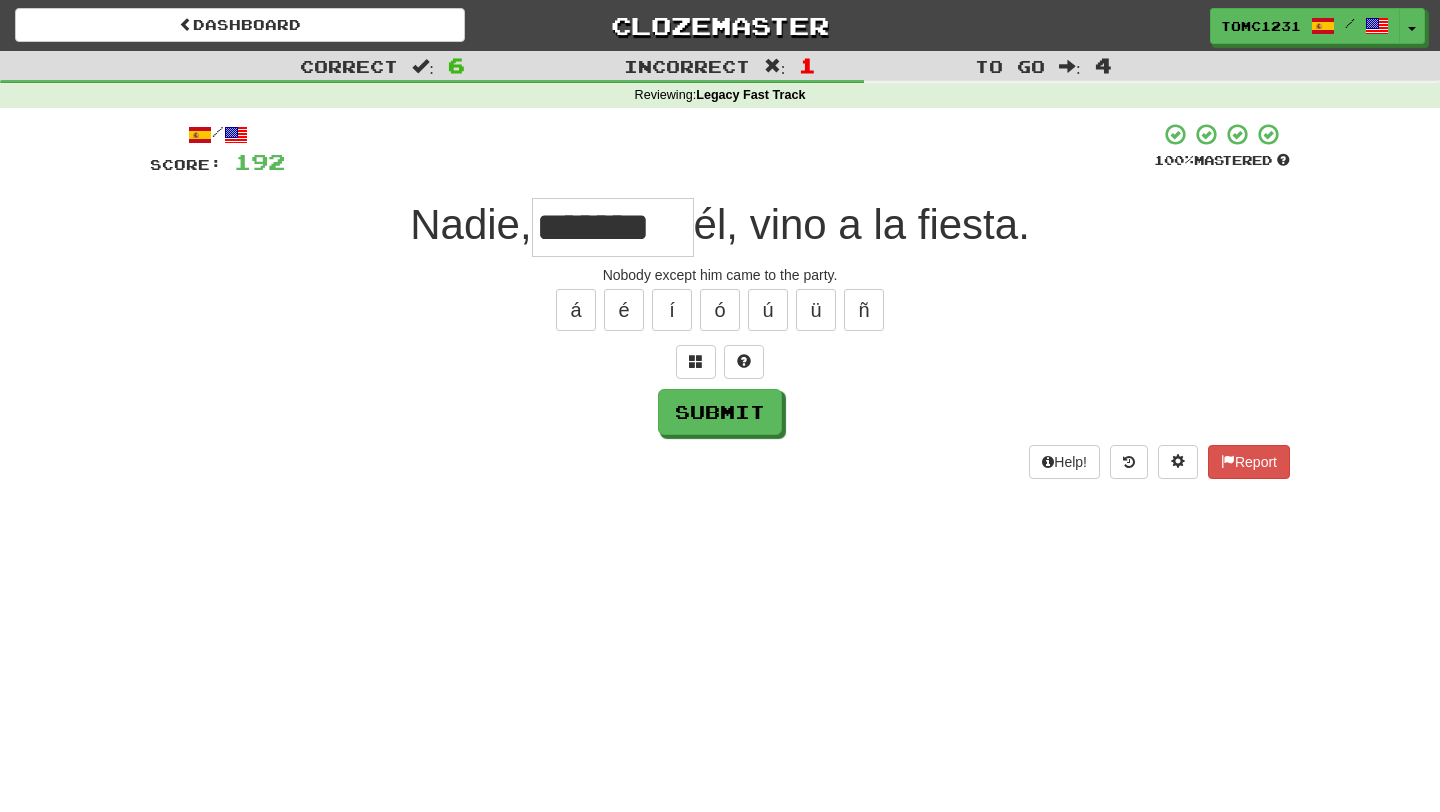 type on "*******" 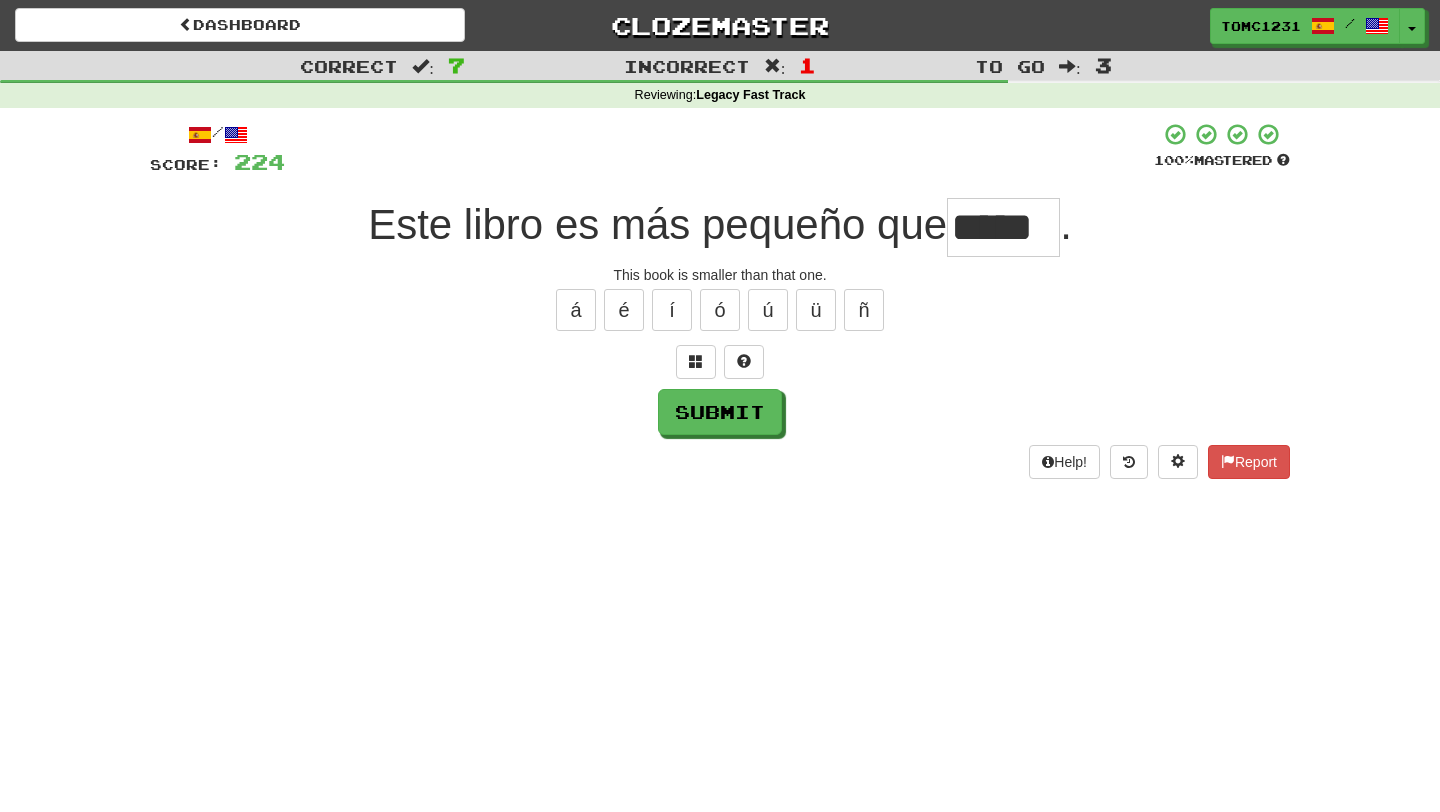 type on "*****" 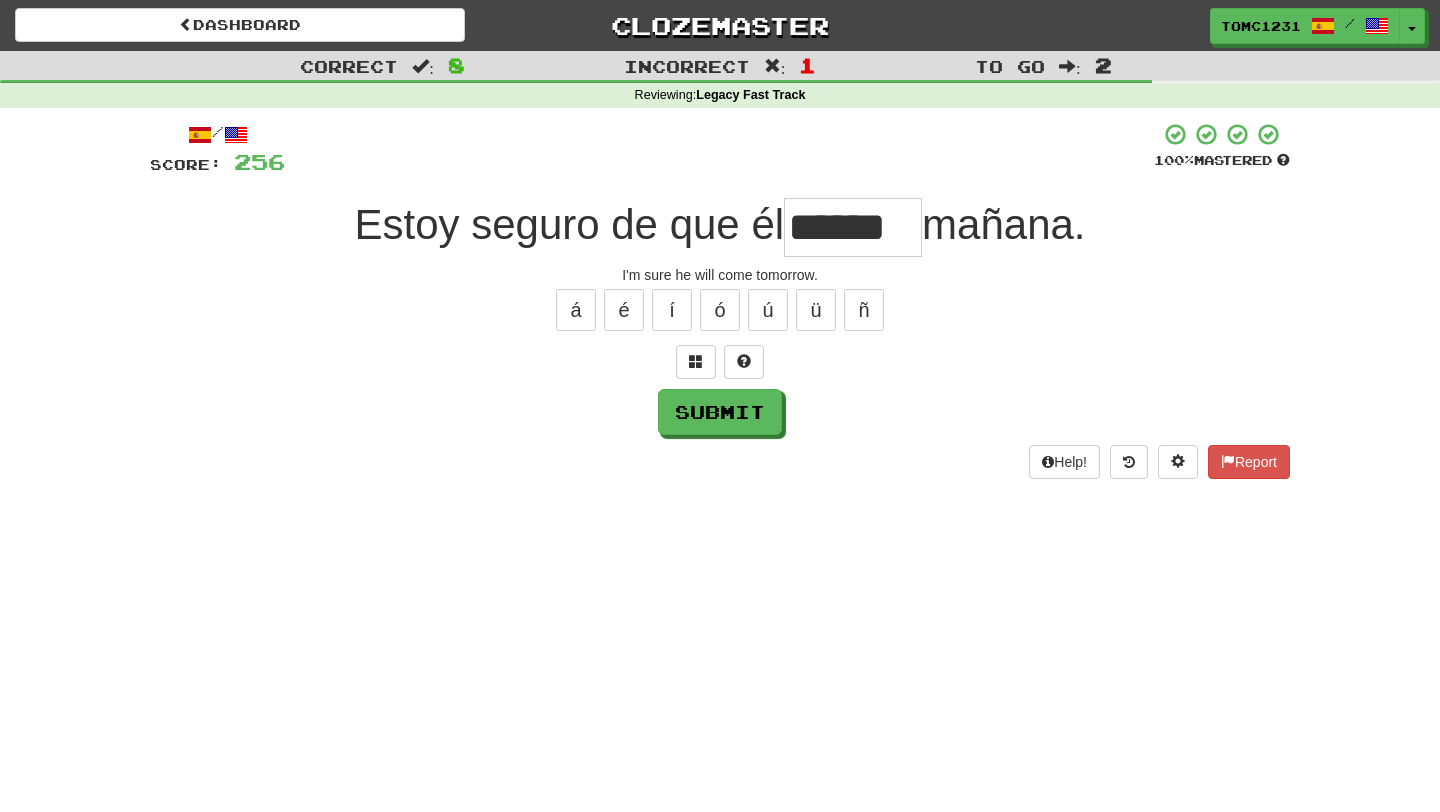 type on "******" 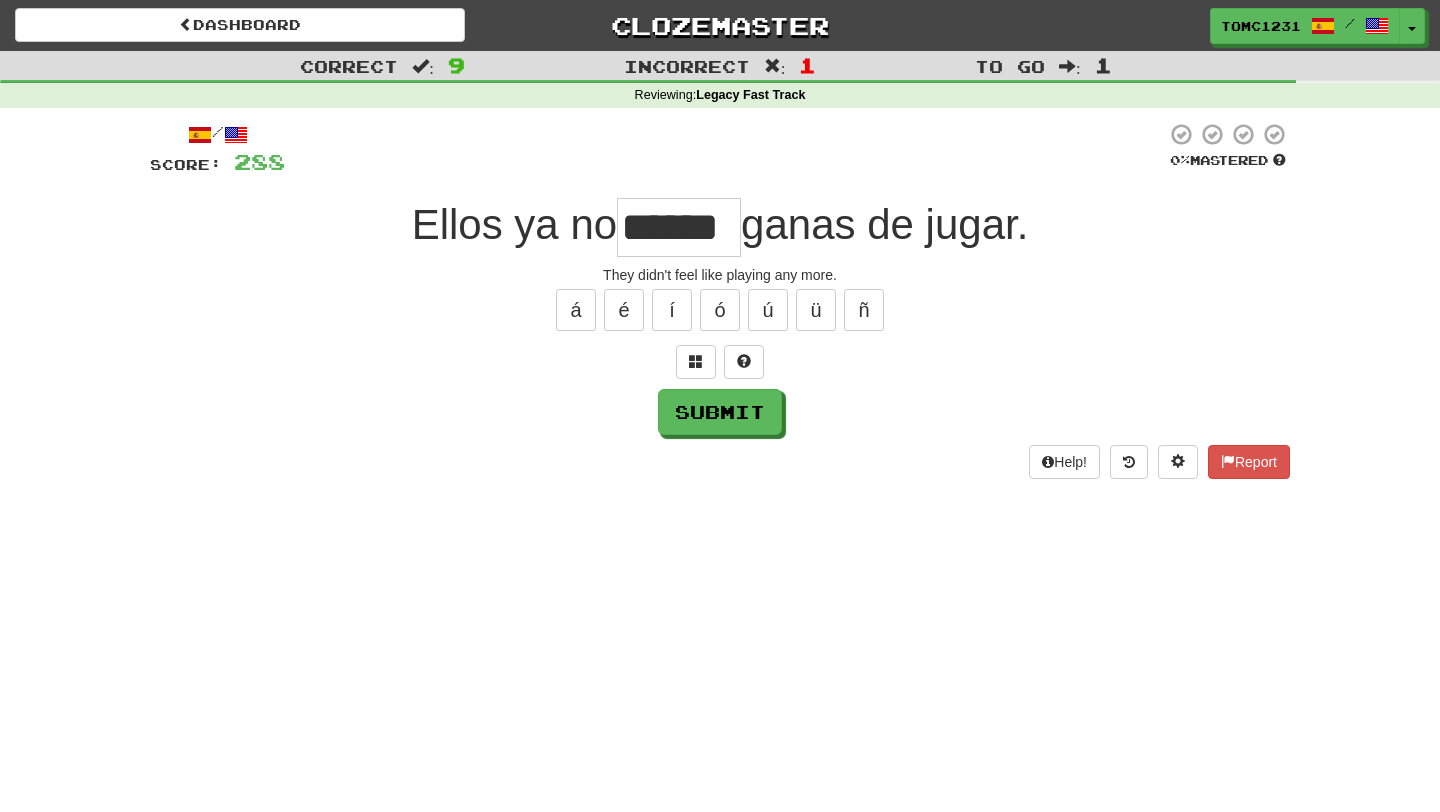 type on "******" 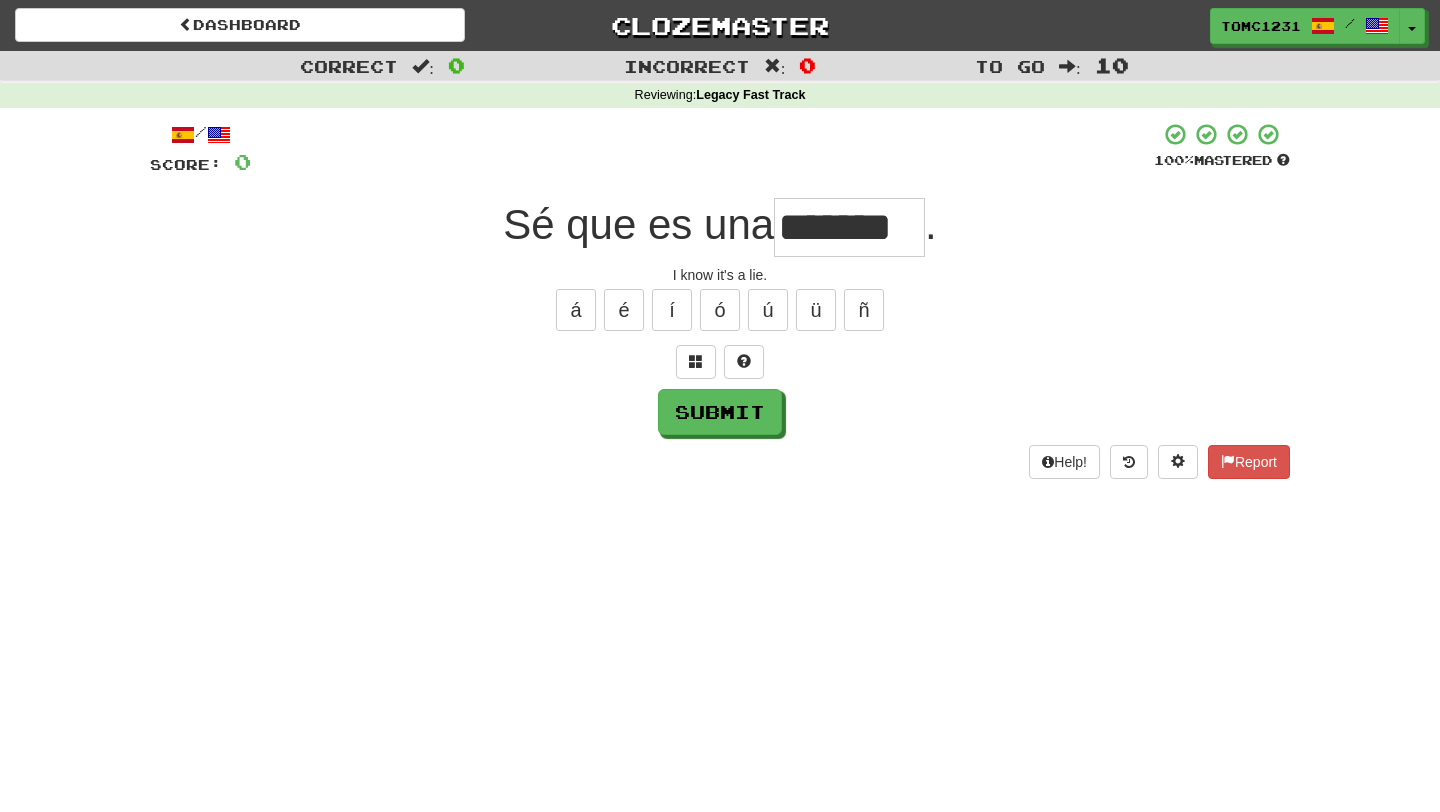 type on "*******" 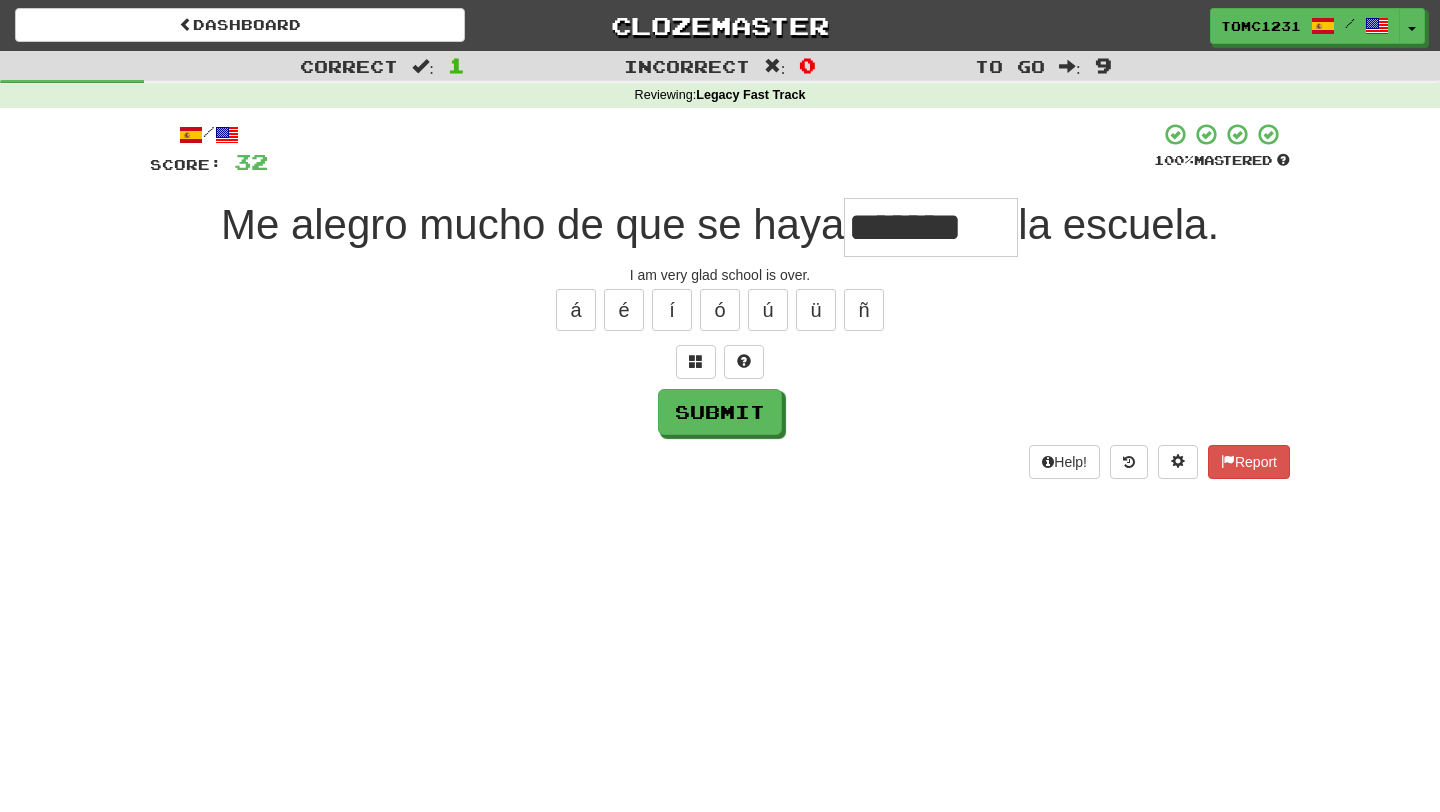 type on "*******" 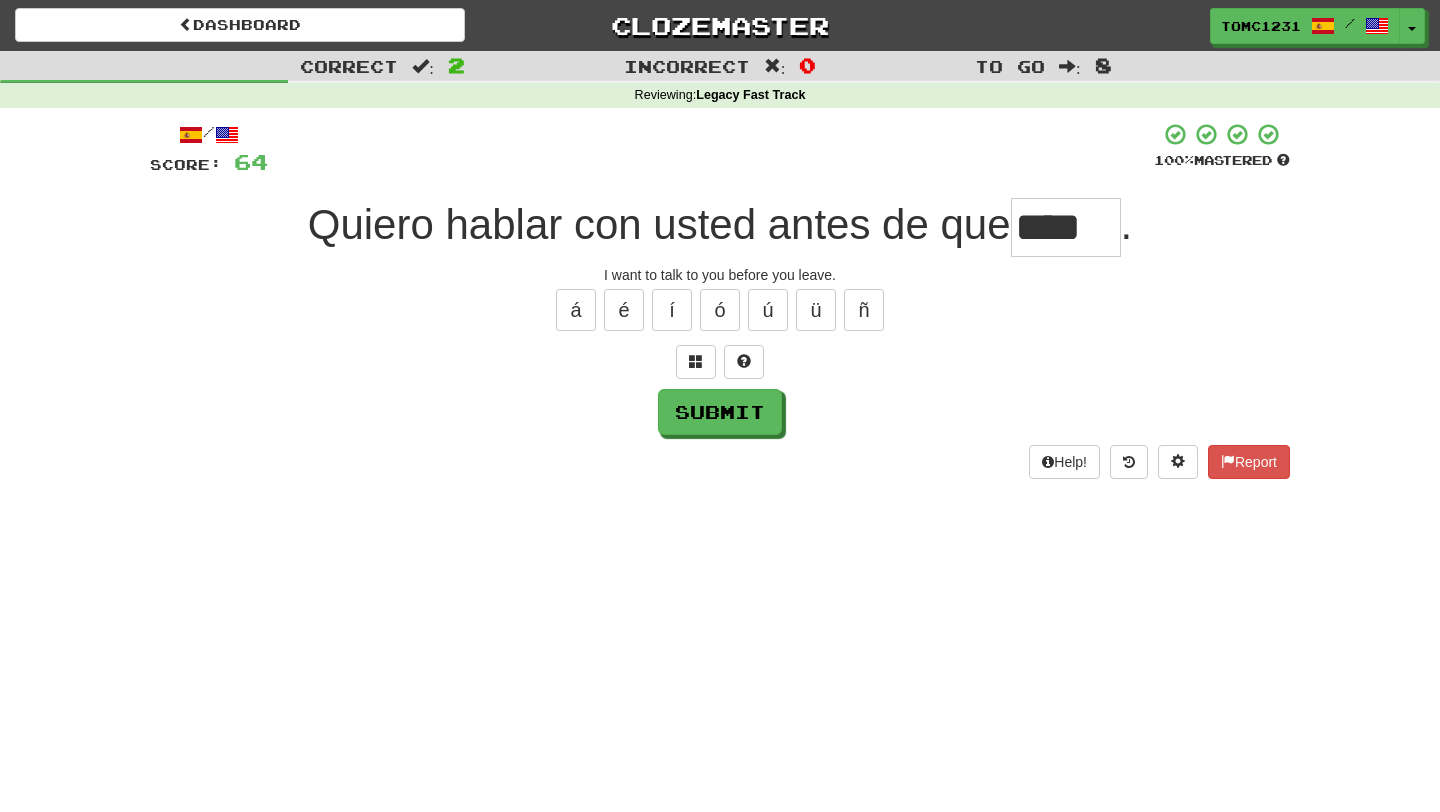 scroll, scrollTop: 0, scrollLeft: 0, axis: both 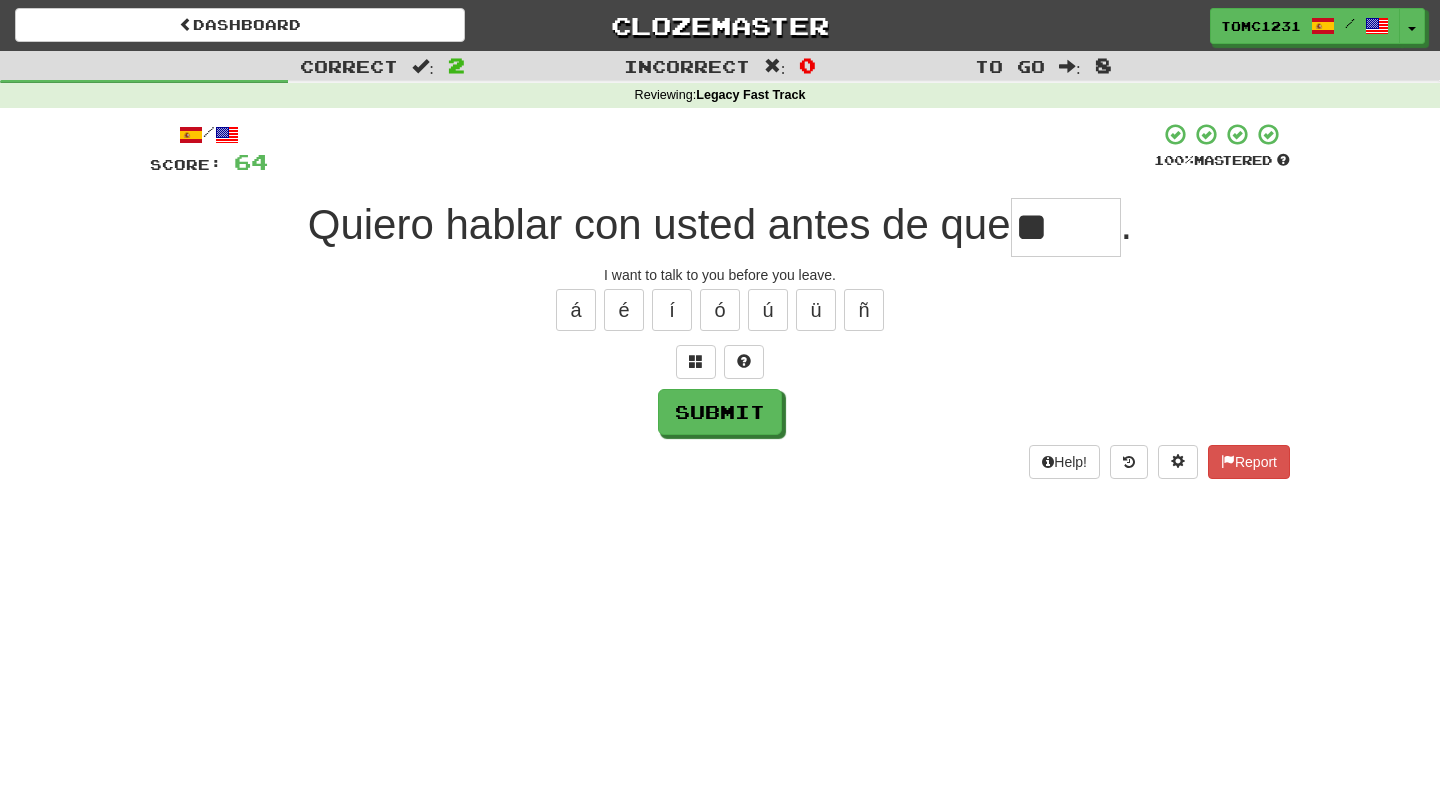 type on "*" 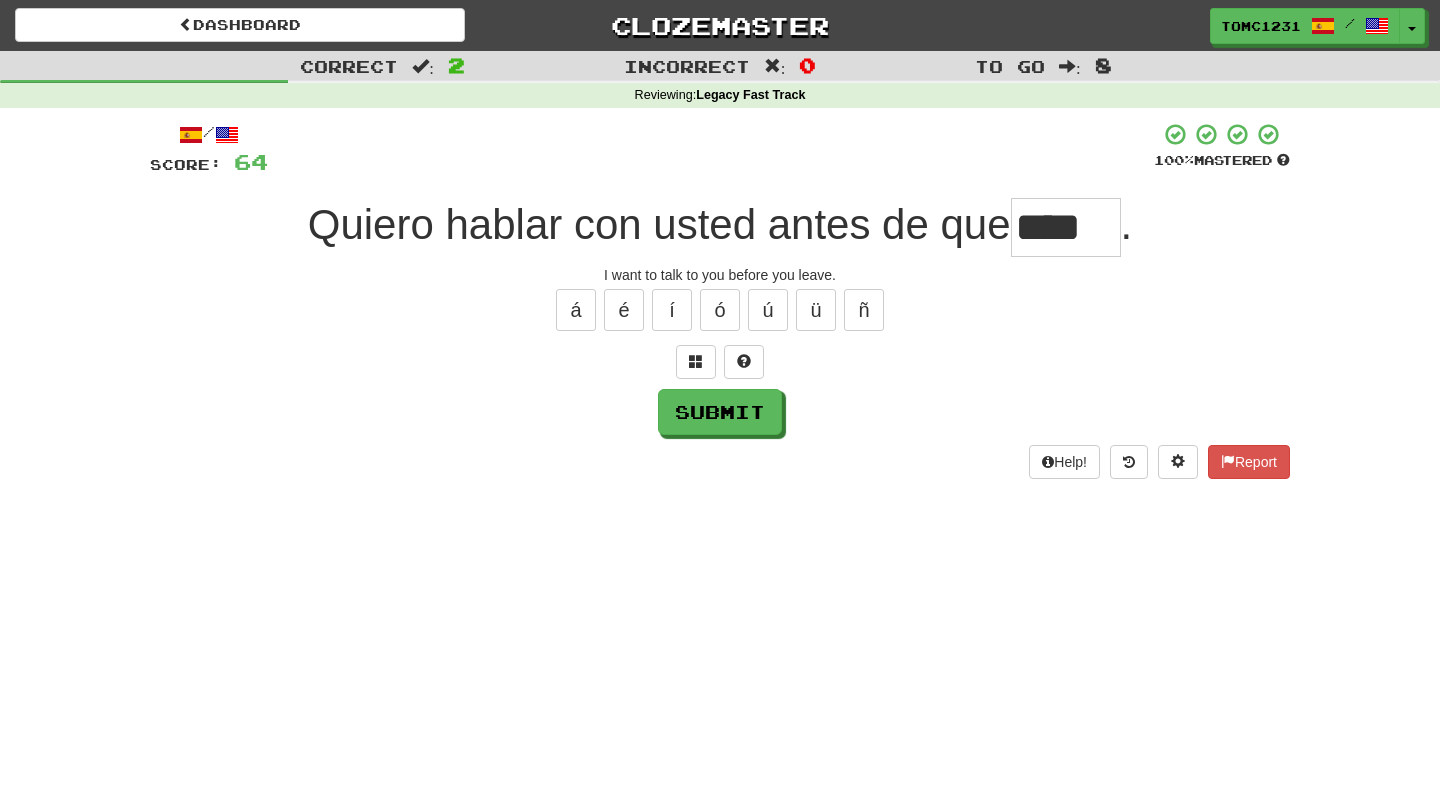 scroll, scrollTop: 0, scrollLeft: 0, axis: both 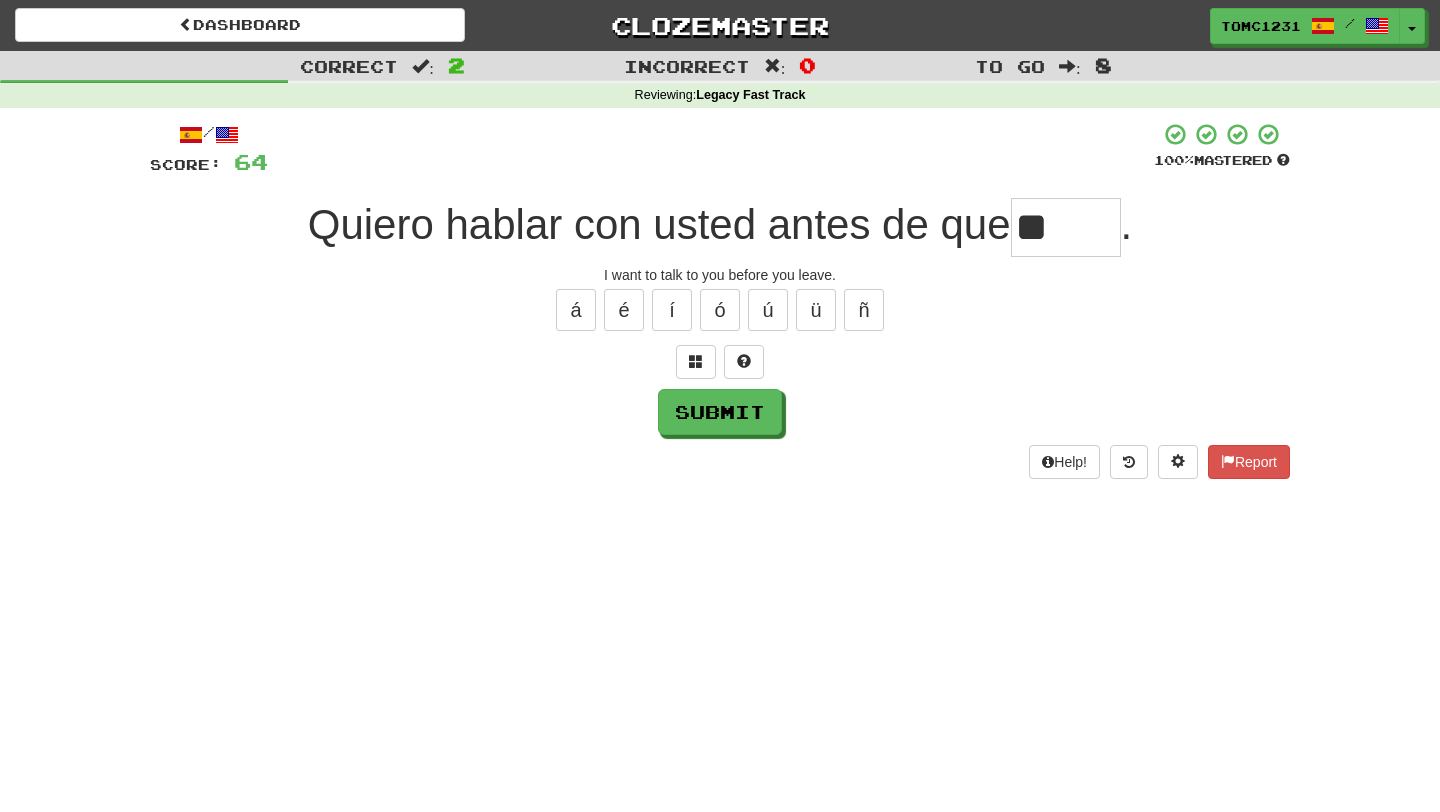 type on "*" 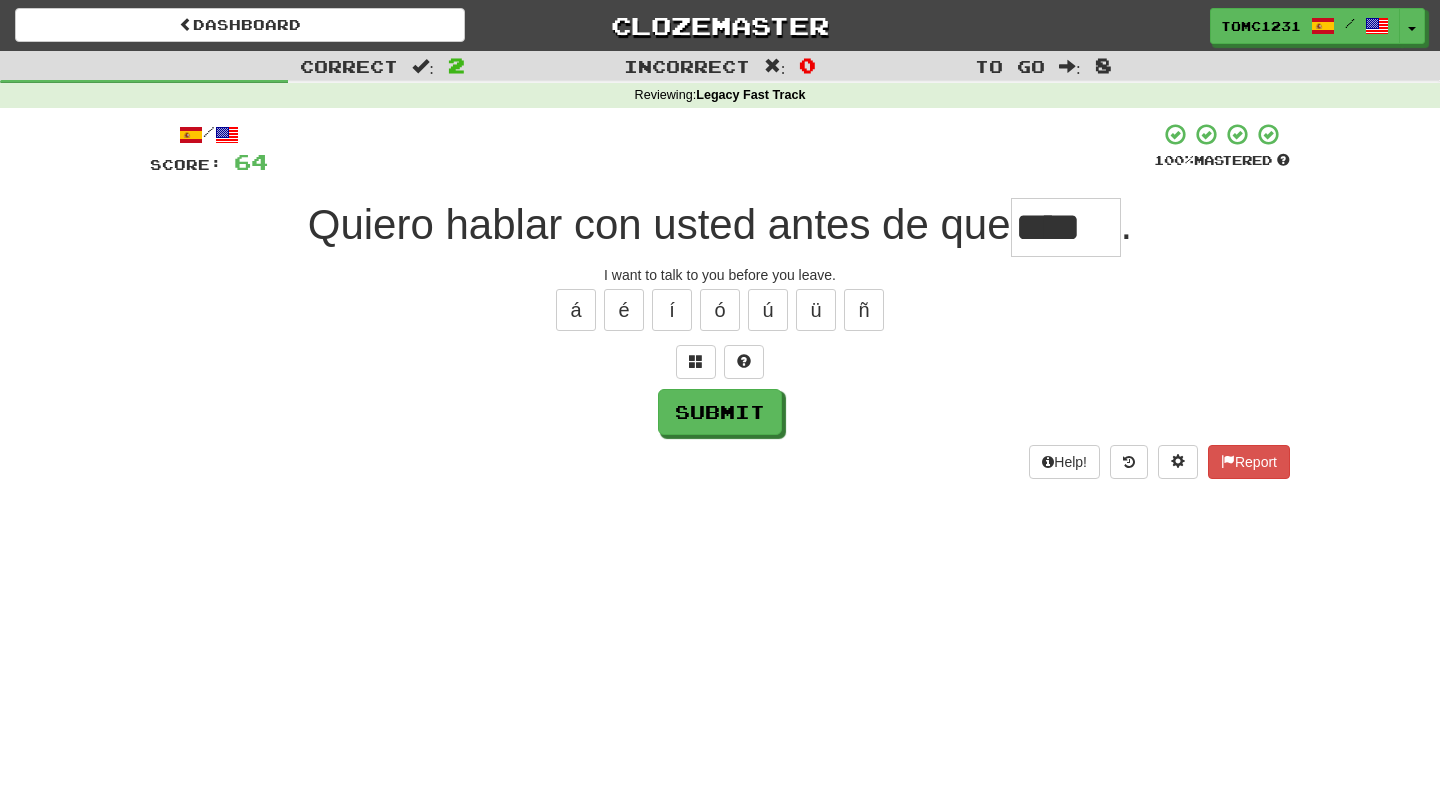 type on "*****" 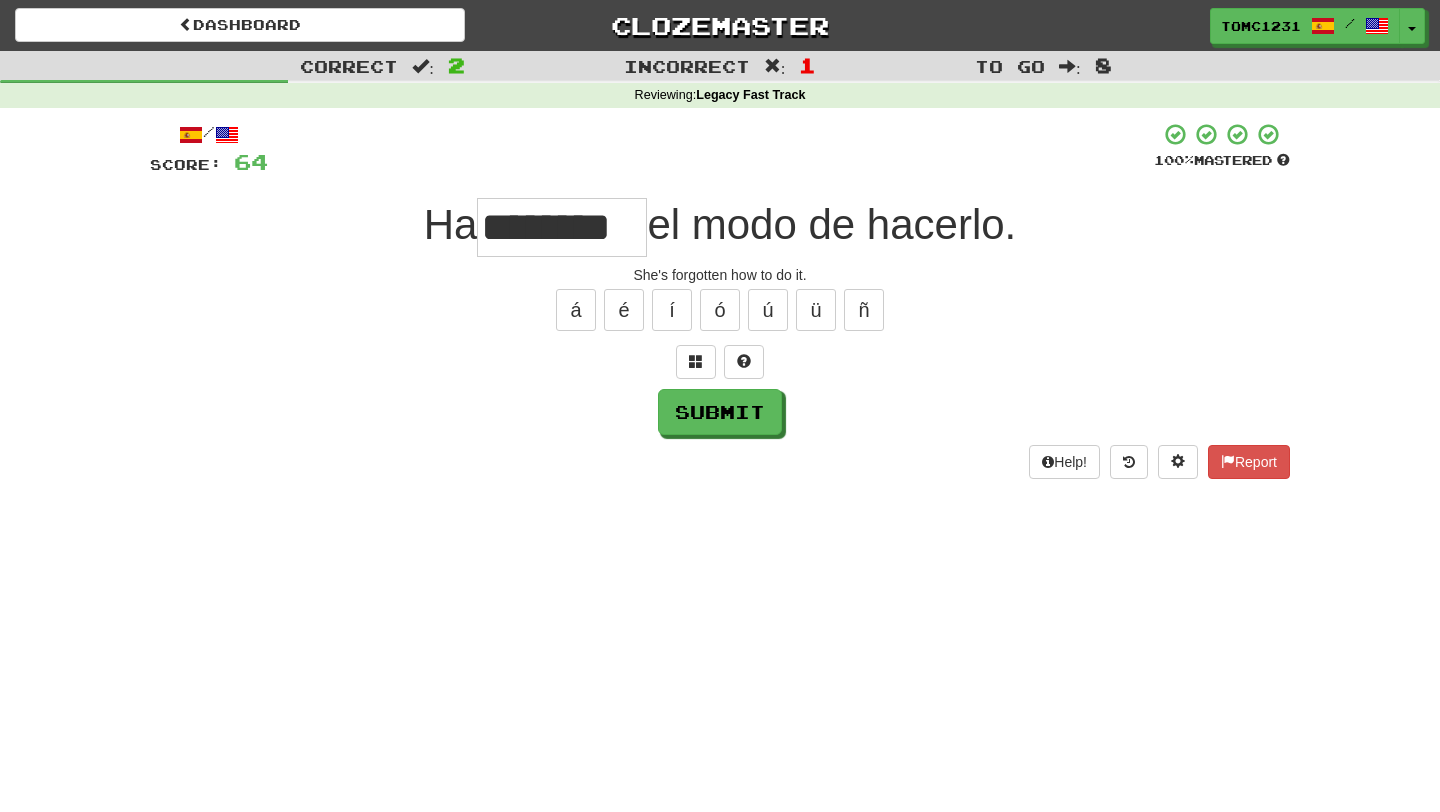type on "********" 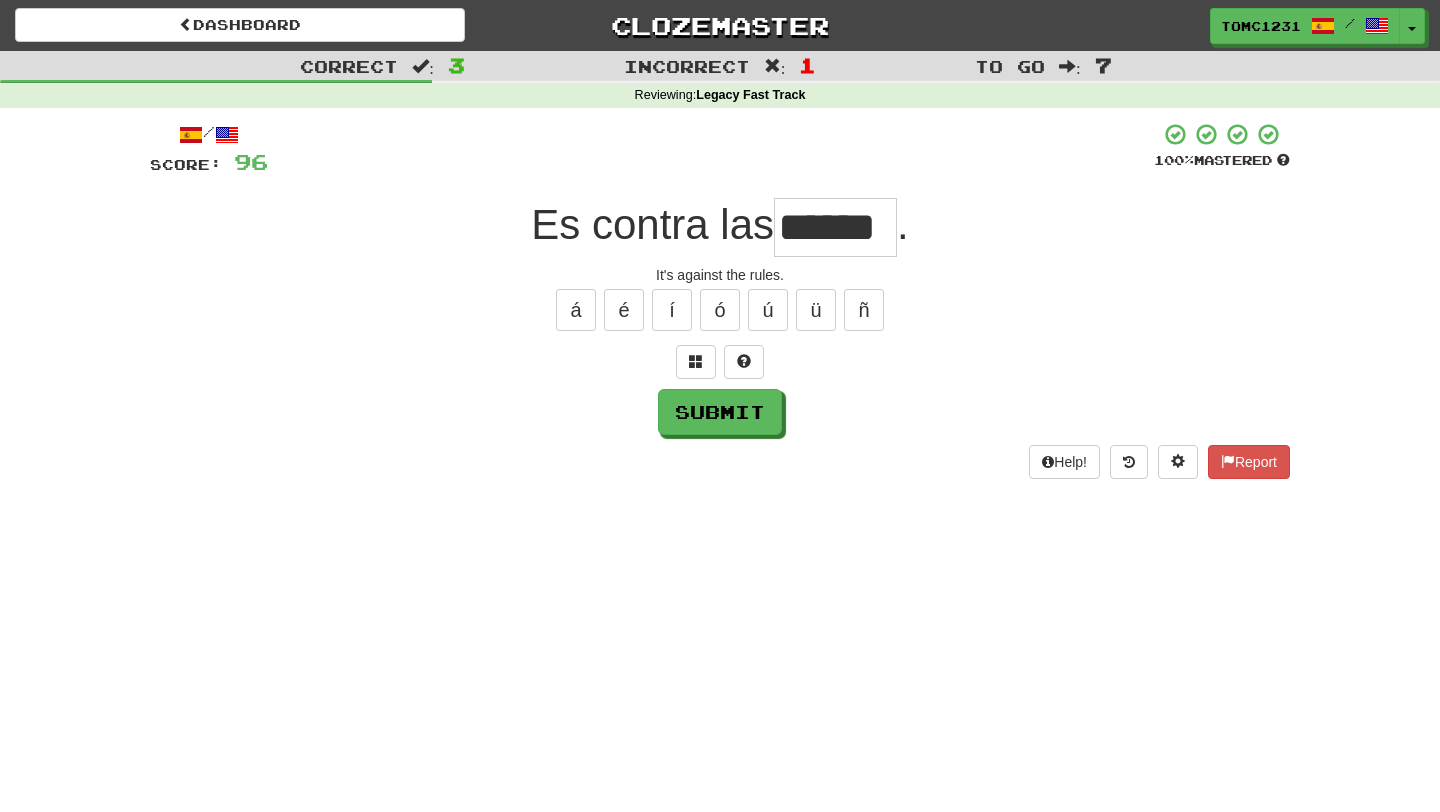 type on "******" 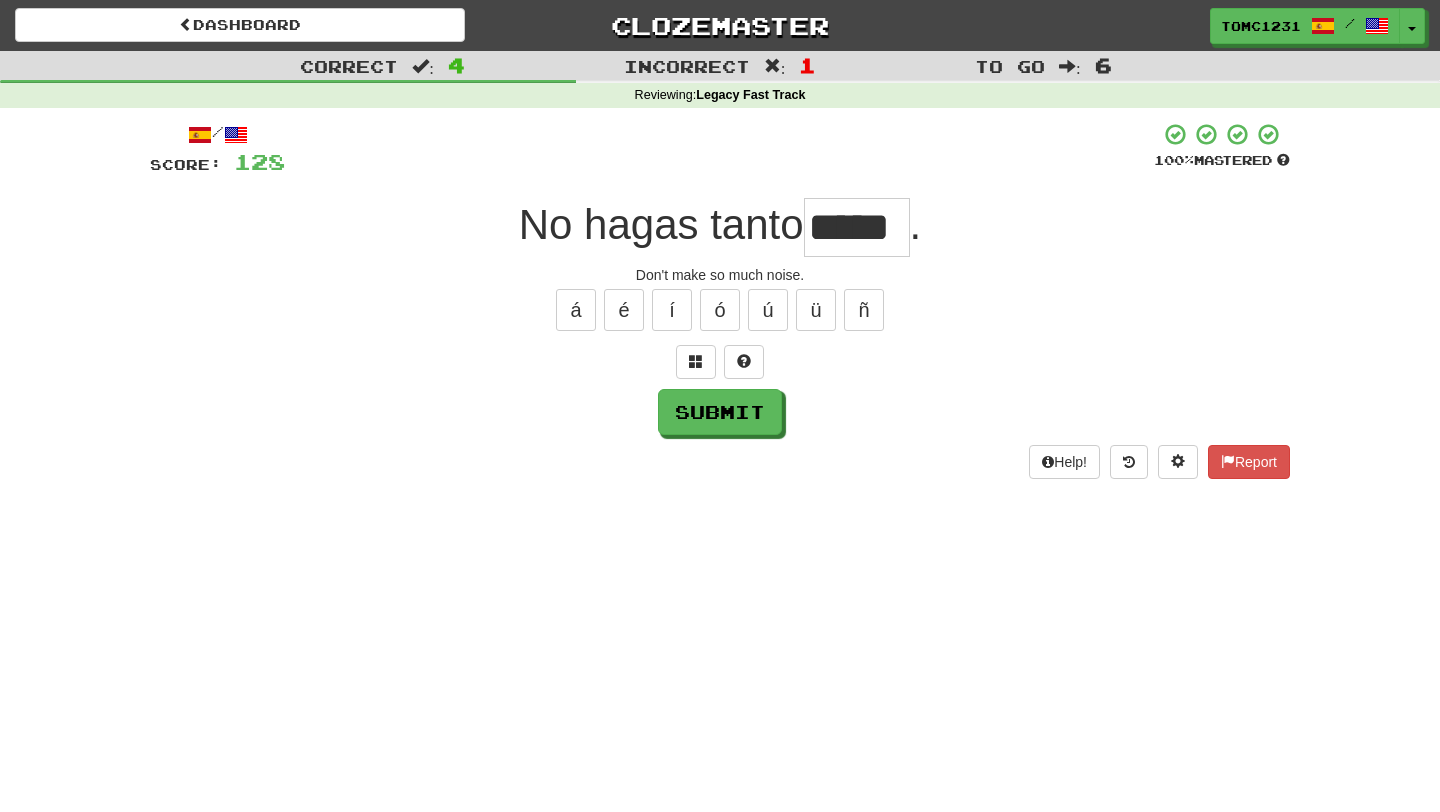 type on "*****" 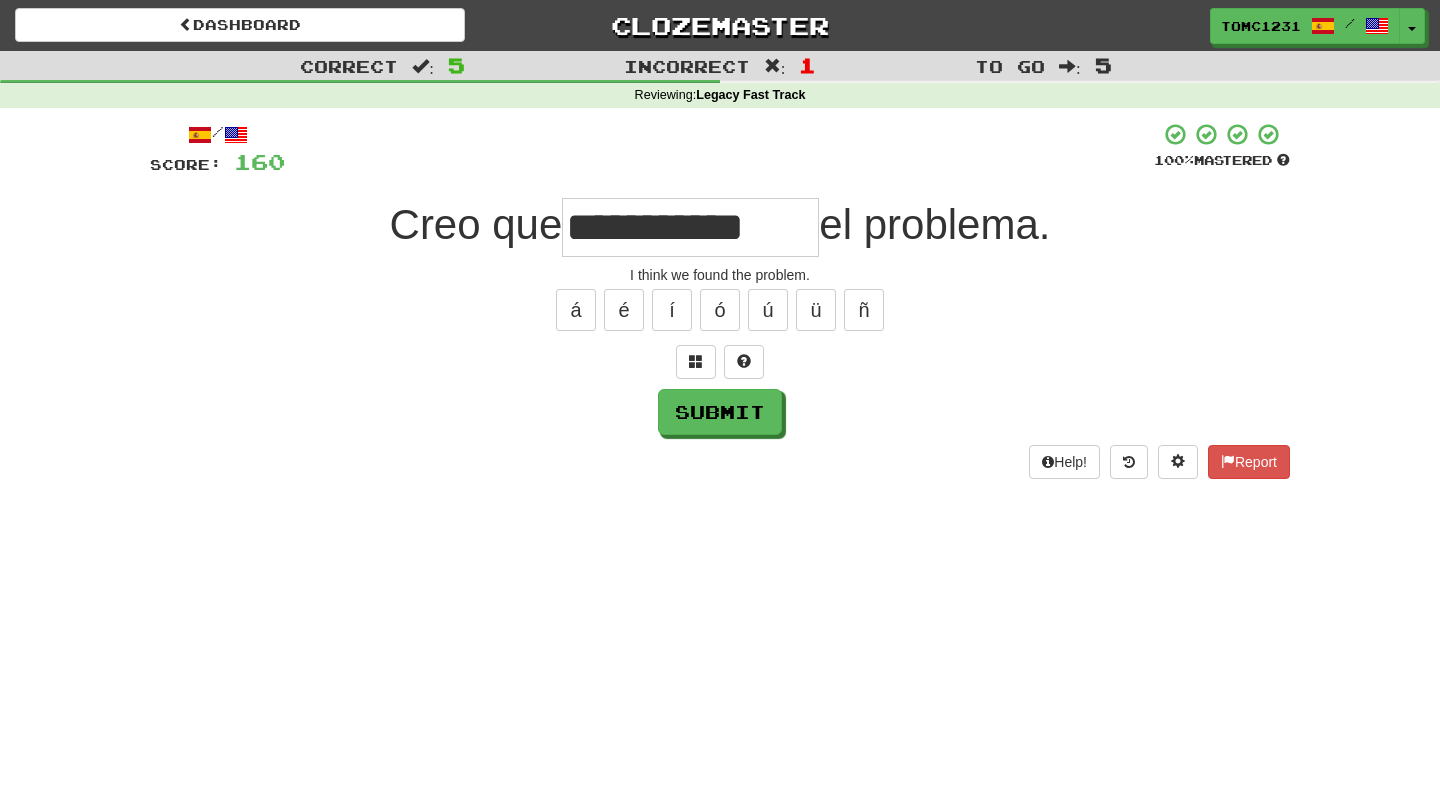 type on "**********" 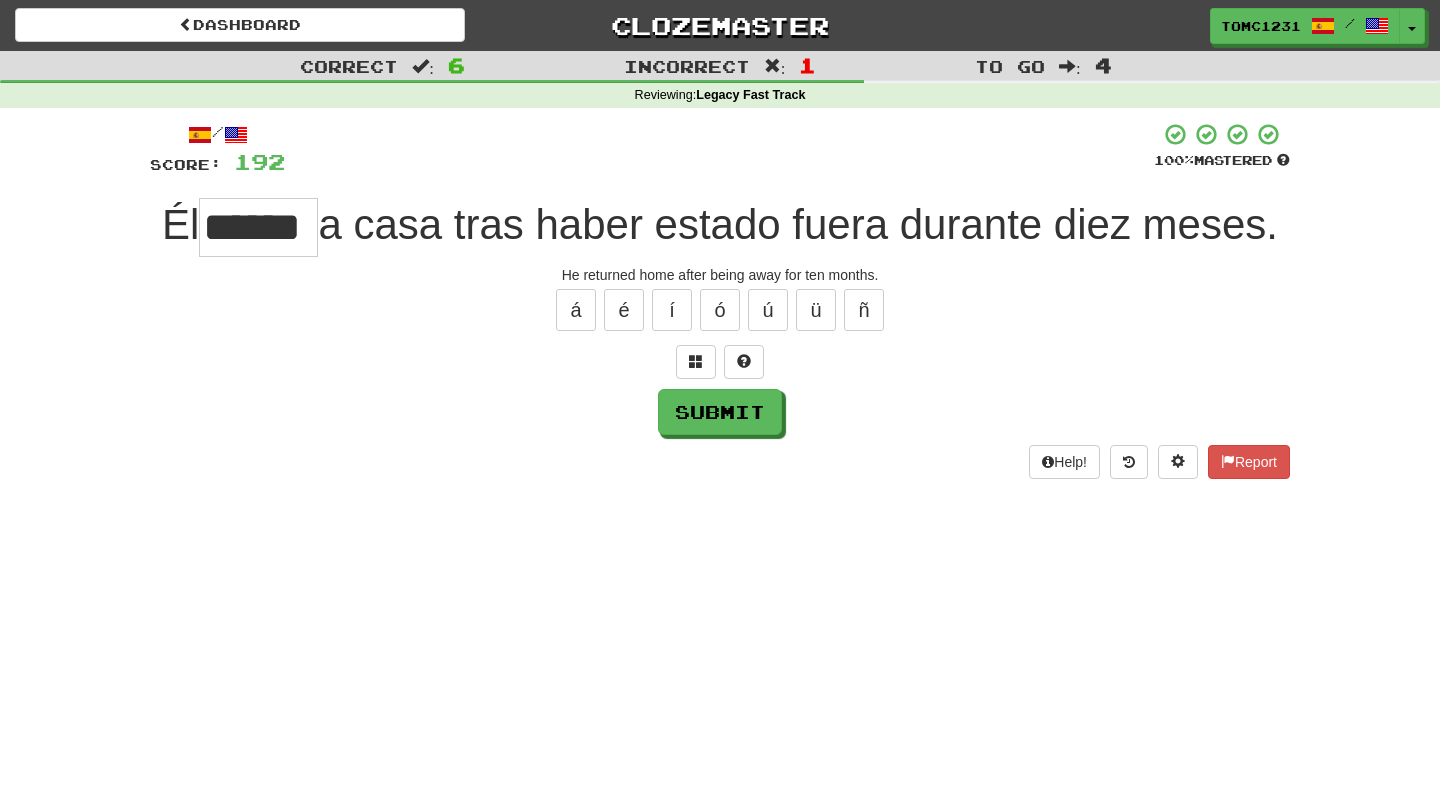 type on "******" 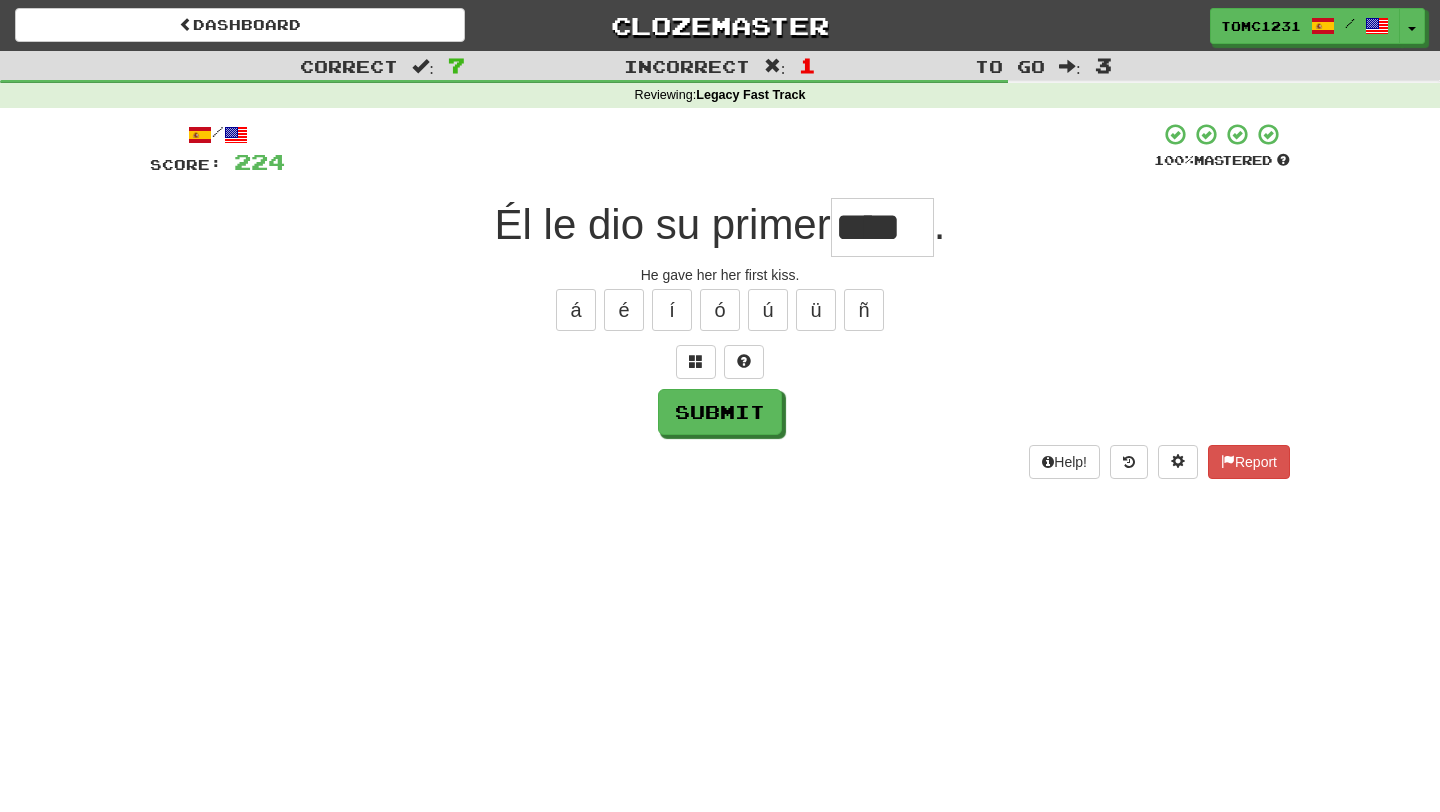 type on "****" 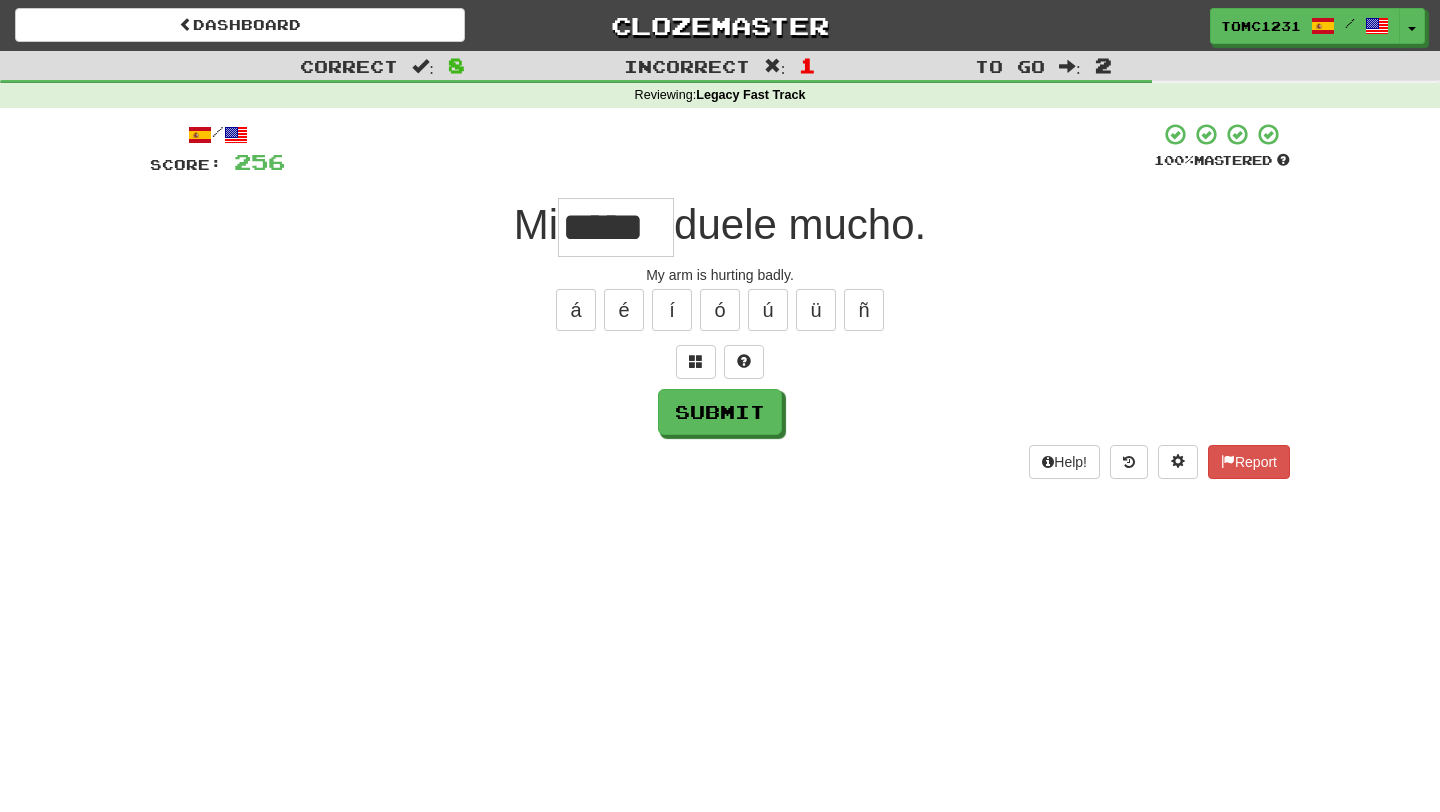 type on "*****" 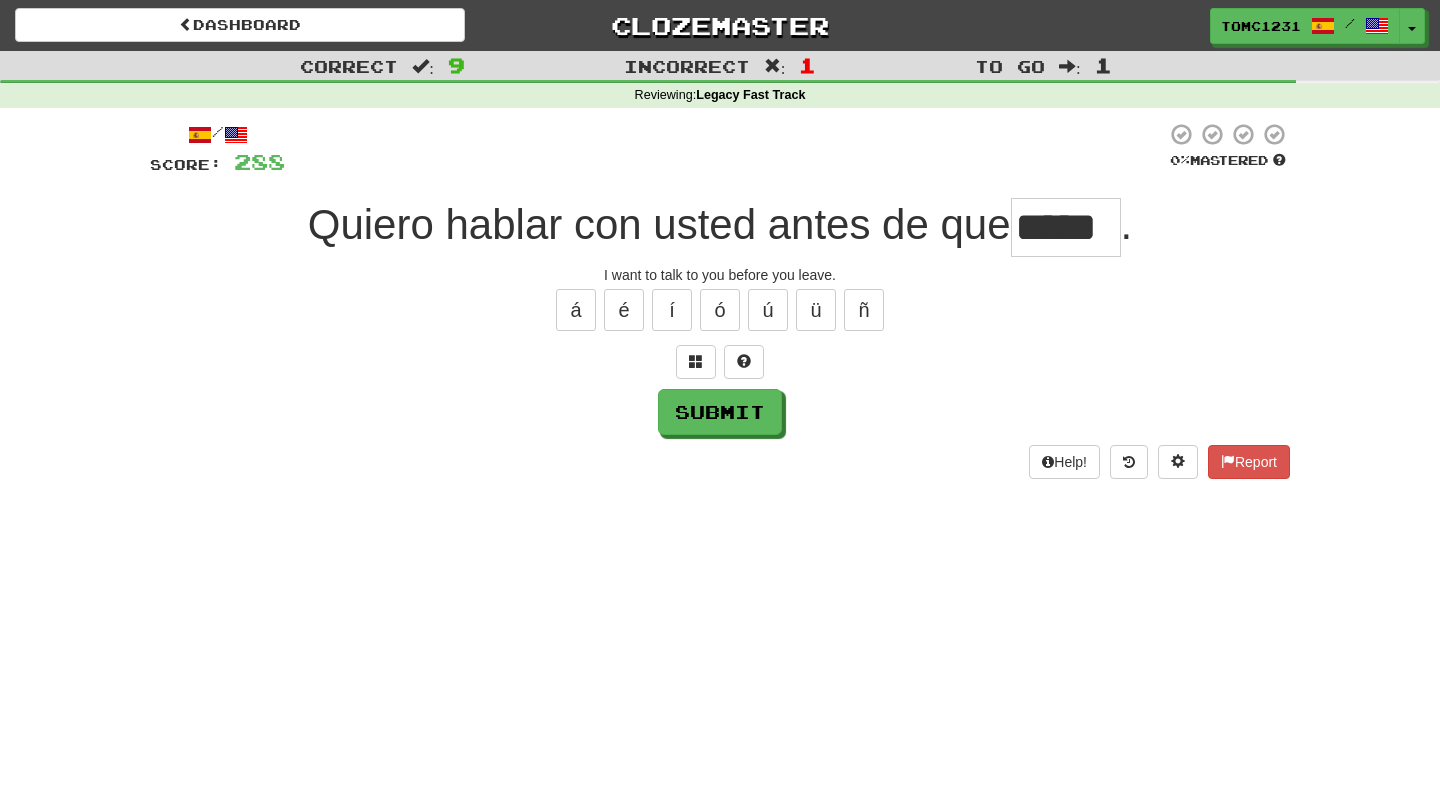 type on "*****" 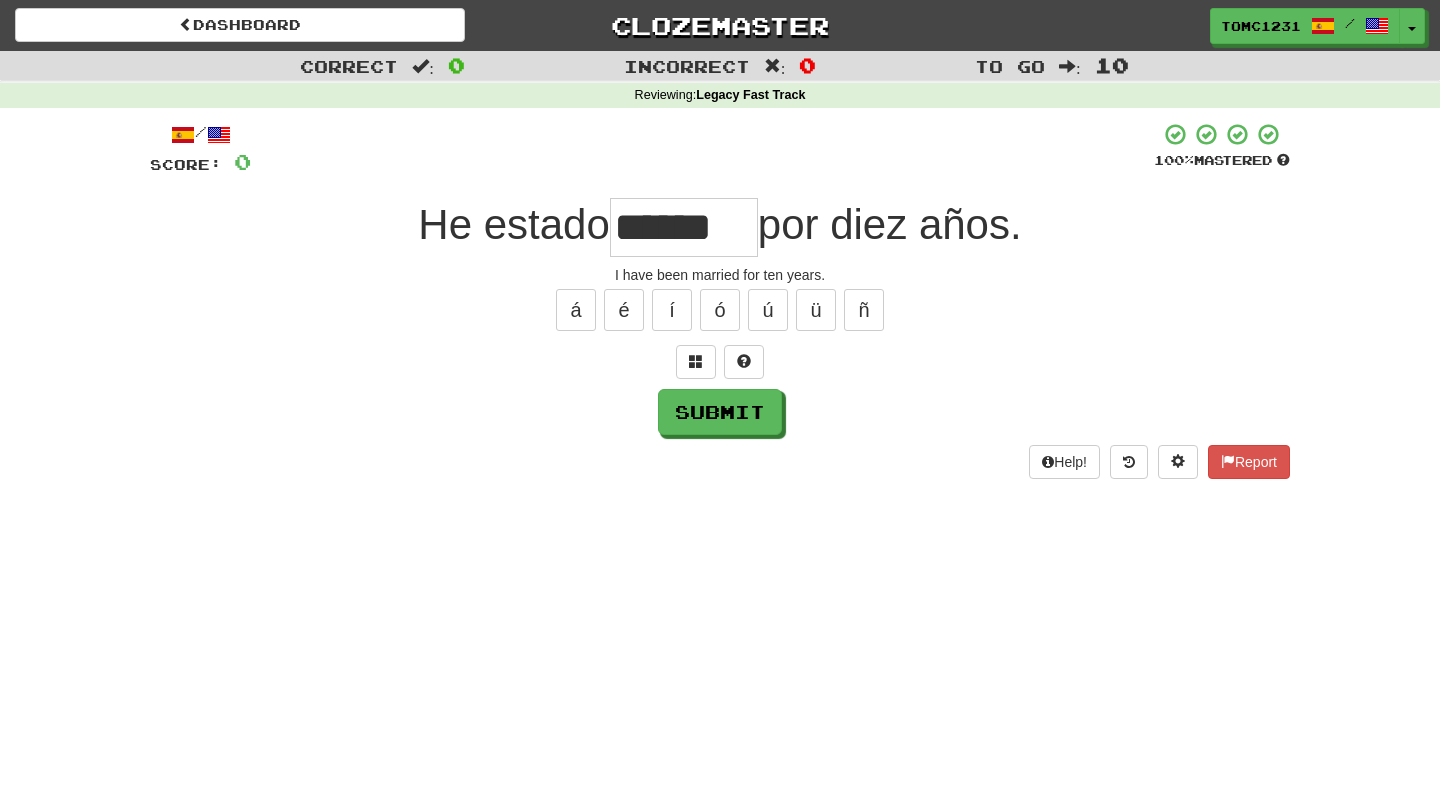 type on "******" 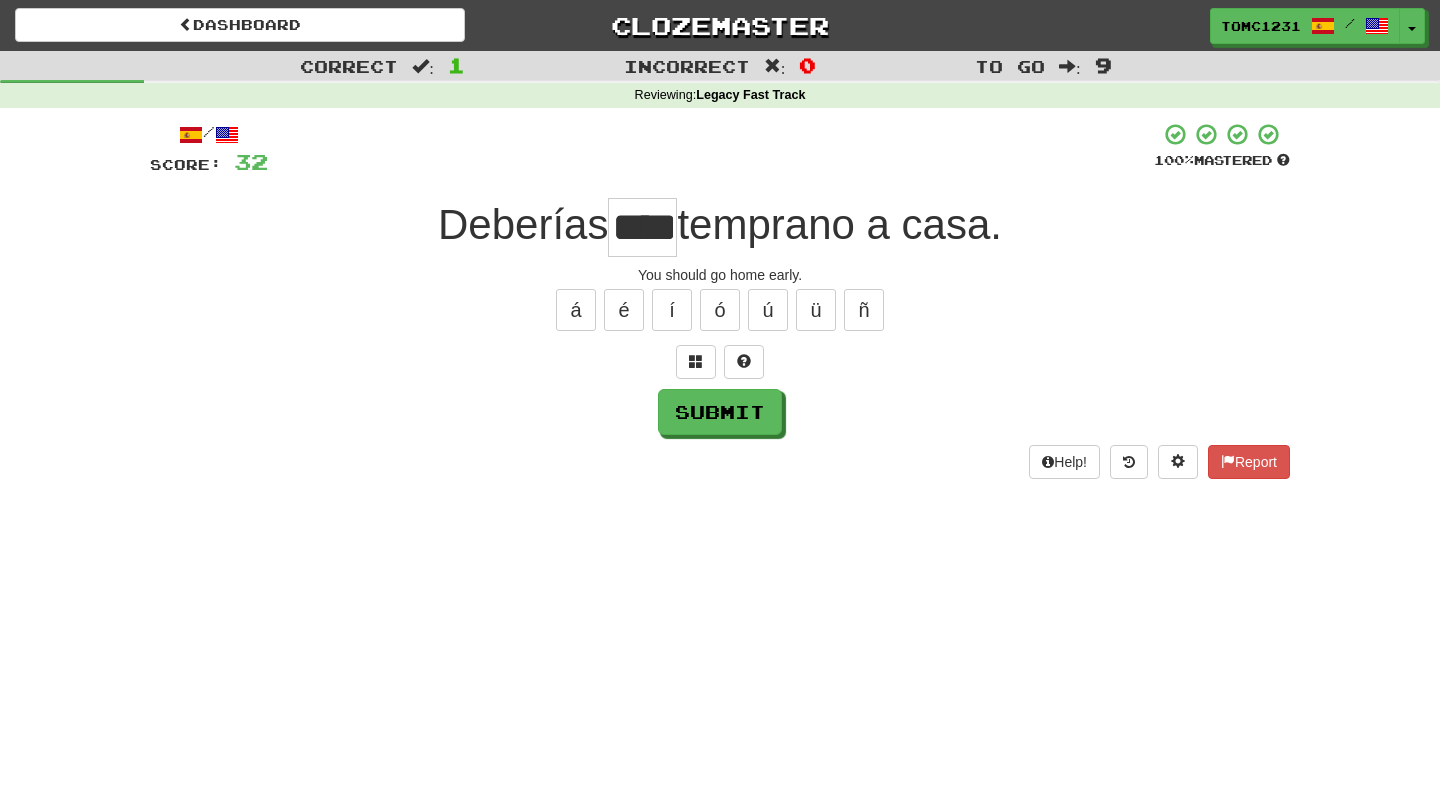 type on "****" 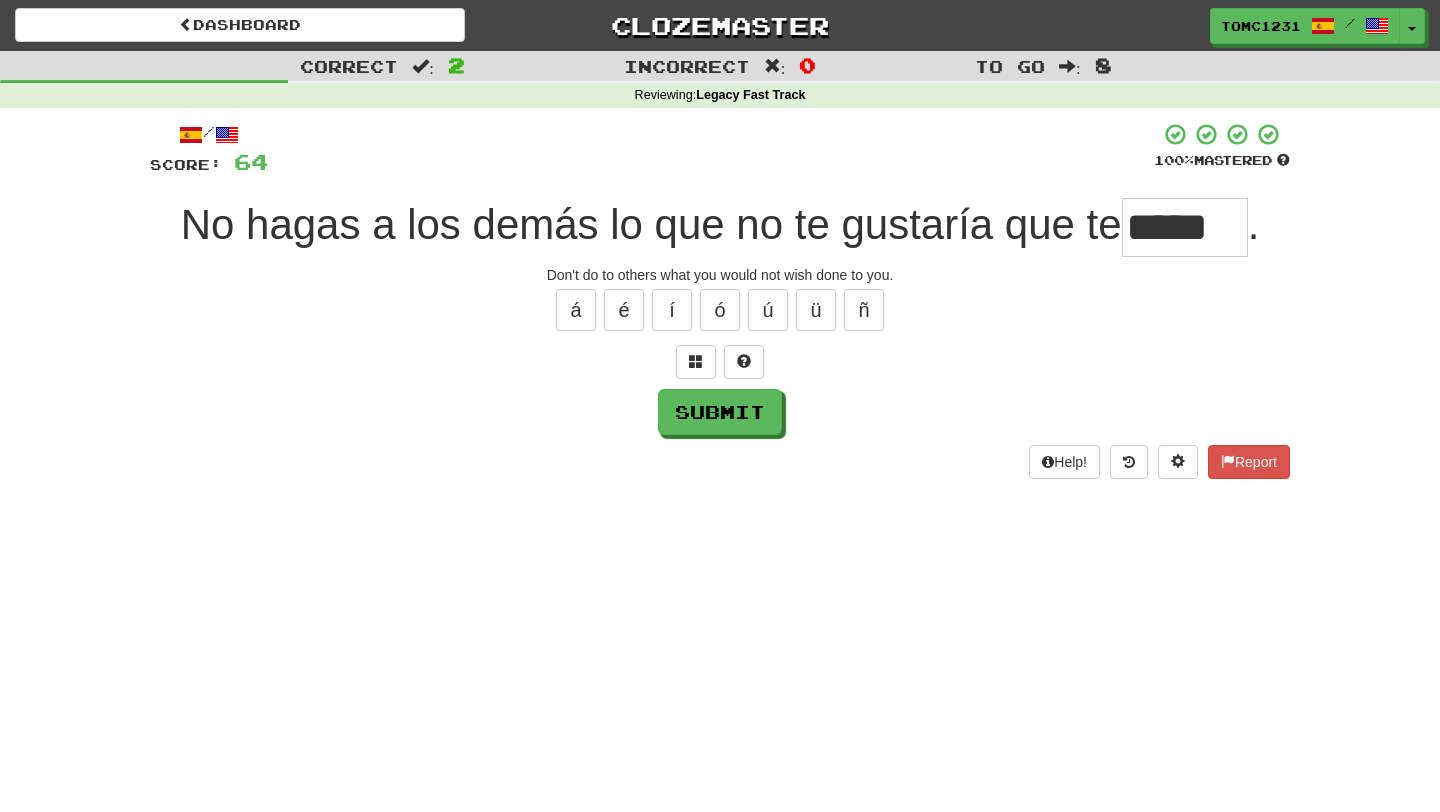 type on "*****" 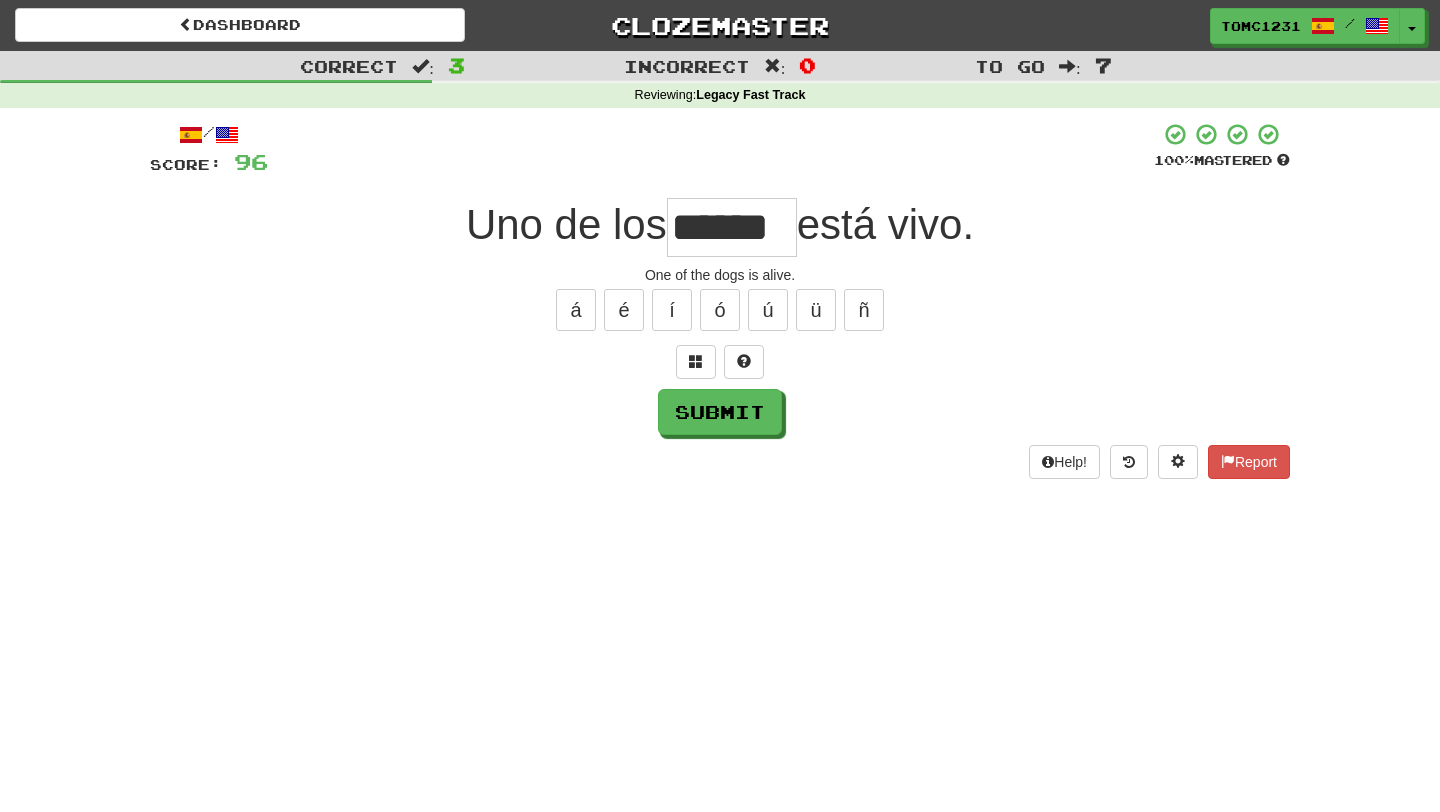 type on "******" 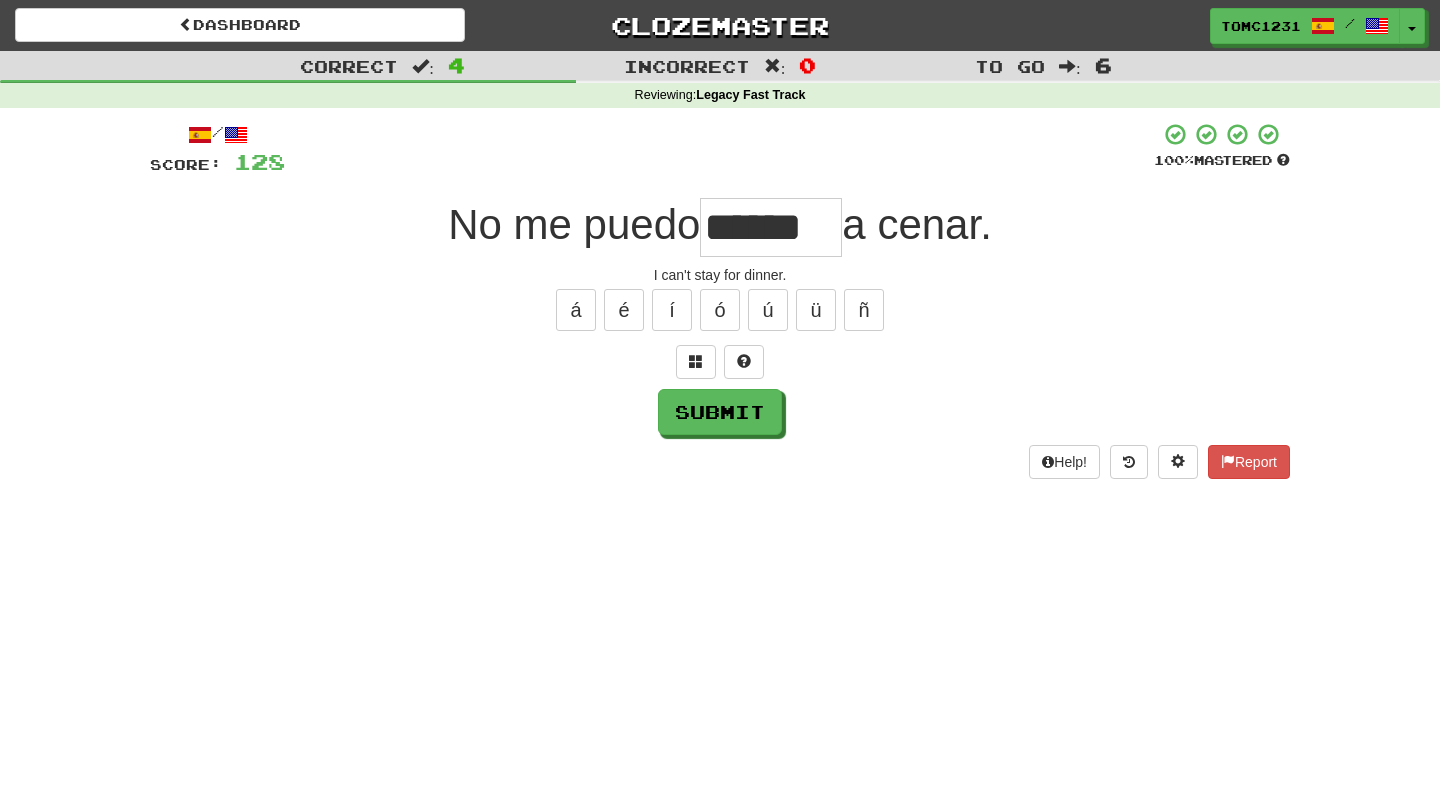 type on "******" 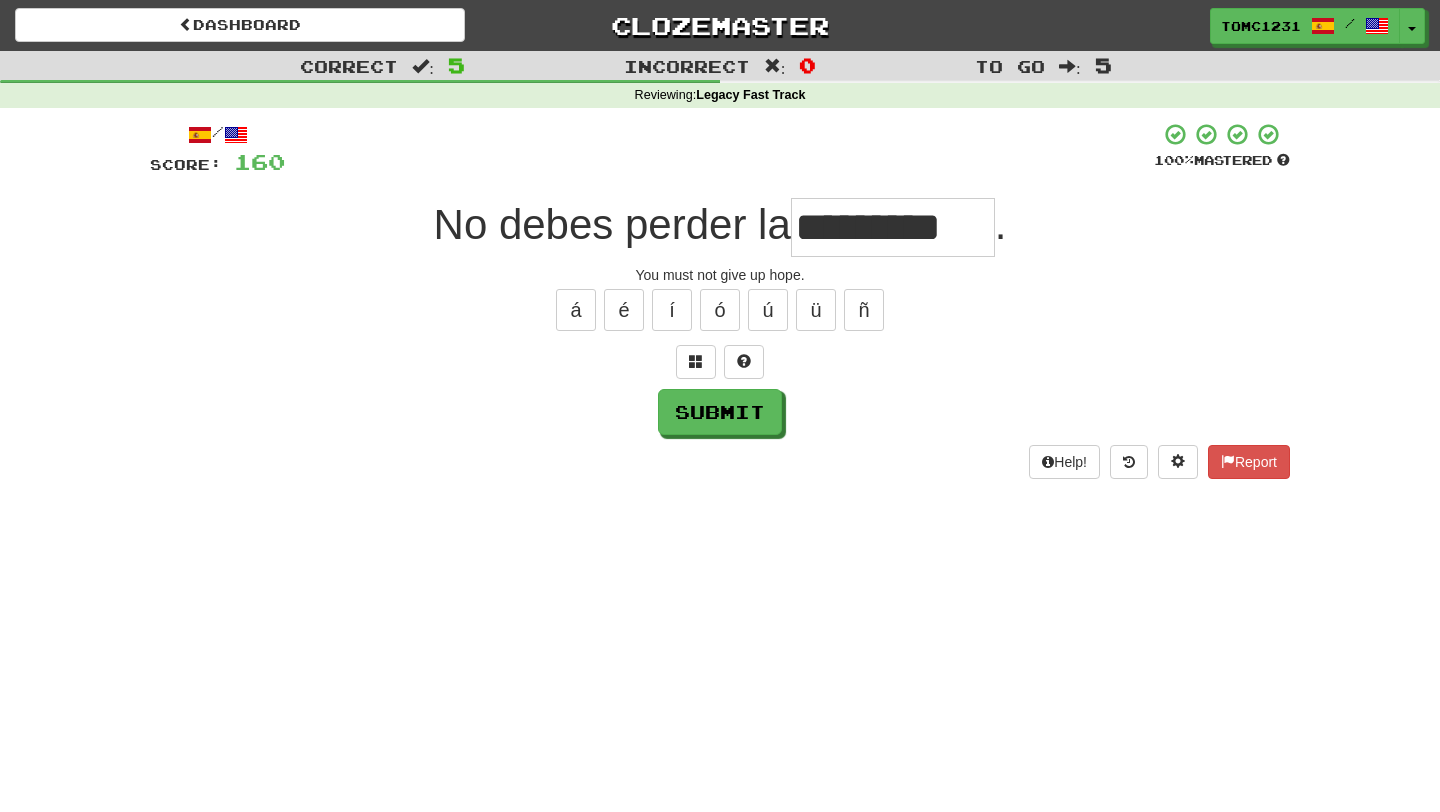 type on "*********" 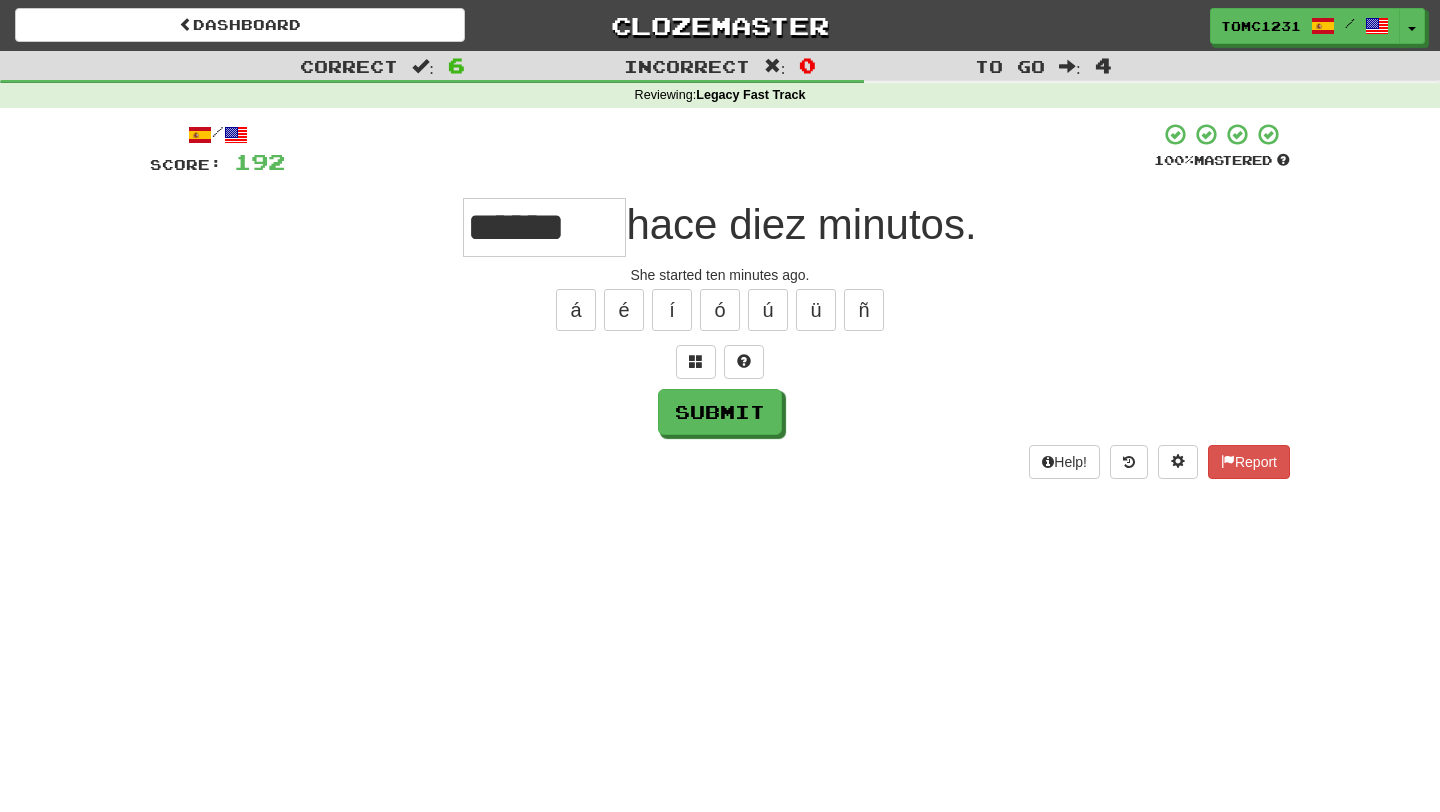 type on "******" 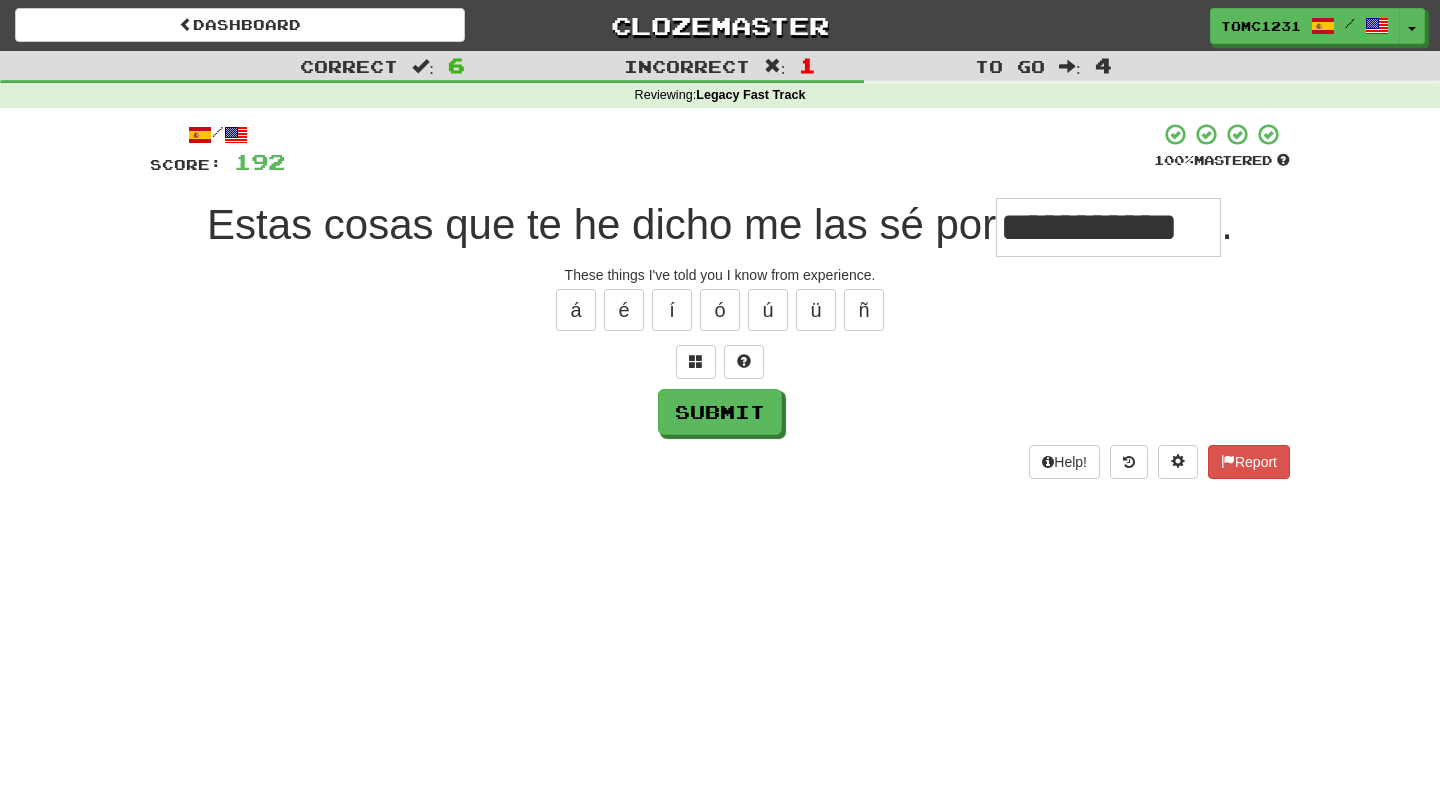 type on "**********" 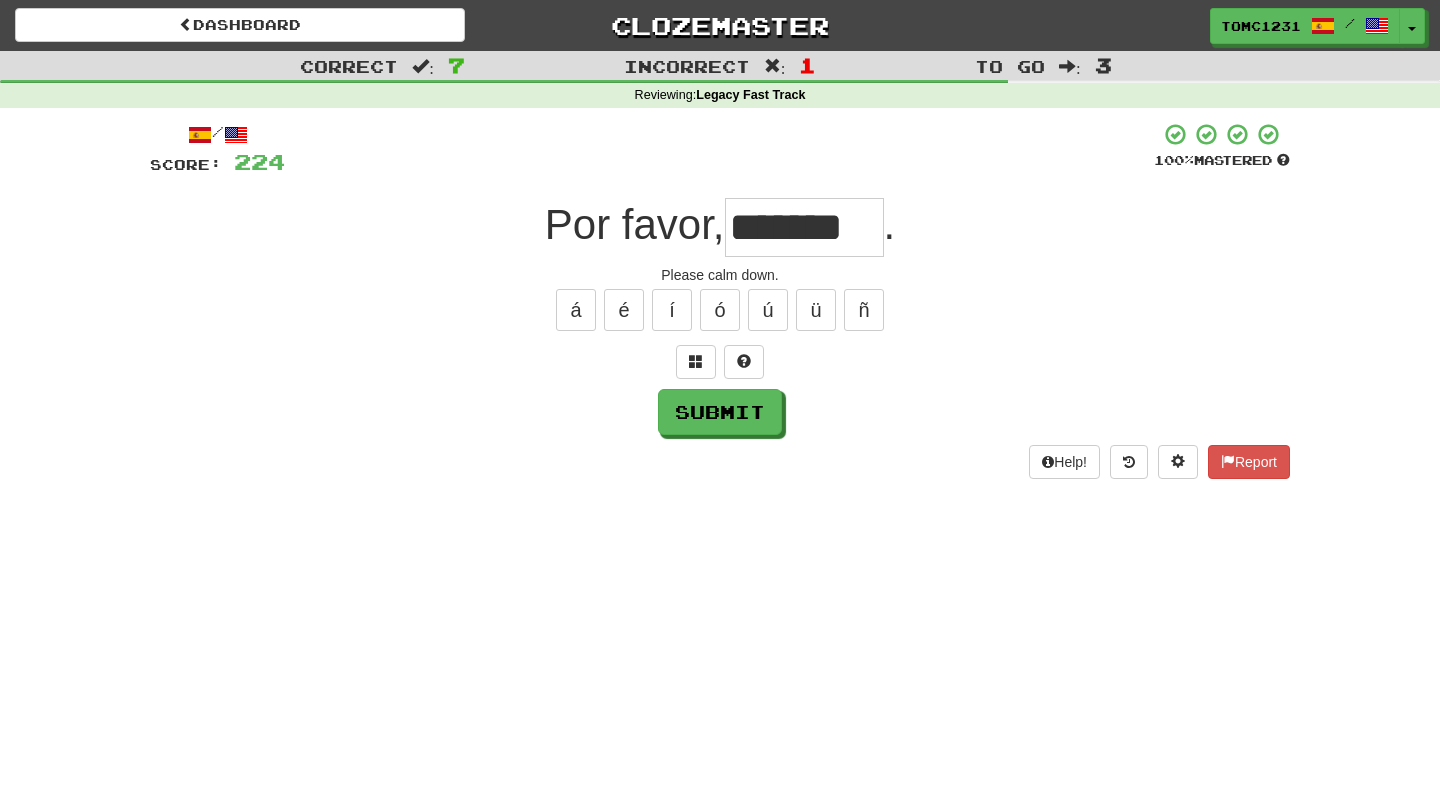type on "*******" 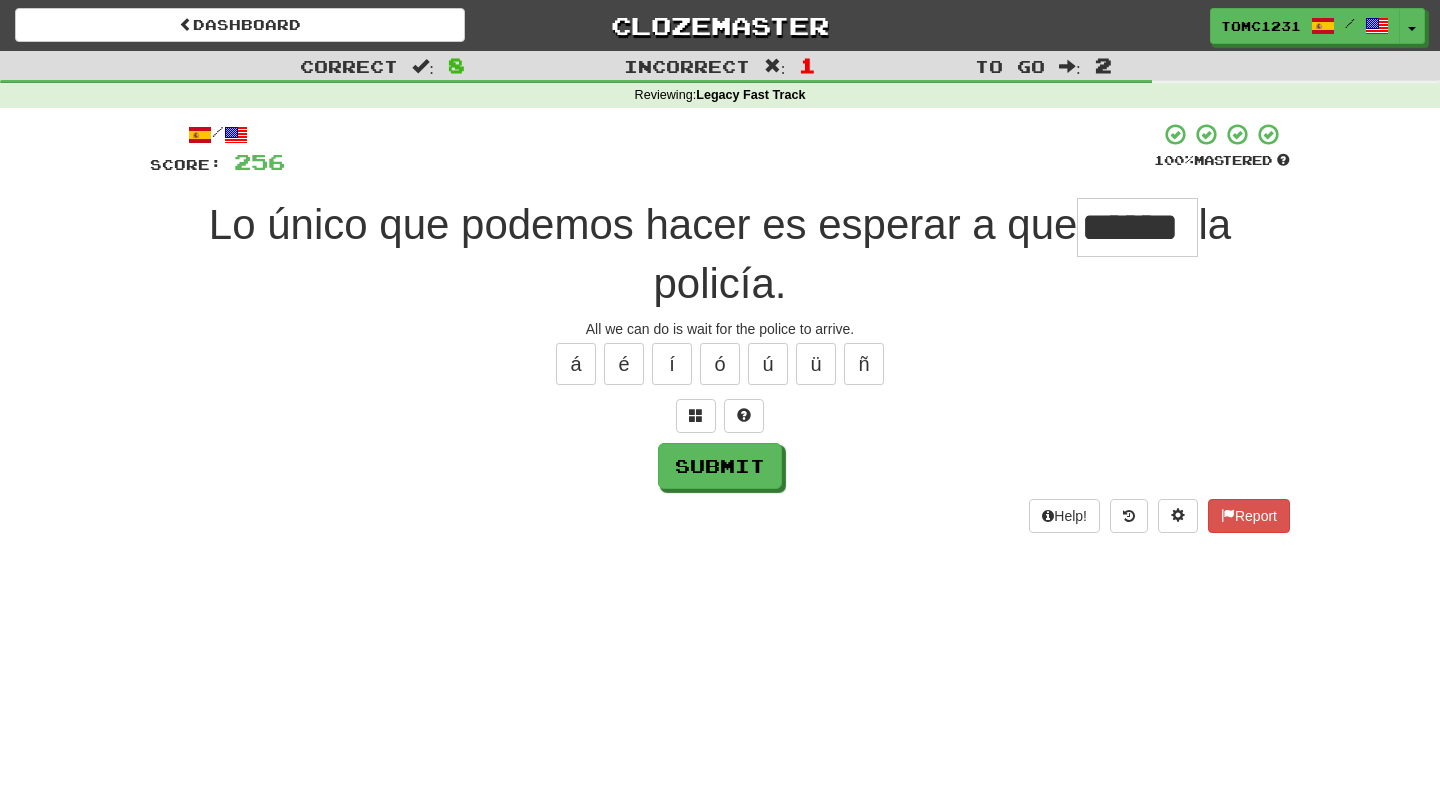 type on "******" 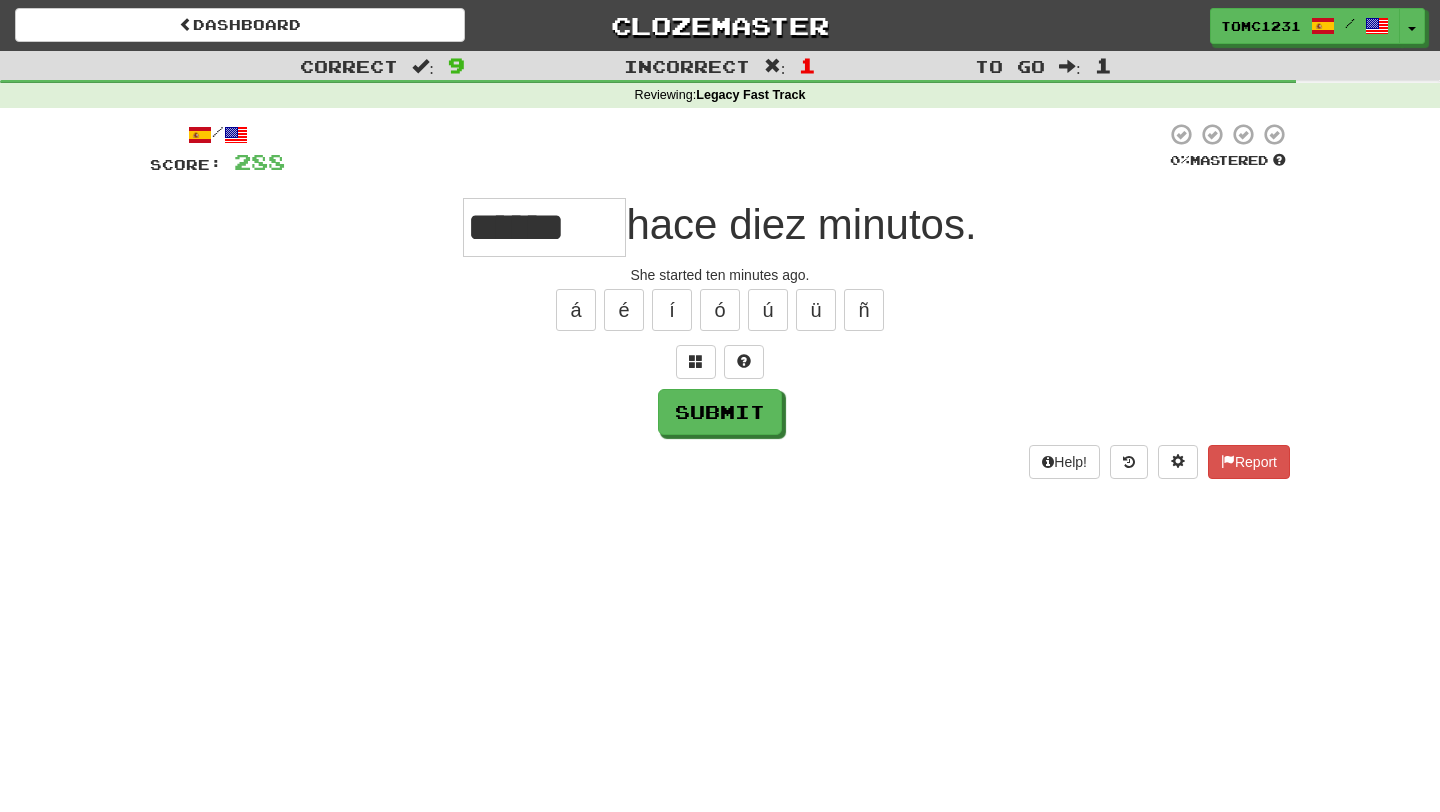 type on "******" 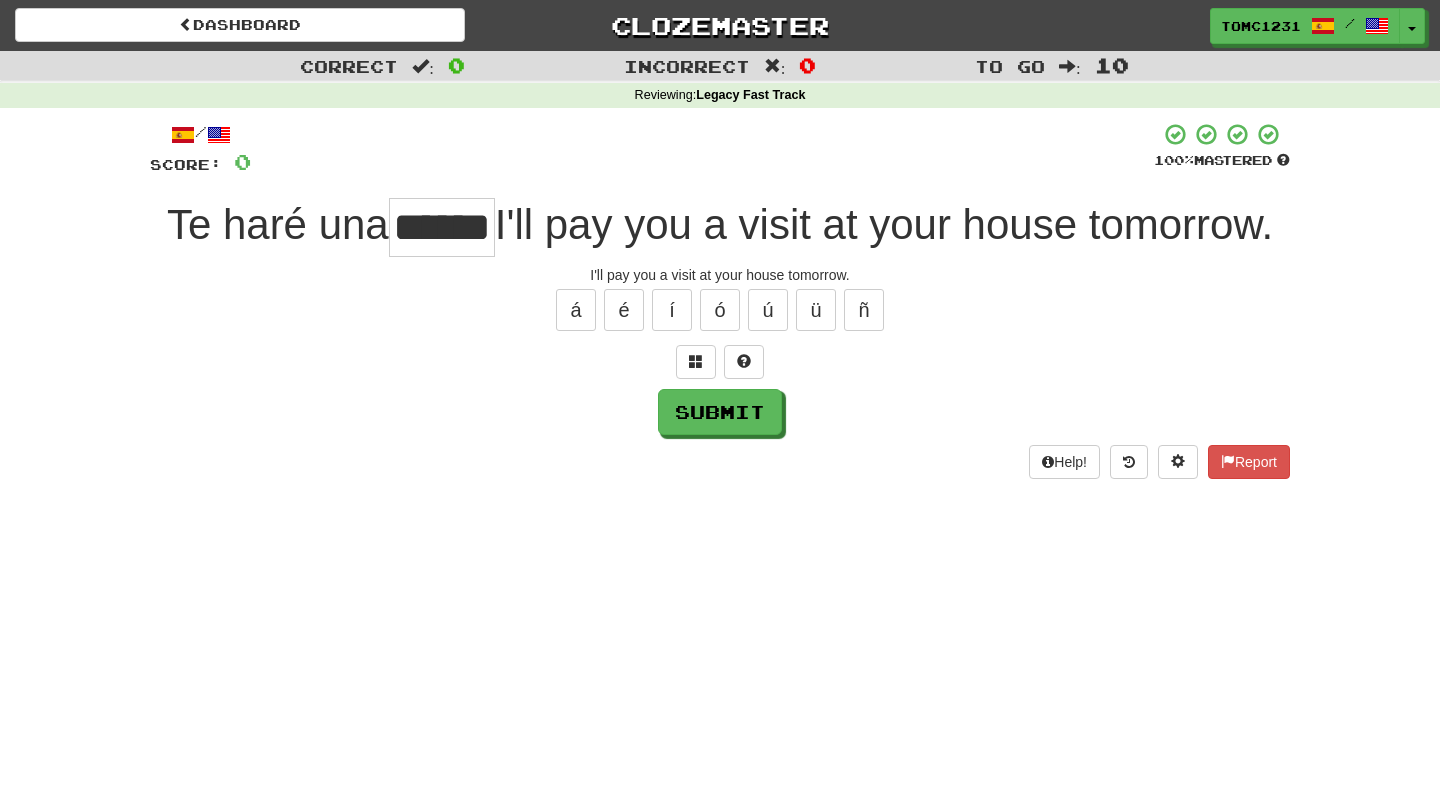 type on "******" 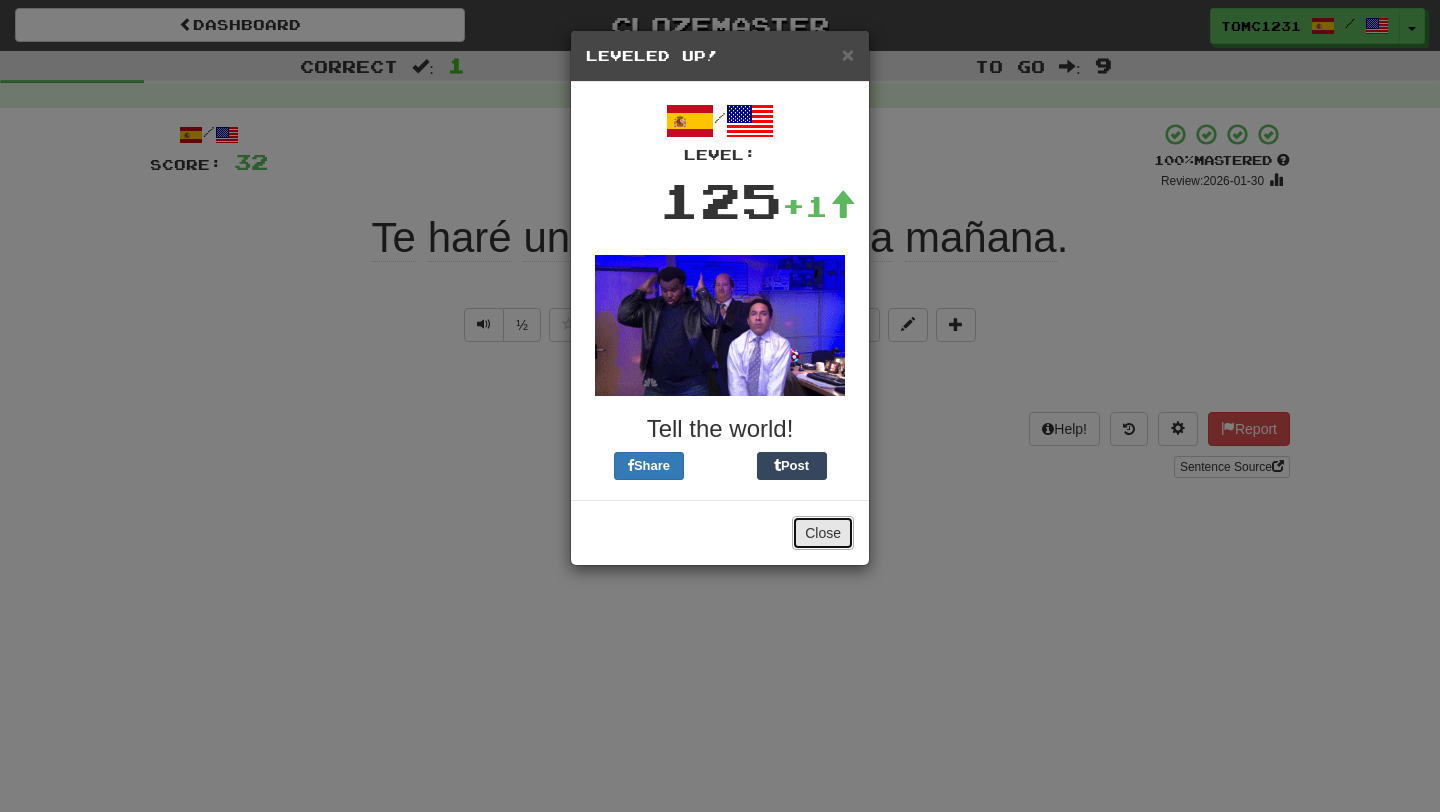 click on "Close" at bounding box center (823, 533) 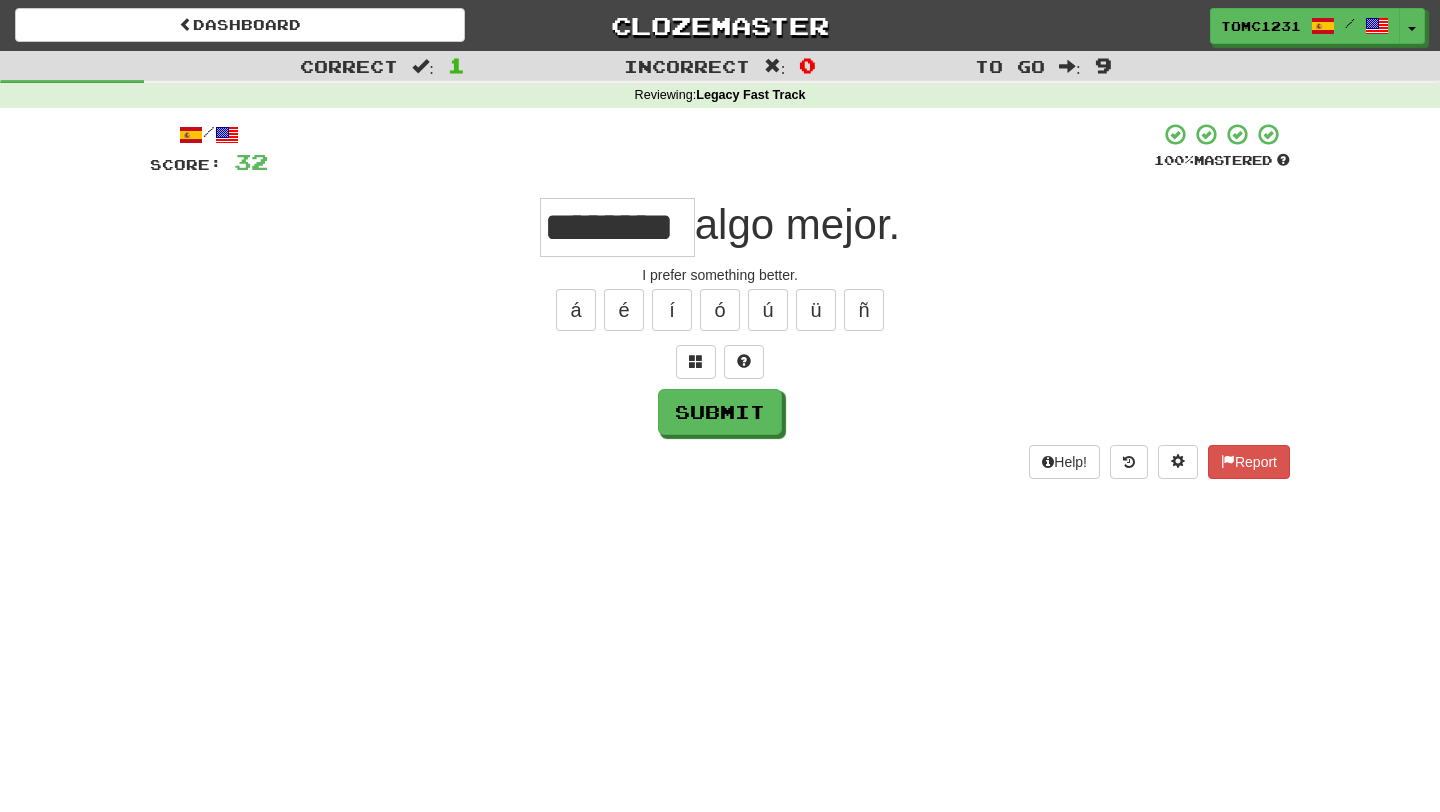 type on "********" 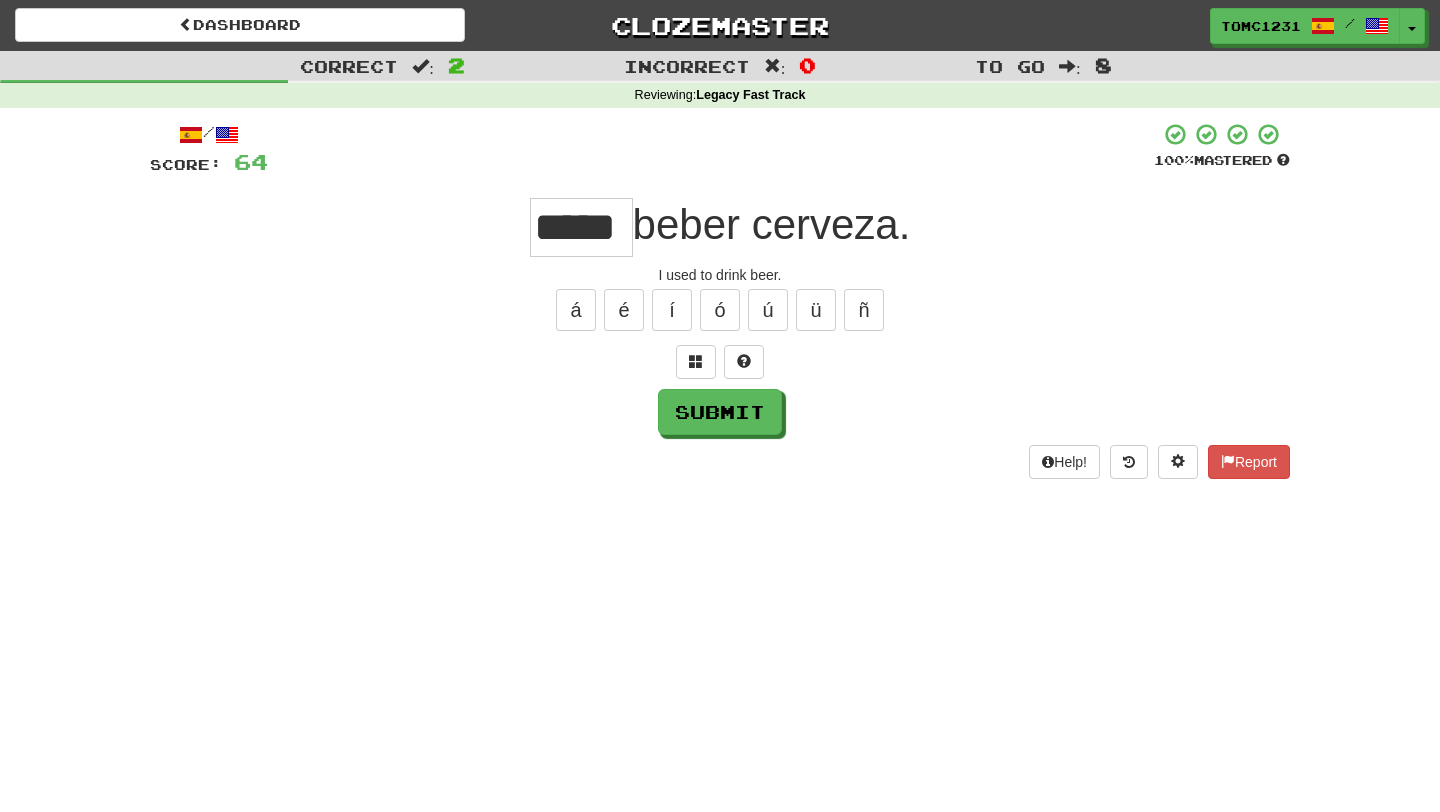 type on "*****" 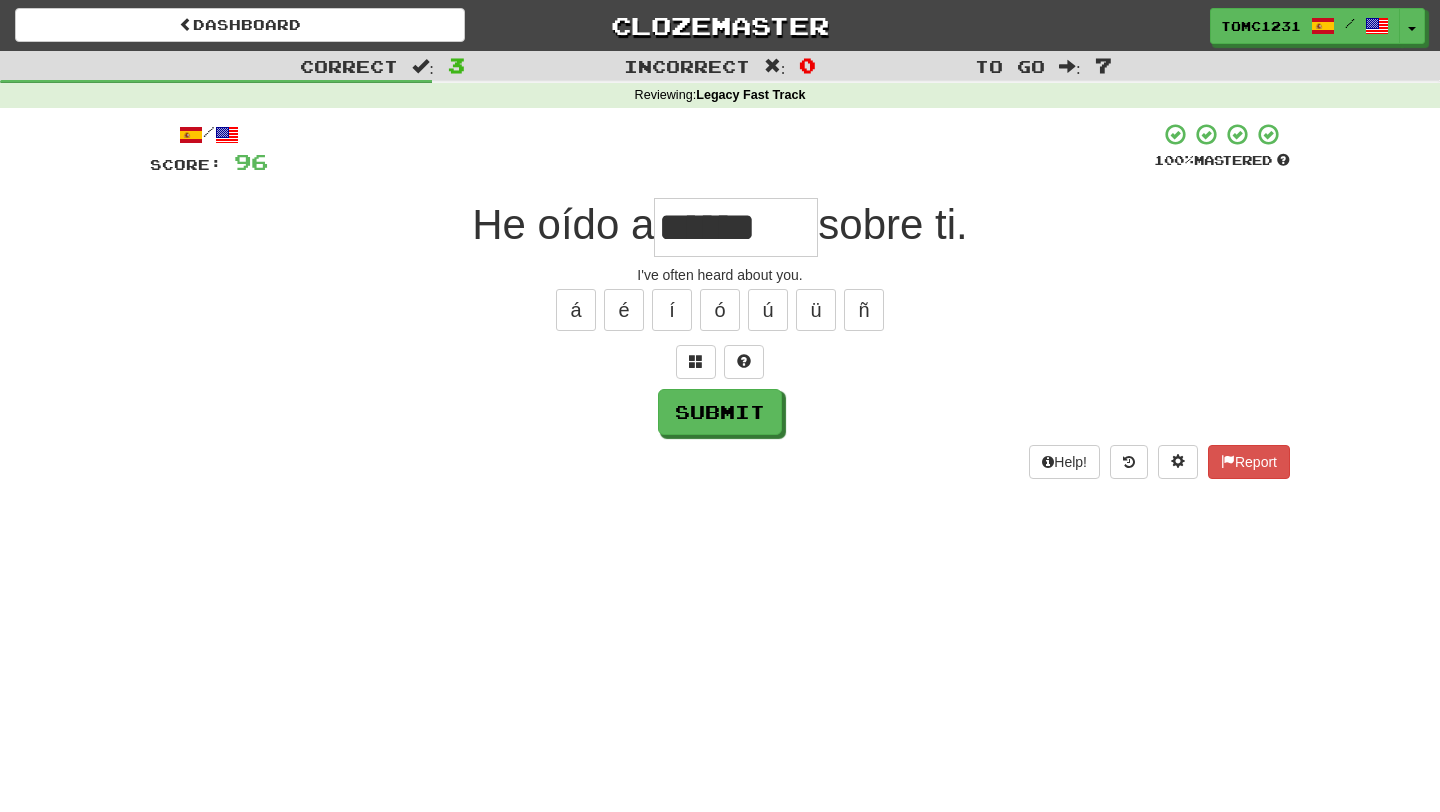 type on "******" 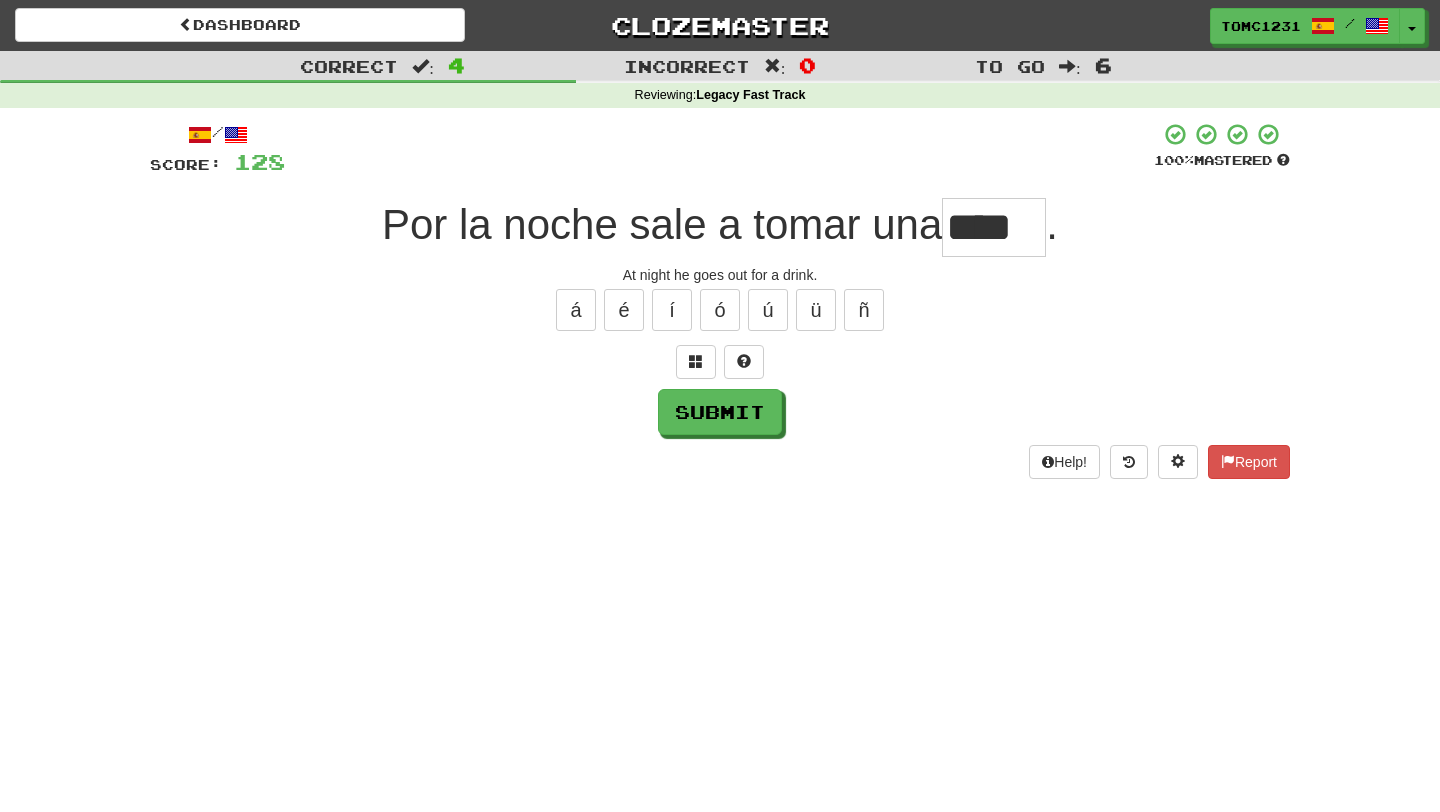 type on "****" 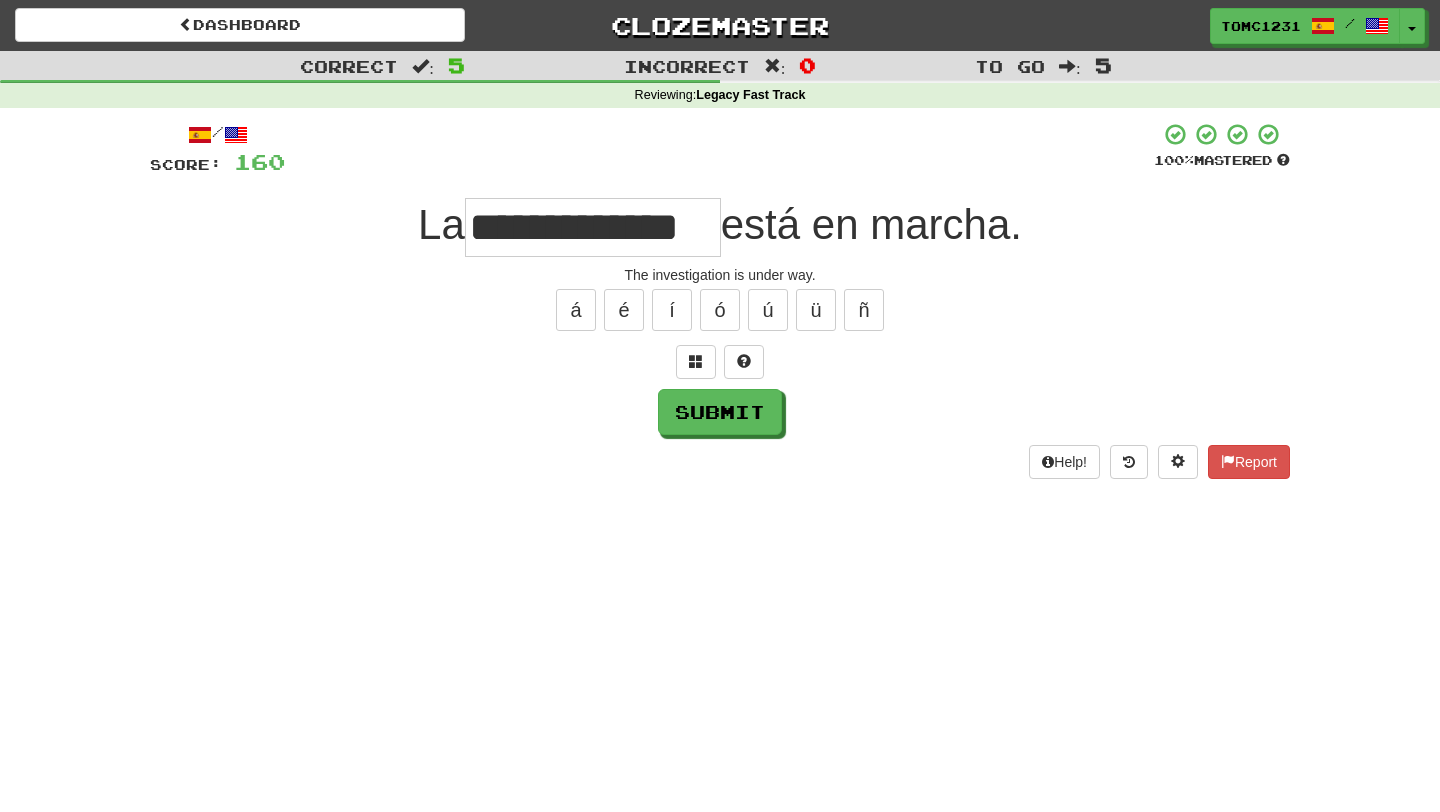 type on "**********" 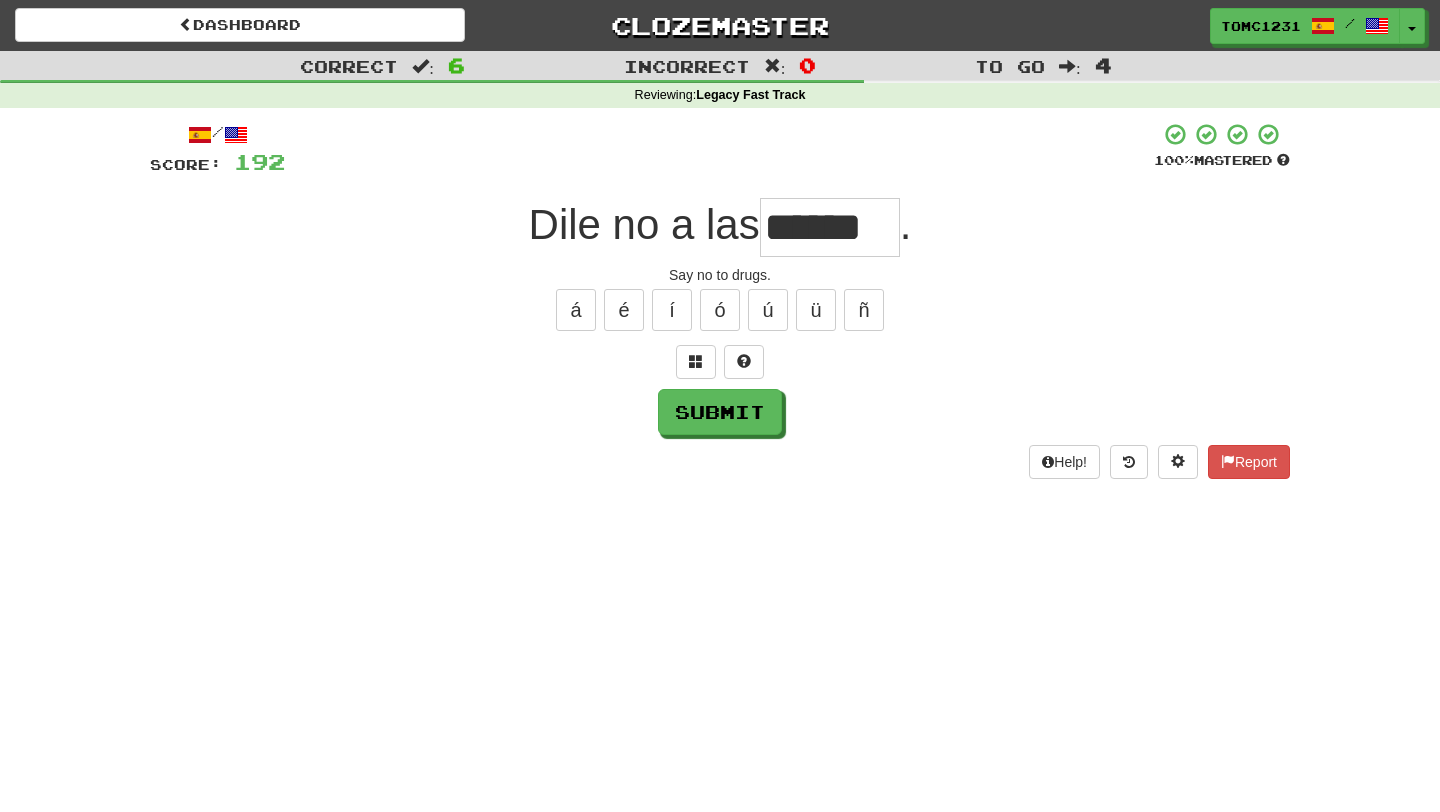 type on "******" 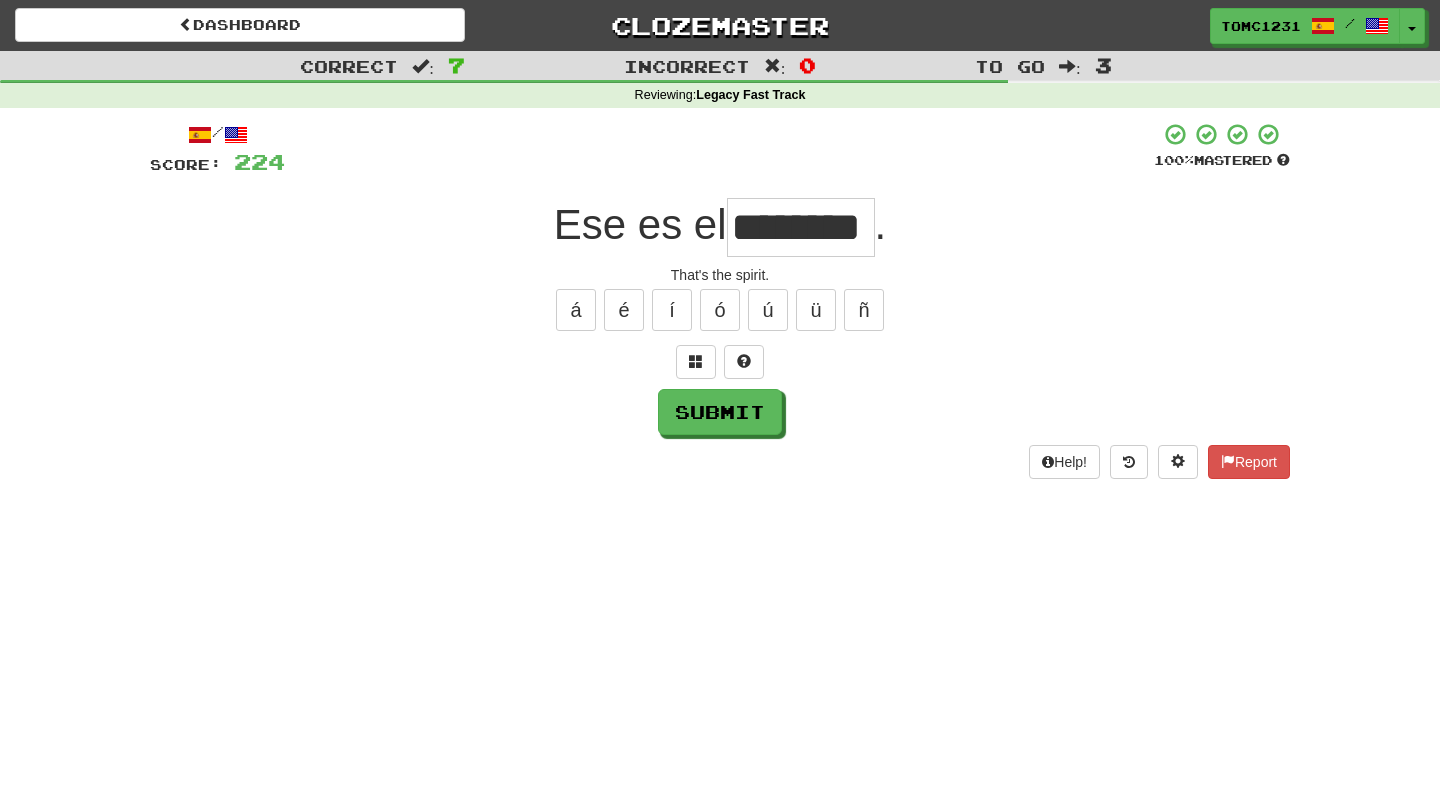 type on "********" 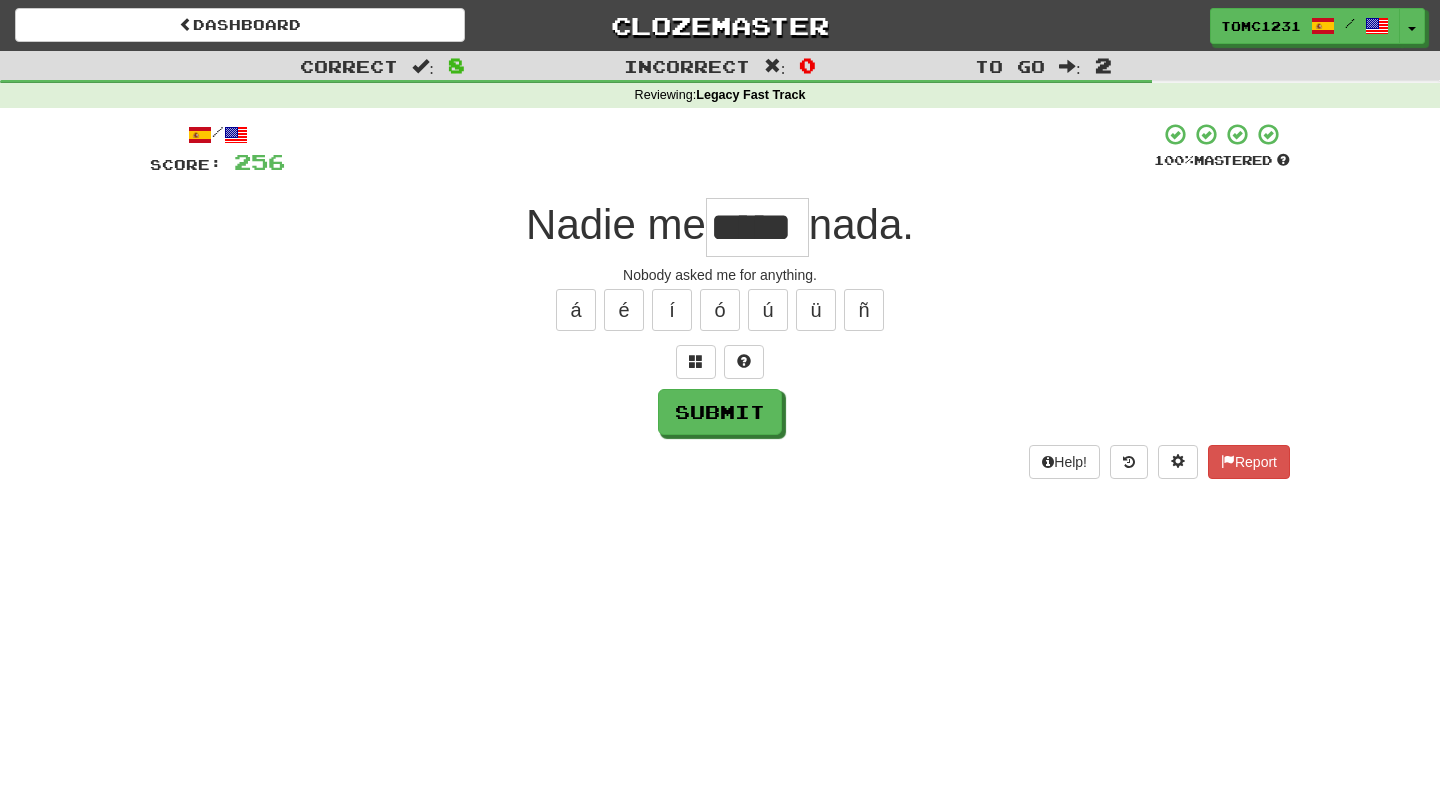 type on "*****" 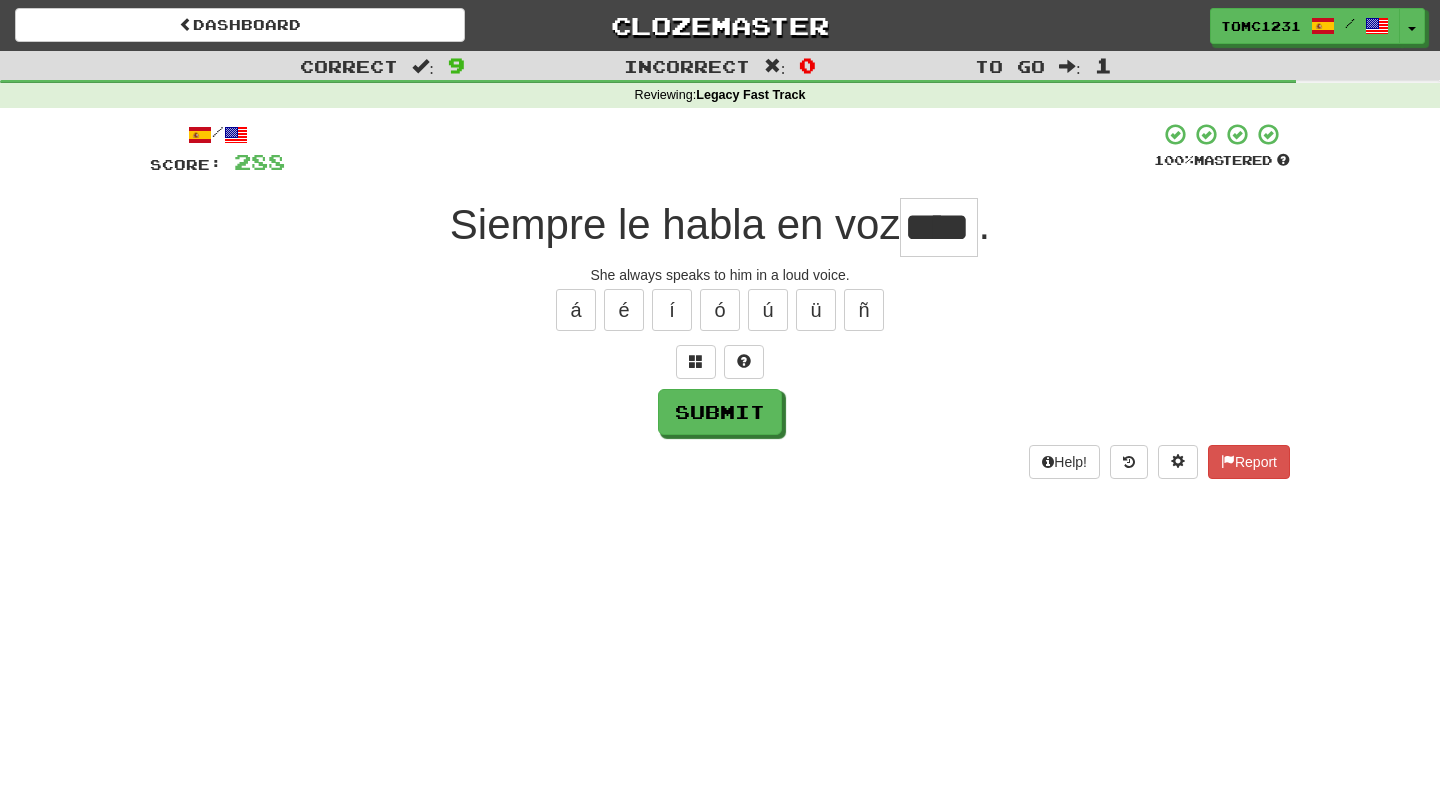 type on "****" 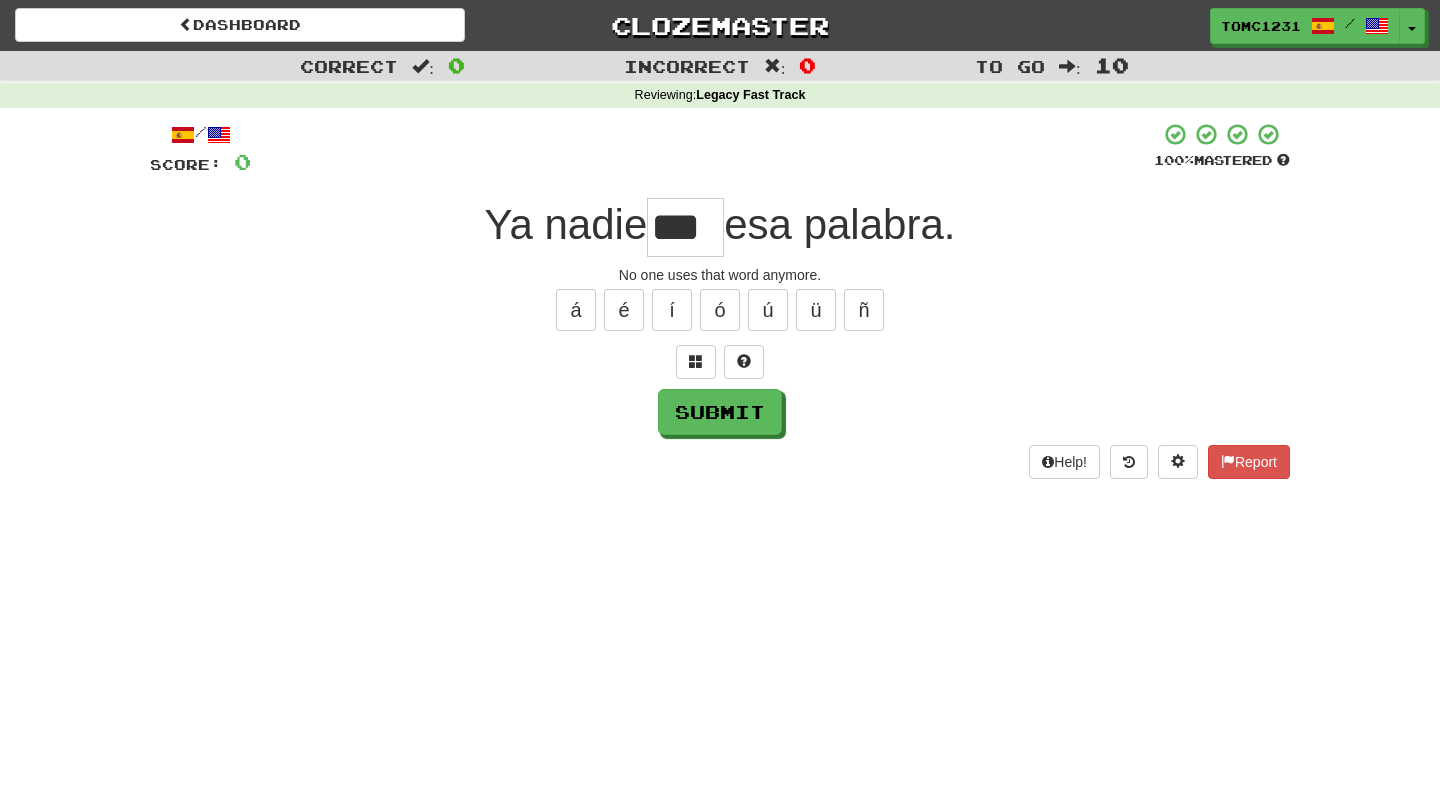 type on "***" 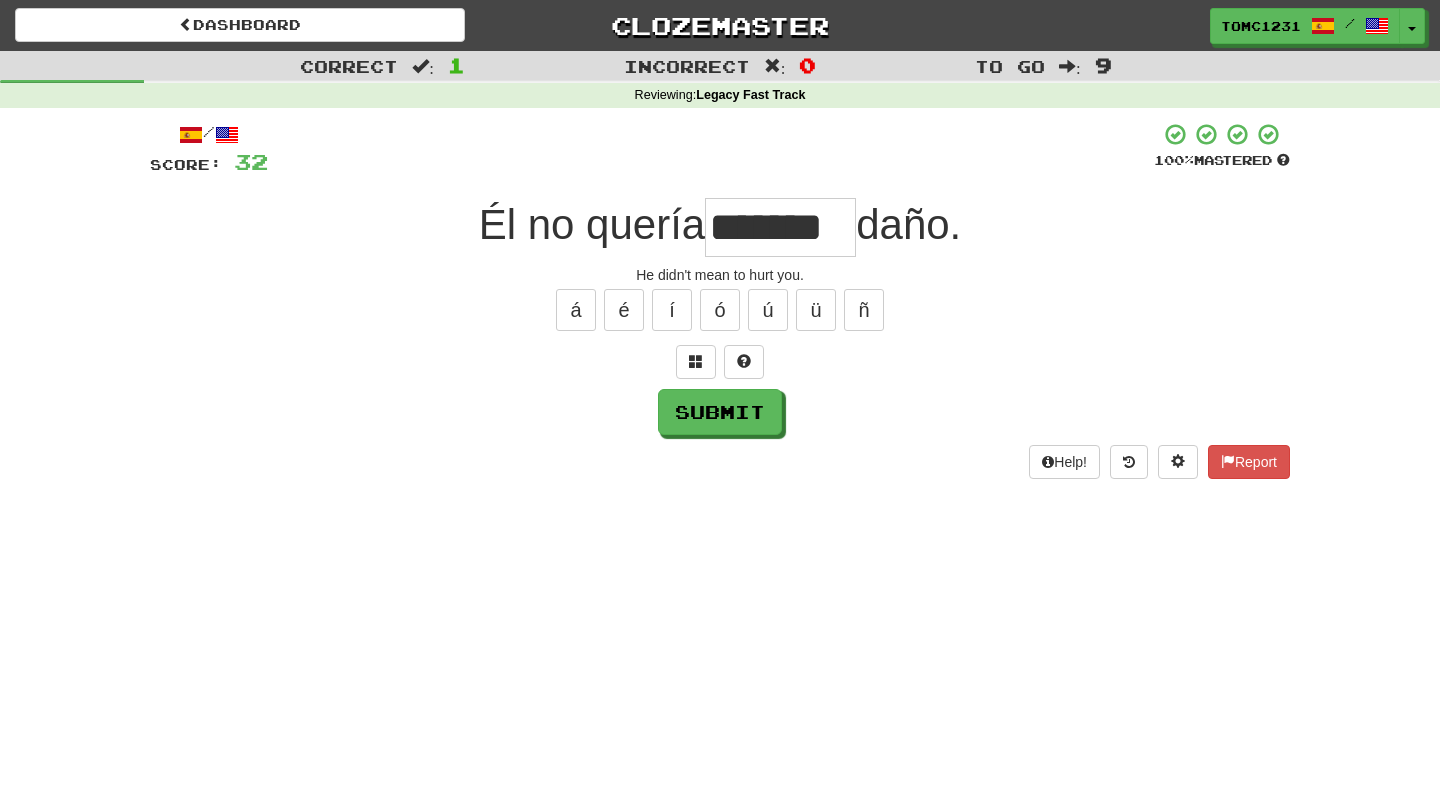 type on "*******" 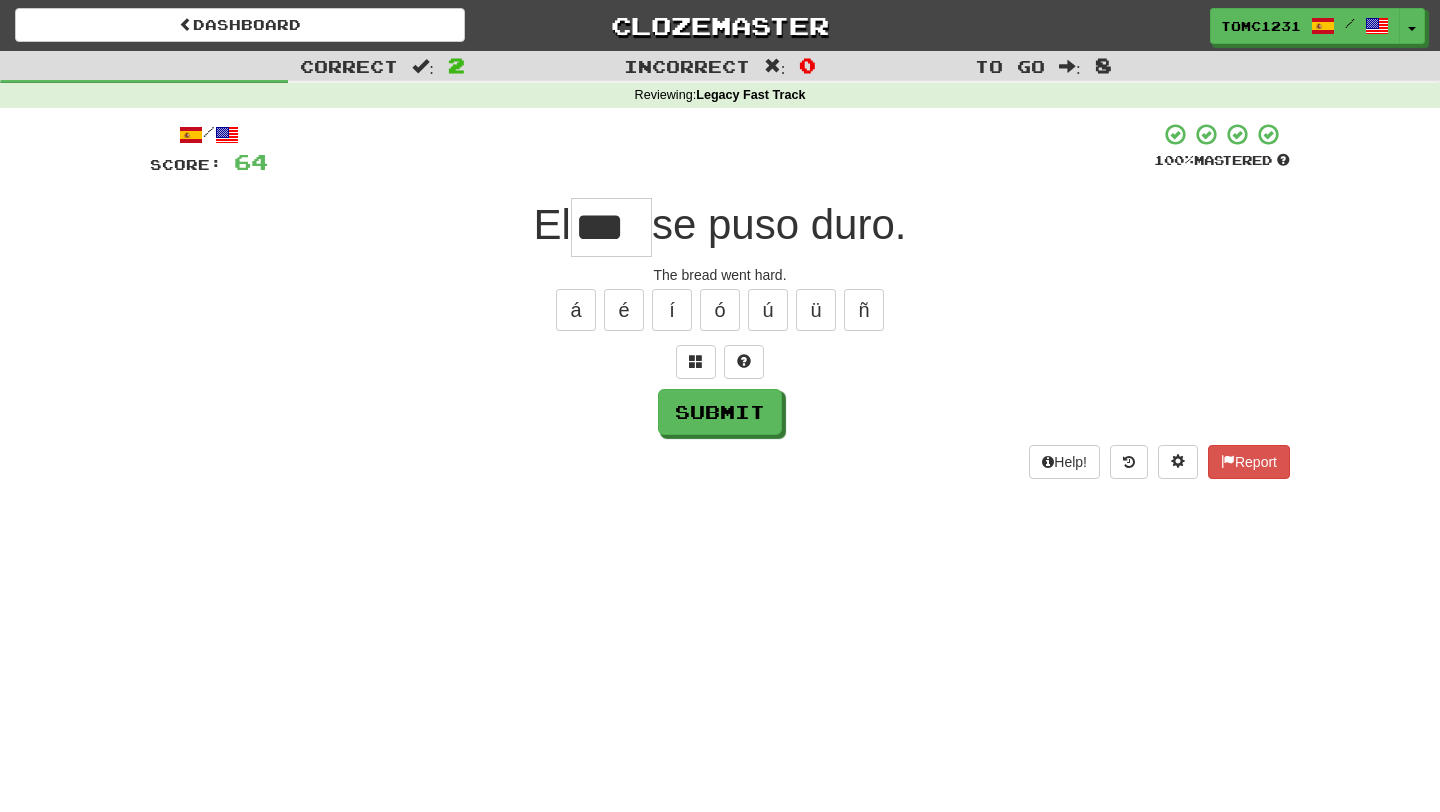type on "***" 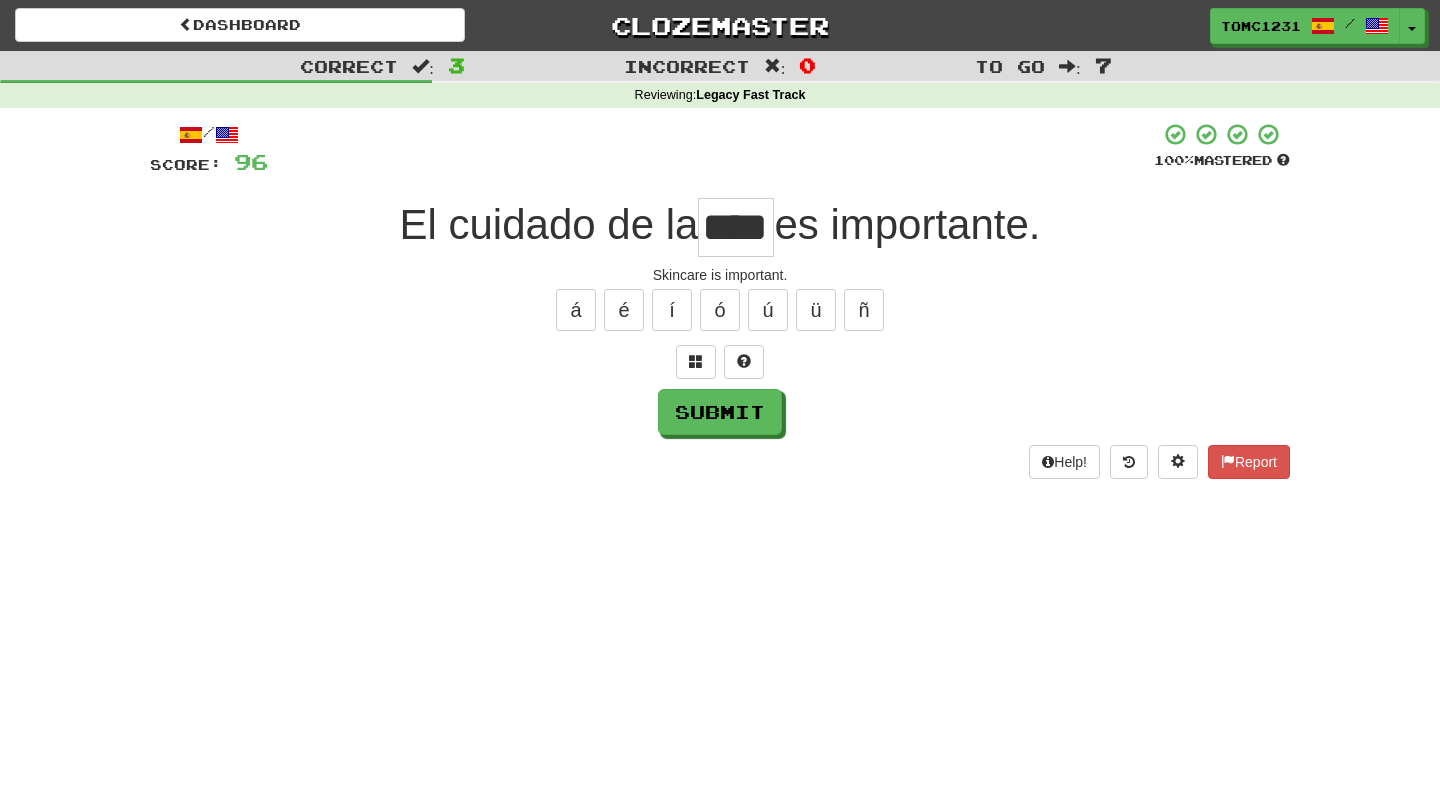 type on "****" 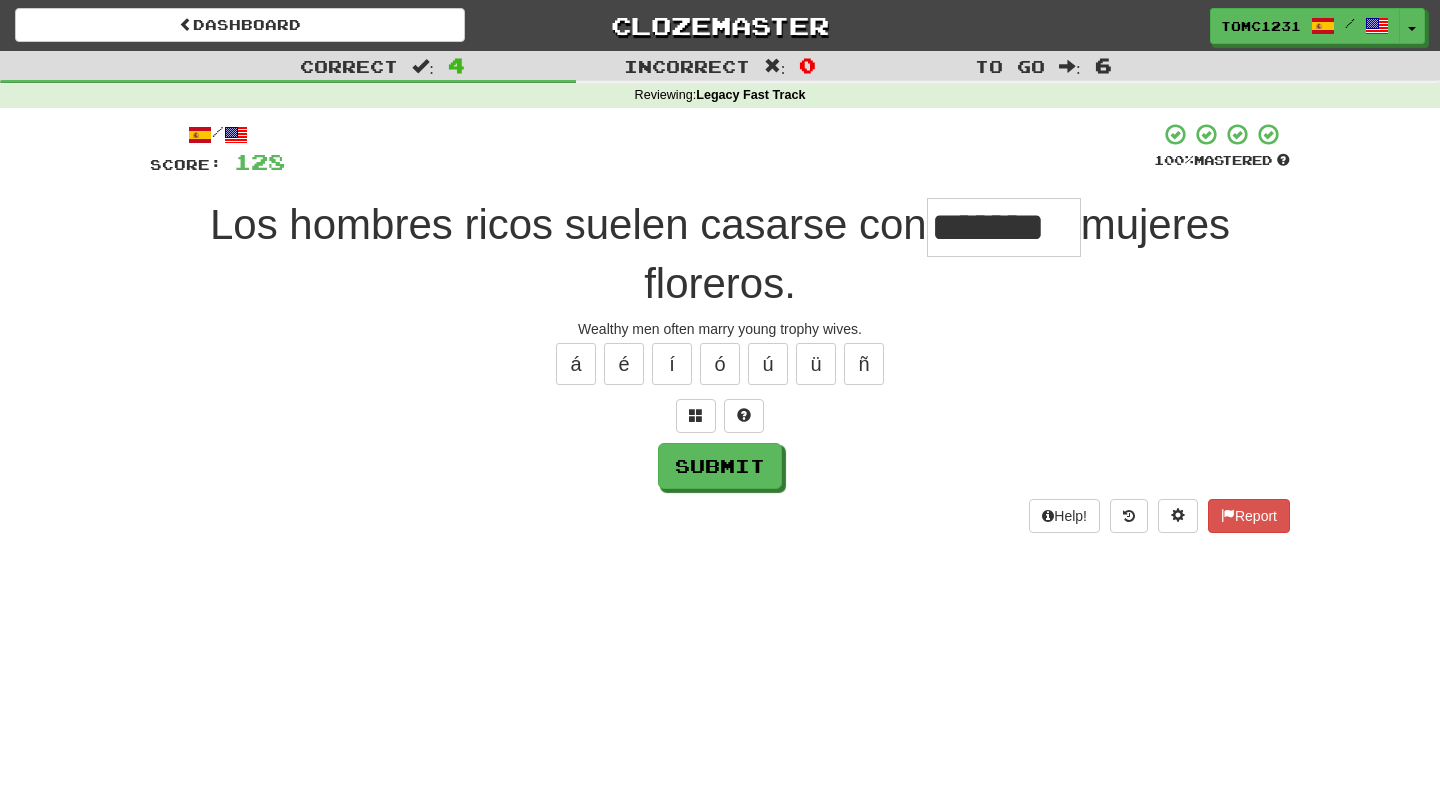type on "*******" 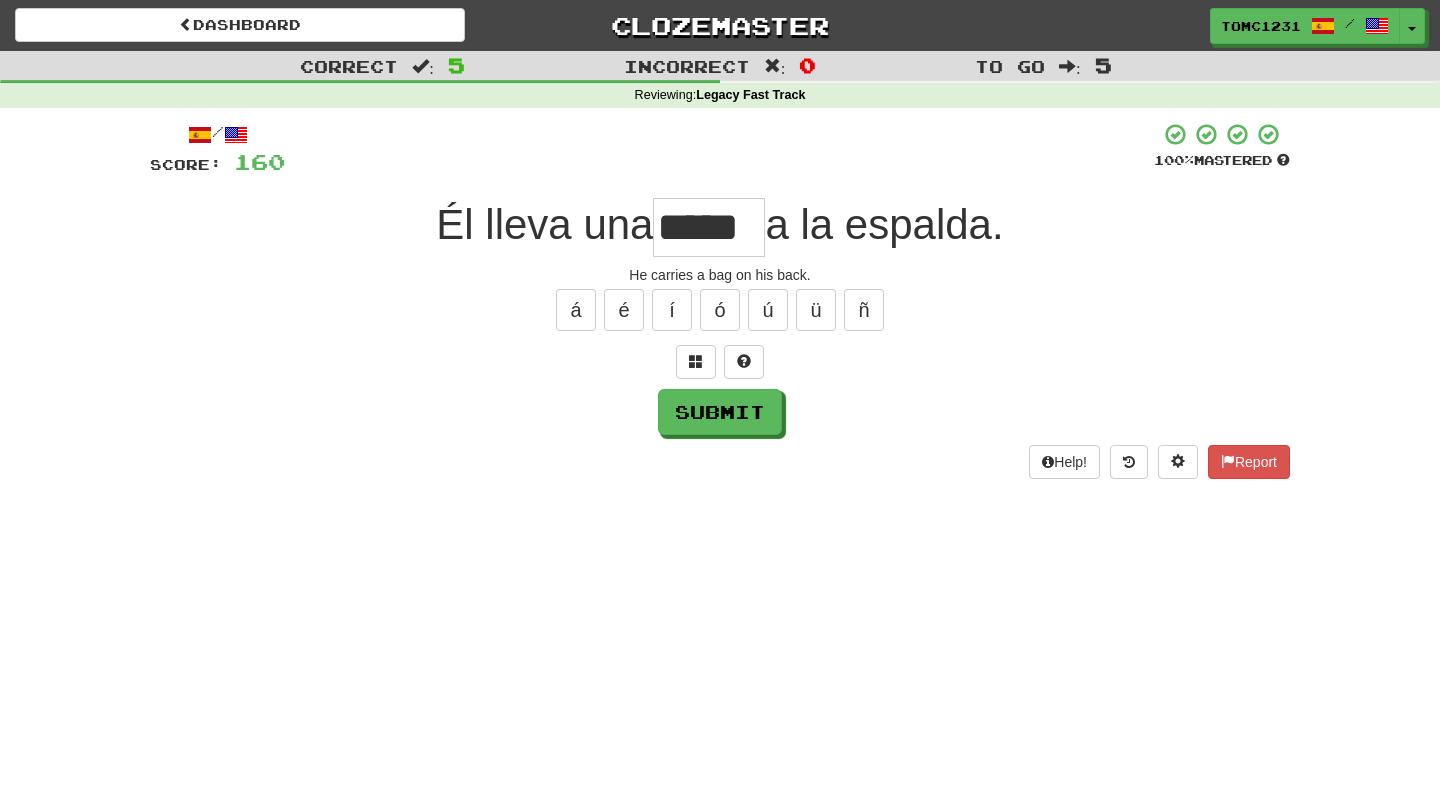 type on "*****" 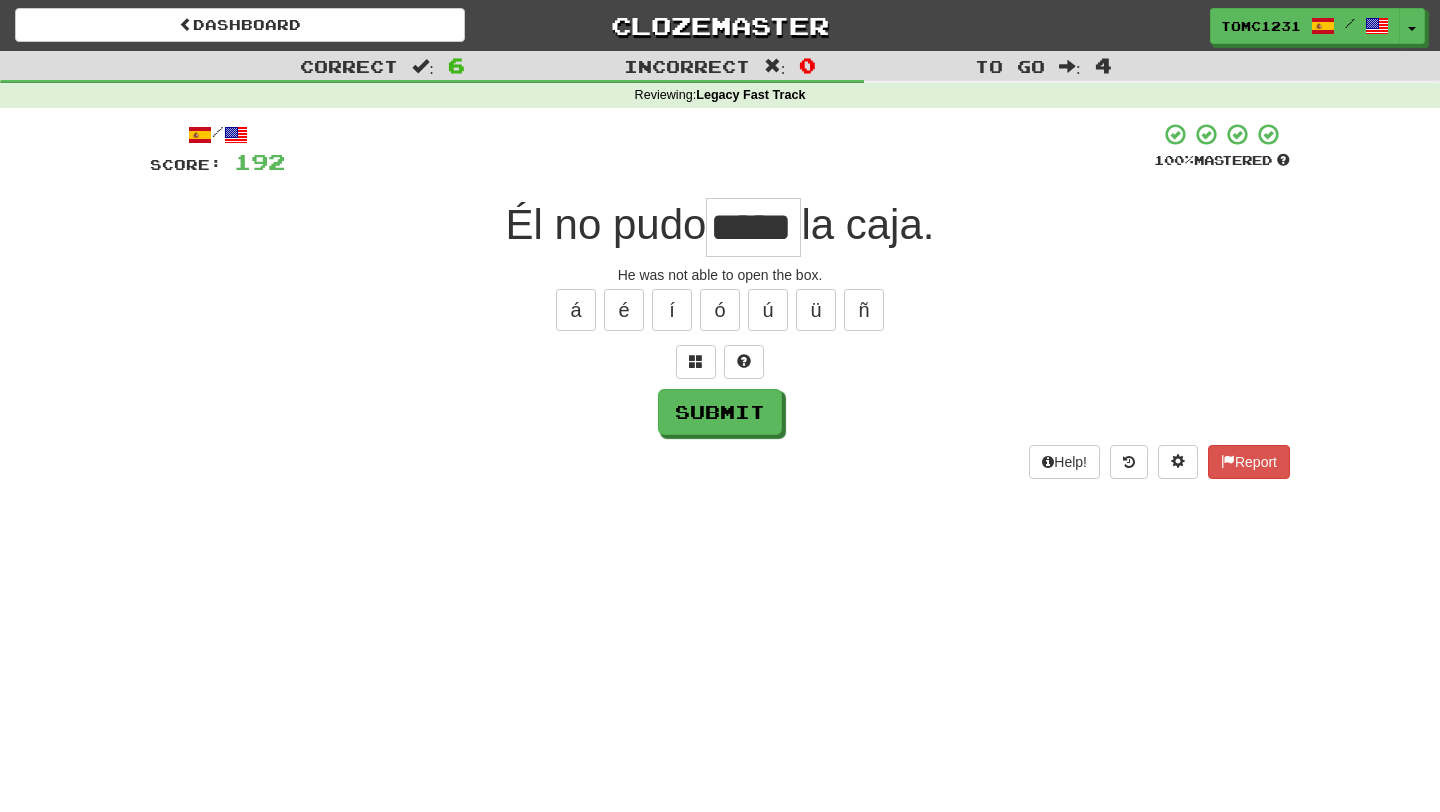 type on "*****" 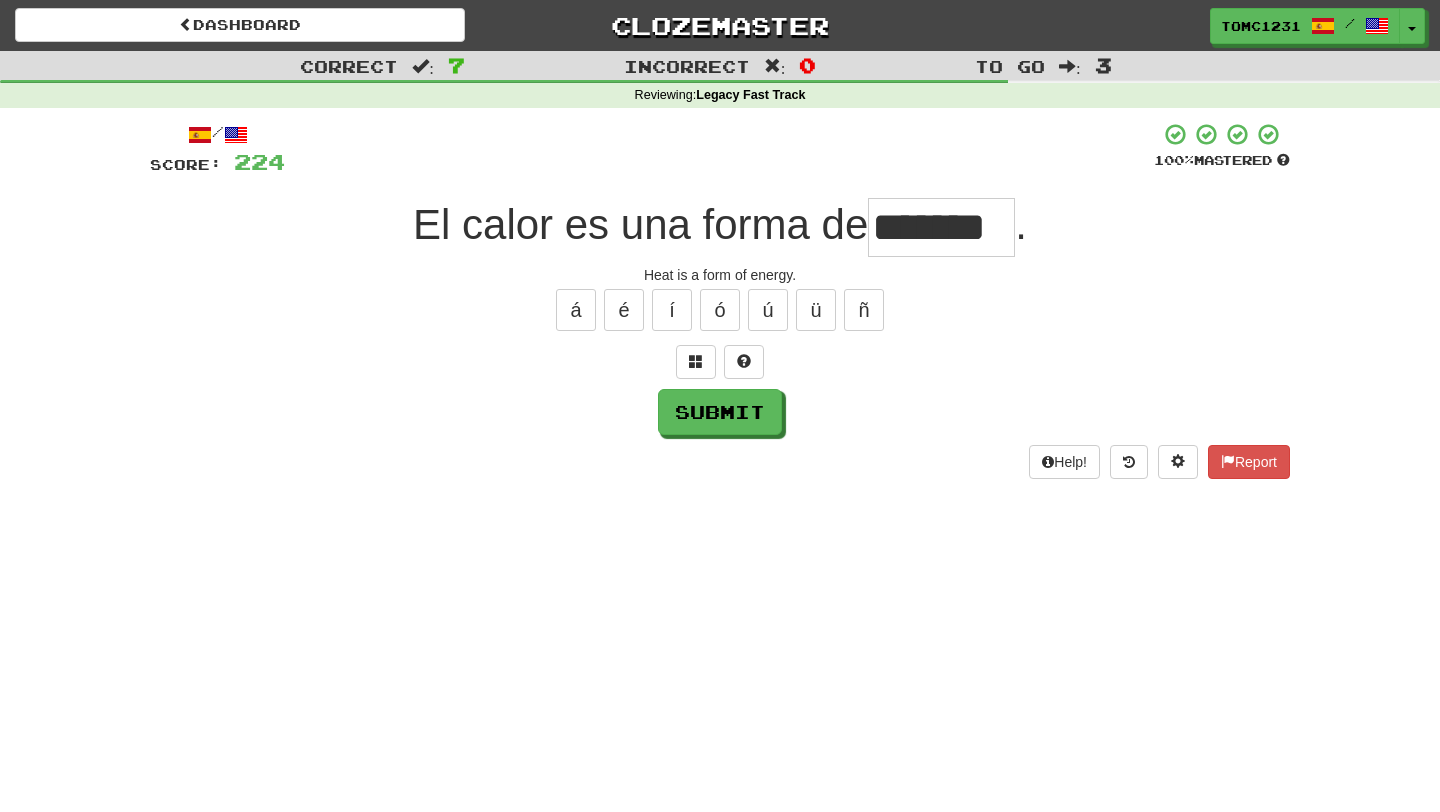type on "*******" 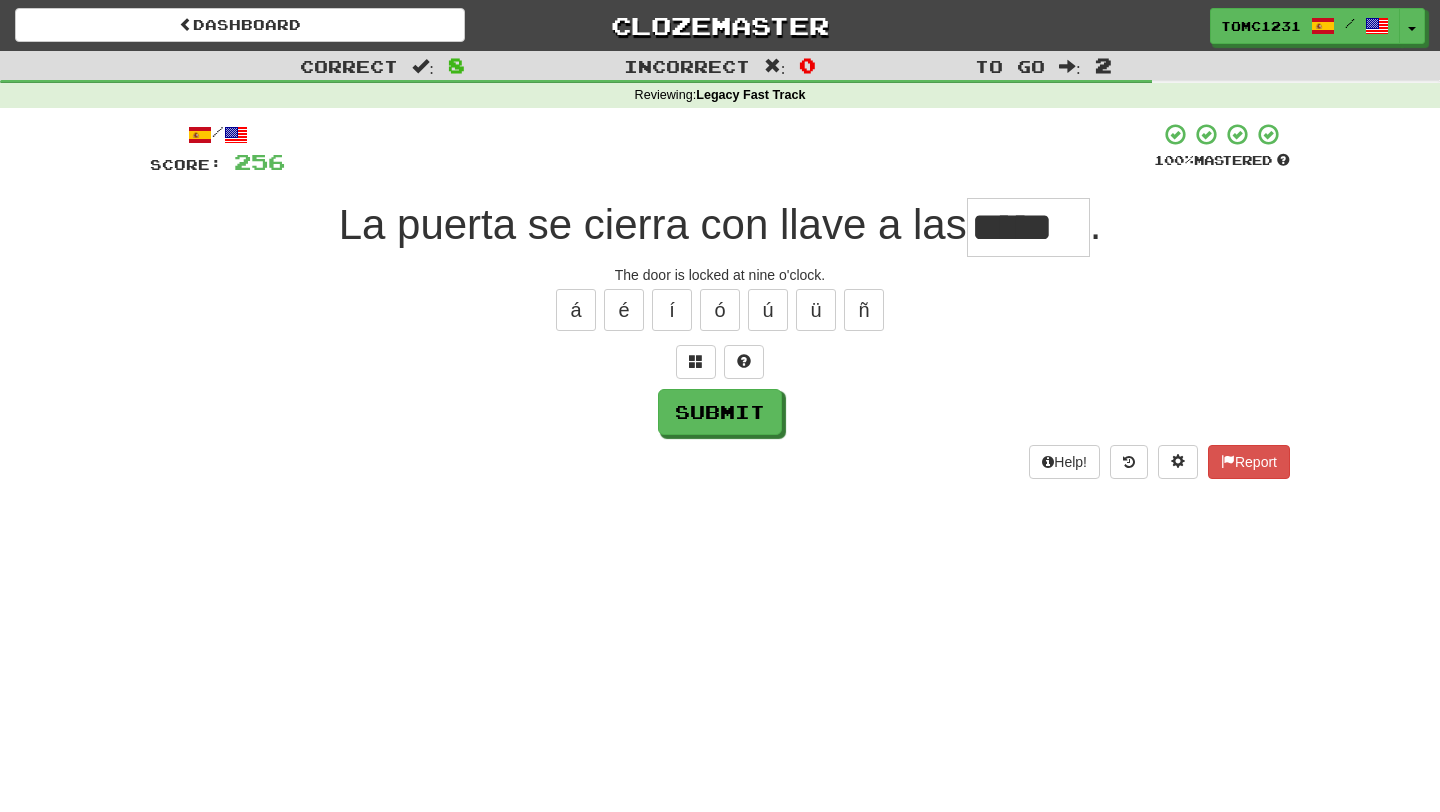 type on "*****" 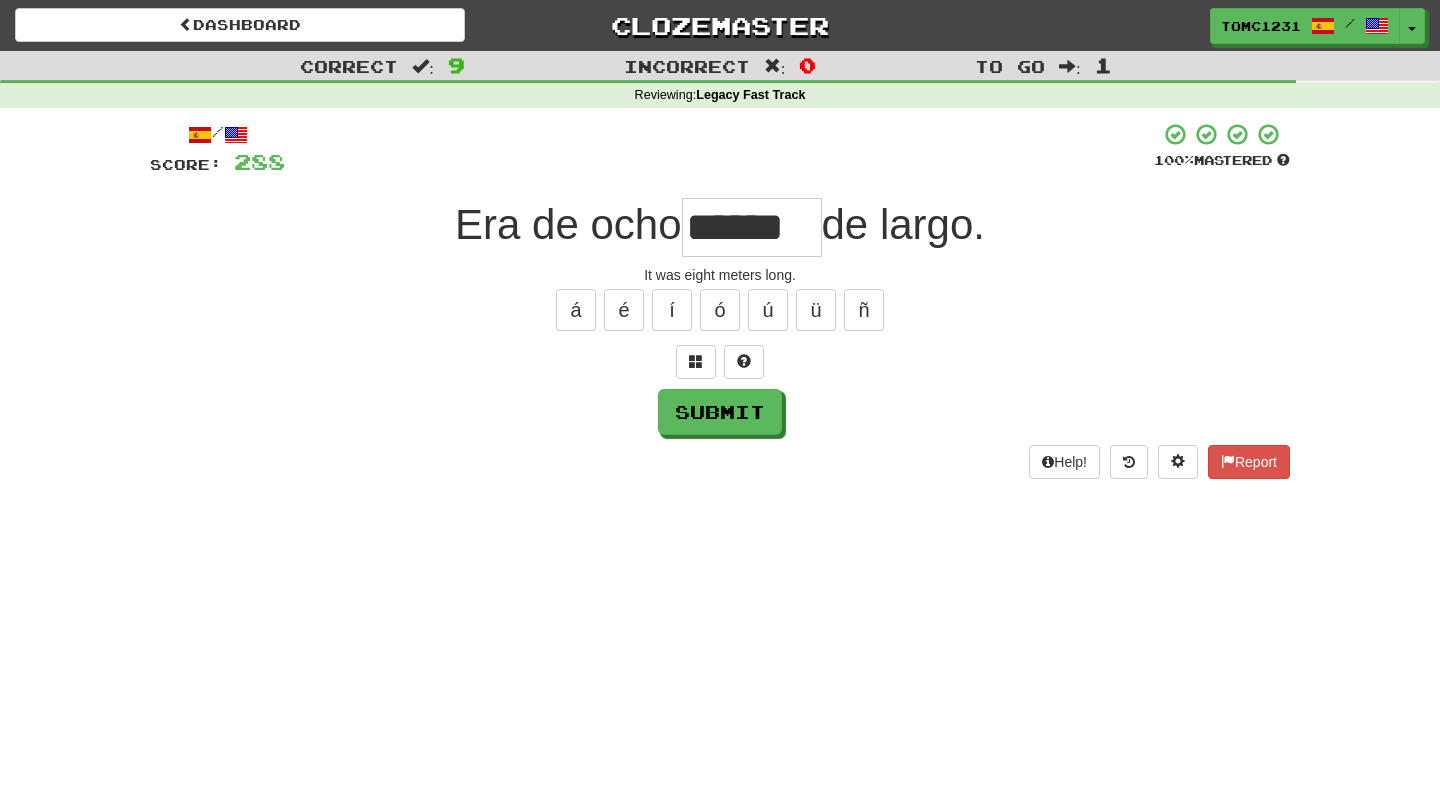 type on "******" 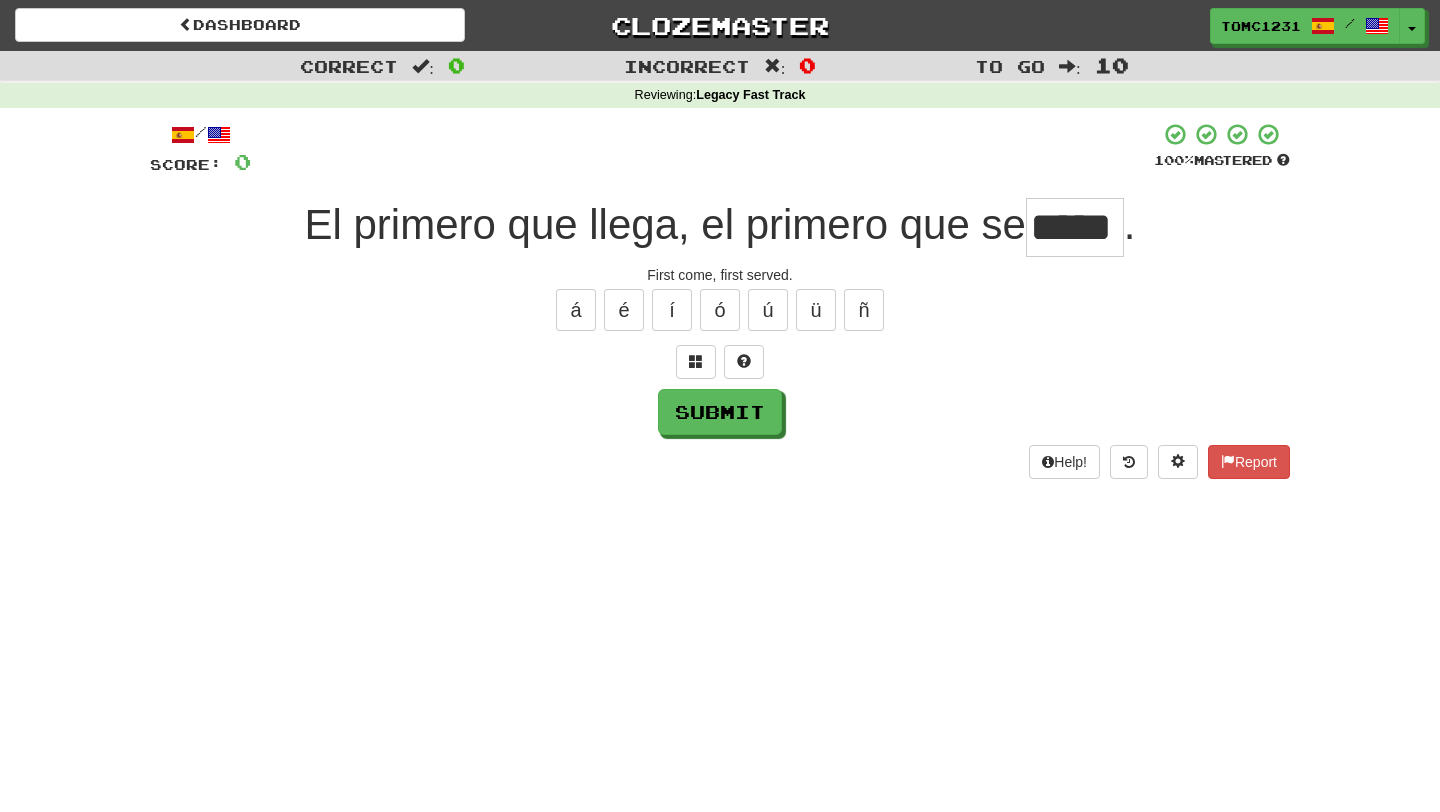 type on "*****" 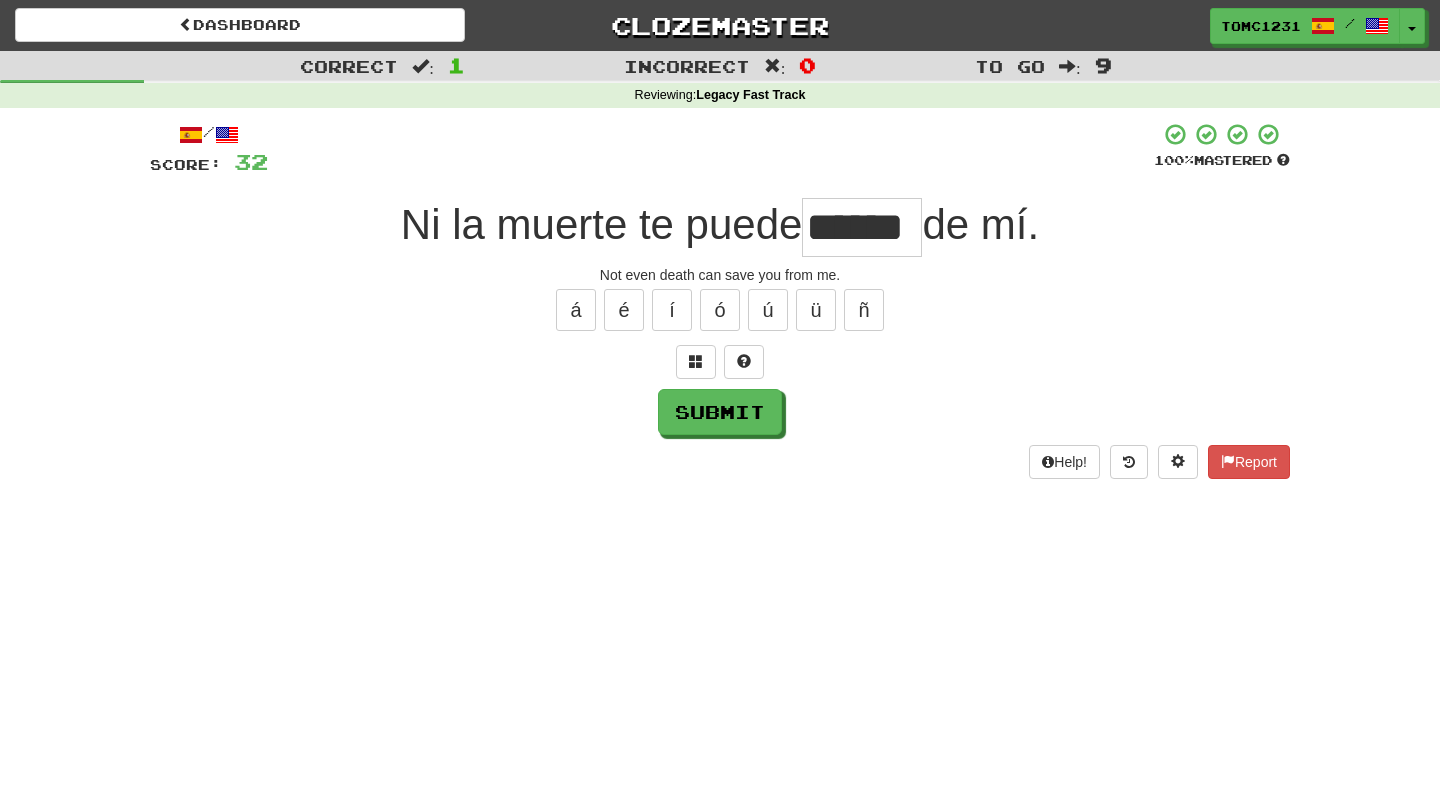 type on "******" 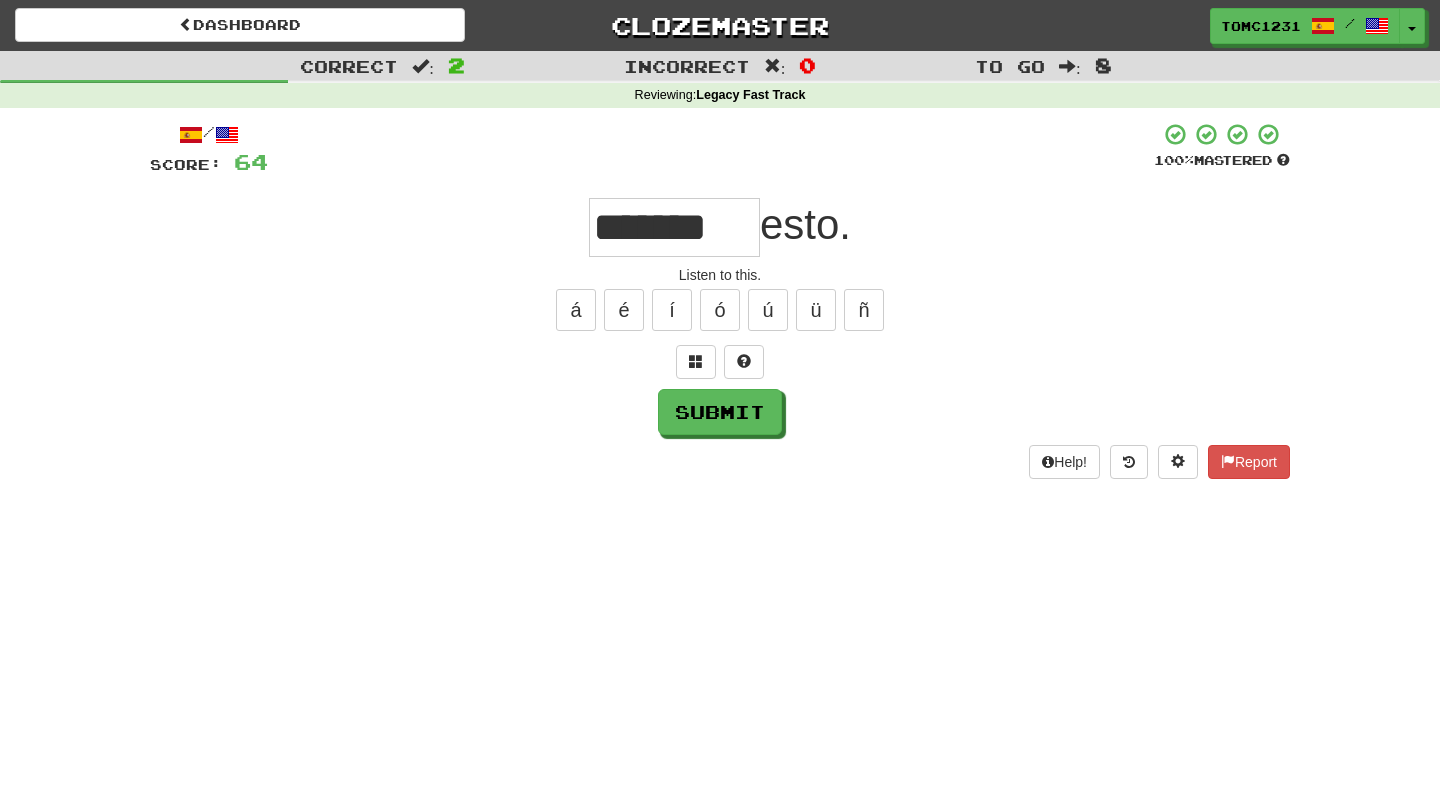 type on "*******" 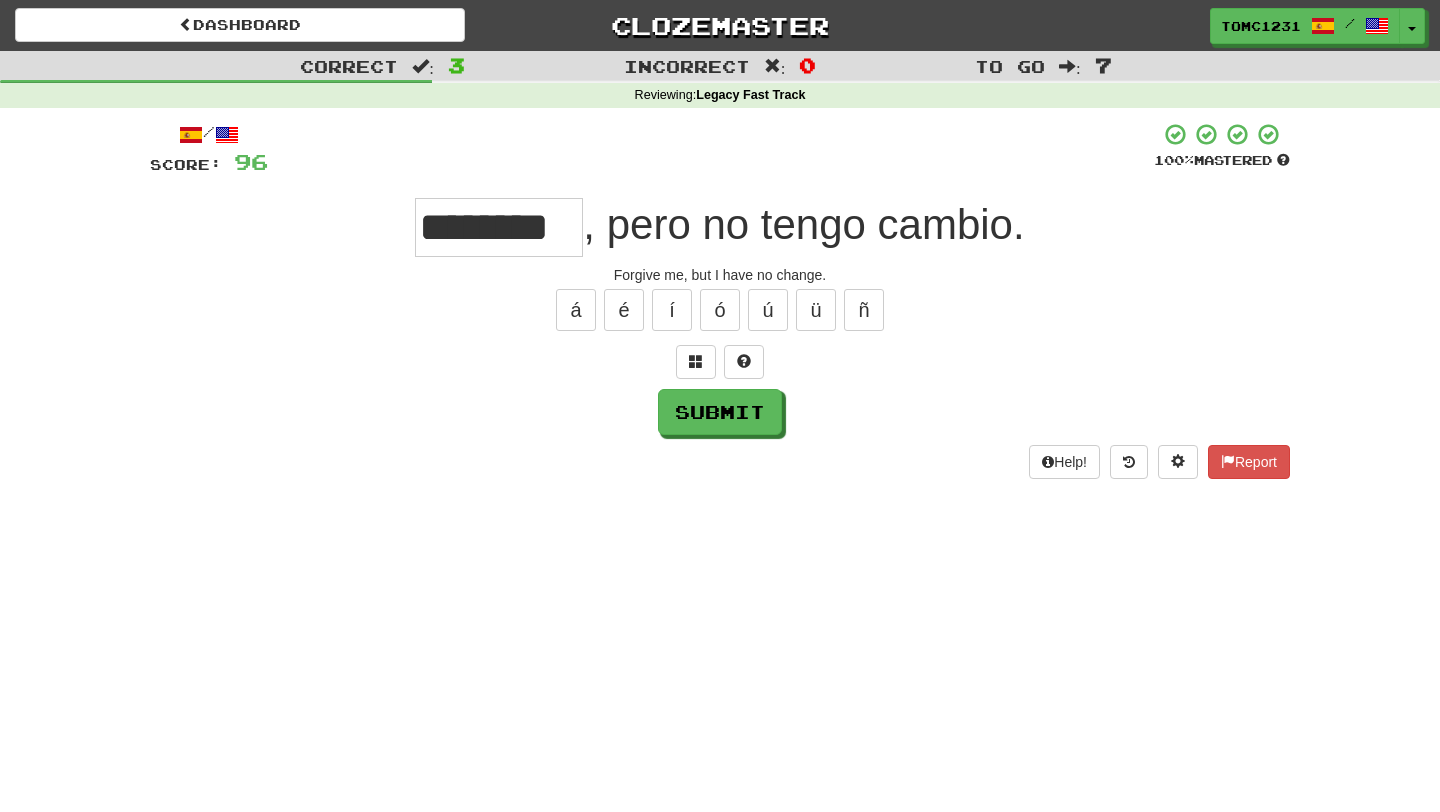 type on "*******" 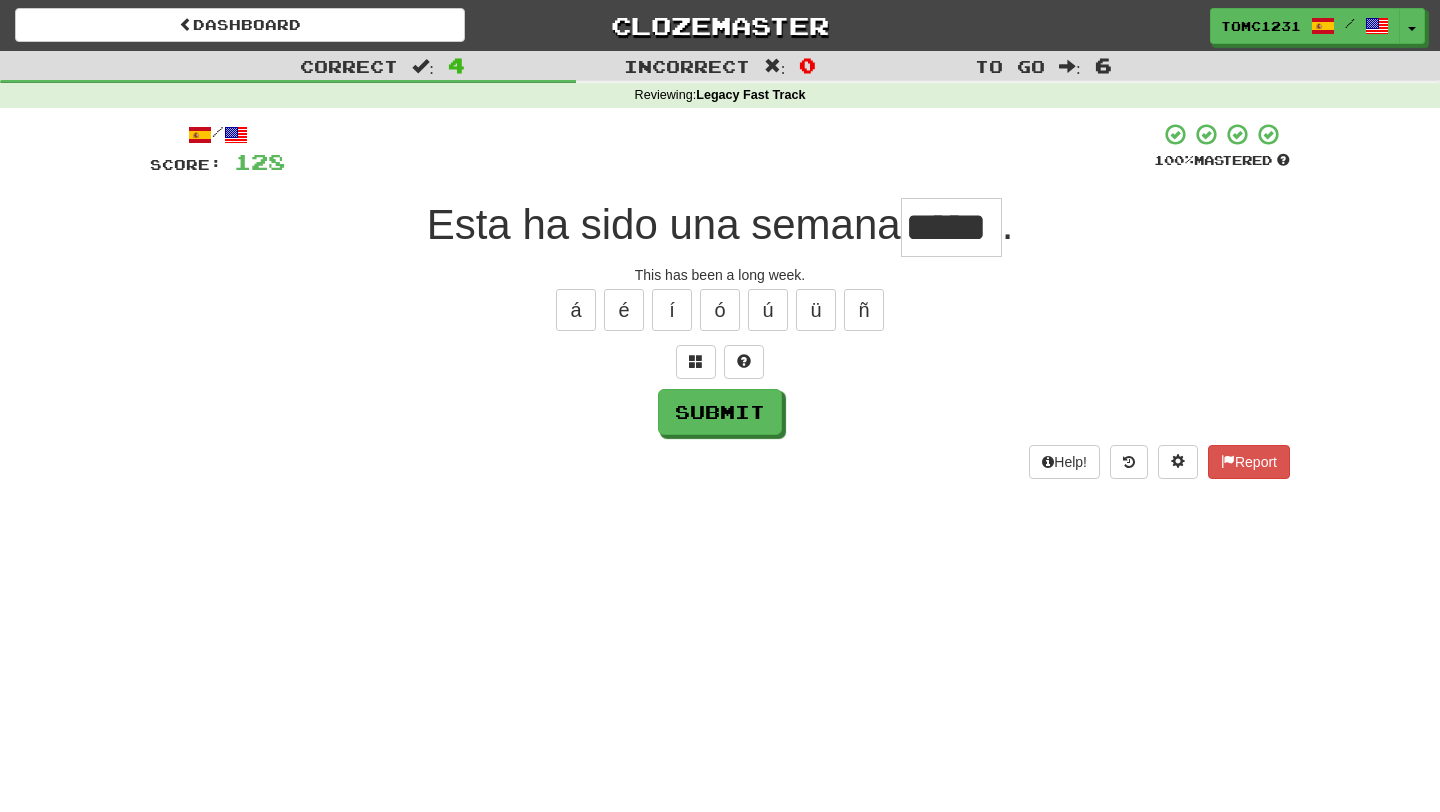 type on "*****" 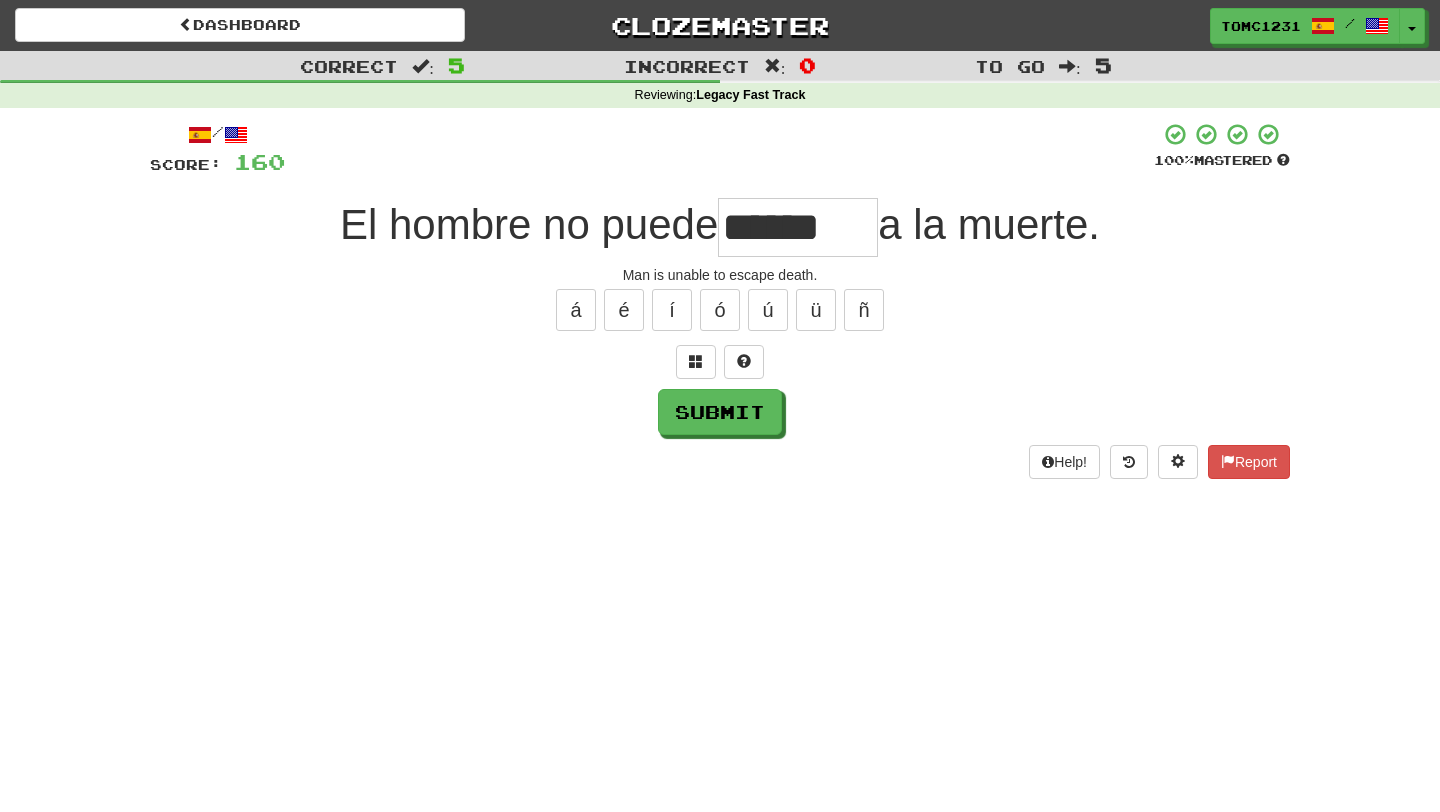 type on "*******" 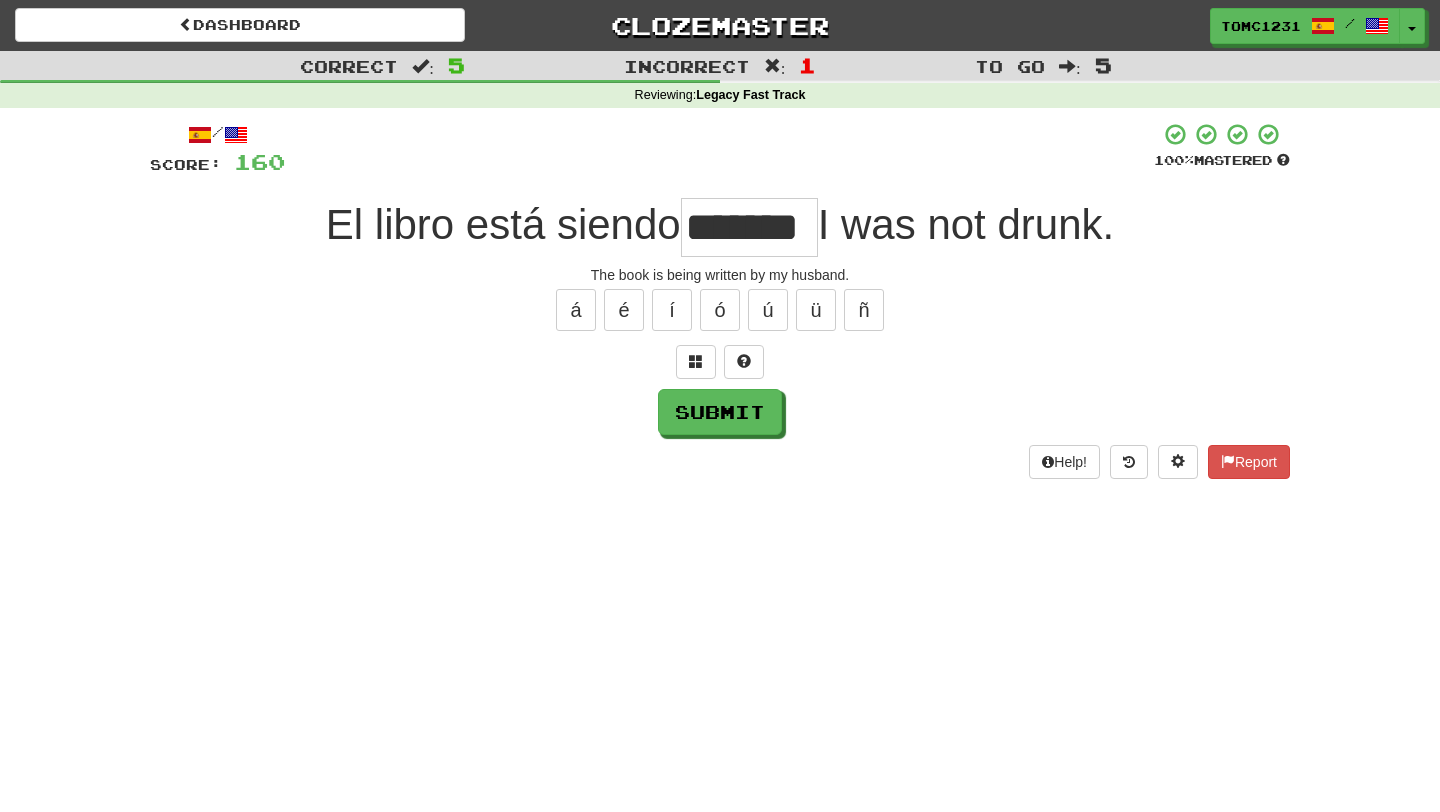type on "*******" 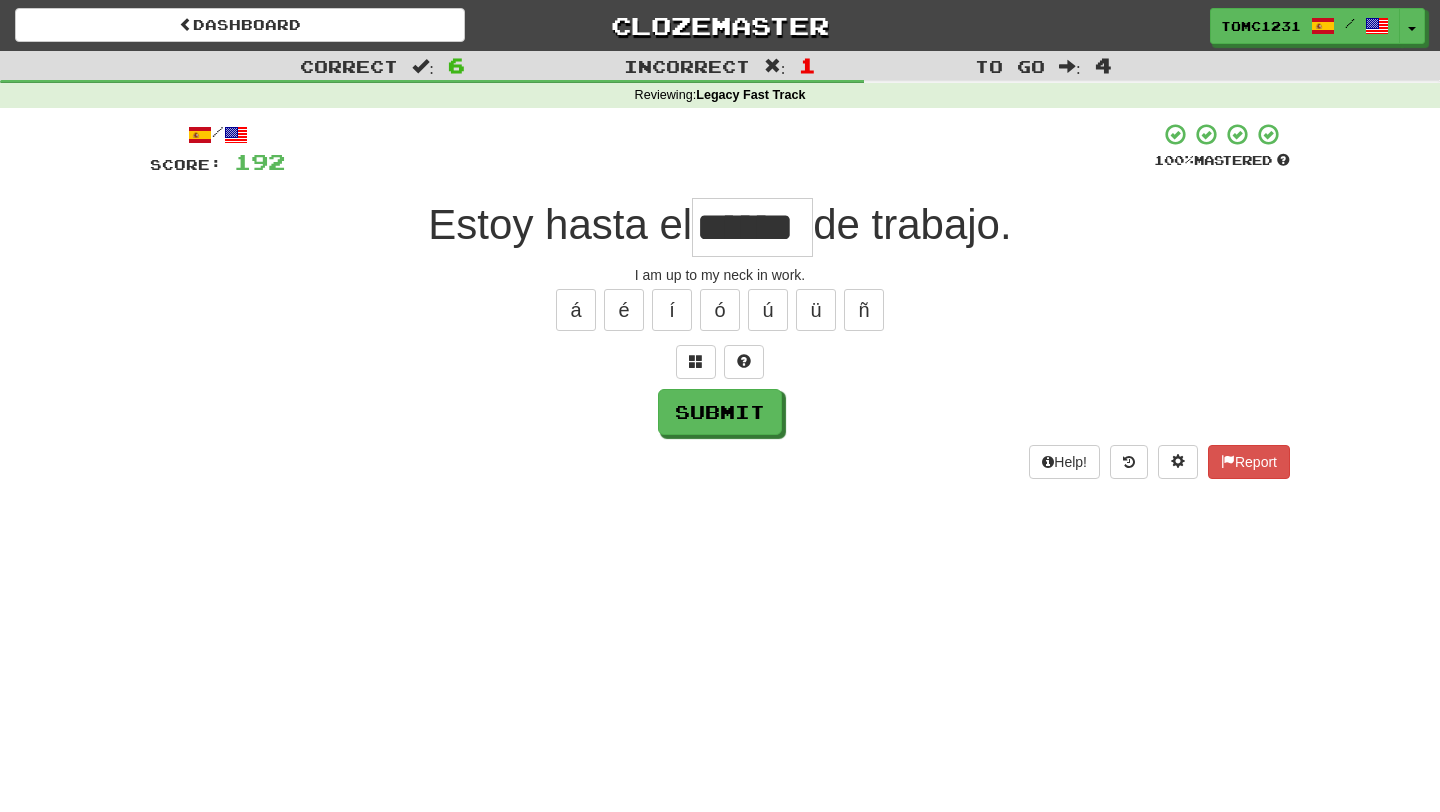 type on "******" 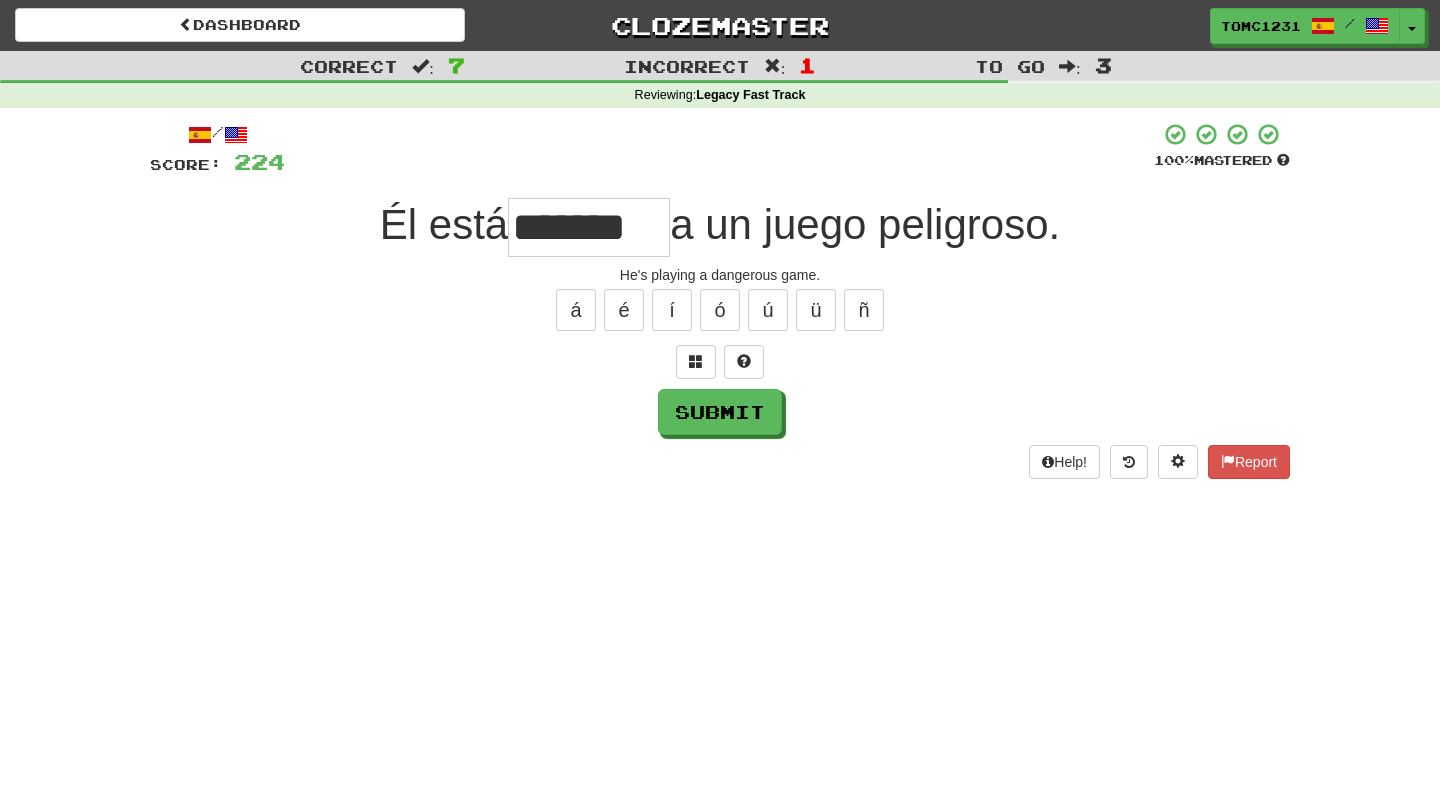 type on "*******" 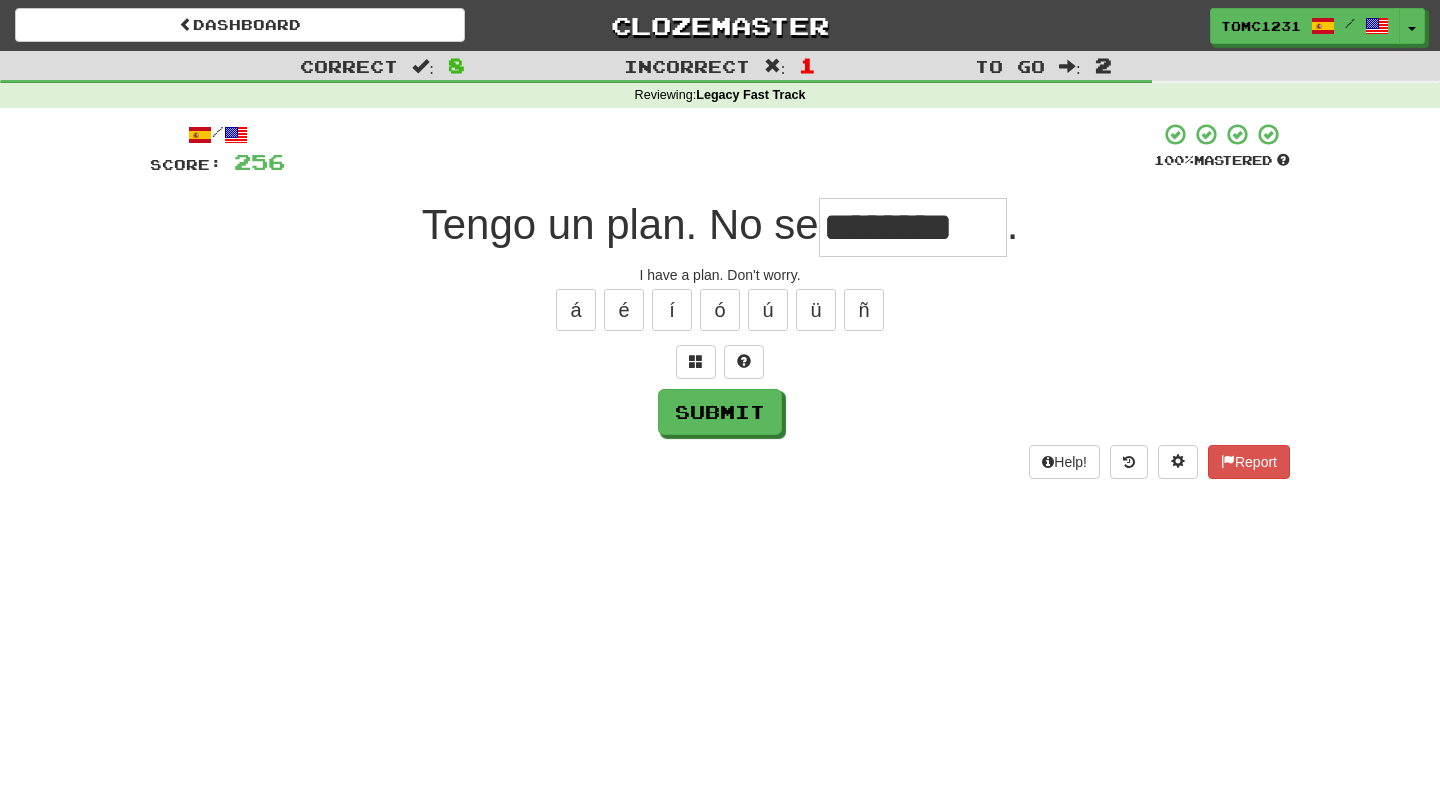 type on "********" 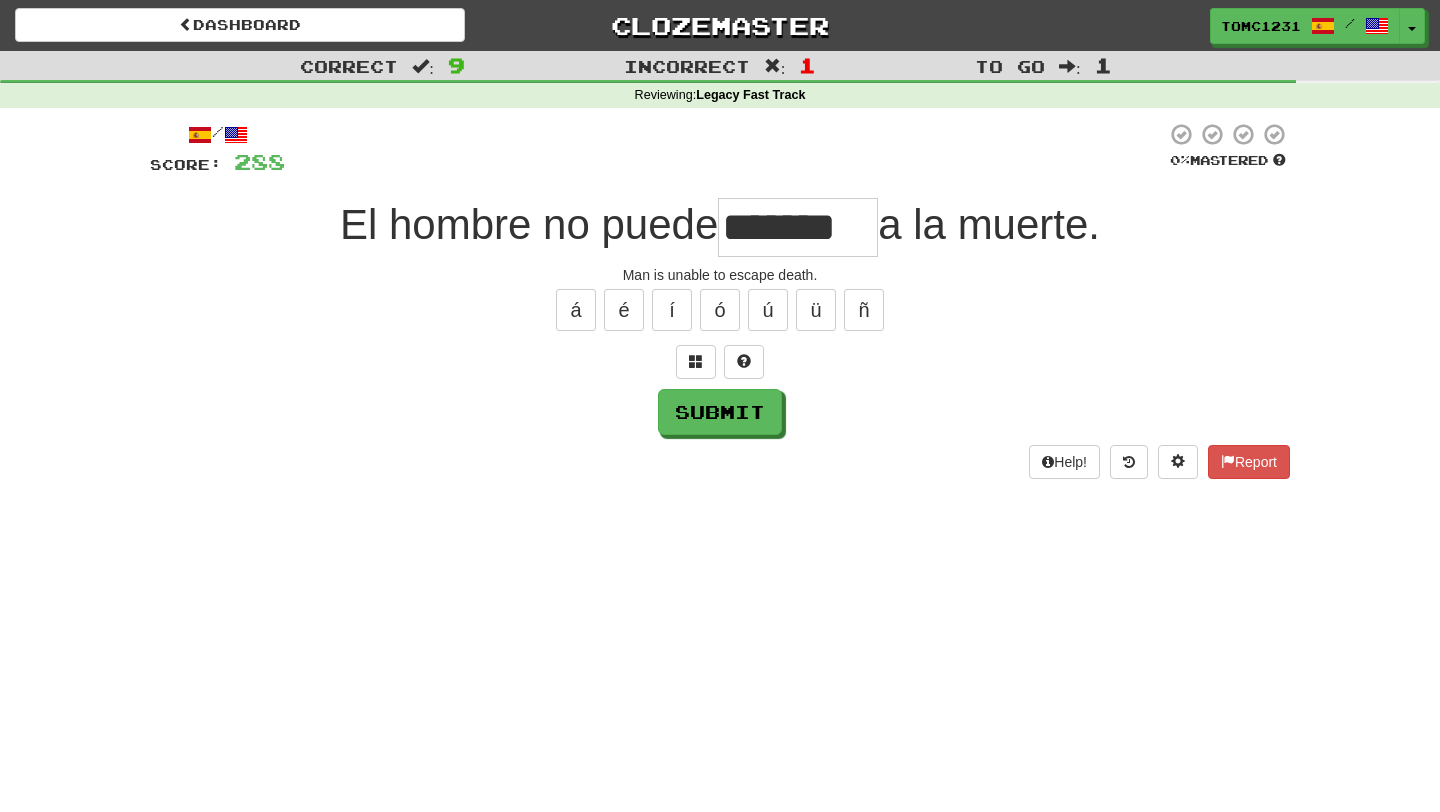 type on "*******" 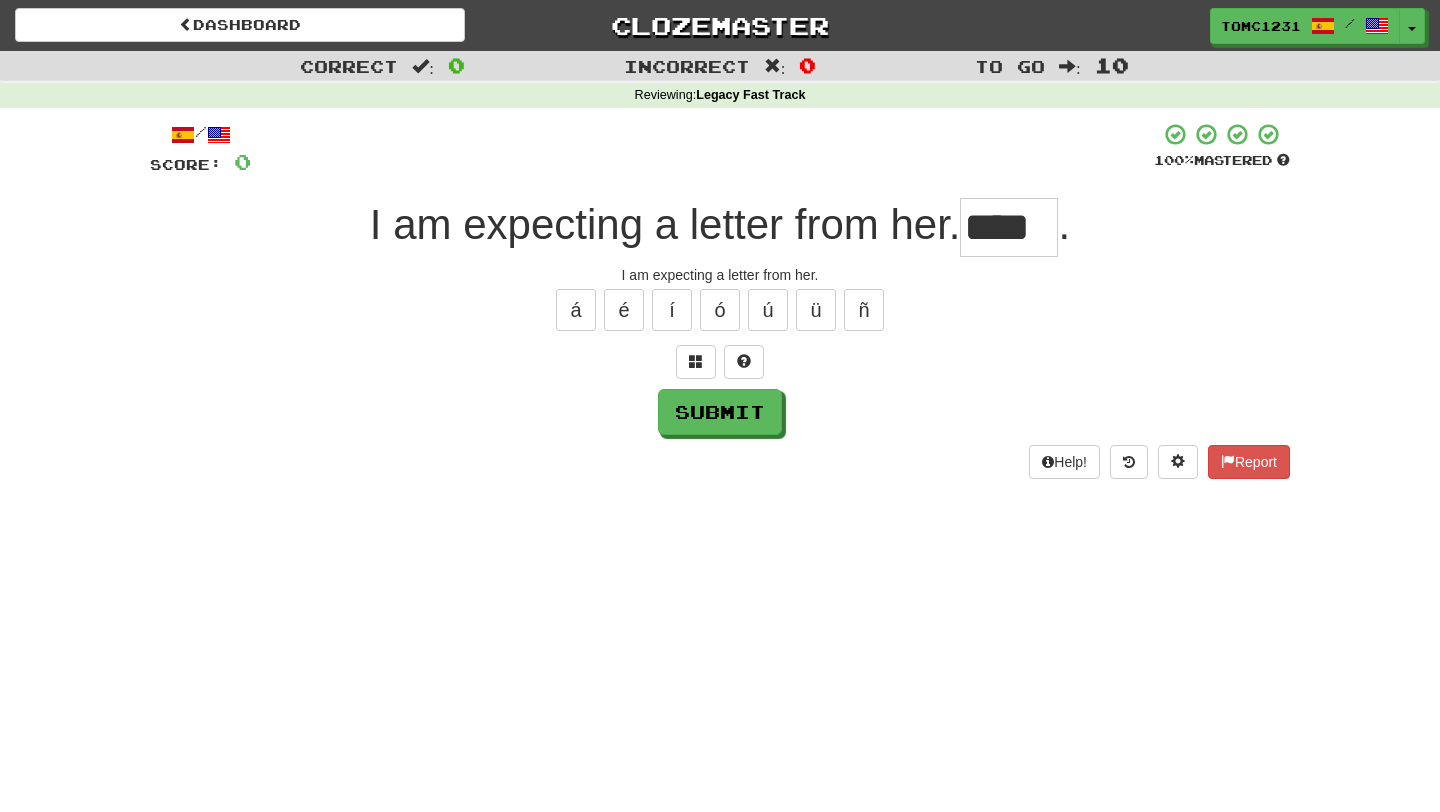 type on "****" 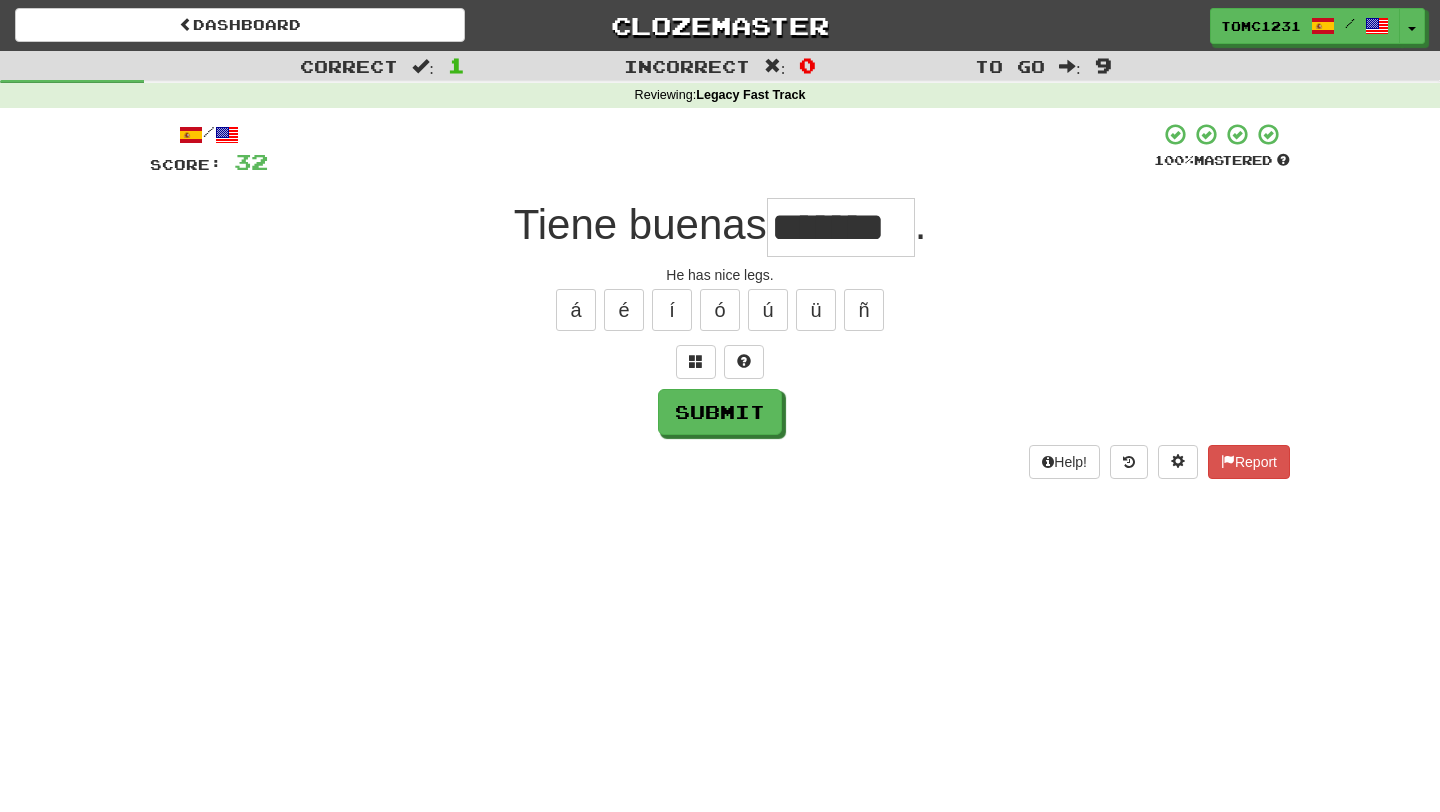 type on "*******" 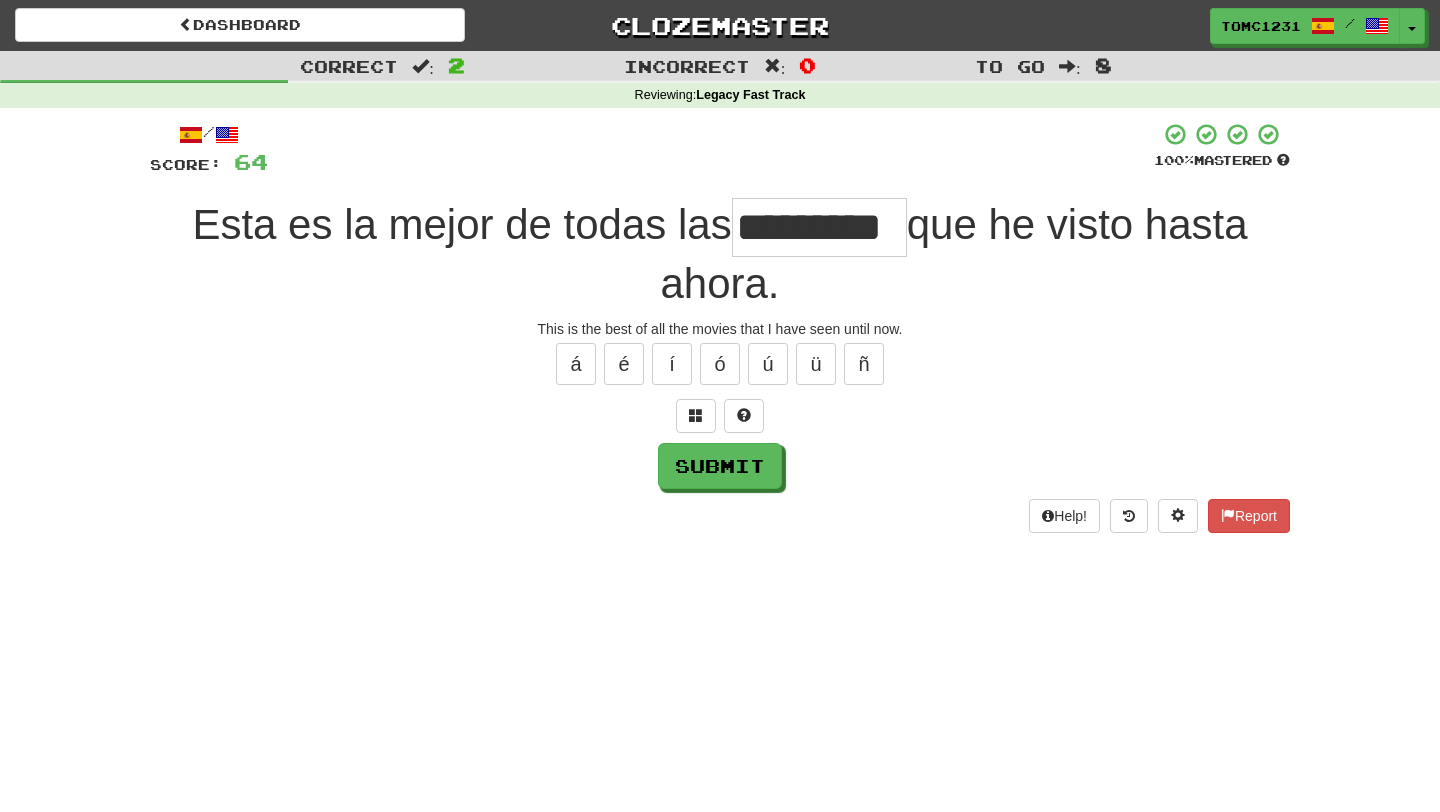 type on "*********" 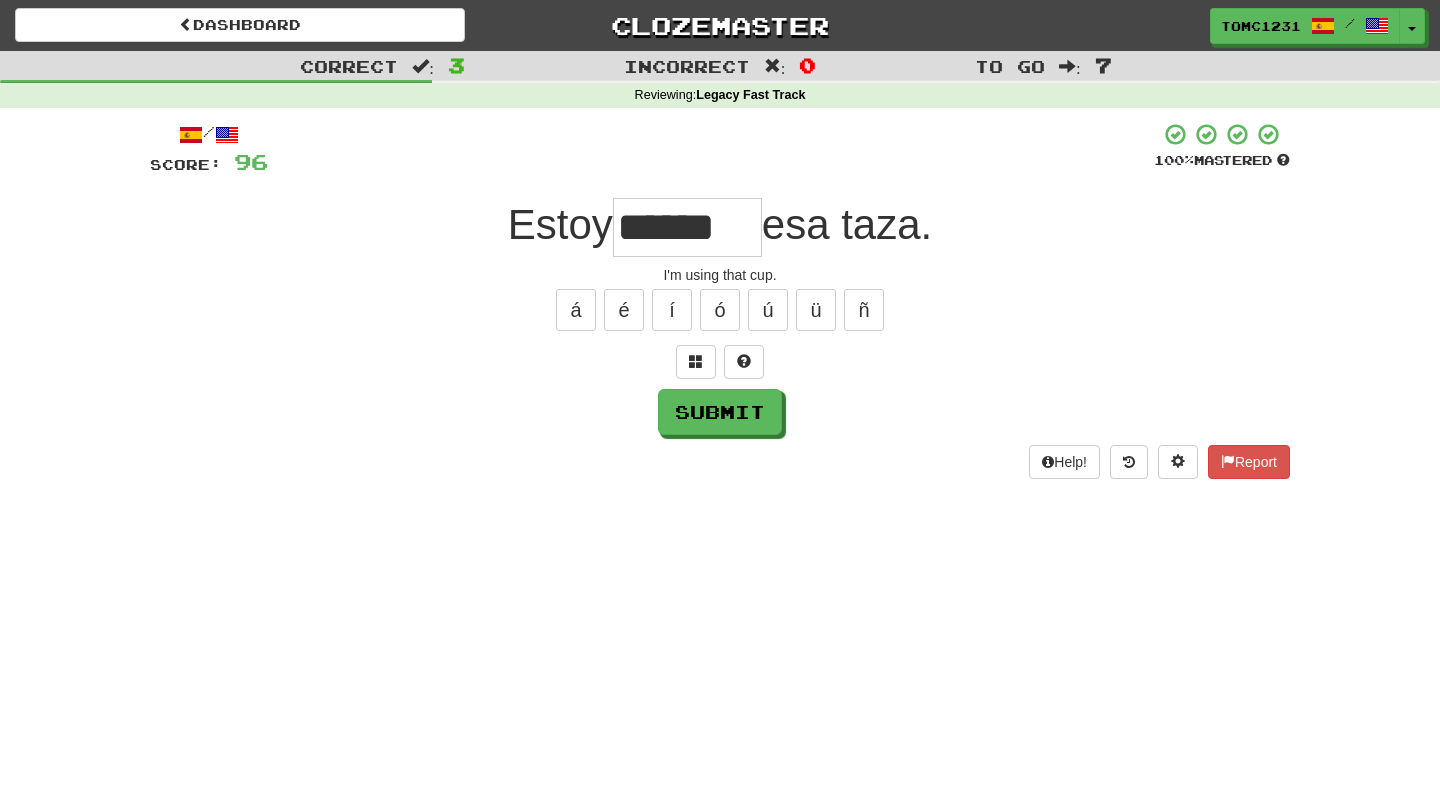 type on "******" 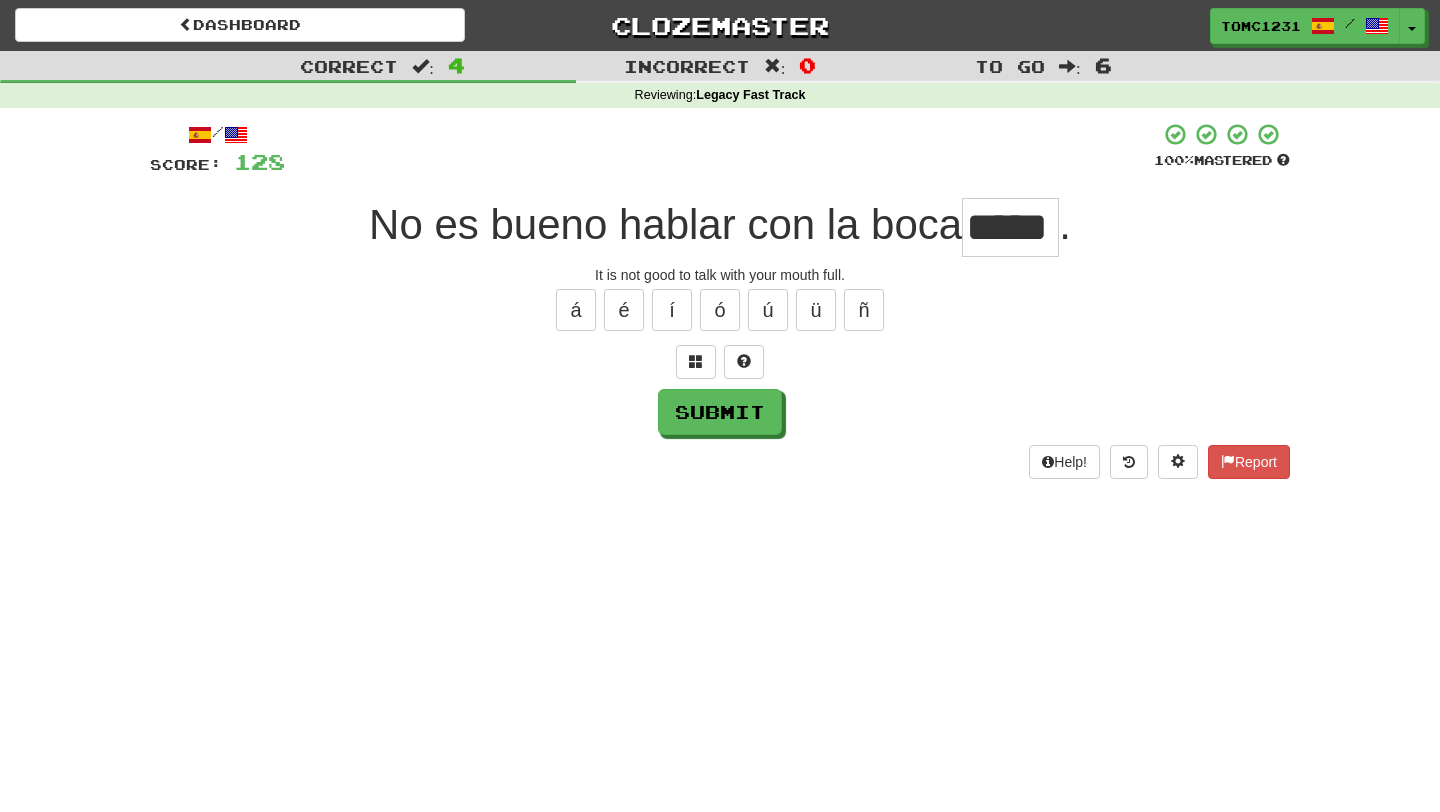 type on "*****" 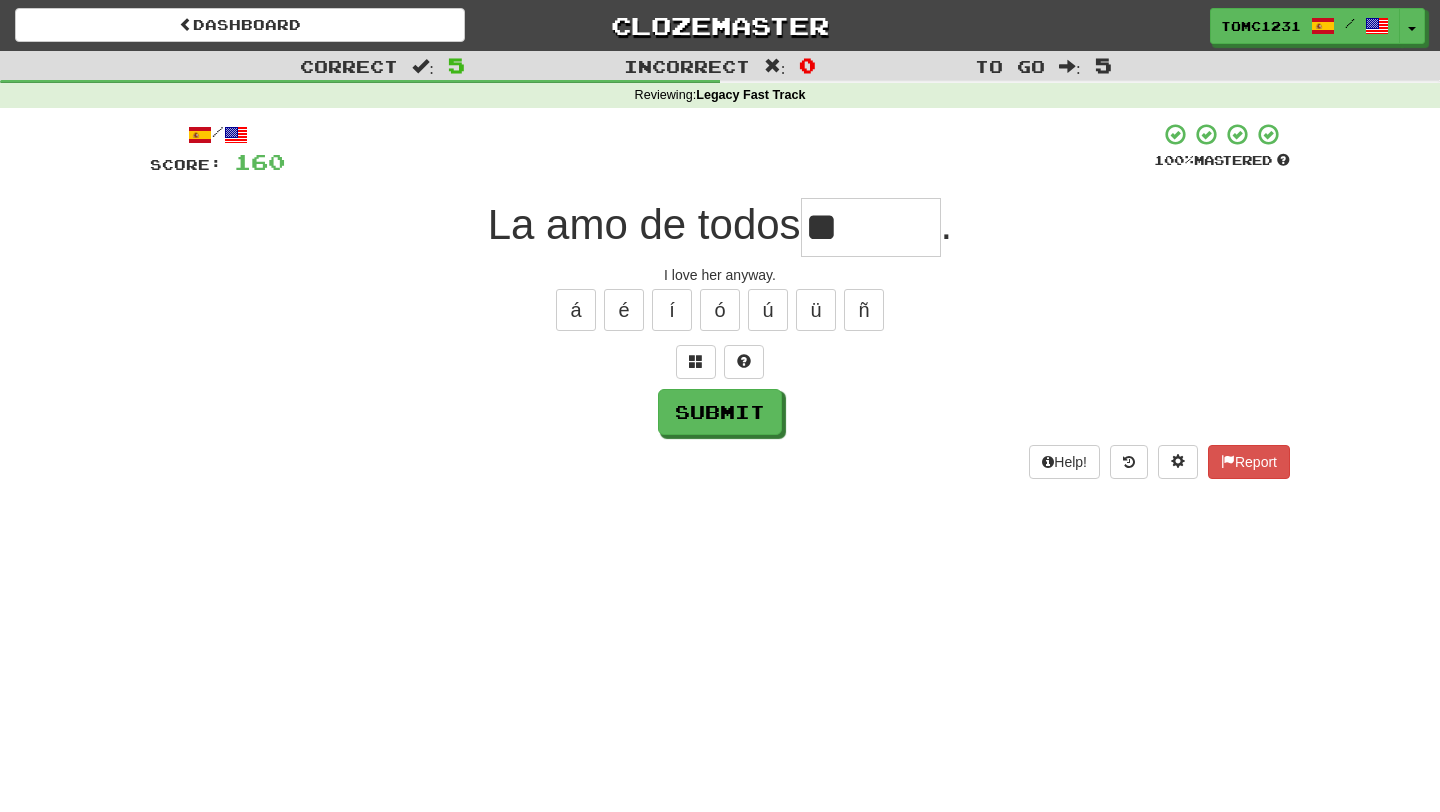 type on "*" 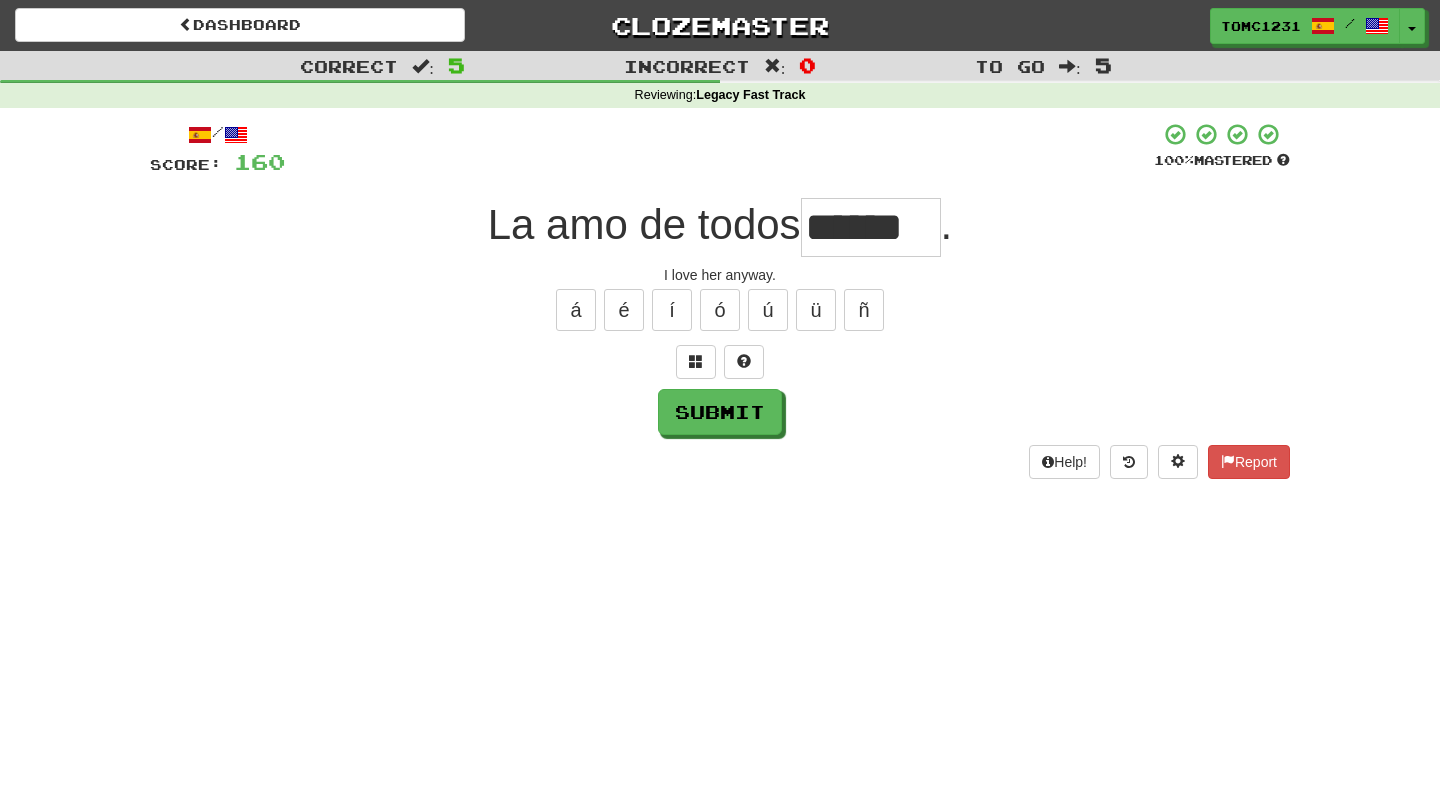 type on "*****" 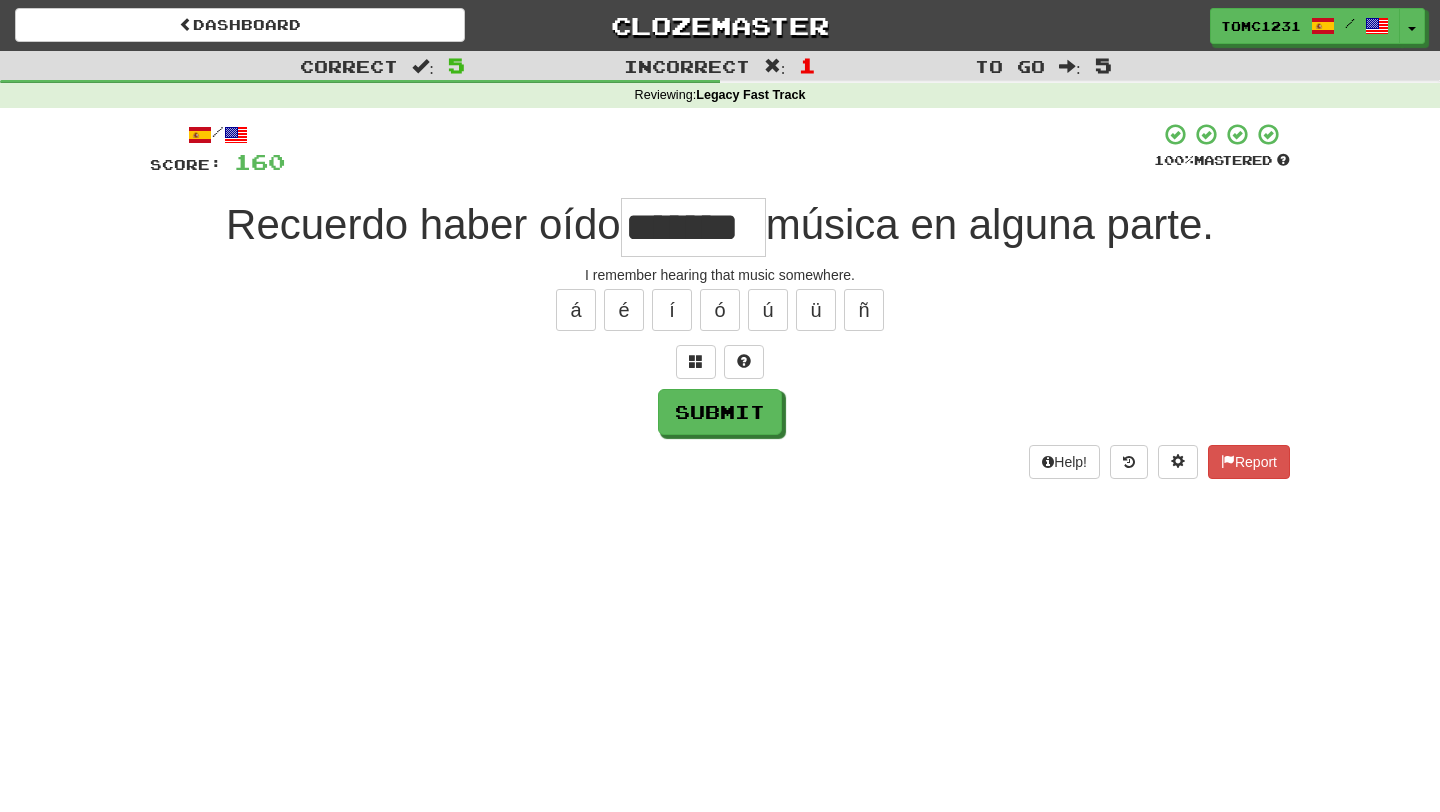 type on "*******" 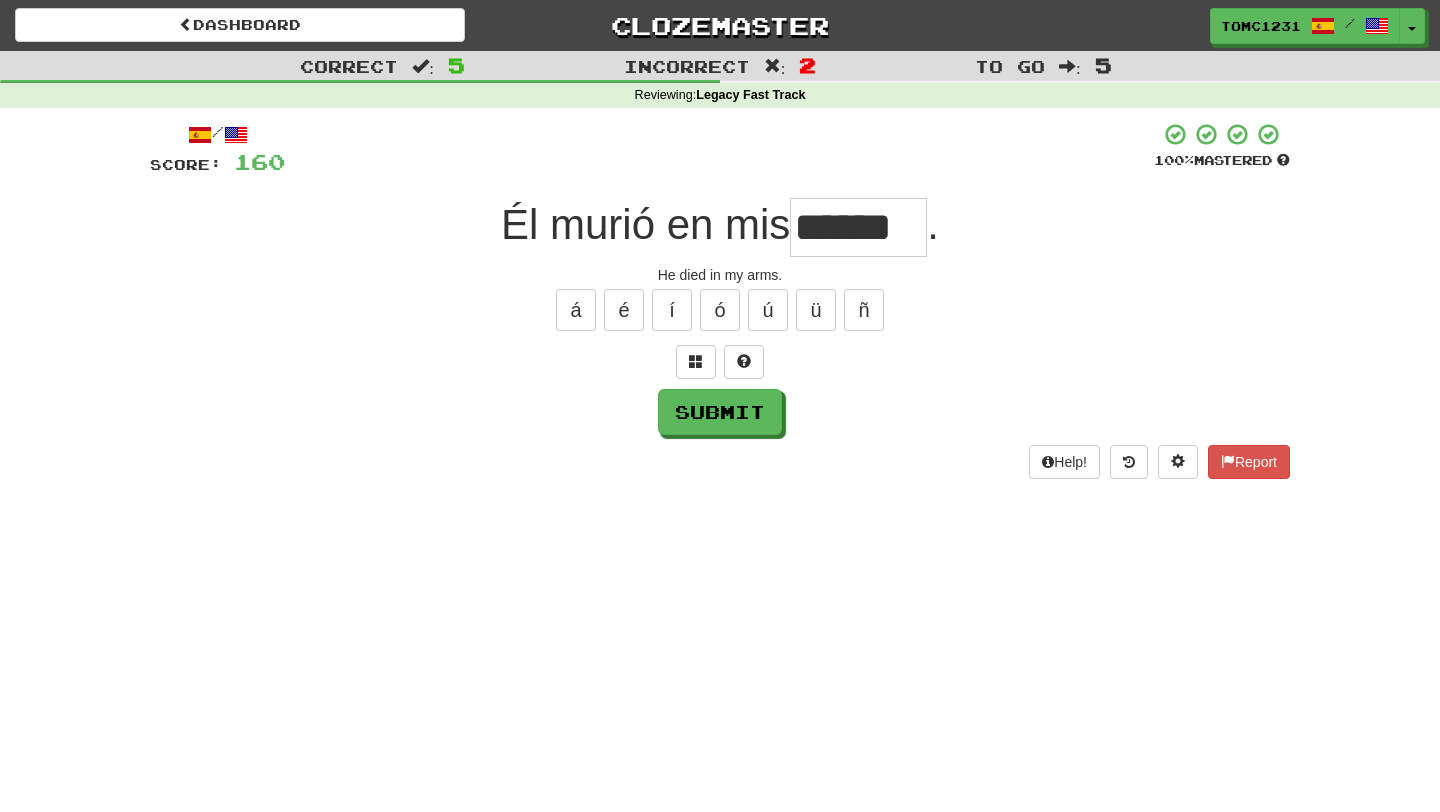 type on "******" 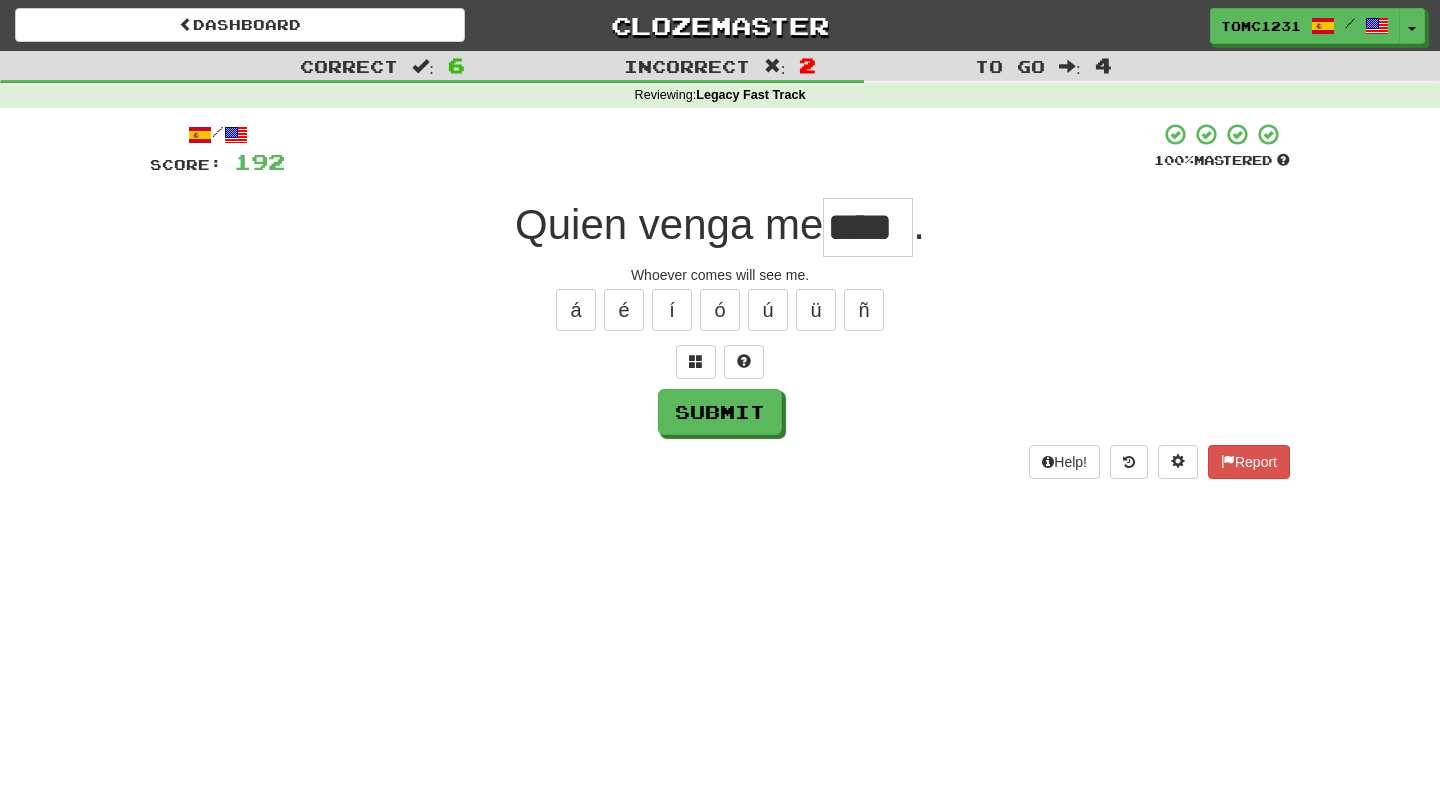 type on "****" 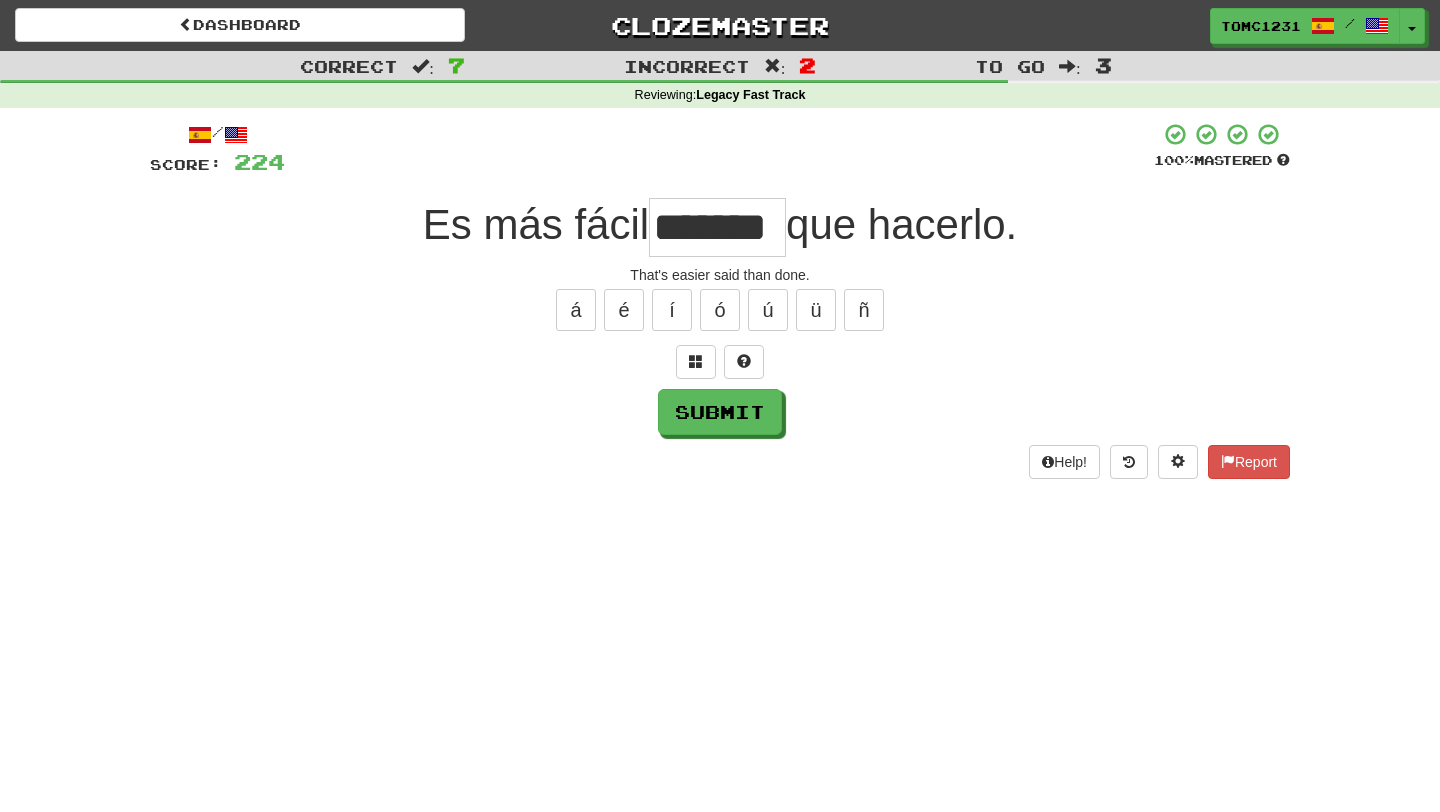 type 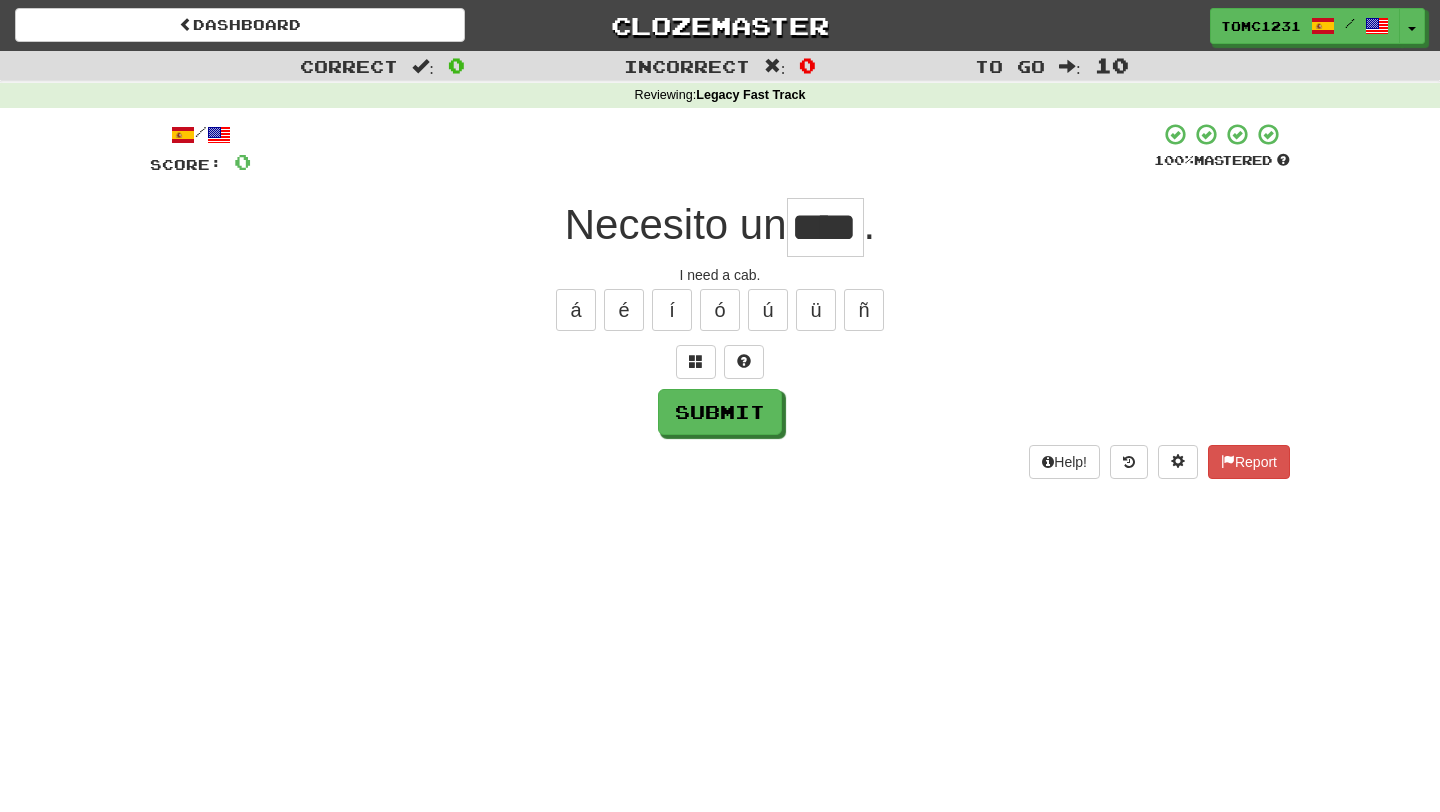 scroll, scrollTop: 0, scrollLeft: 0, axis: both 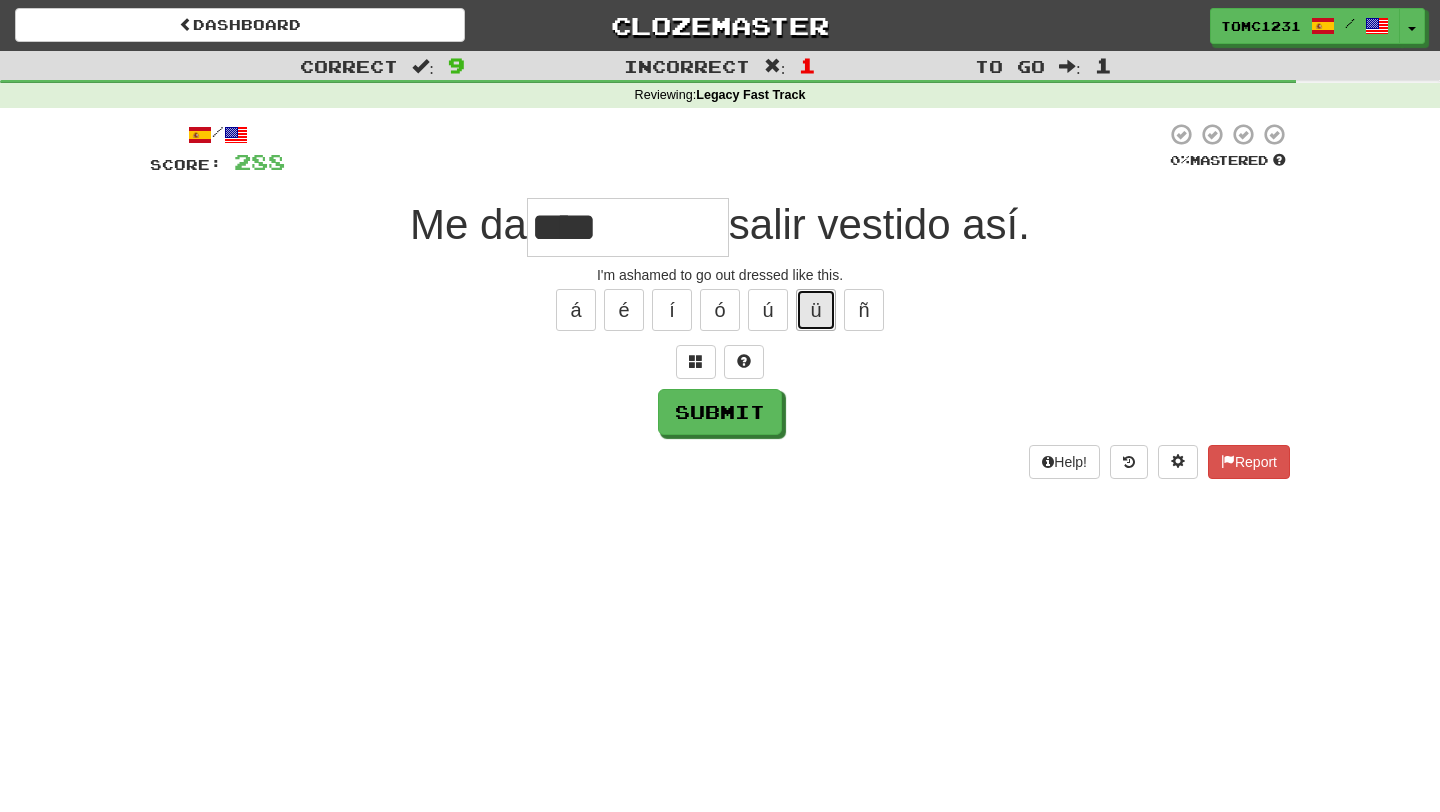 click on "ü" at bounding box center (816, 310) 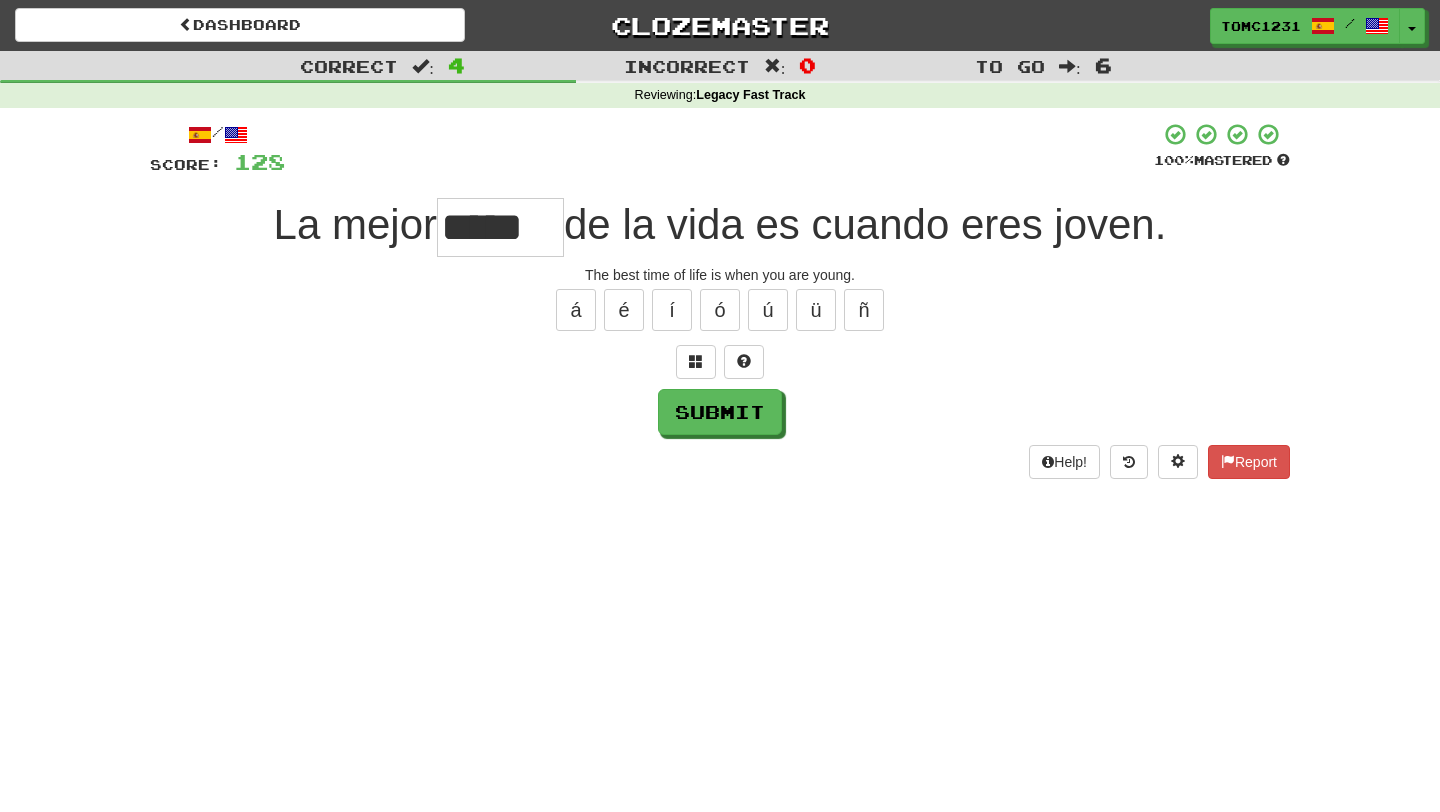 scroll, scrollTop: 0, scrollLeft: 0, axis: both 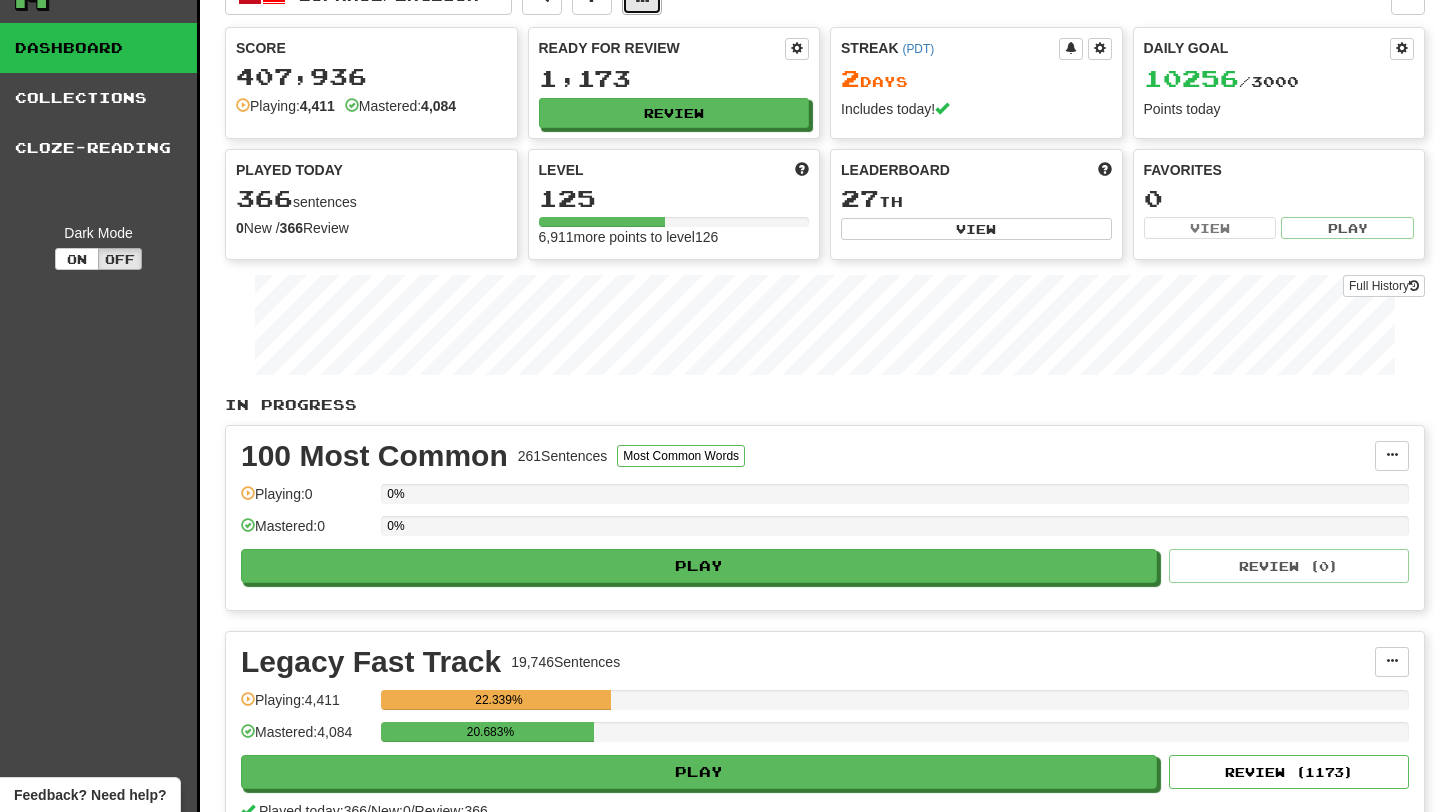 click at bounding box center [642, -4] 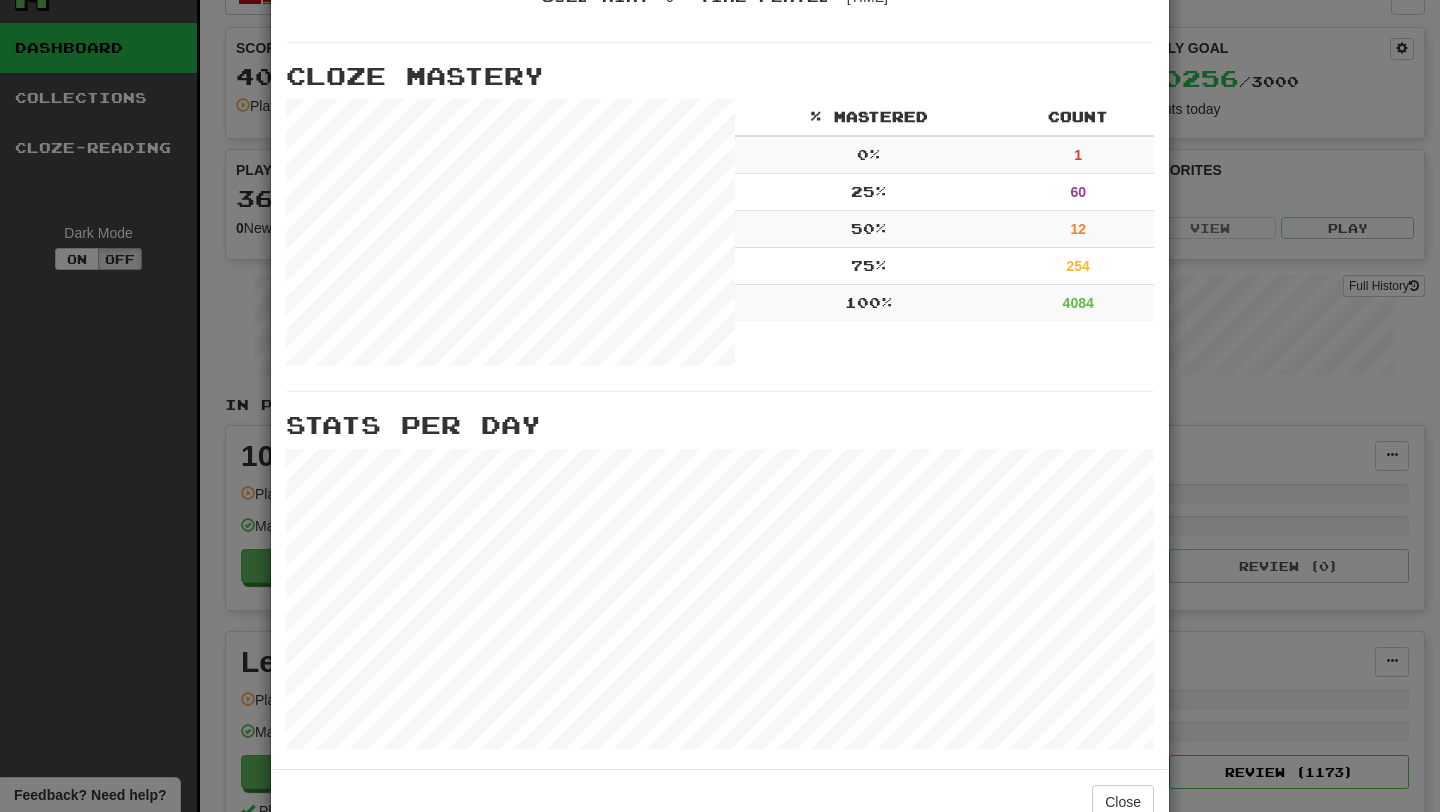 scroll, scrollTop: 586, scrollLeft: 0, axis: vertical 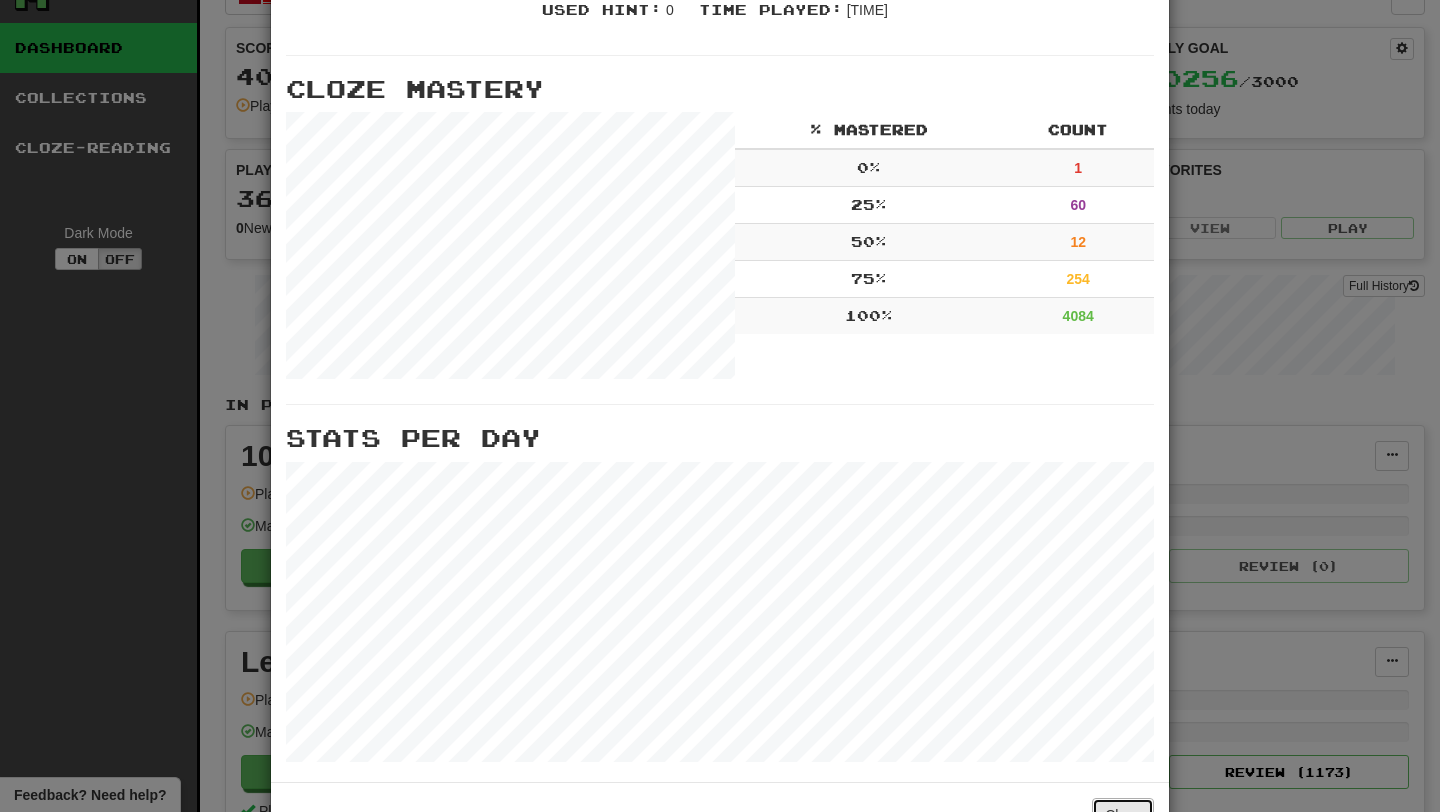 click on "Close" at bounding box center (1123, 815) 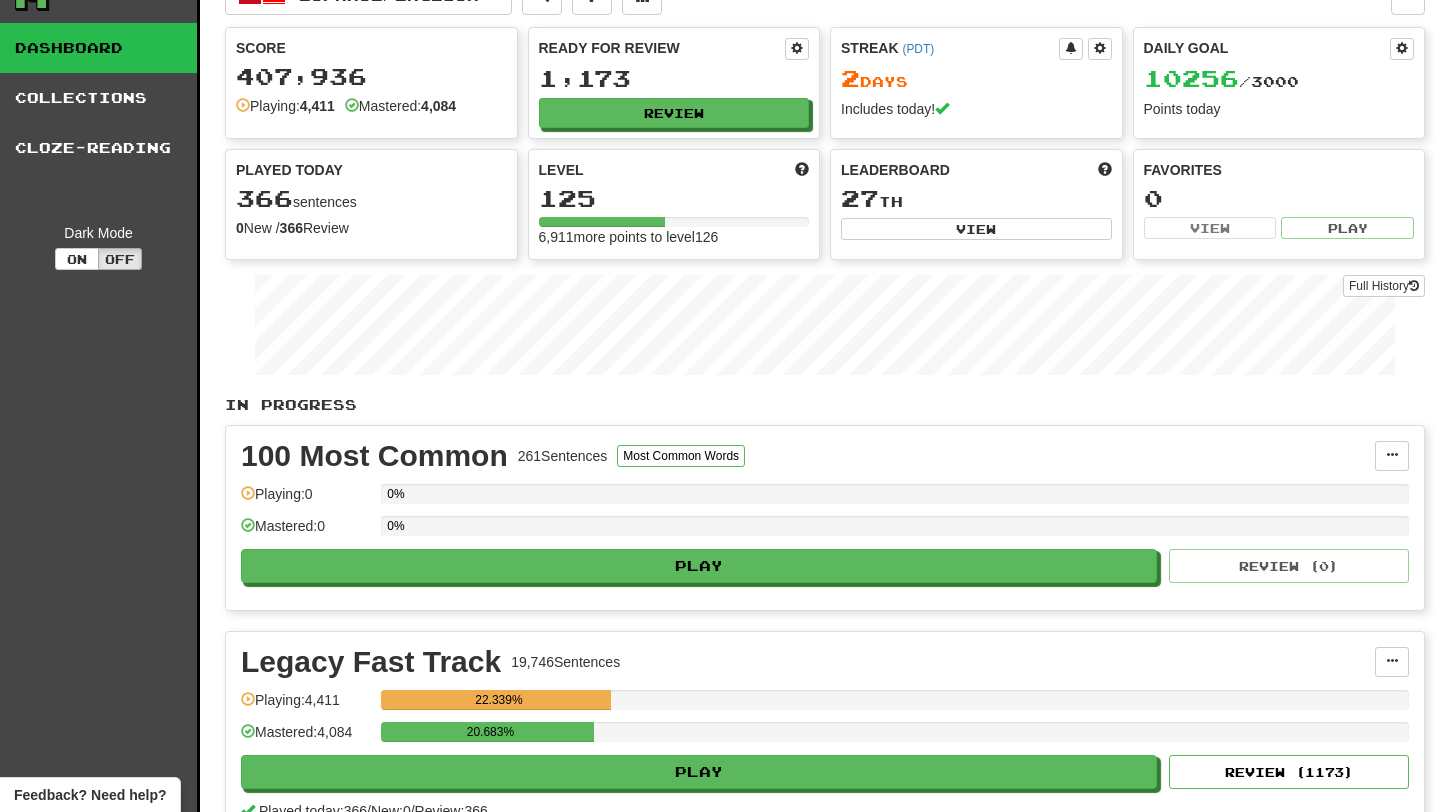 scroll, scrollTop: 0, scrollLeft: 0, axis: both 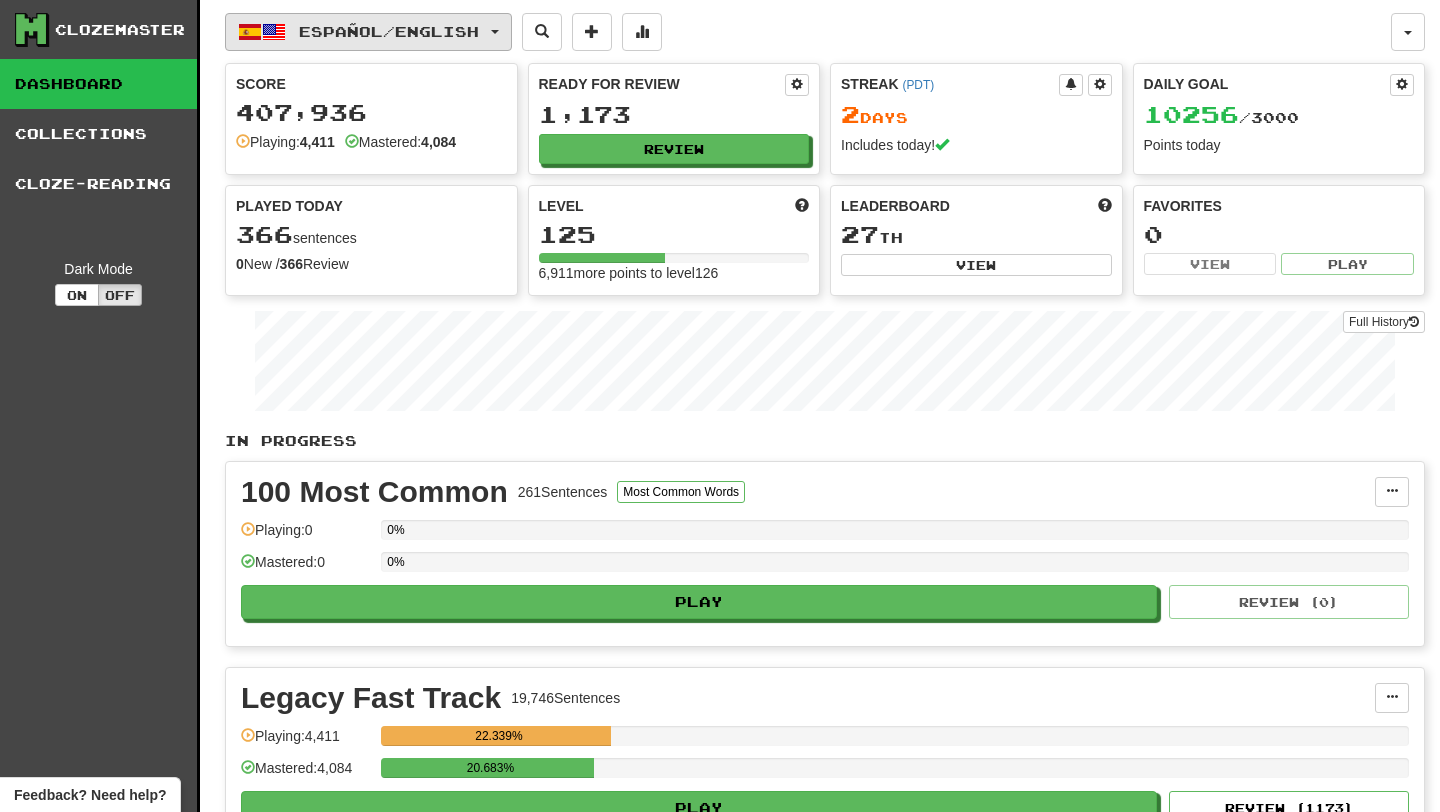 click on "Español  /  English" at bounding box center (368, 32) 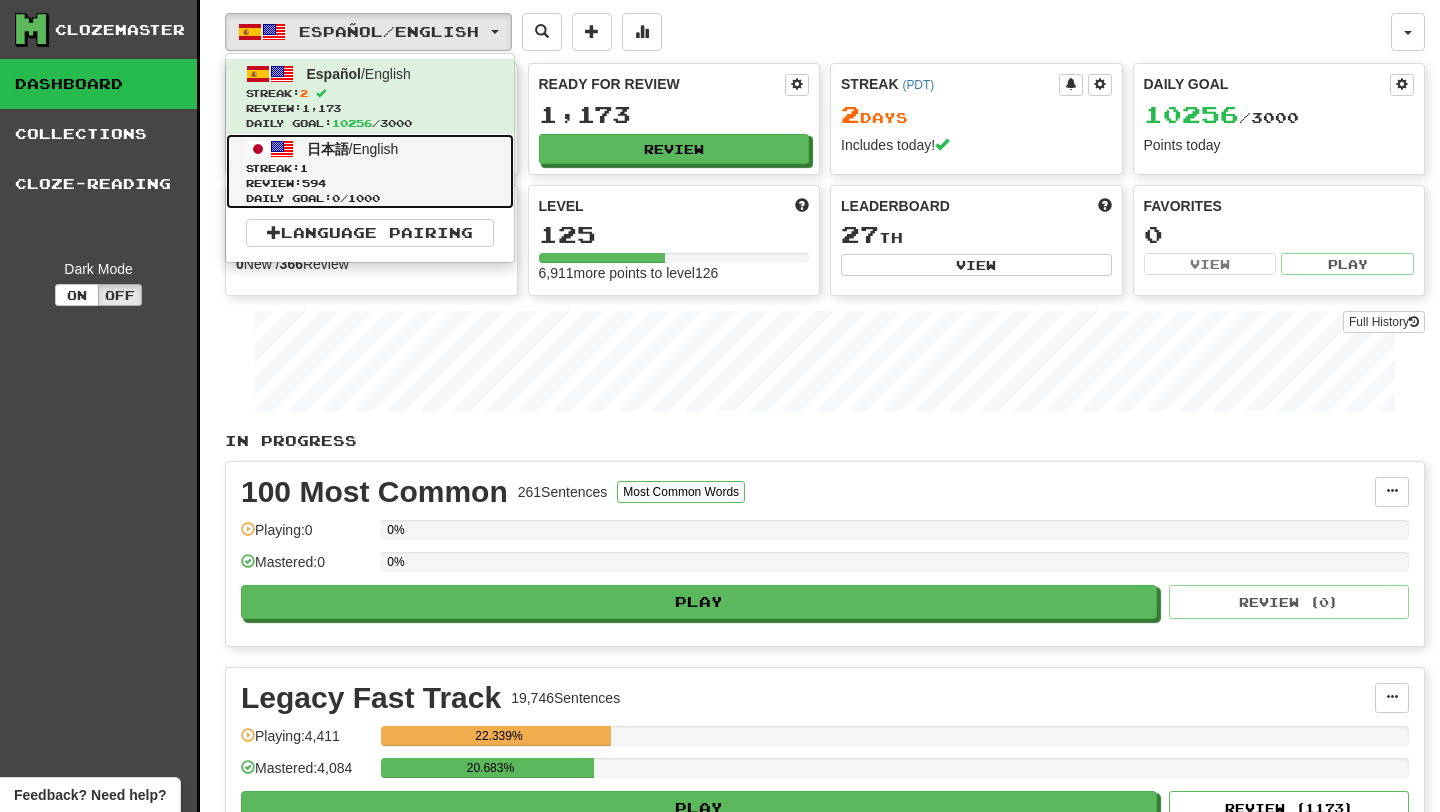 click on "Streak:  1" at bounding box center (370, 168) 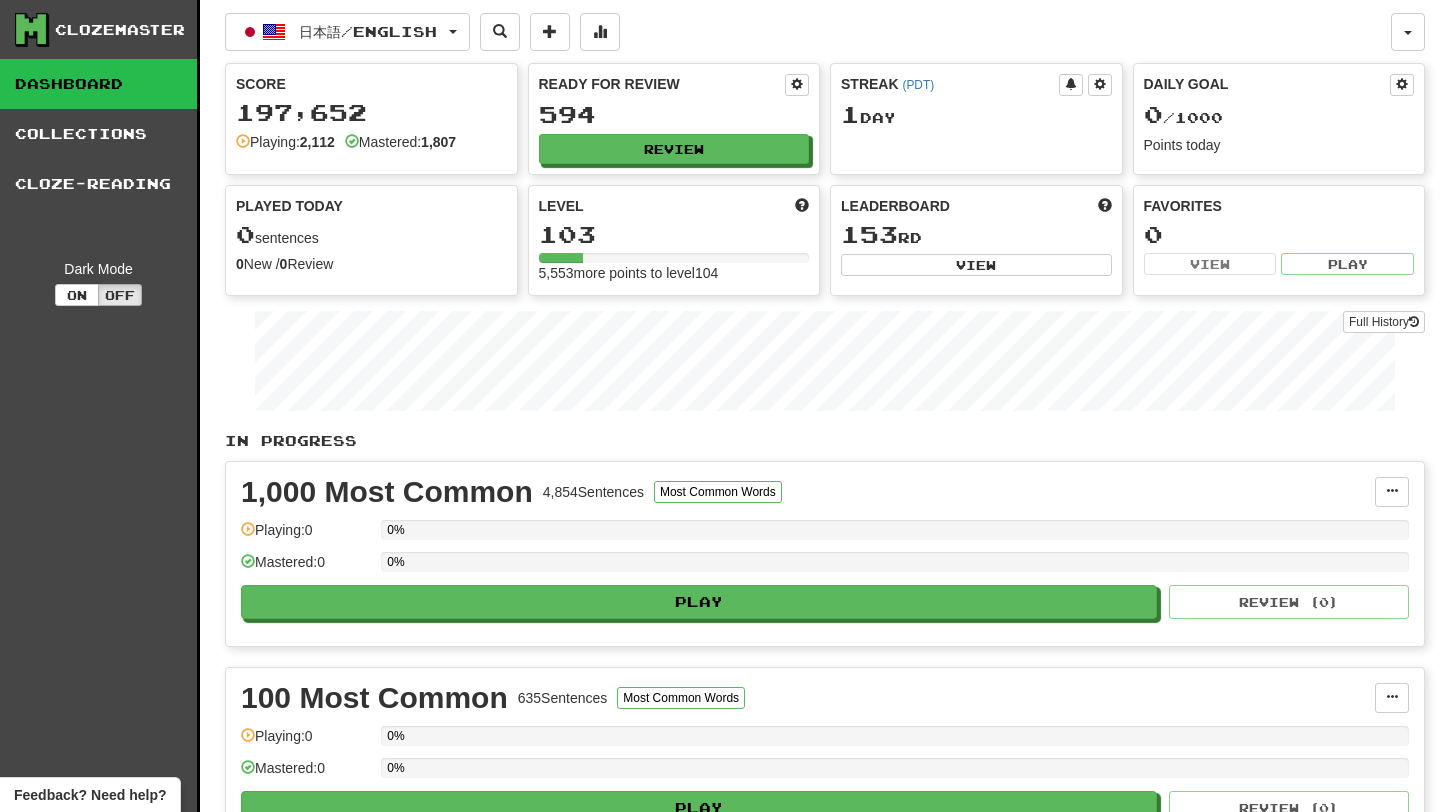 scroll, scrollTop: 0, scrollLeft: 0, axis: both 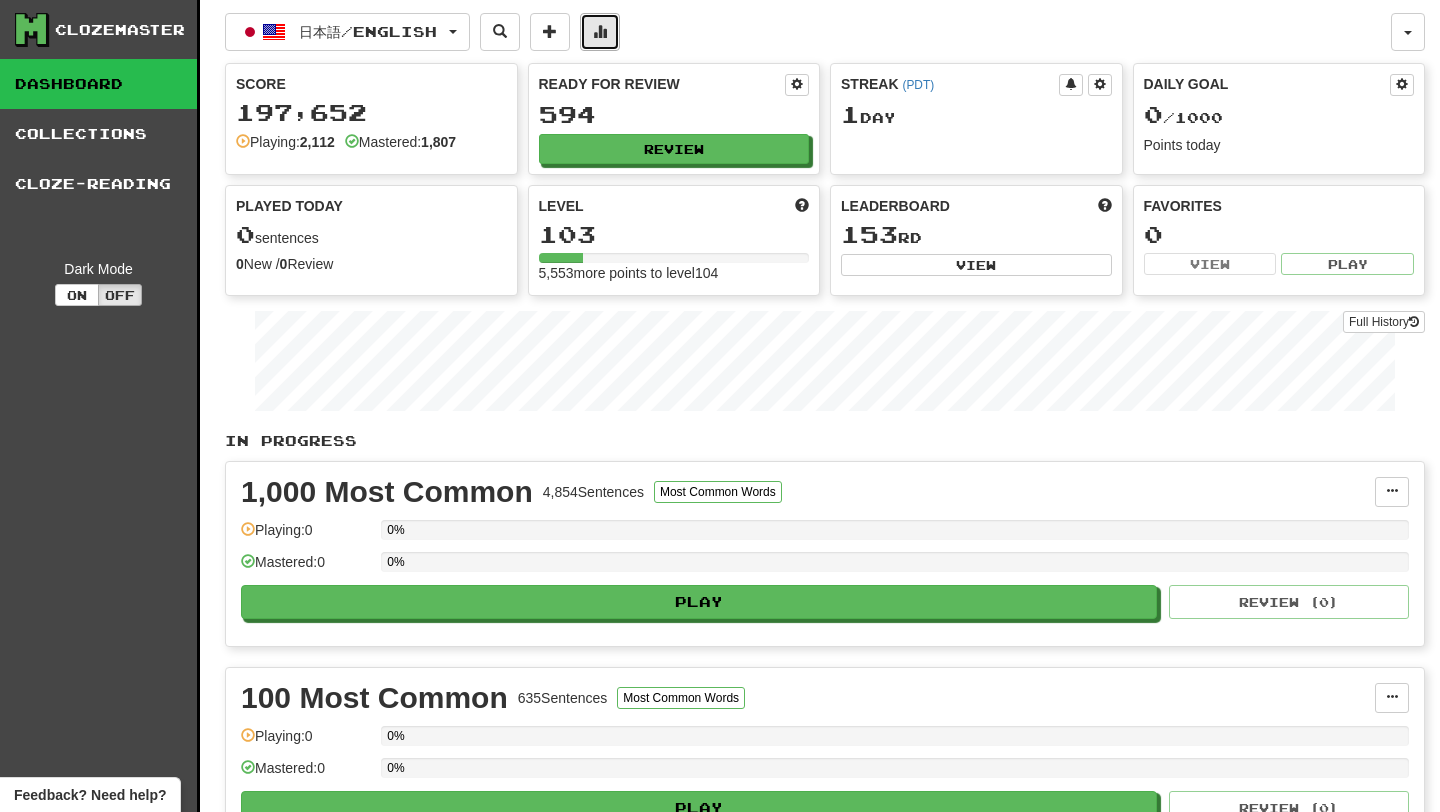 click at bounding box center [600, 31] 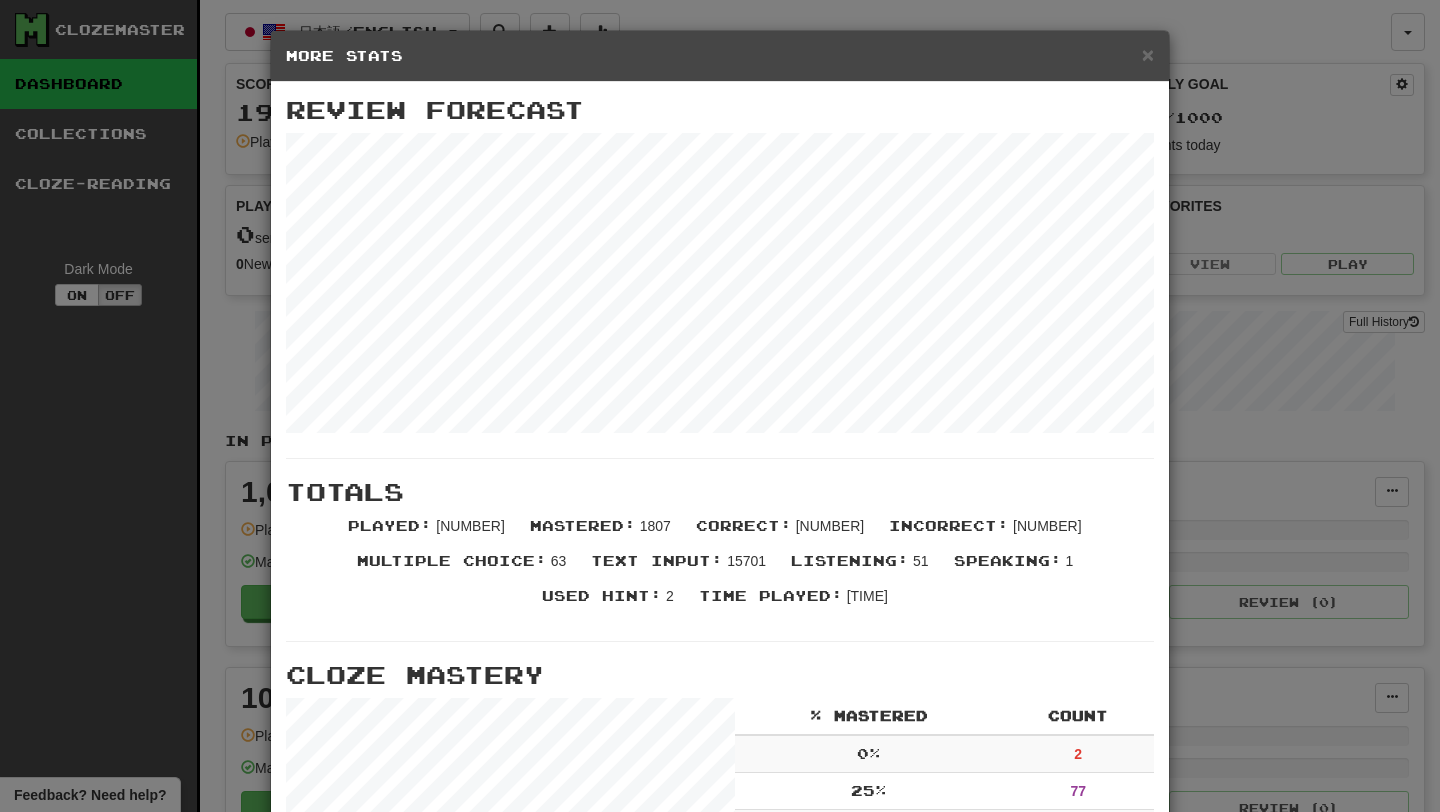 scroll, scrollTop: 395, scrollLeft: 0, axis: vertical 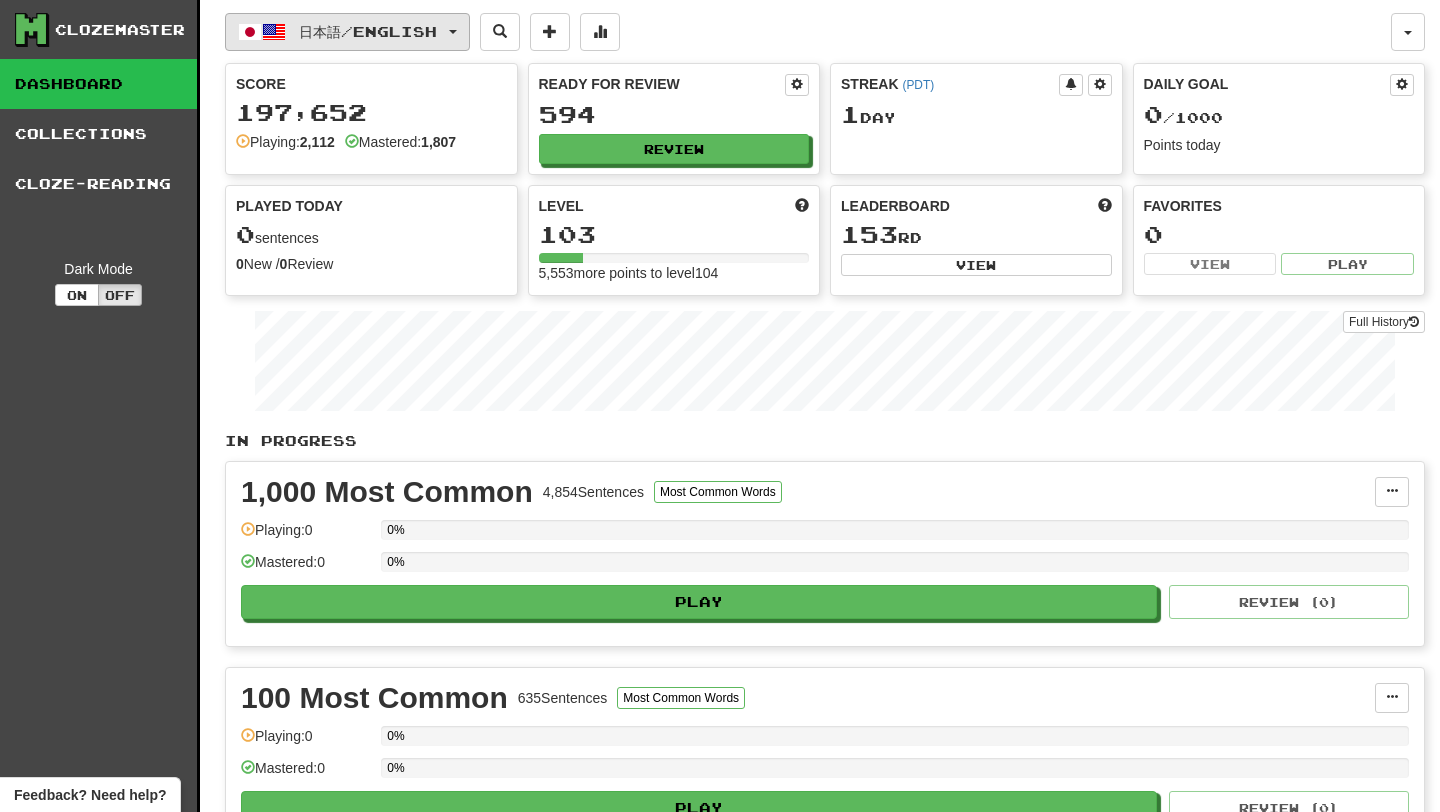 click on "日本語  /  English" at bounding box center [347, 32] 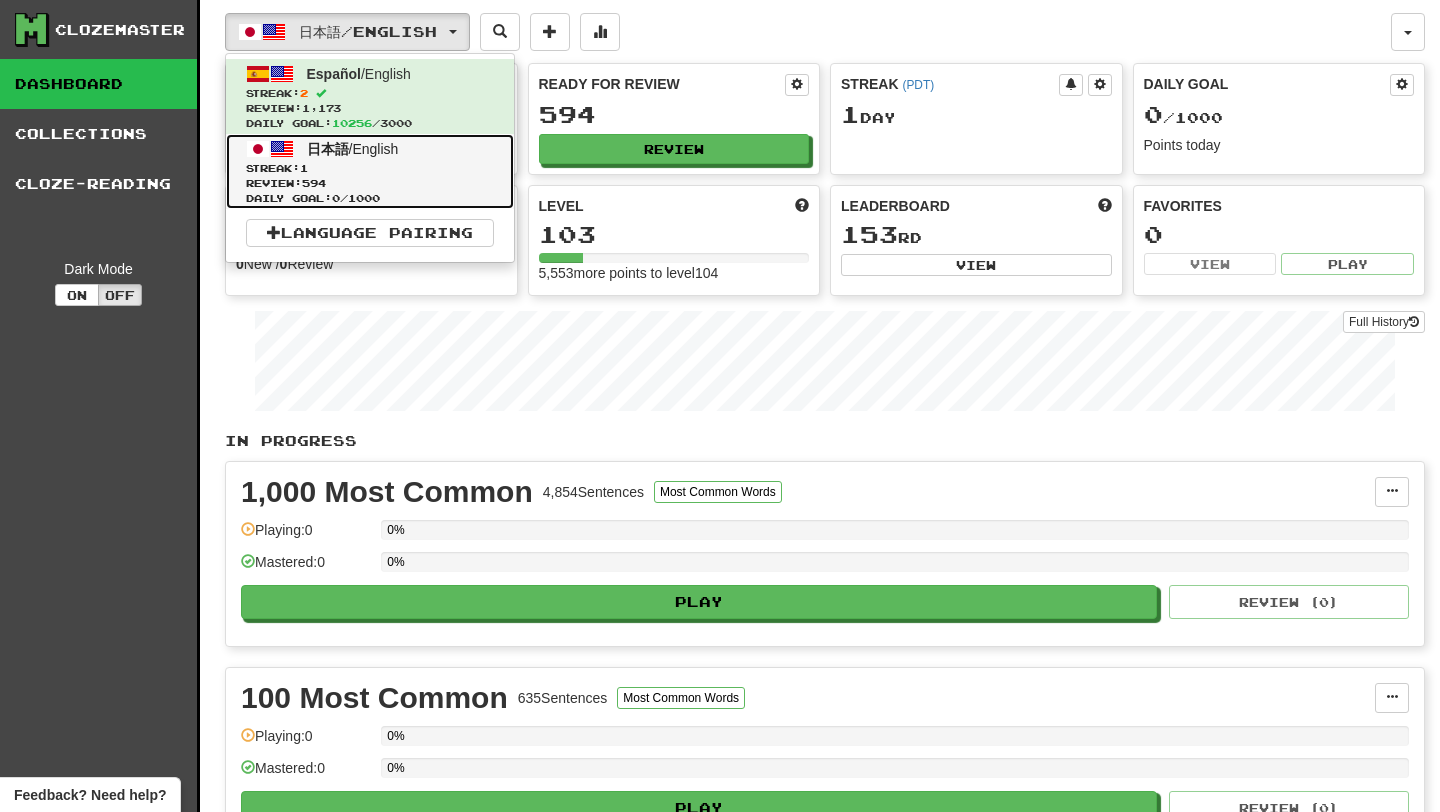 click on "Review:  594" at bounding box center (370, 183) 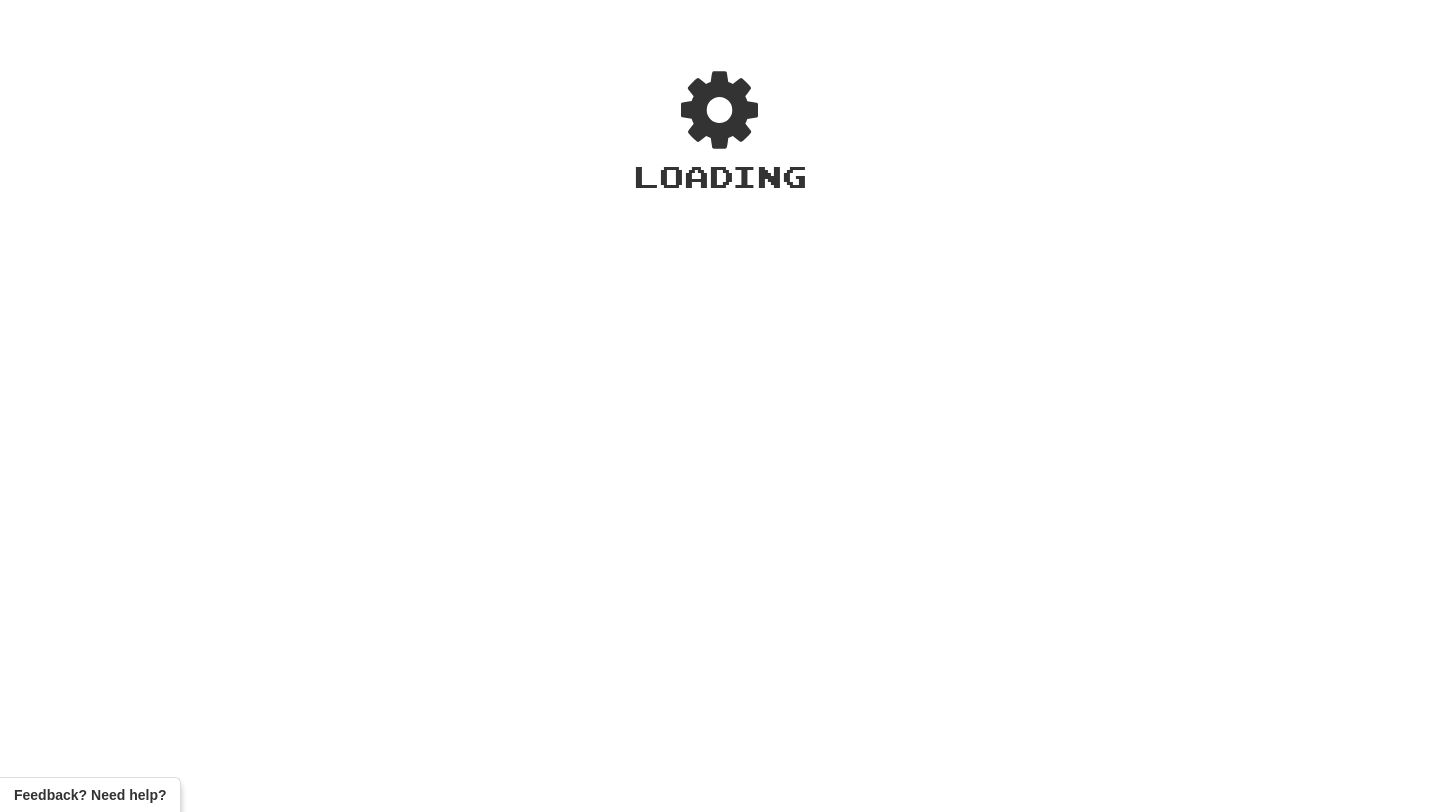 scroll, scrollTop: 0, scrollLeft: 0, axis: both 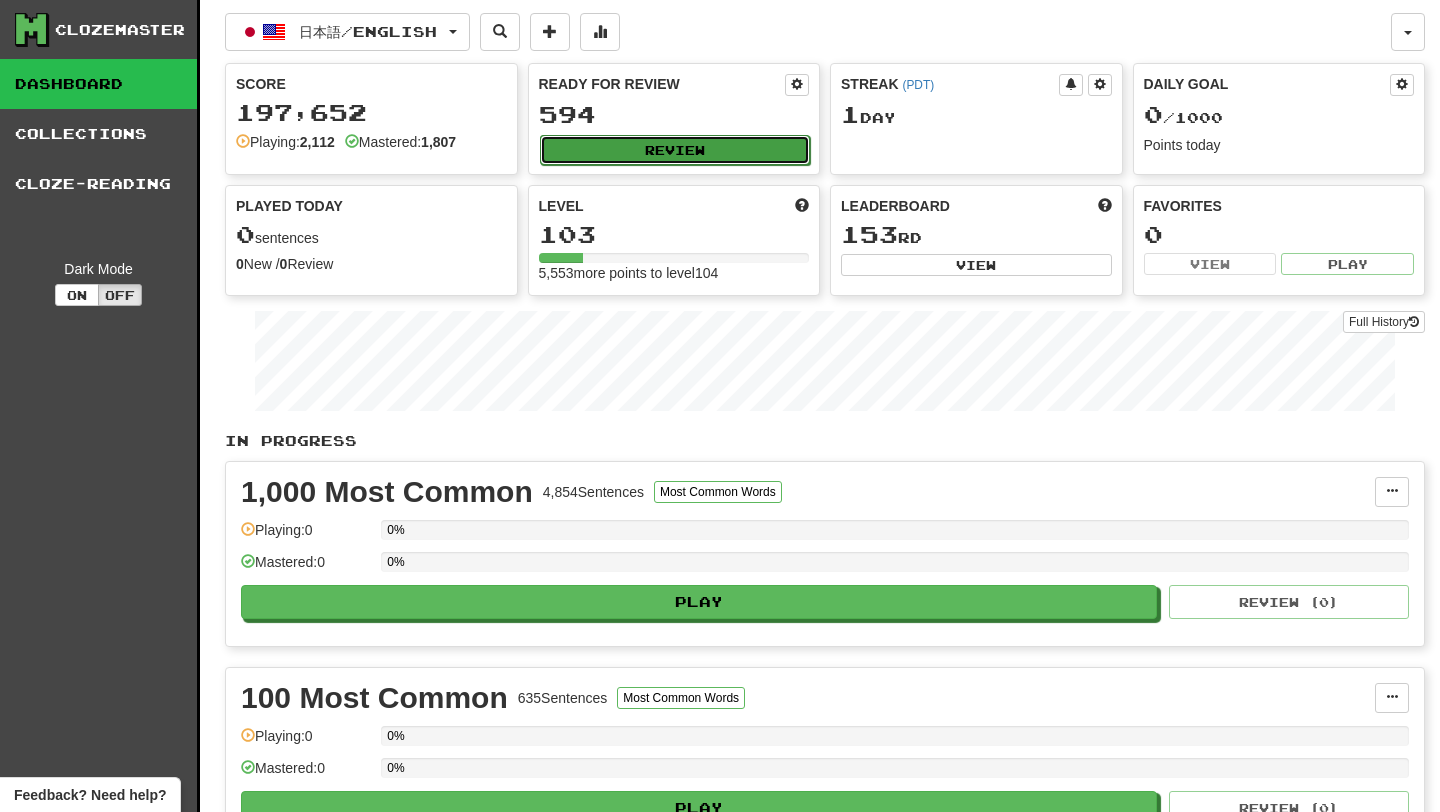 click on "Review" at bounding box center [675, 150] 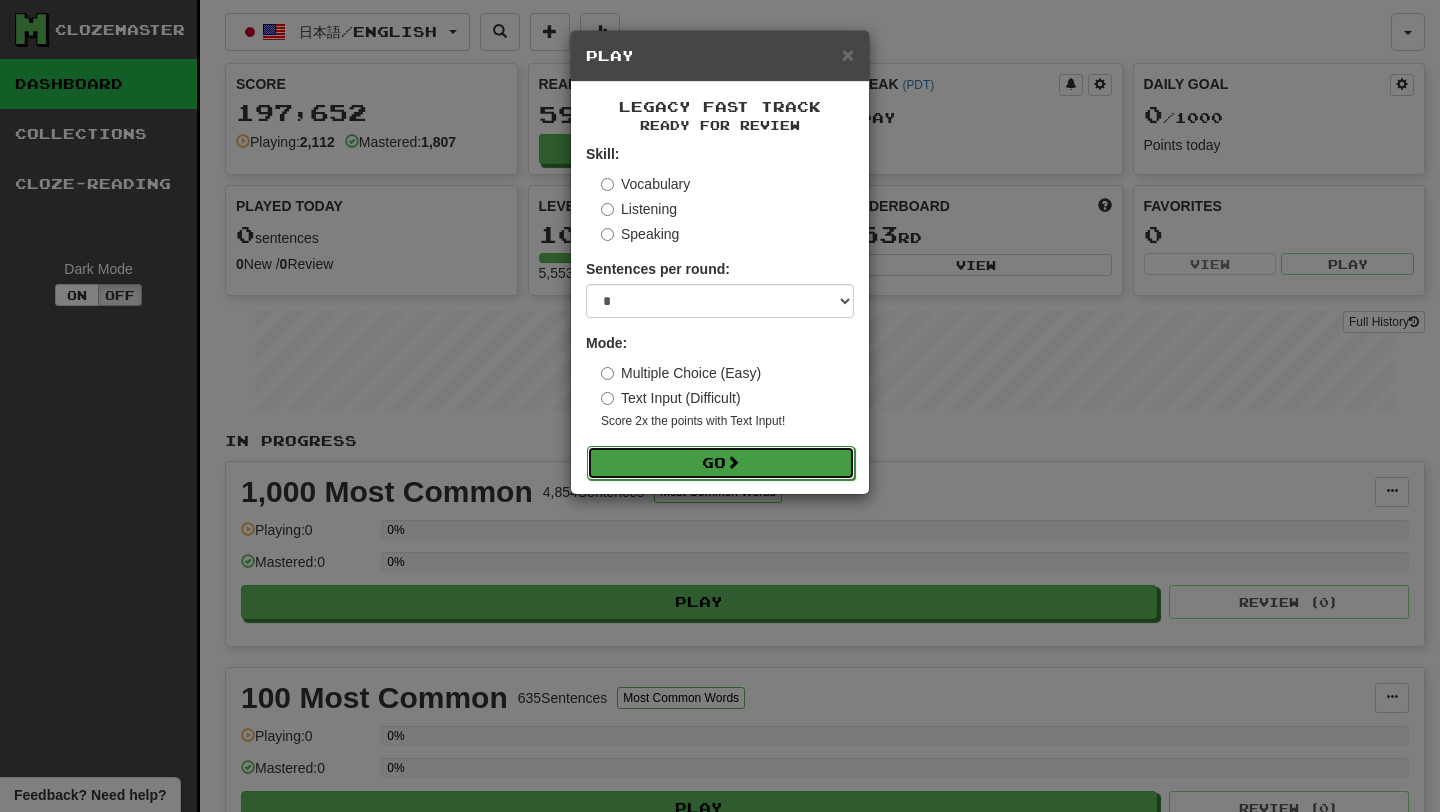 click on "Go" at bounding box center (721, 463) 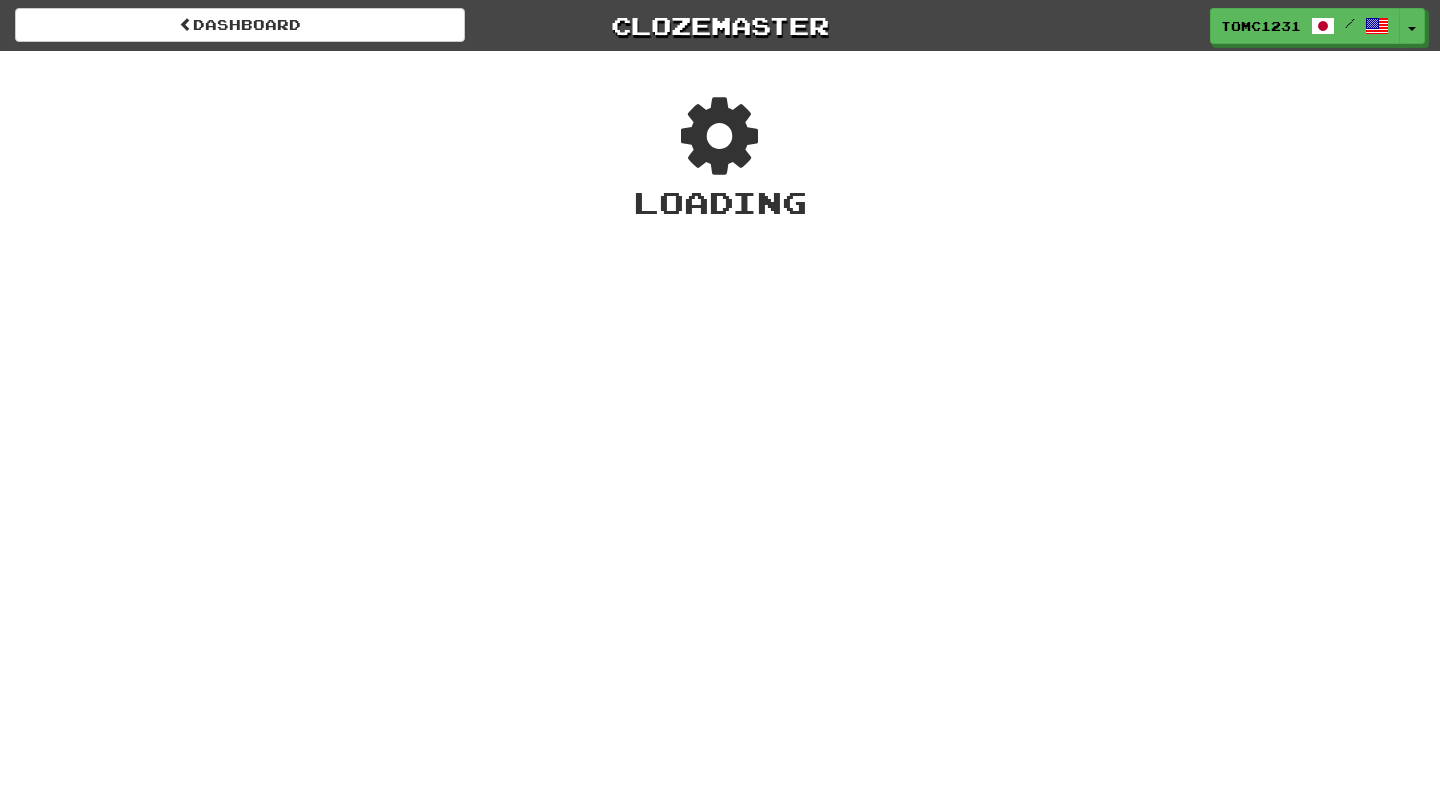 scroll, scrollTop: 0, scrollLeft: 0, axis: both 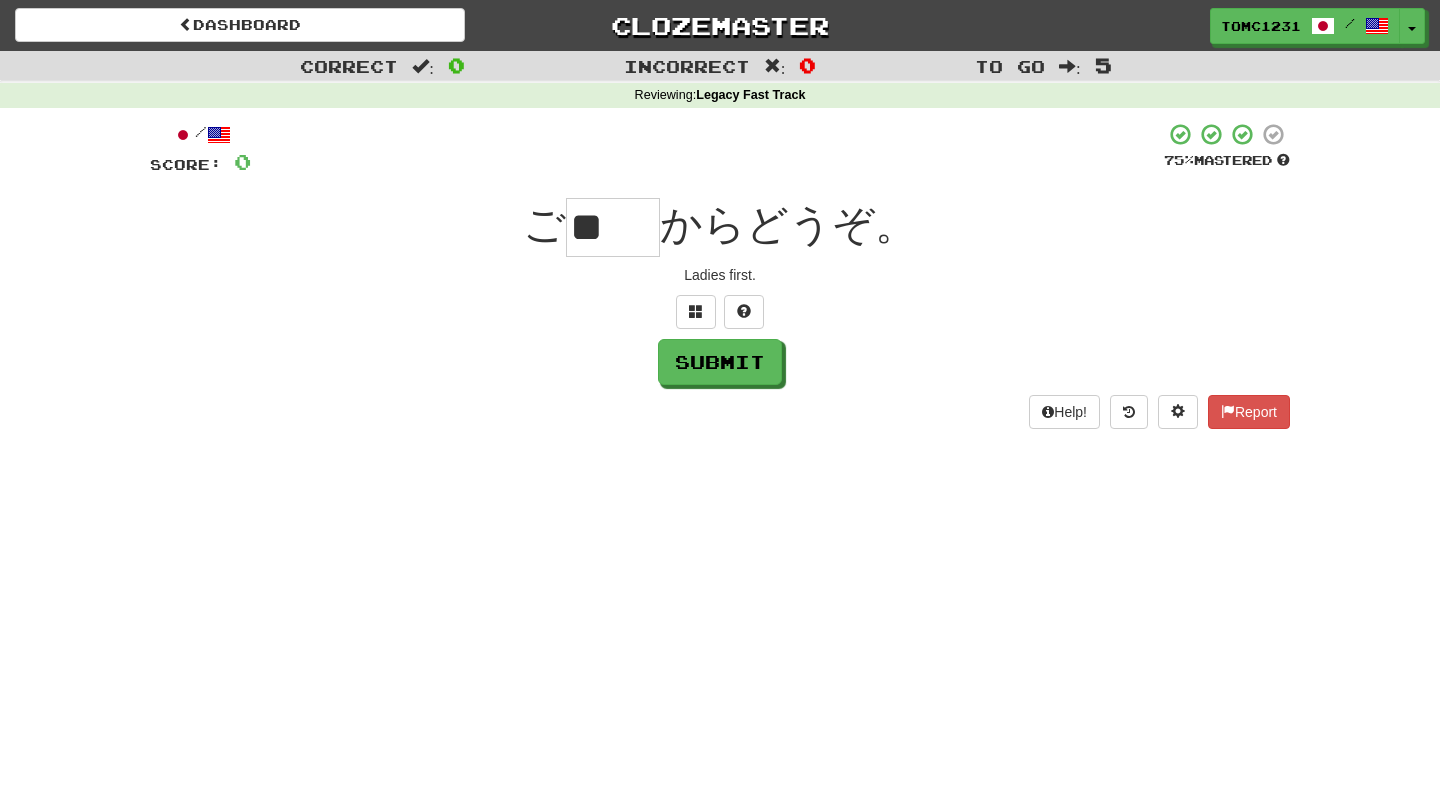 type on "**" 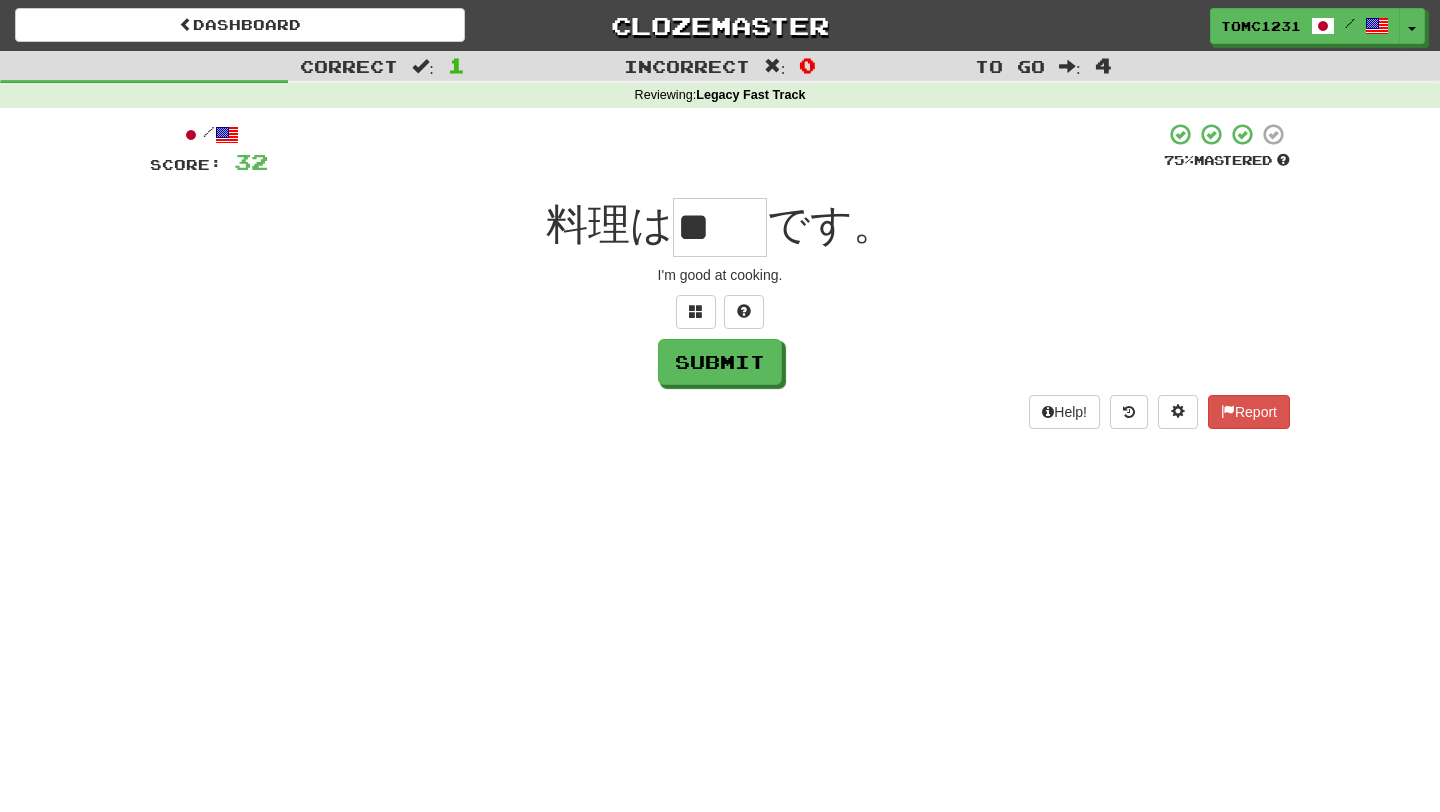 scroll, scrollTop: 0, scrollLeft: 0, axis: both 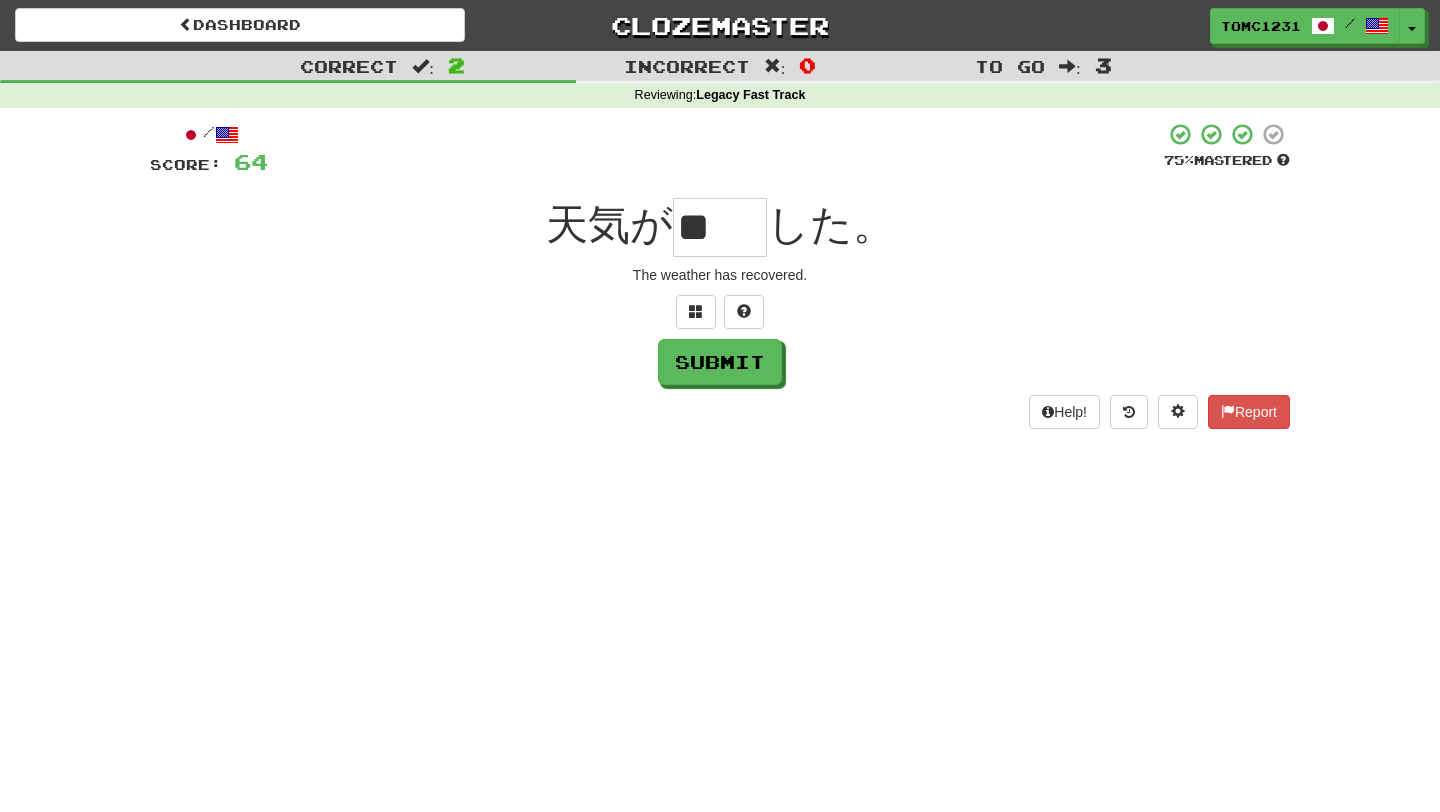 type on "**" 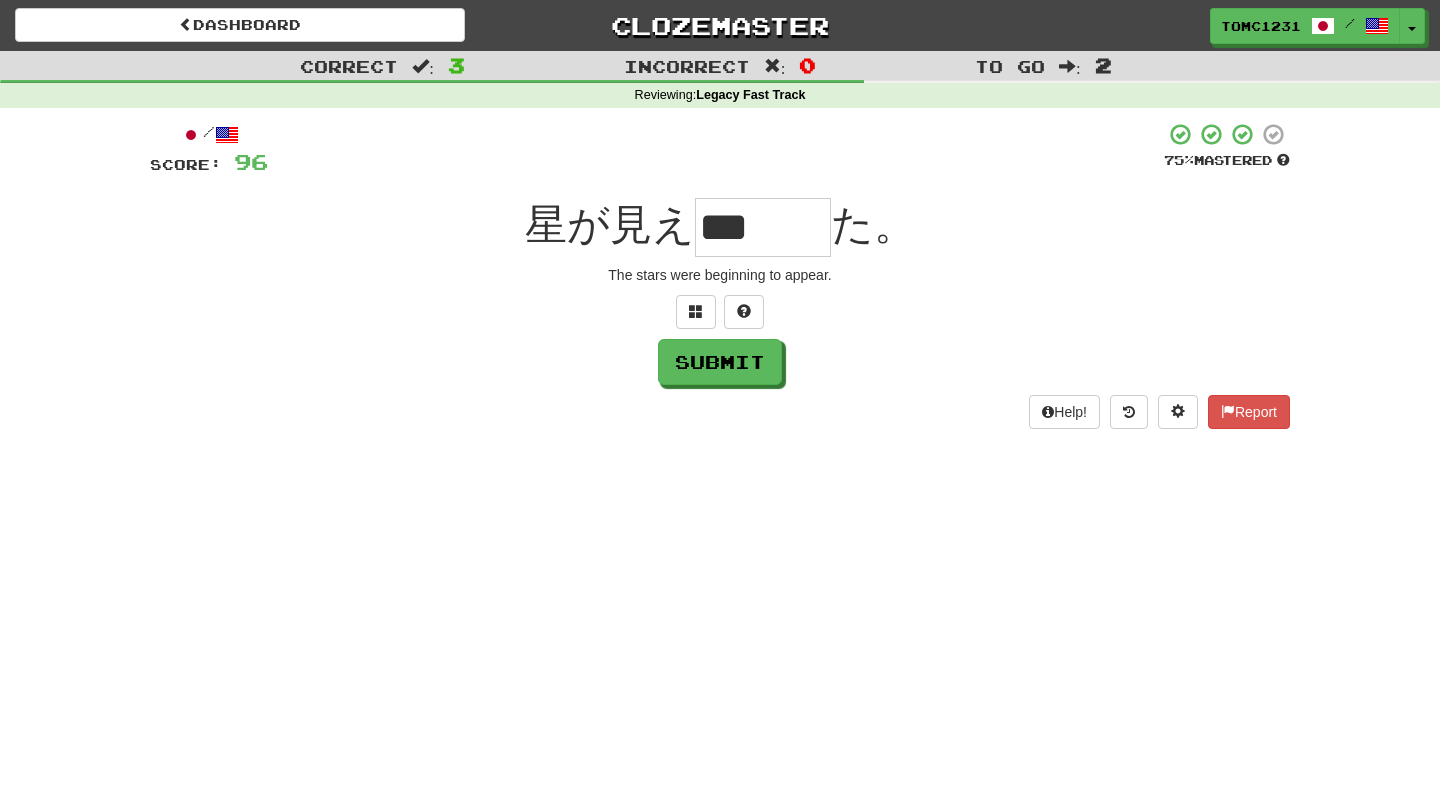 type on "*" 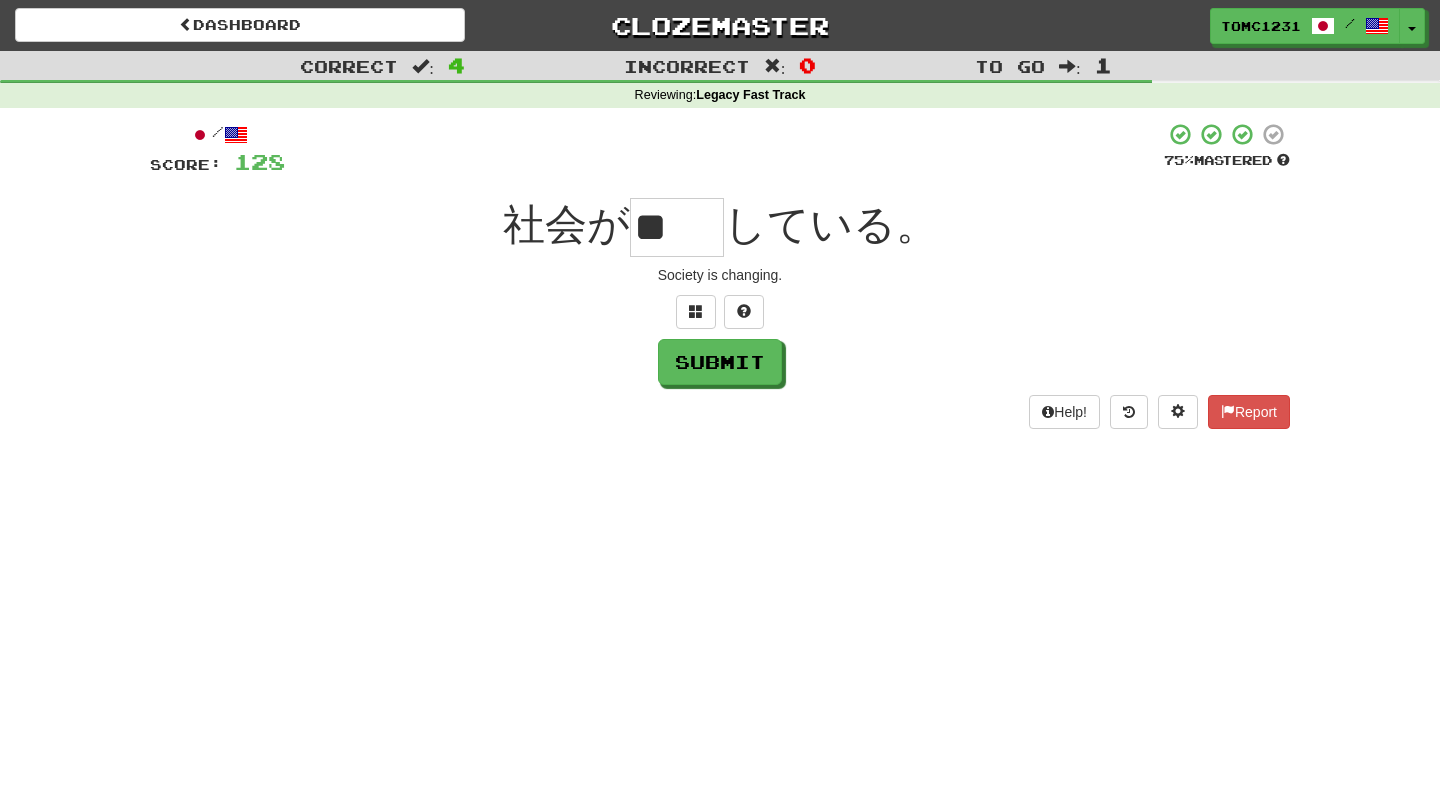 scroll, scrollTop: 0, scrollLeft: 0, axis: both 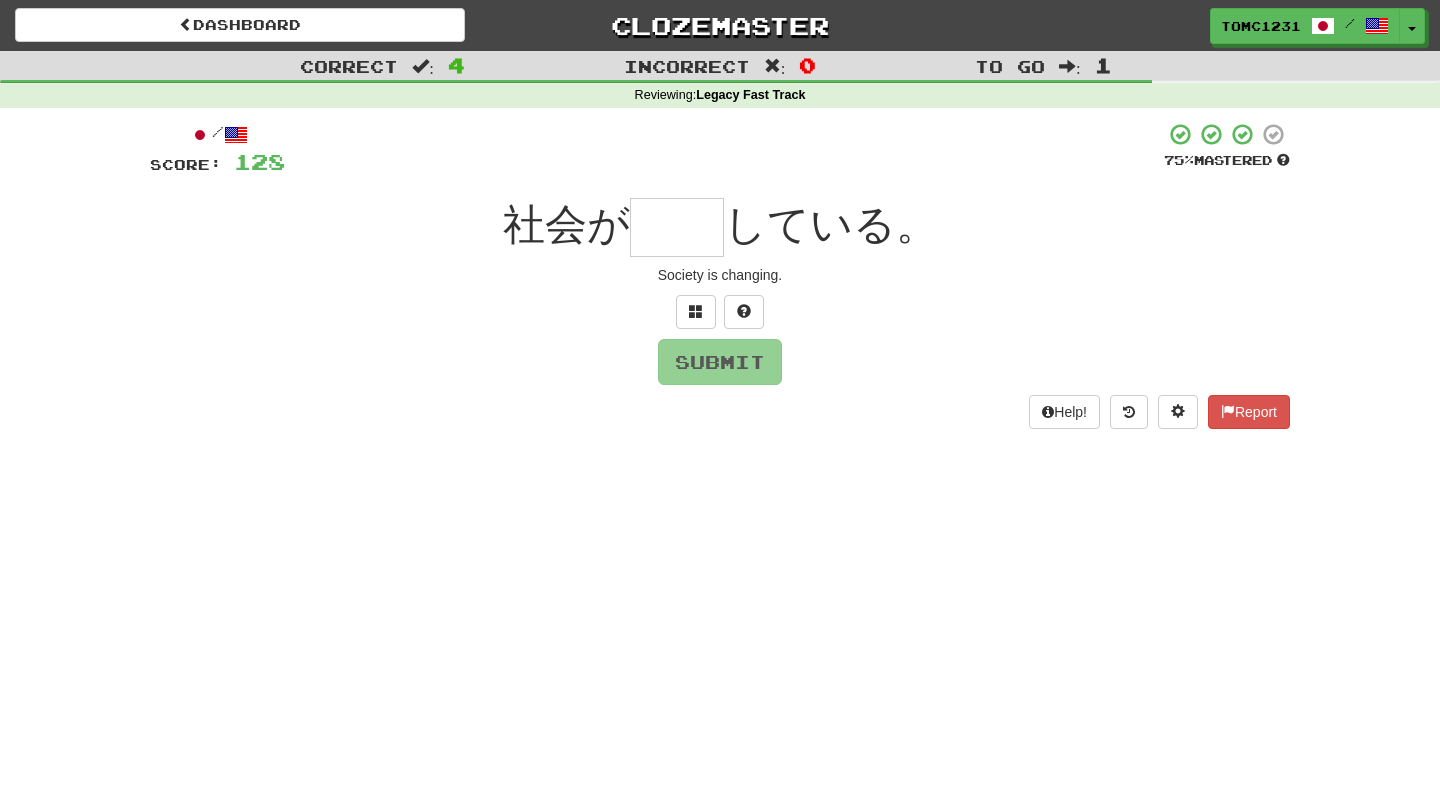 type on "*" 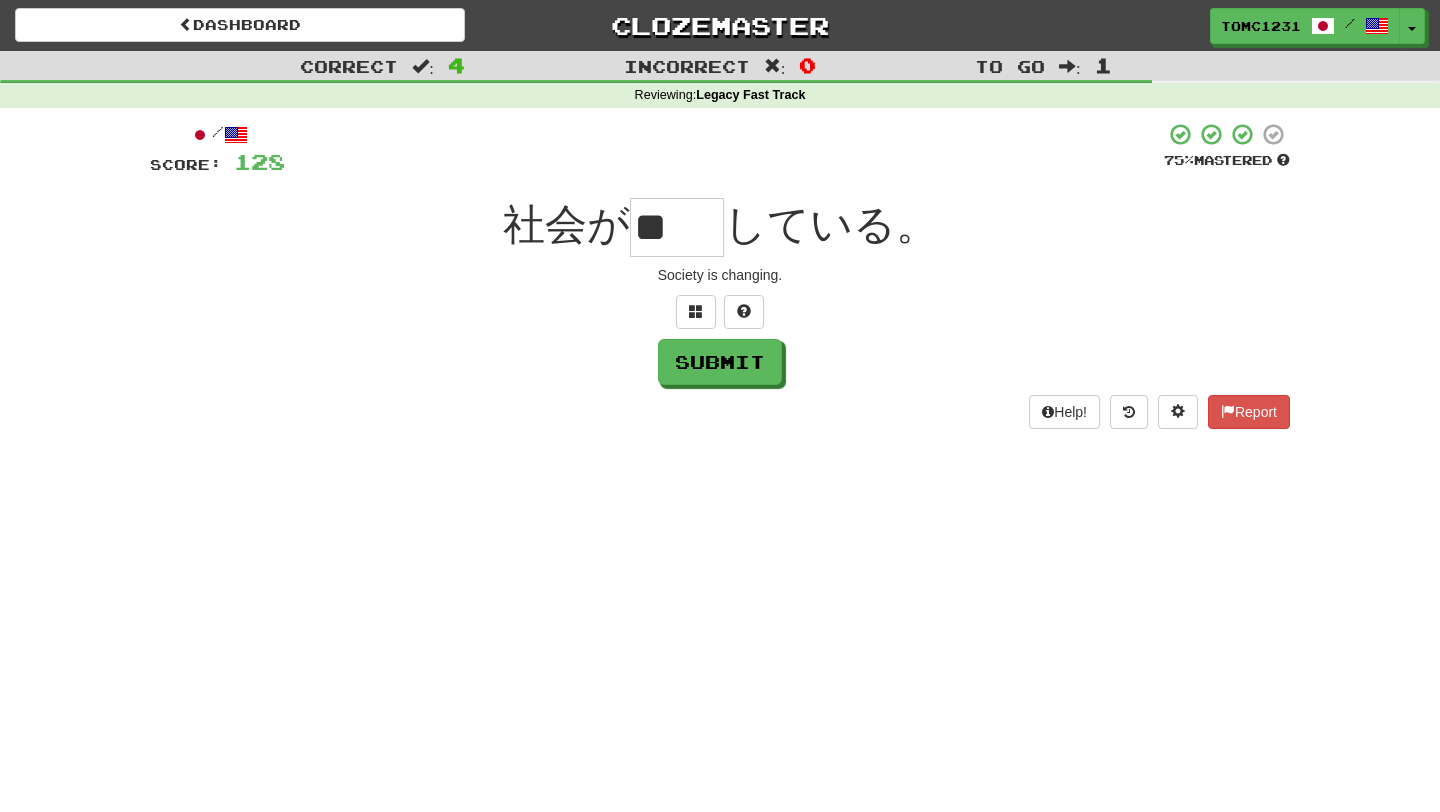 scroll, scrollTop: 0, scrollLeft: 0, axis: both 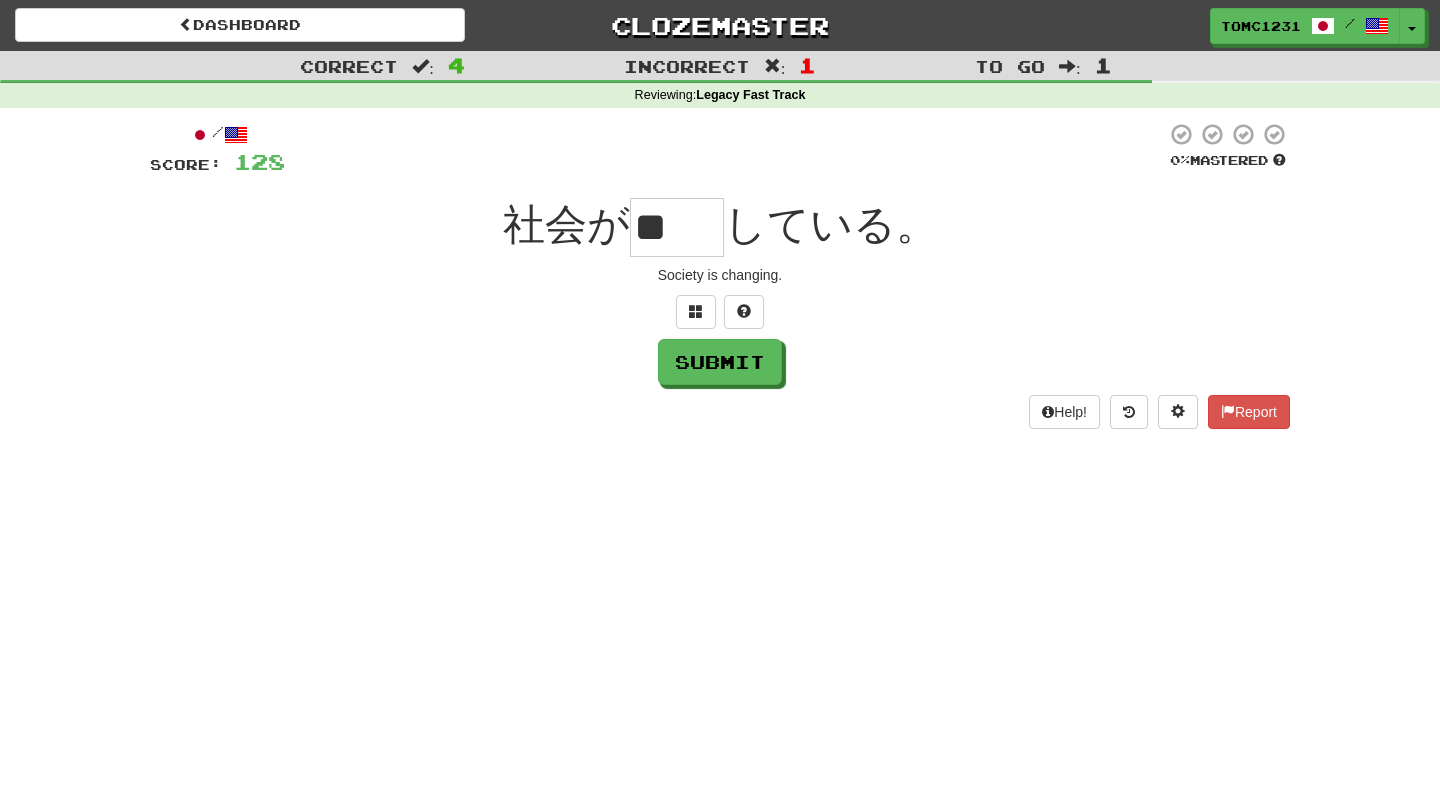 type on "**" 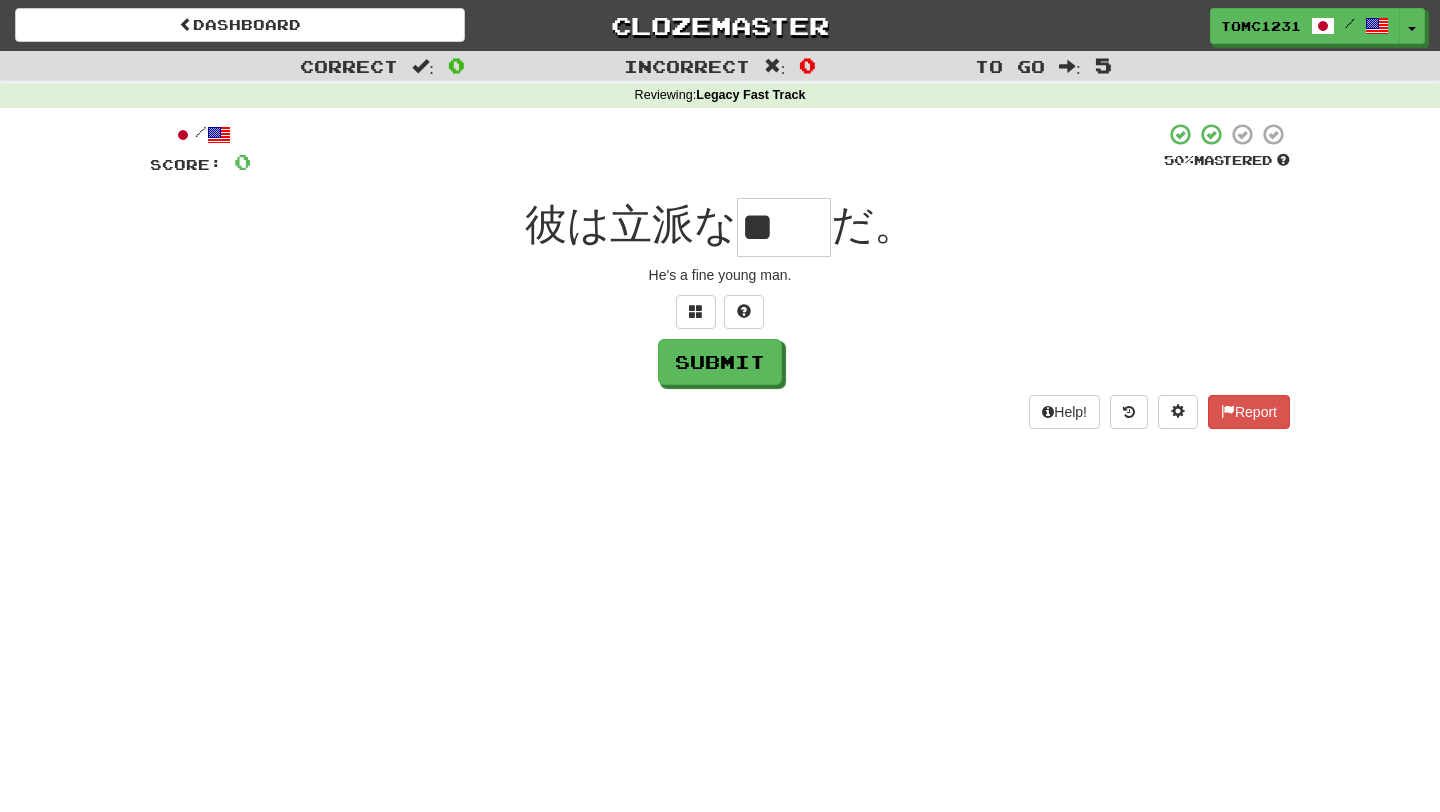 scroll, scrollTop: 0, scrollLeft: 0, axis: both 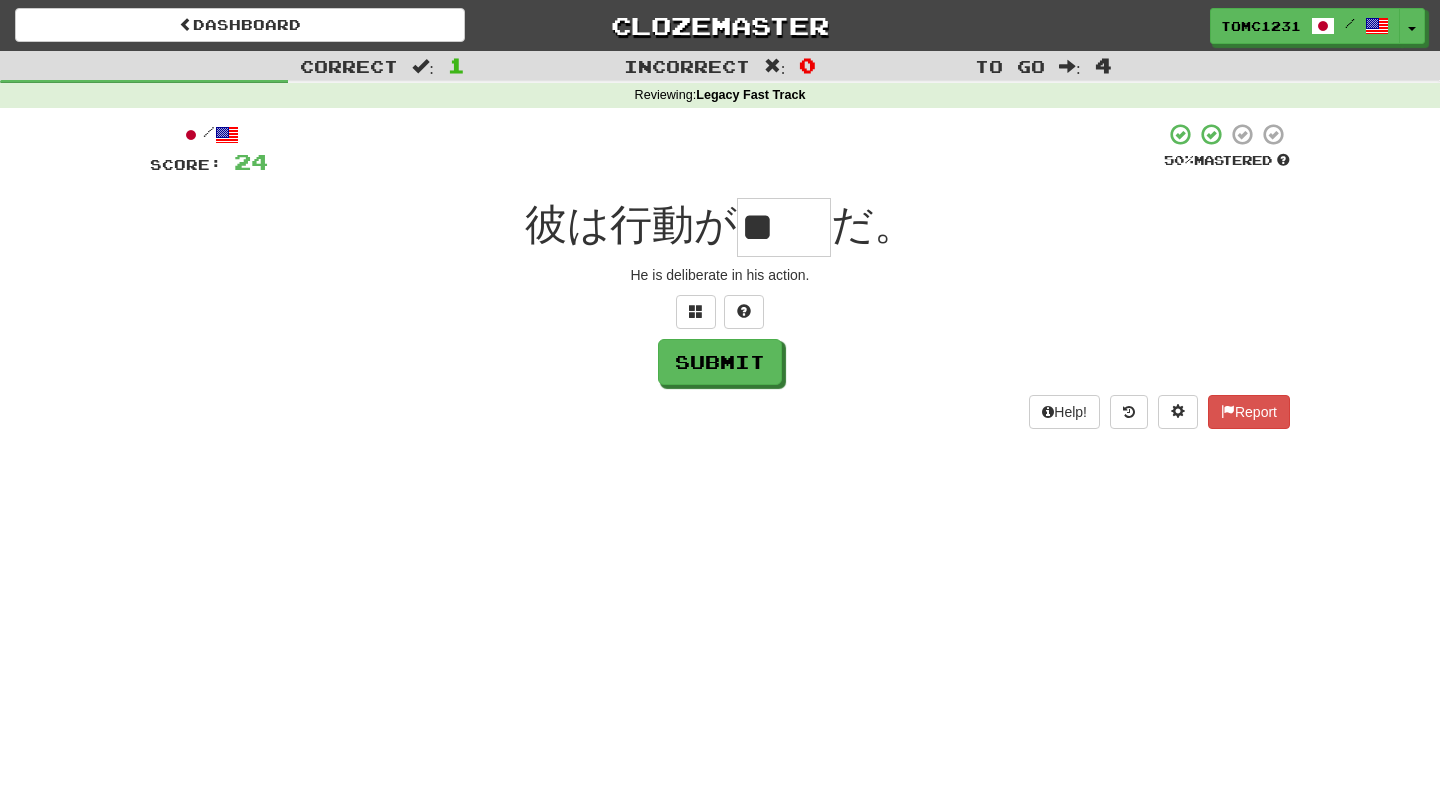 type on "*" 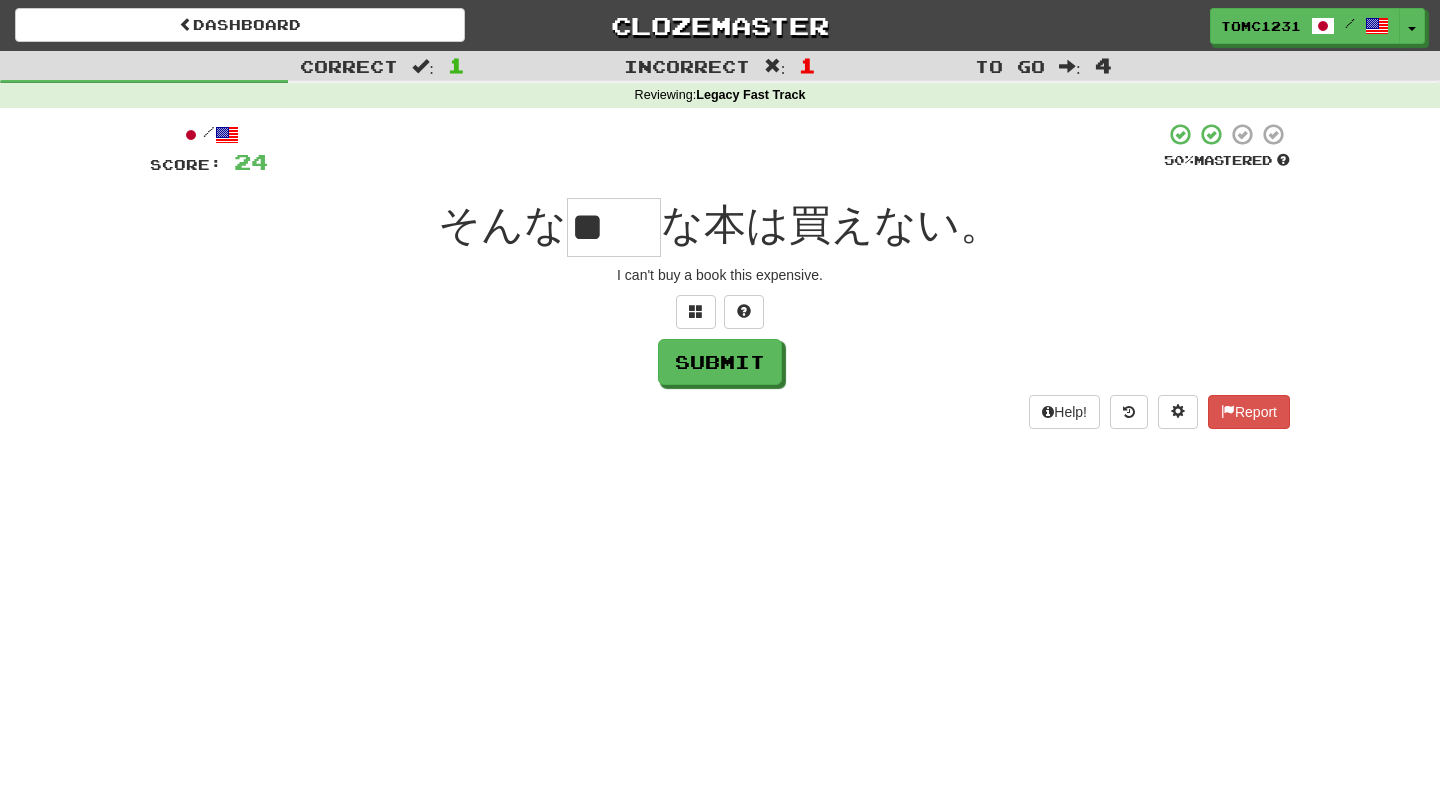 scroll, scrollTop: 0, scrollLeft: 0, axis: both 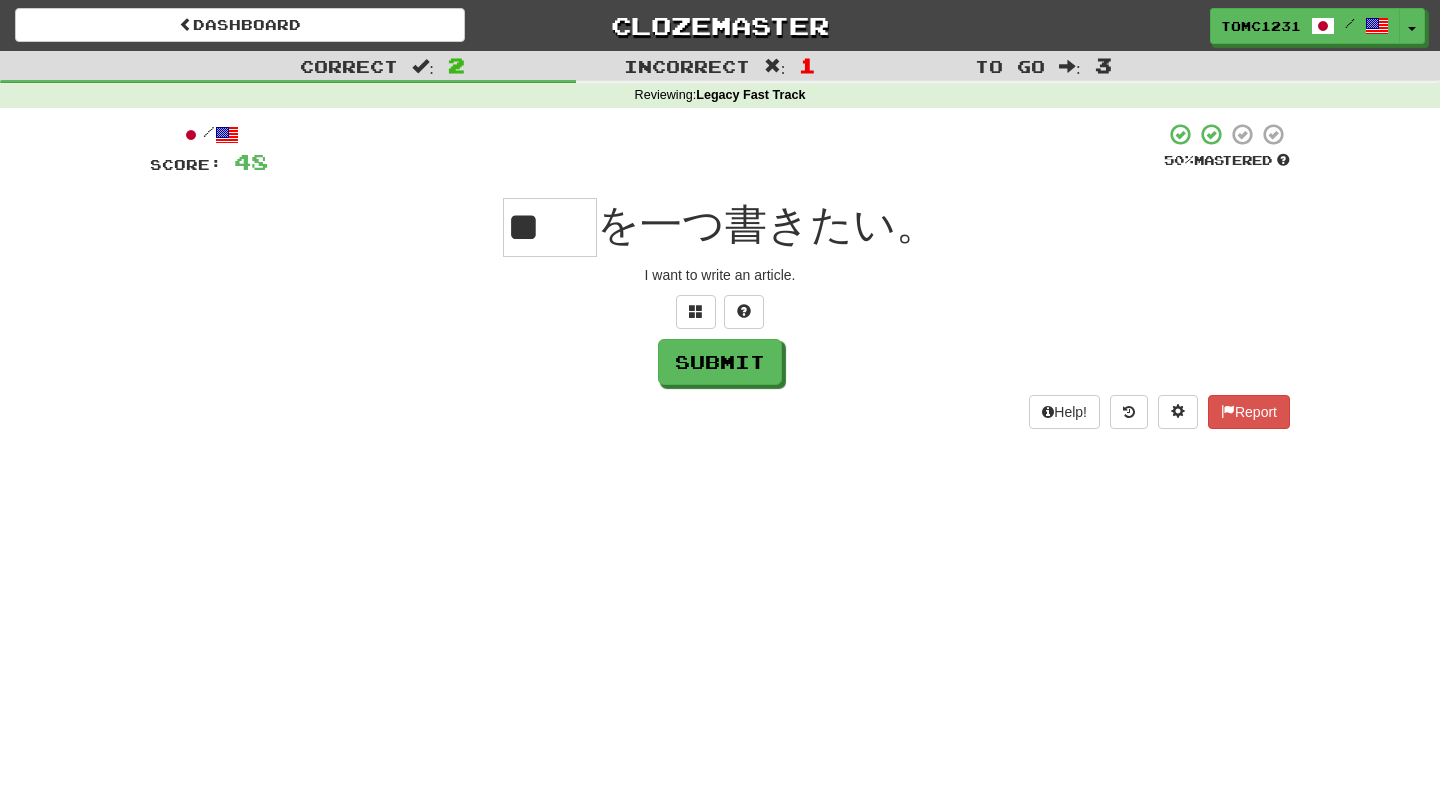 type on "**" 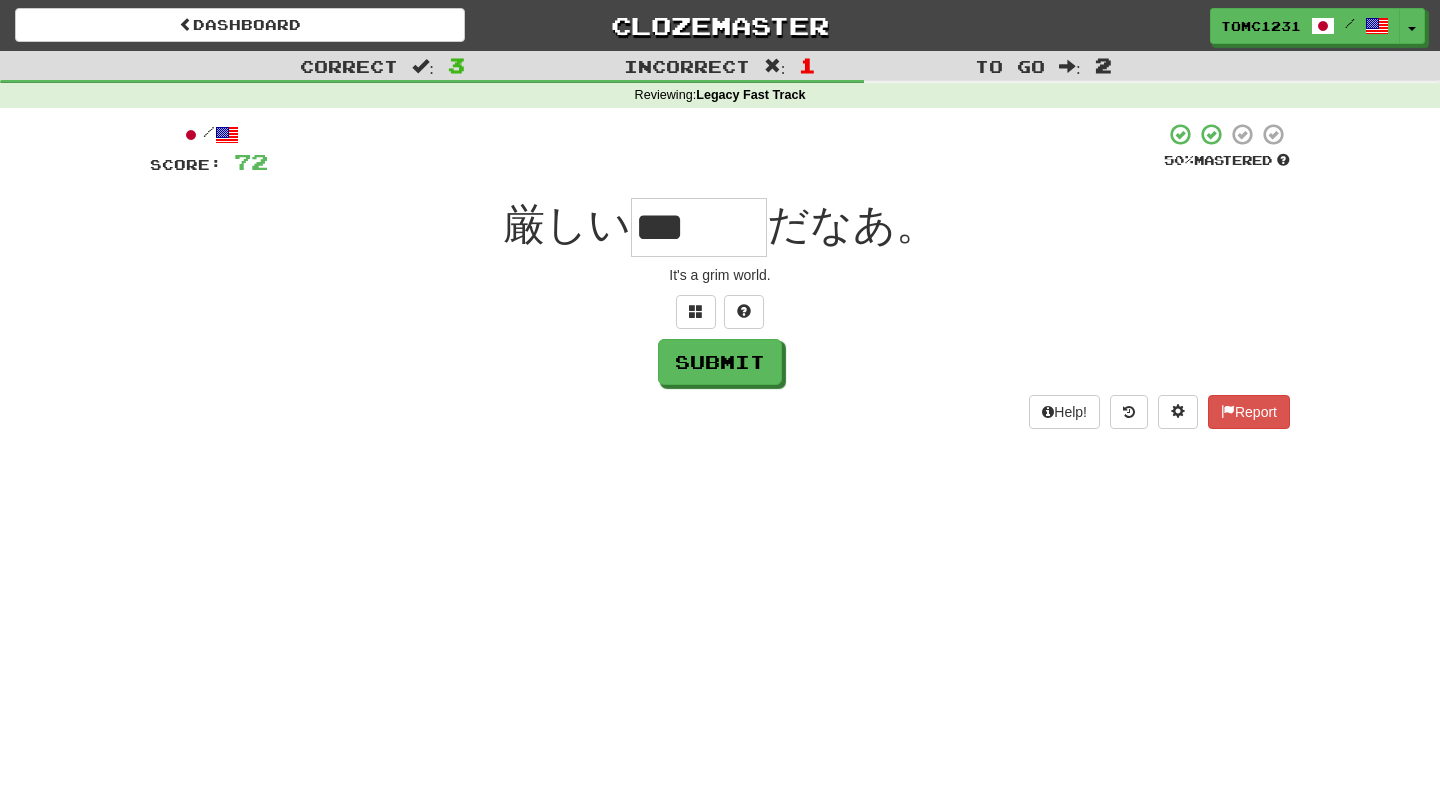 scroll, scrollTop: 0, scrollLeft: 0, axis: both 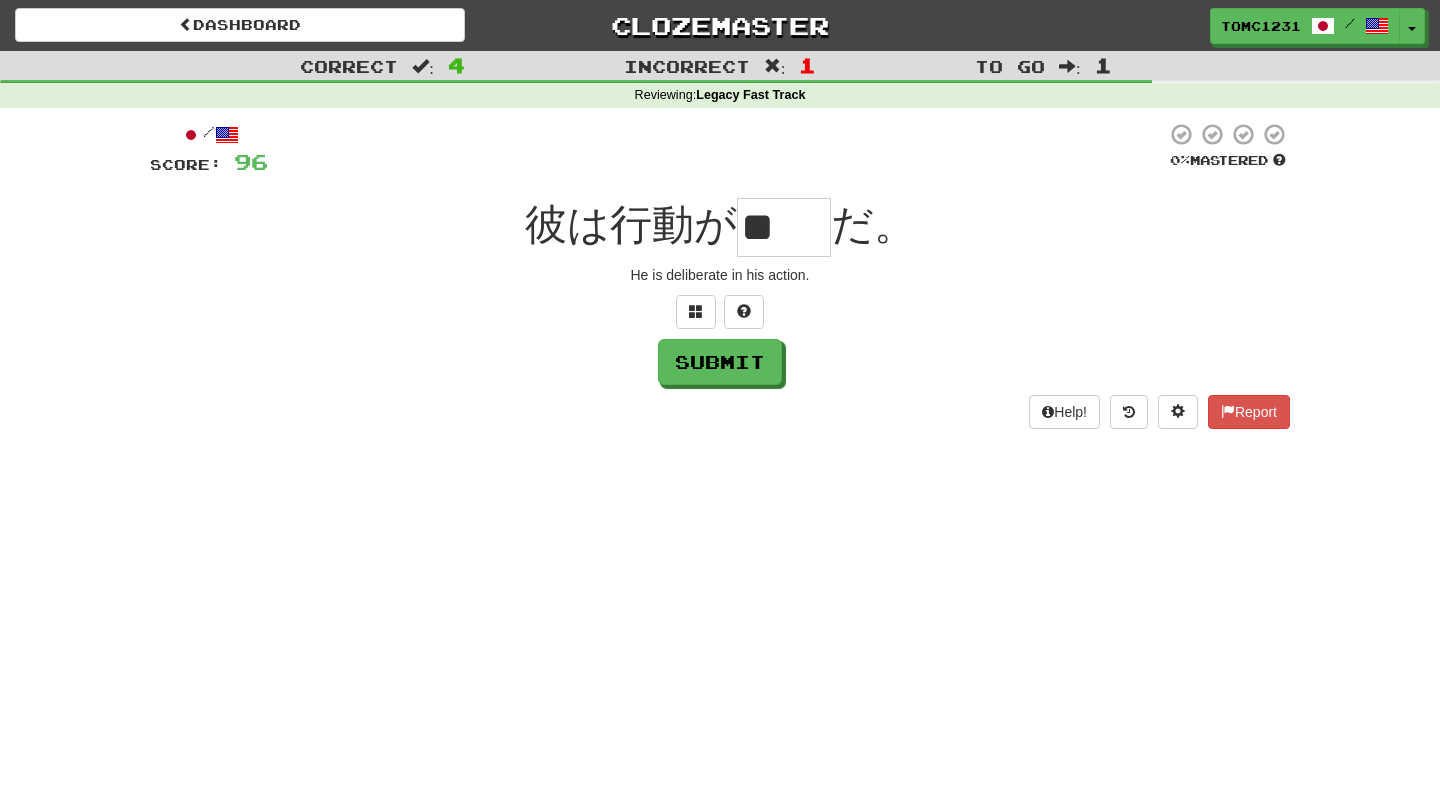 type on "**" 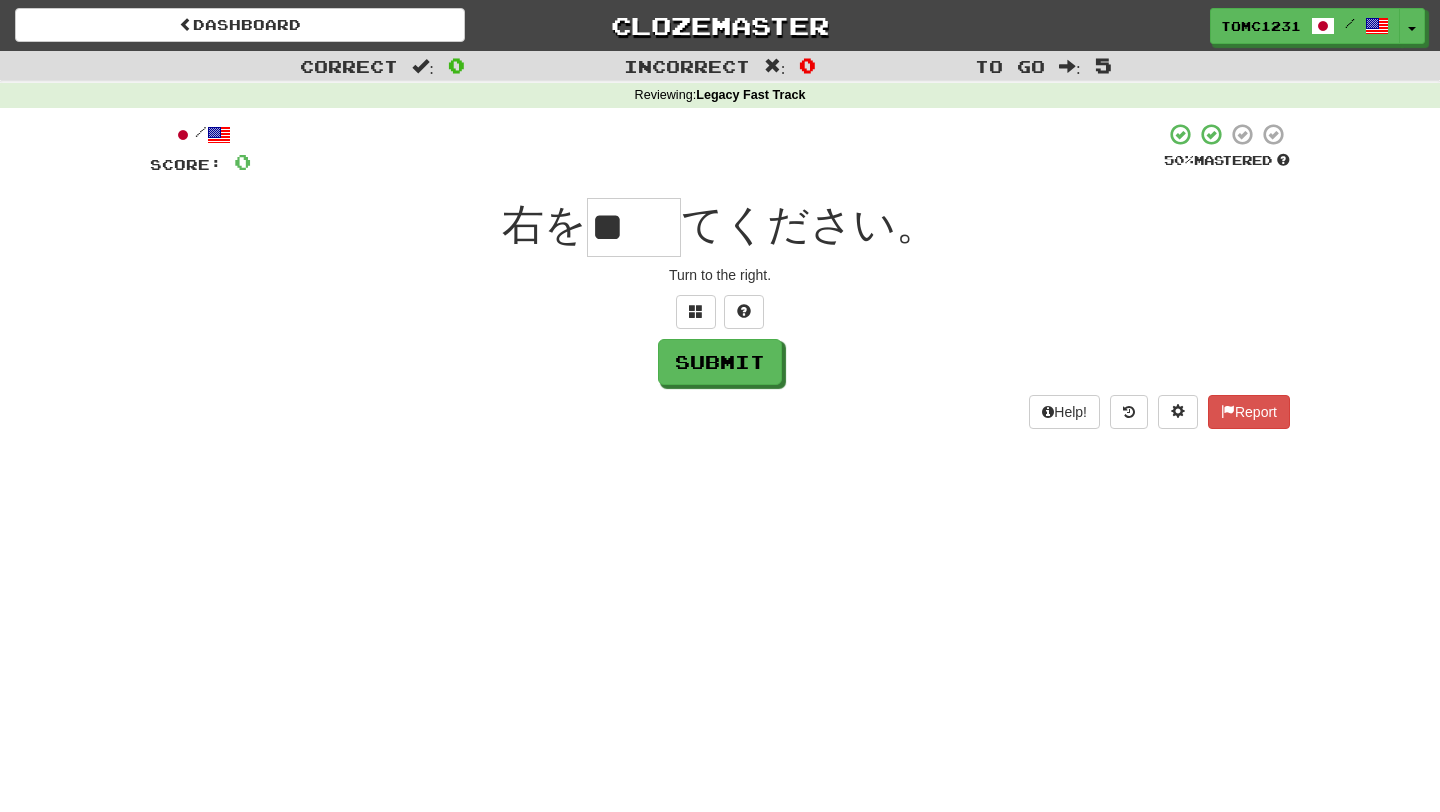 scroll, scrollTop: 0, scrollLeft: 0, axis: both 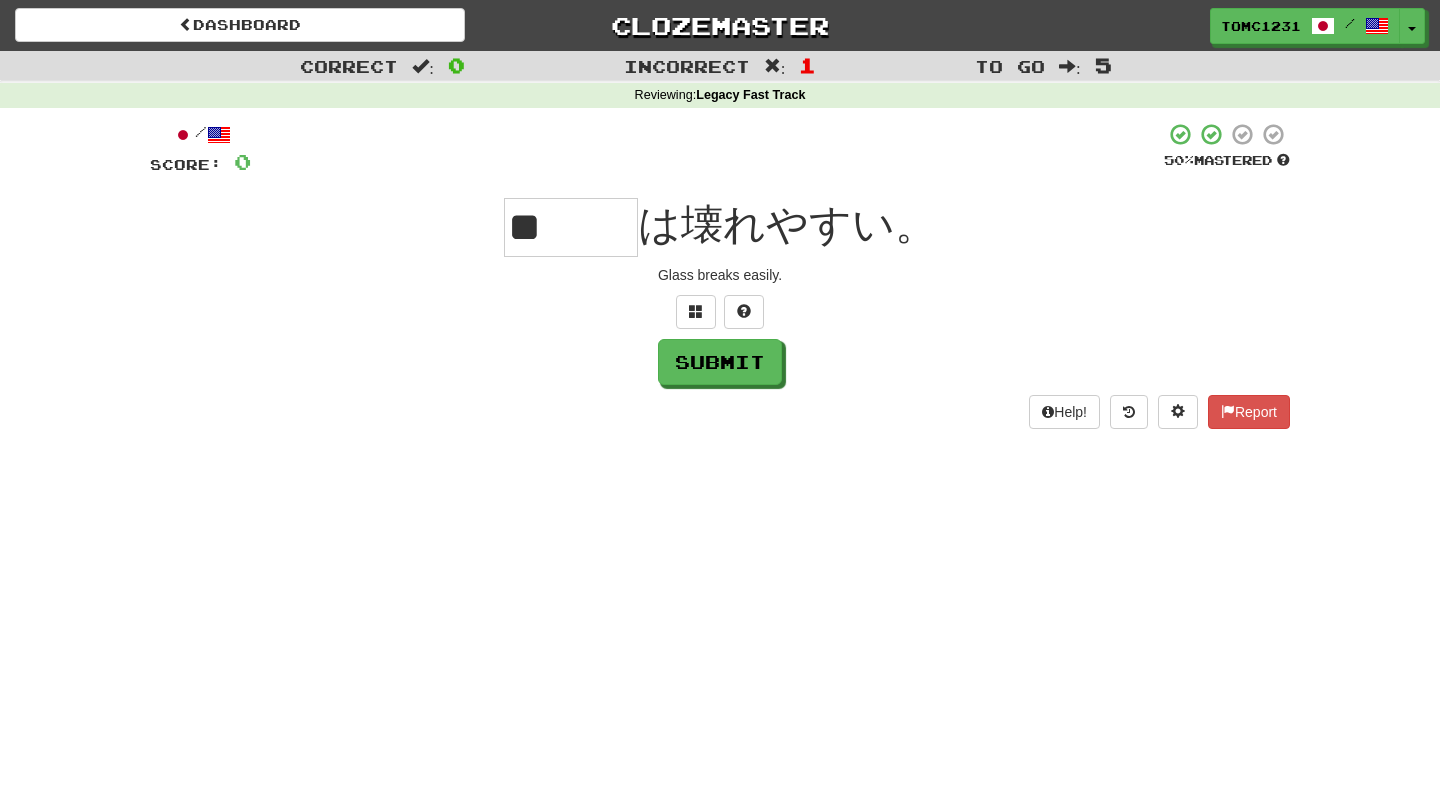 type on "*" 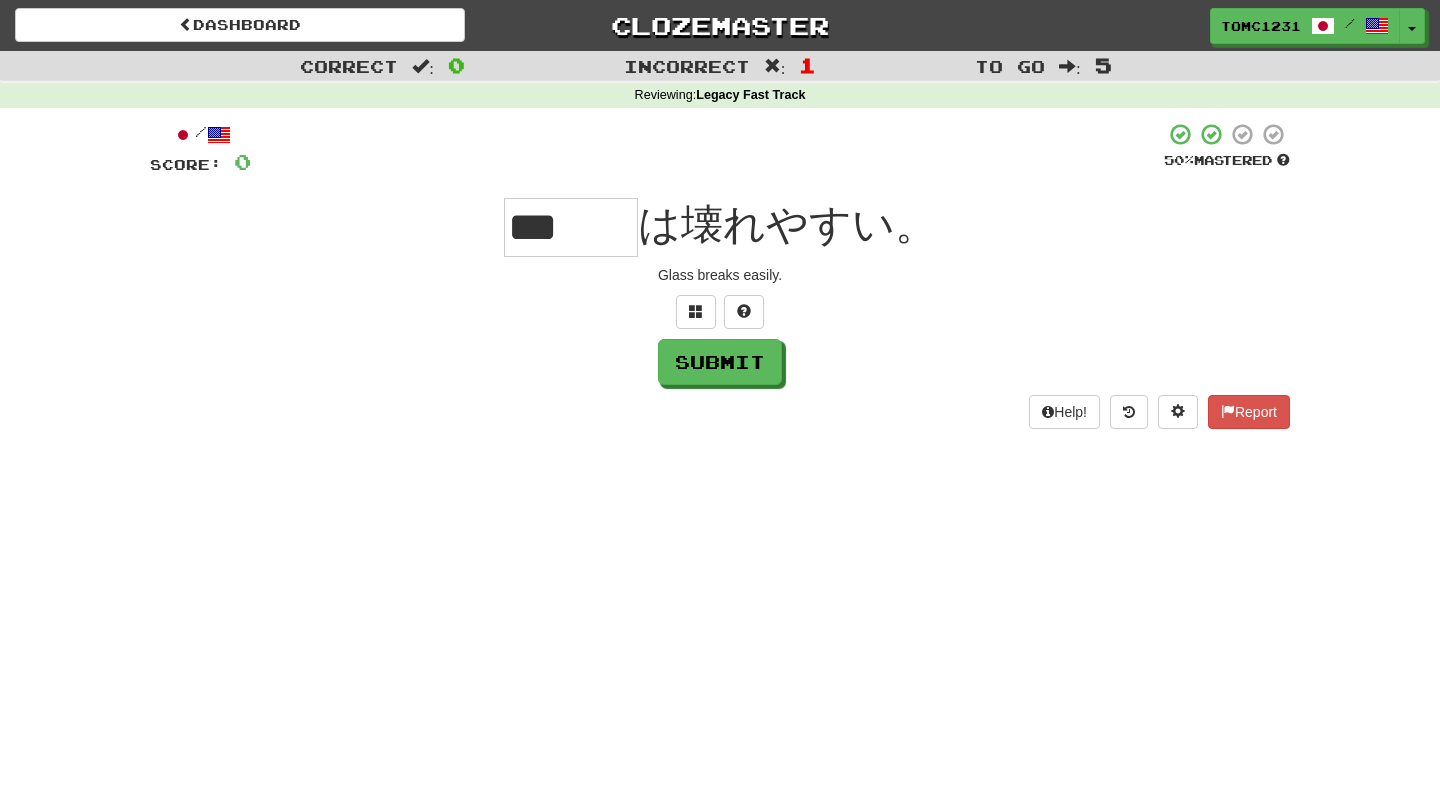 type on "***" 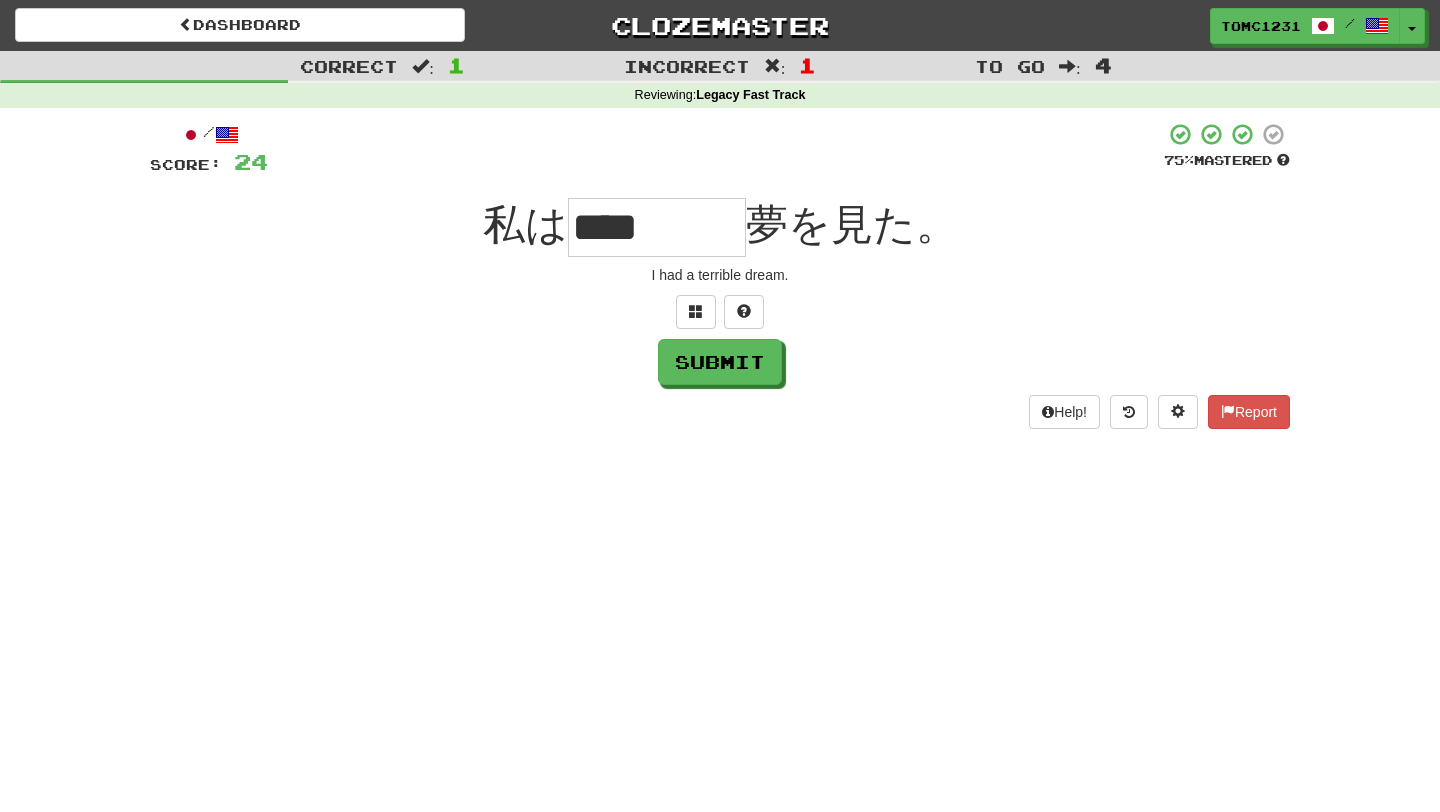 scroll, scrollTop: 0, scrollLeft: 0, axis: both 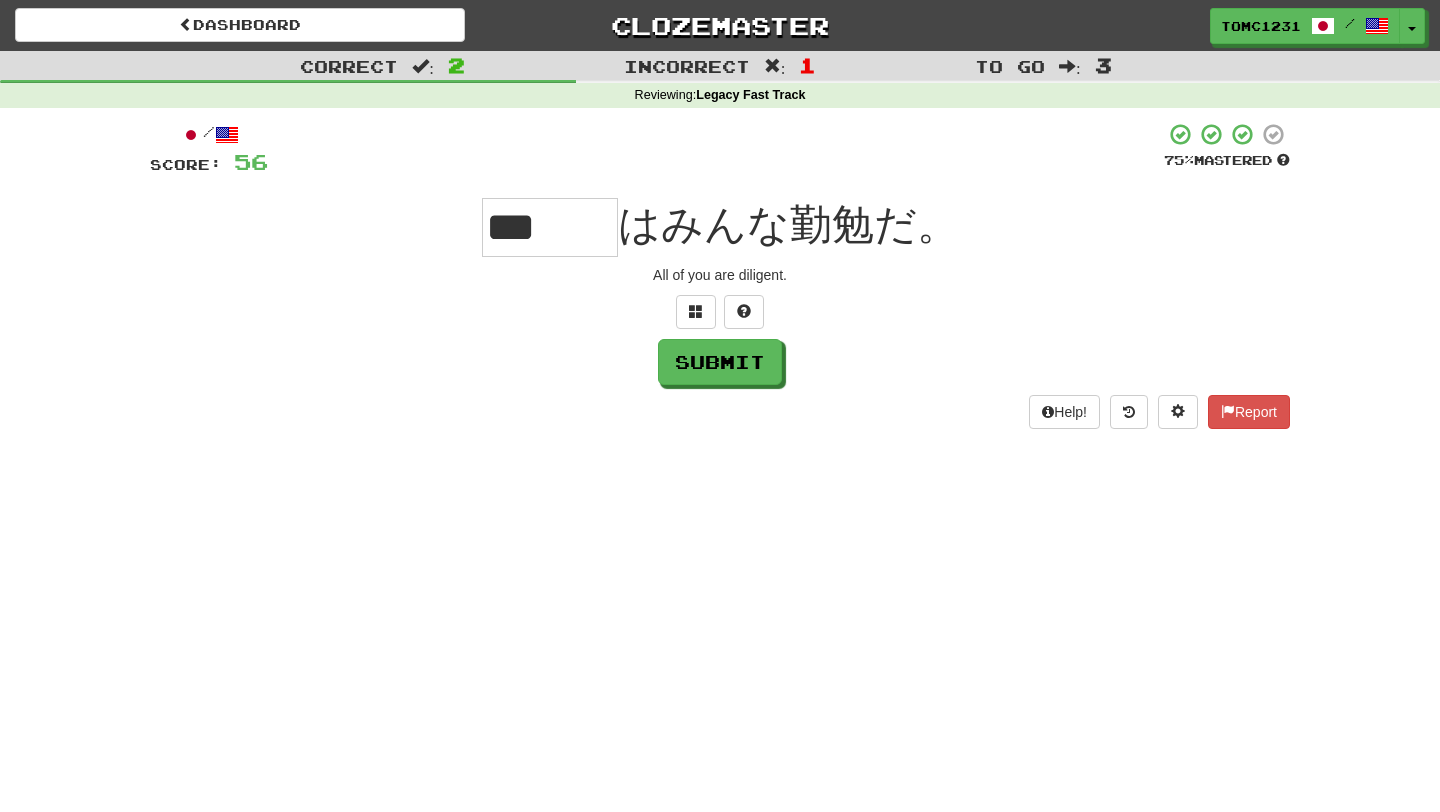 type on "***" 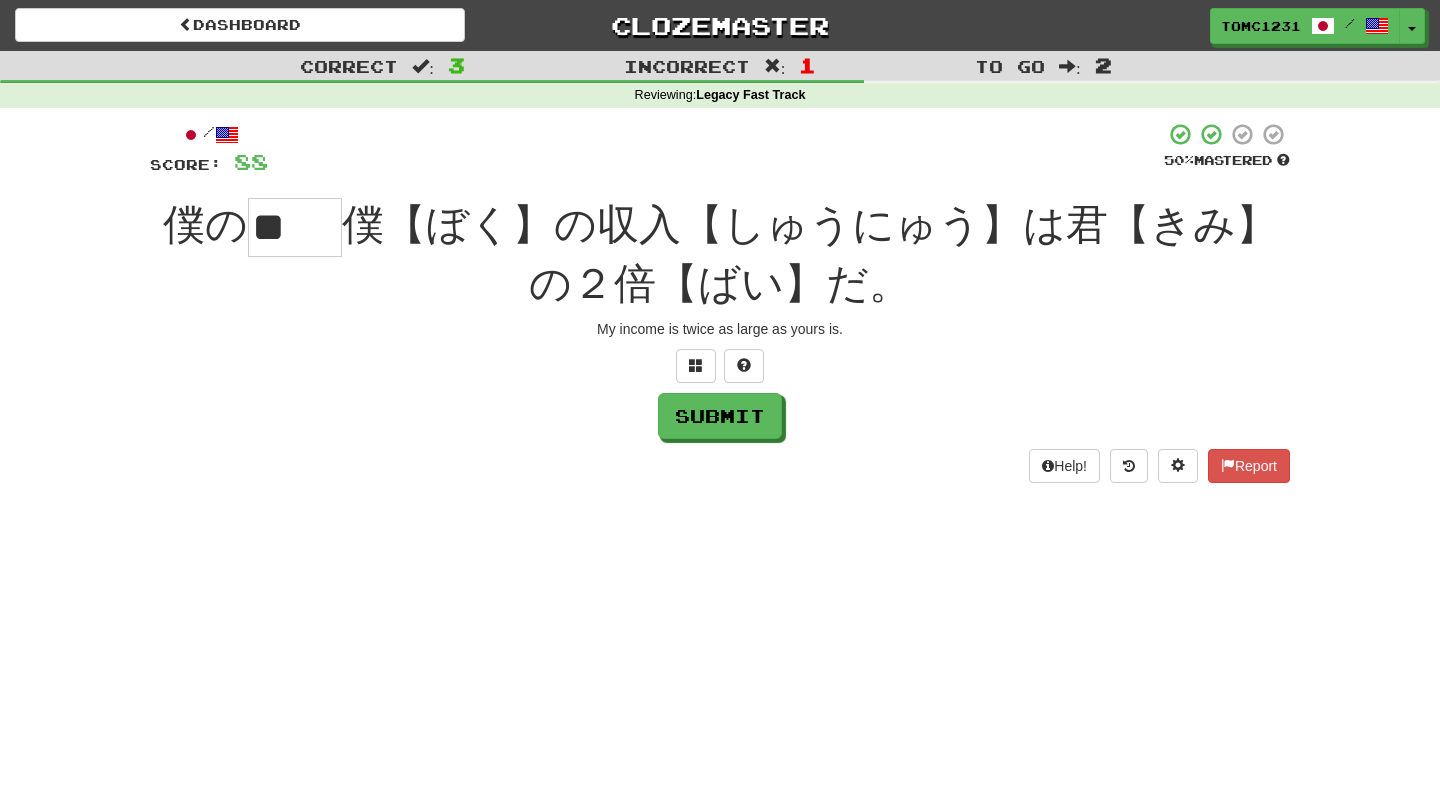 scroll, scrollTop: 0, scrollLeft: 0, axis: both 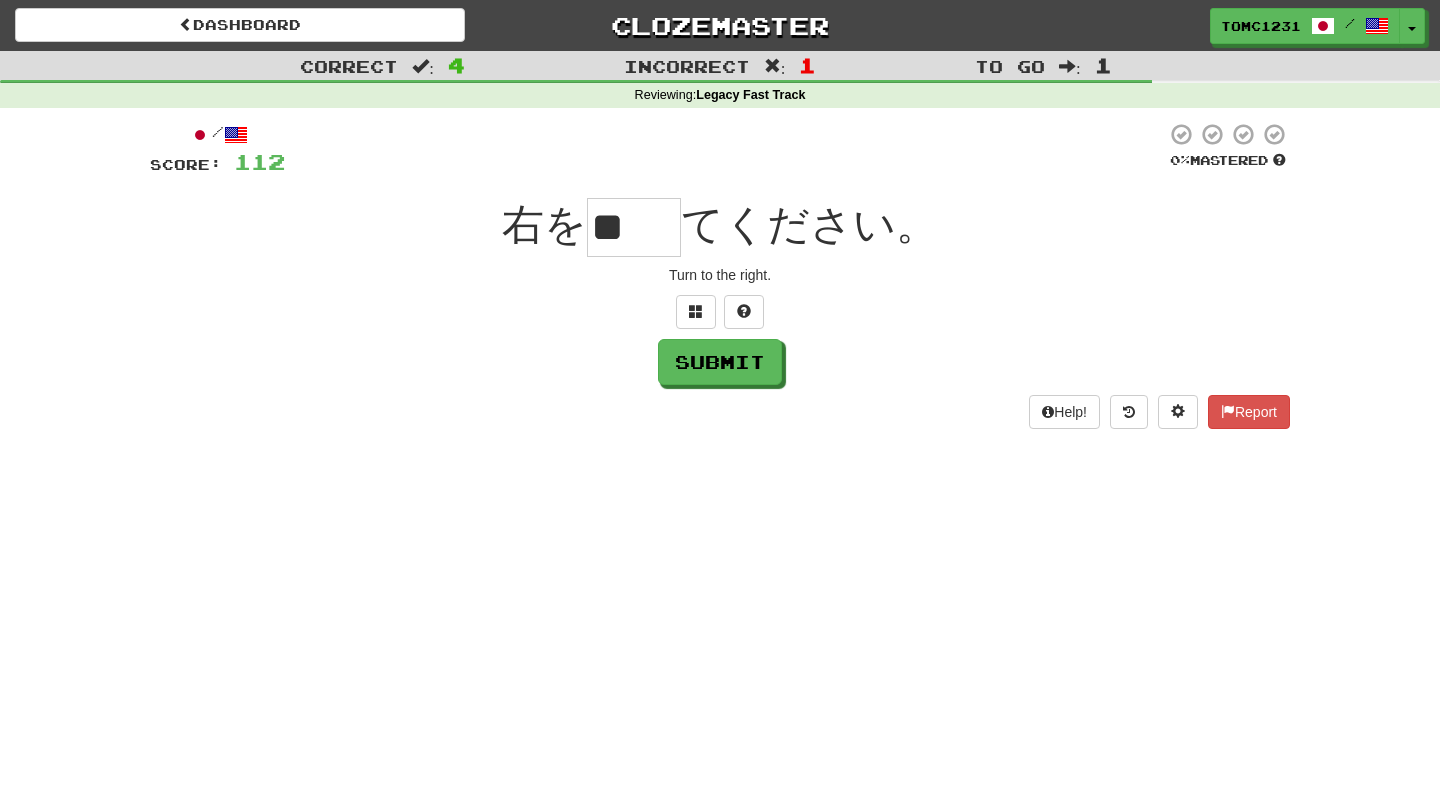 type on "**" 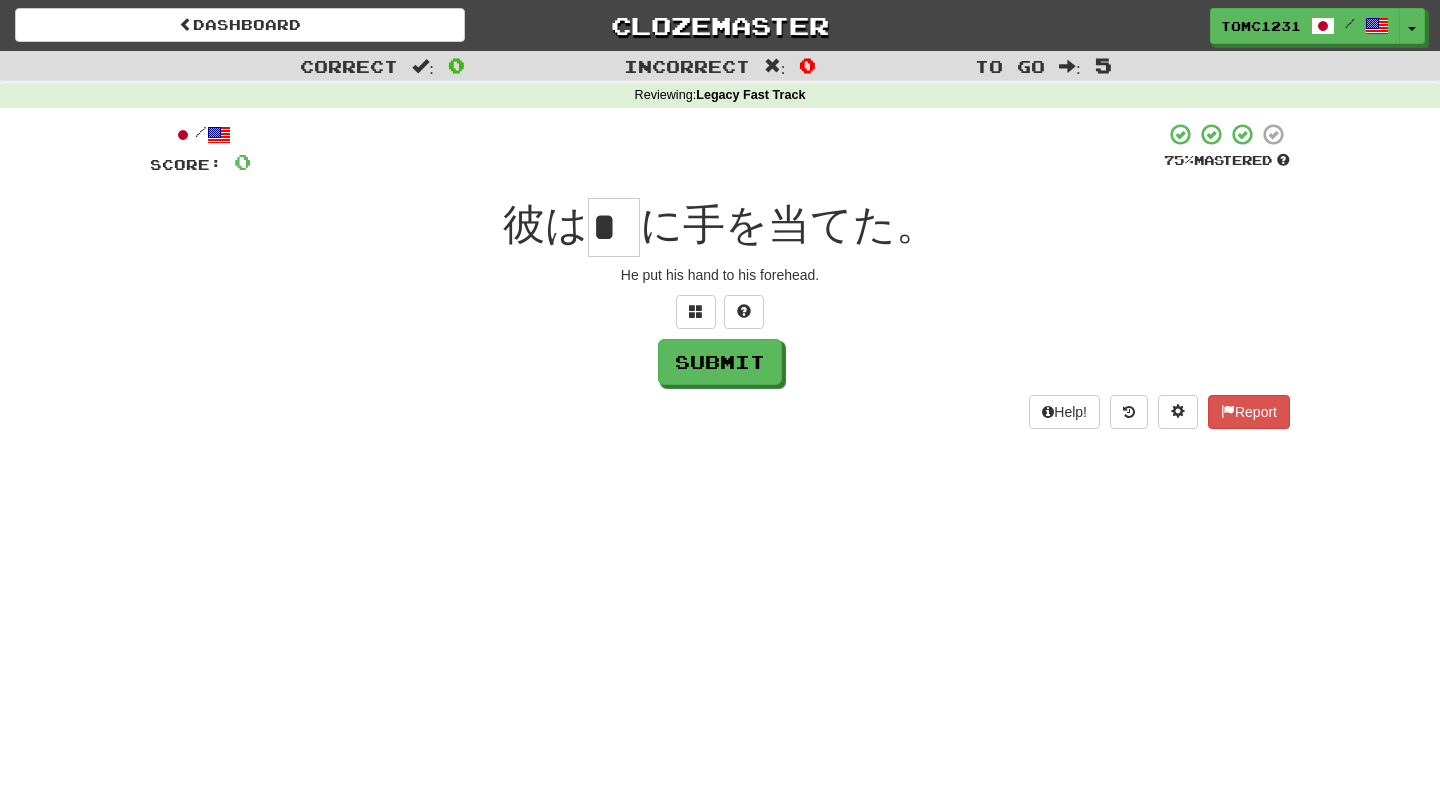 scroll, scrollTop: 0, scrollLeft: 0, axis: both 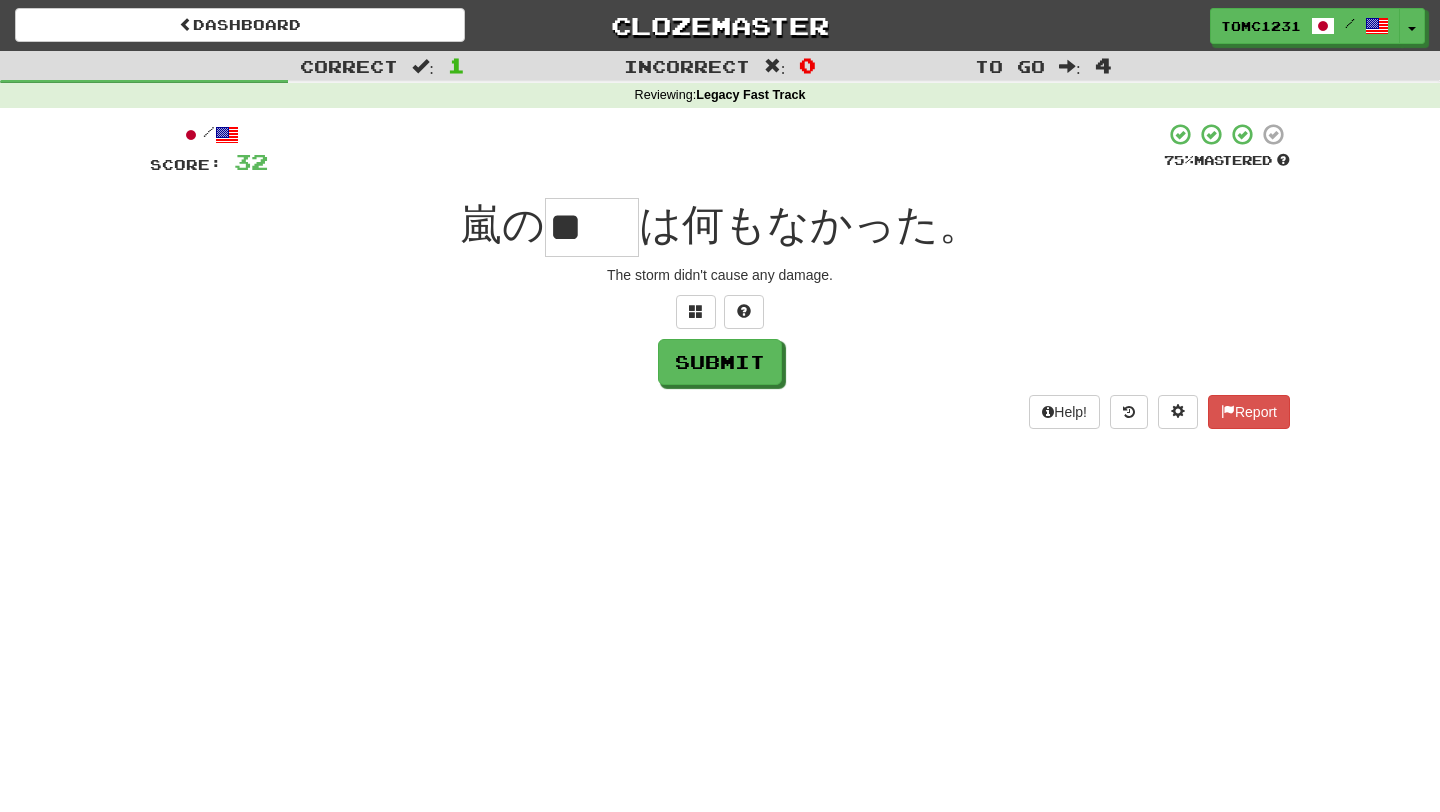 type on "**" 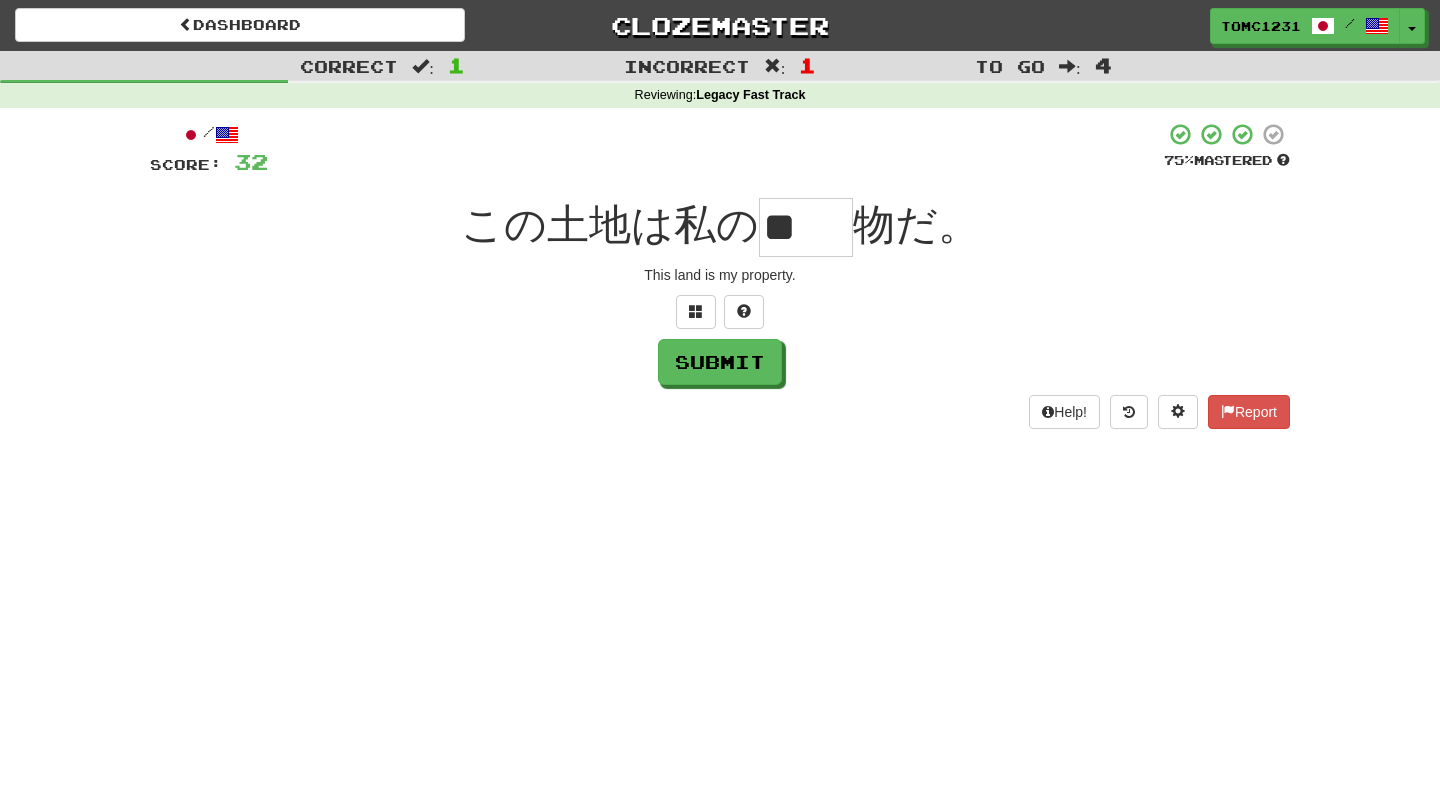 scroll, scrollTop: 0, scrollLeft: 0, axis: both 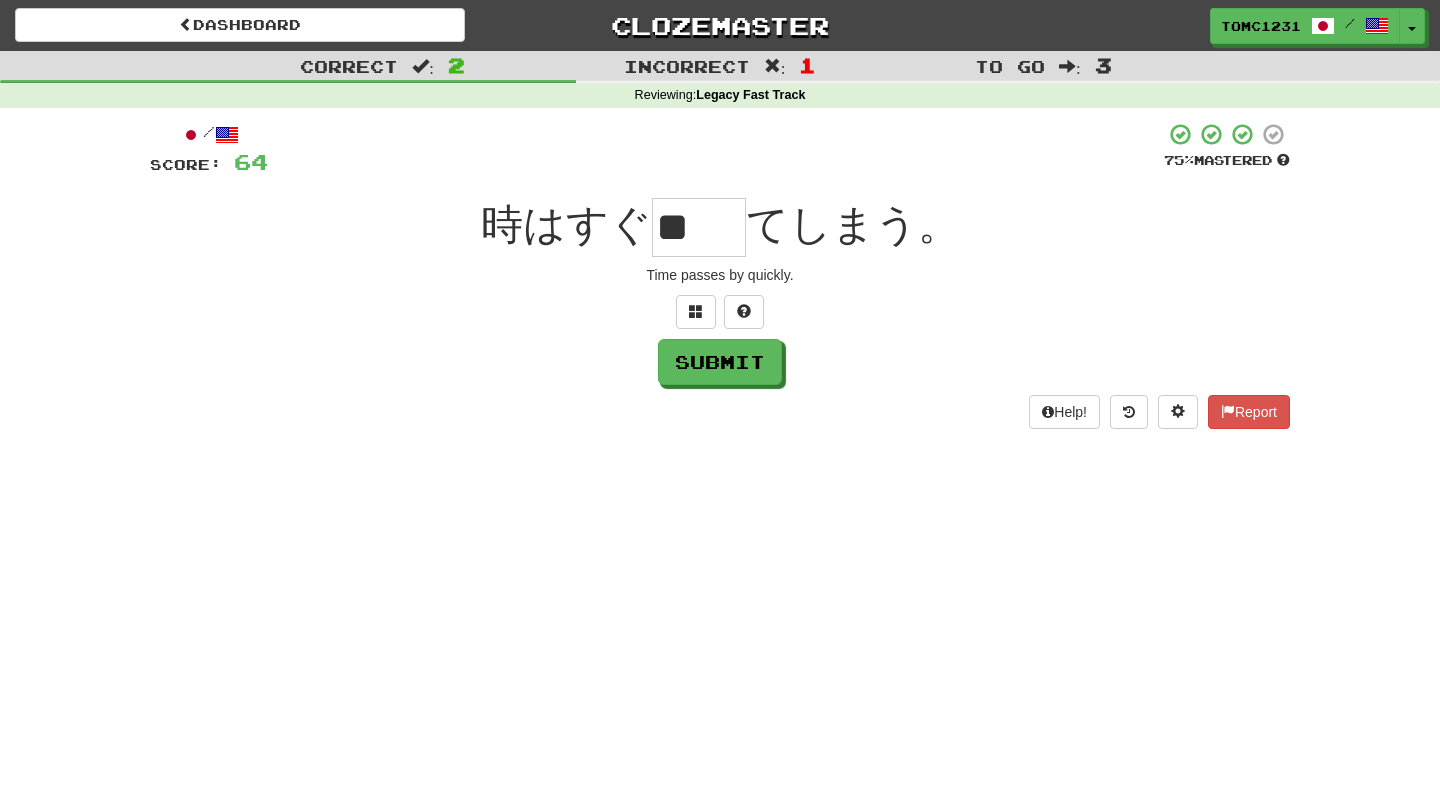 type on "**" 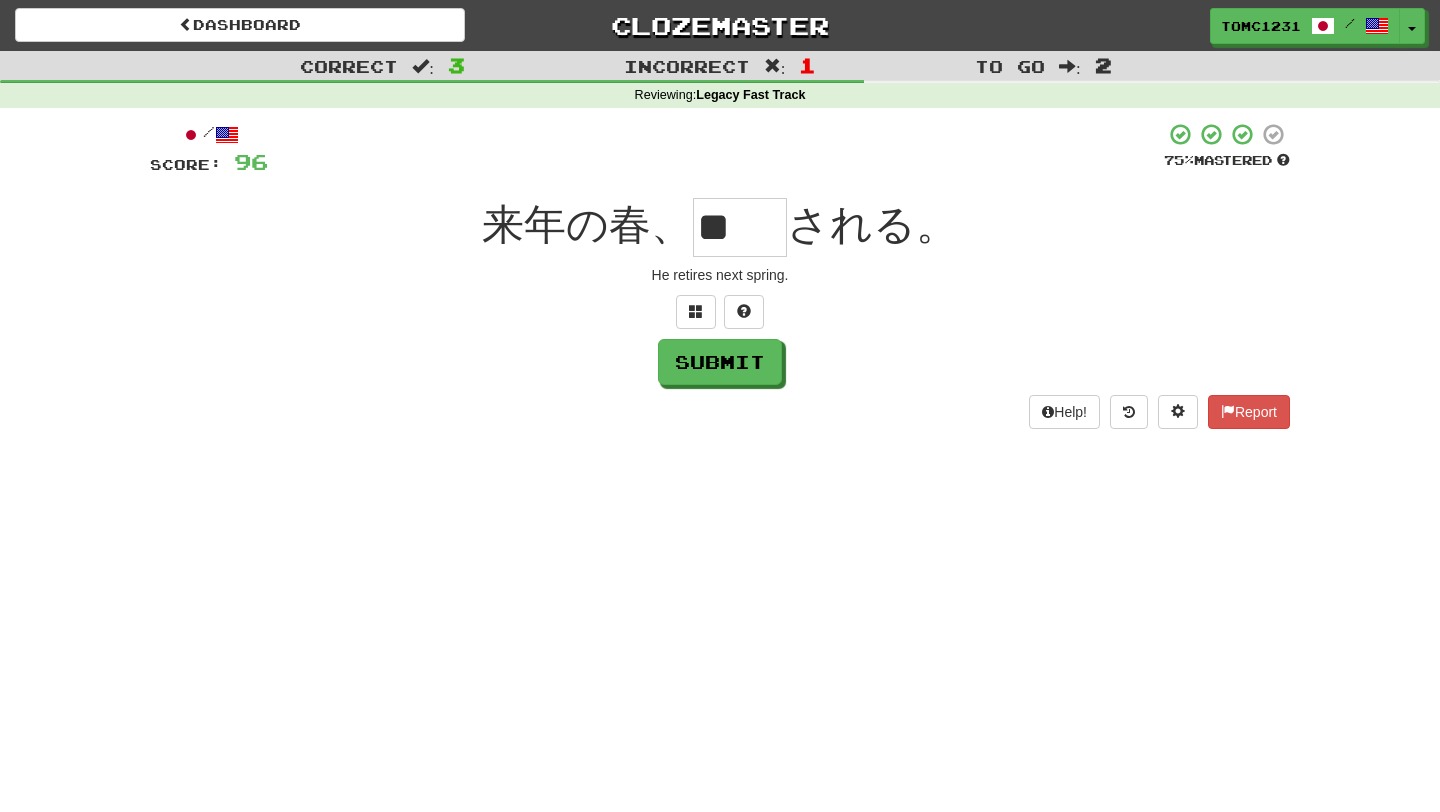 scroll, scrollTop: 0, scrollLeft: 0, axis: both 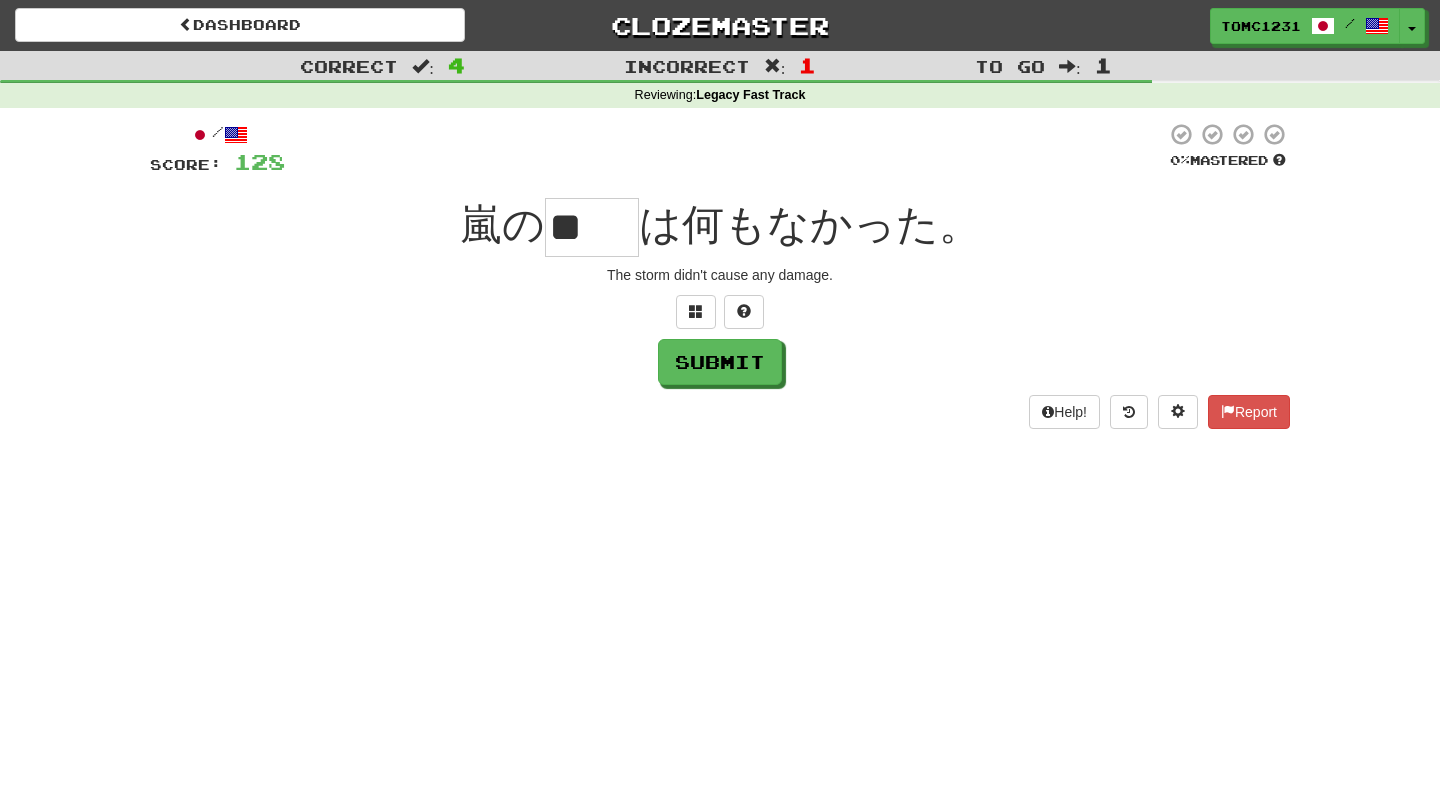 type on "**" 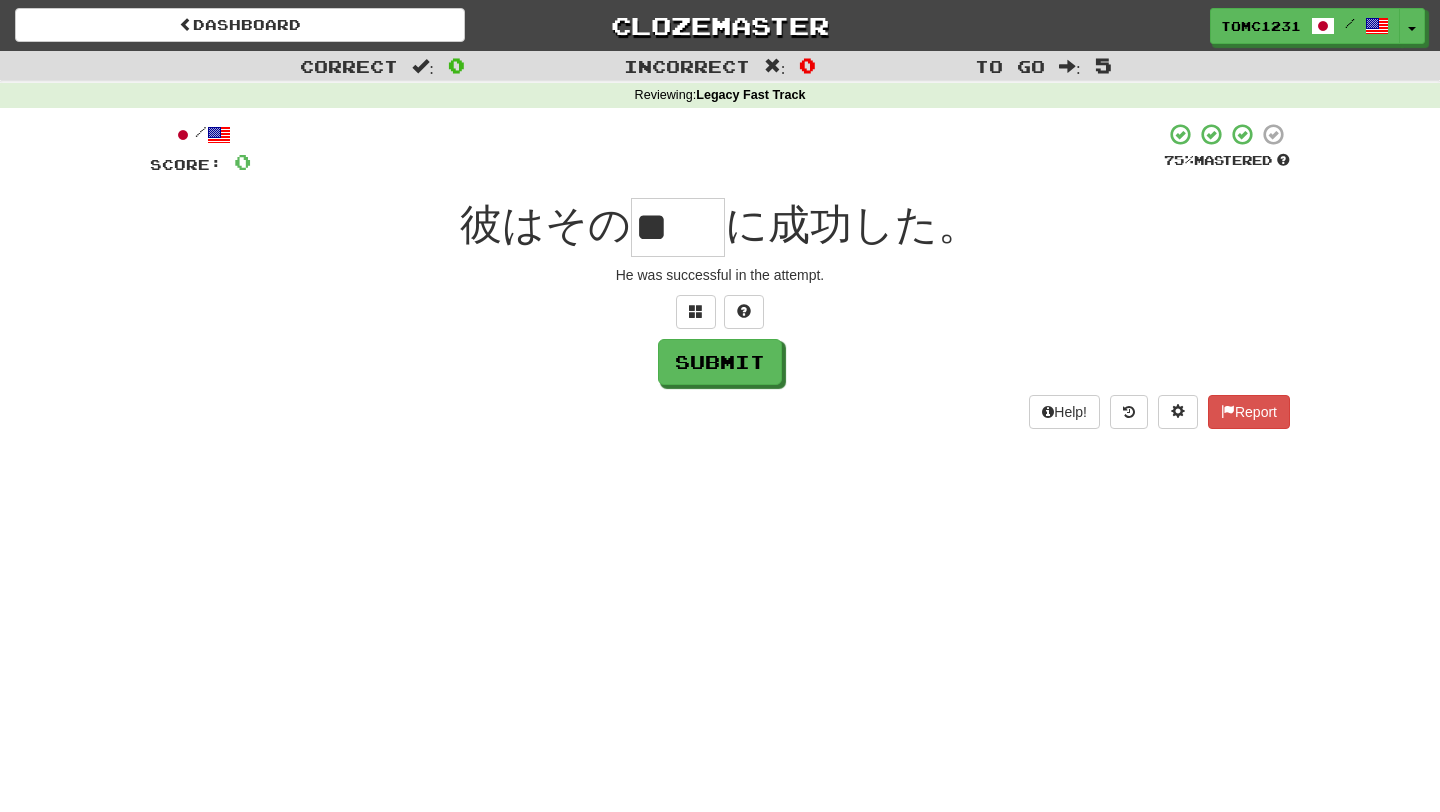 scroll, scrollTop: 0, scrollLeft: 0, axis: both 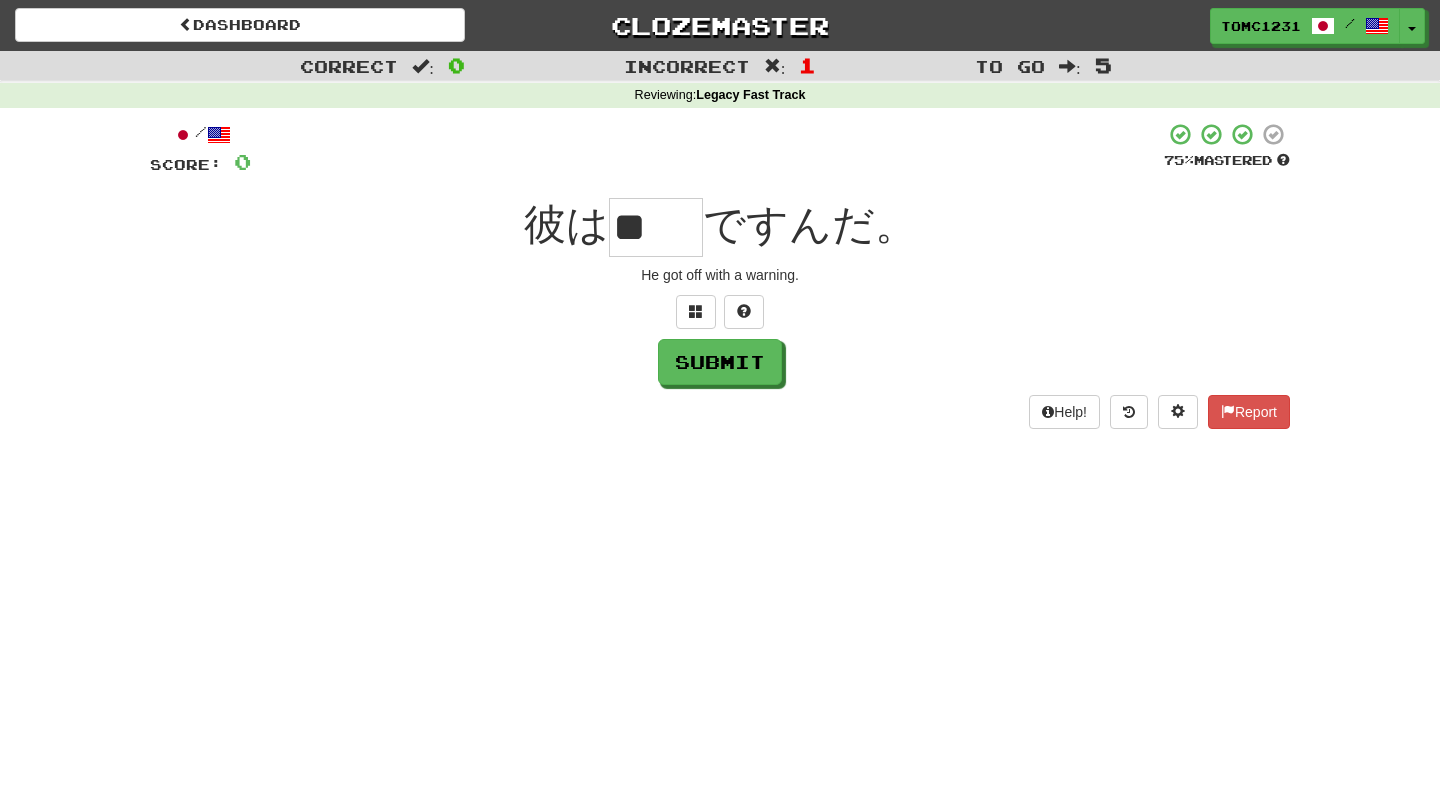 type on "**" 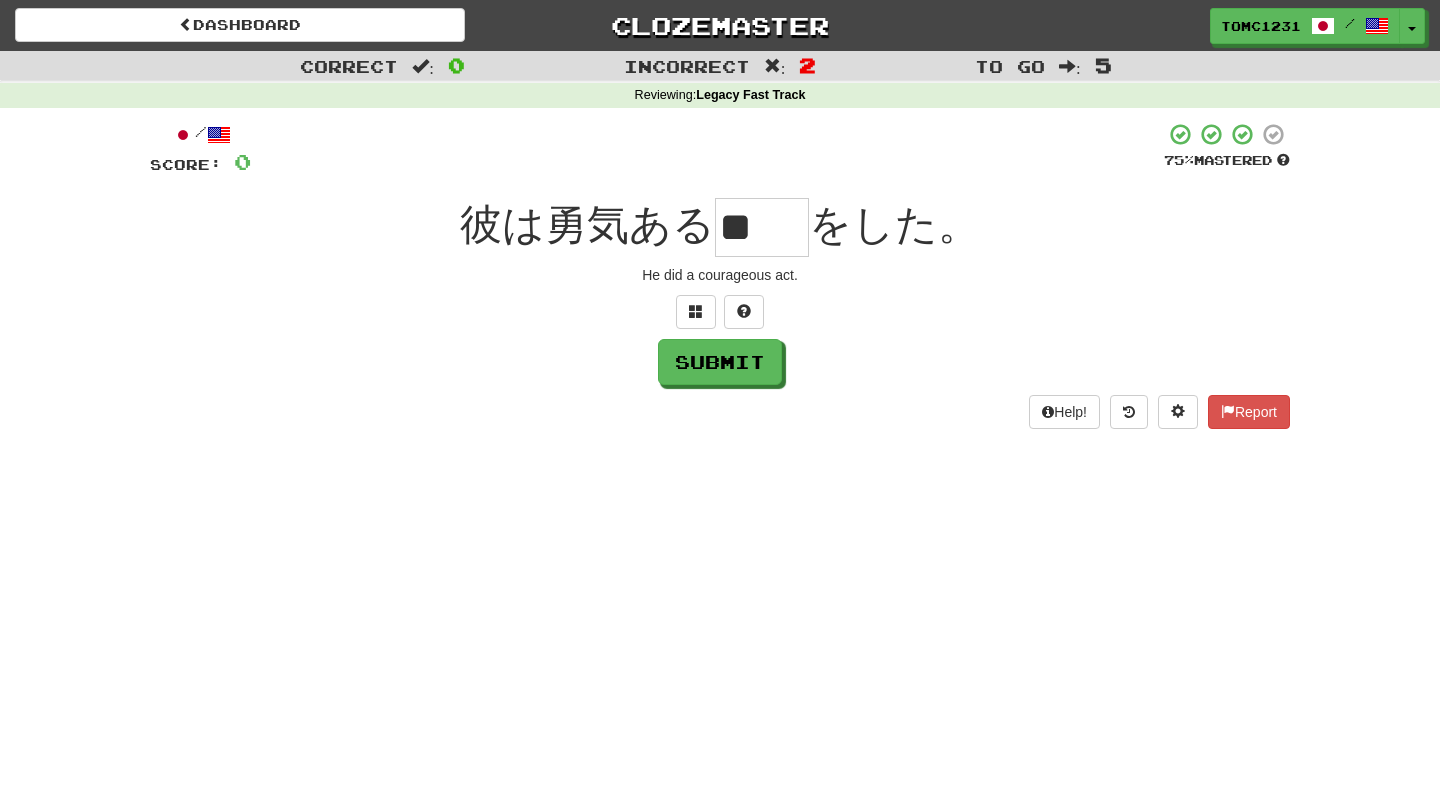 scroll, scrollTop: 0, scrollLeft: 0, axis: both 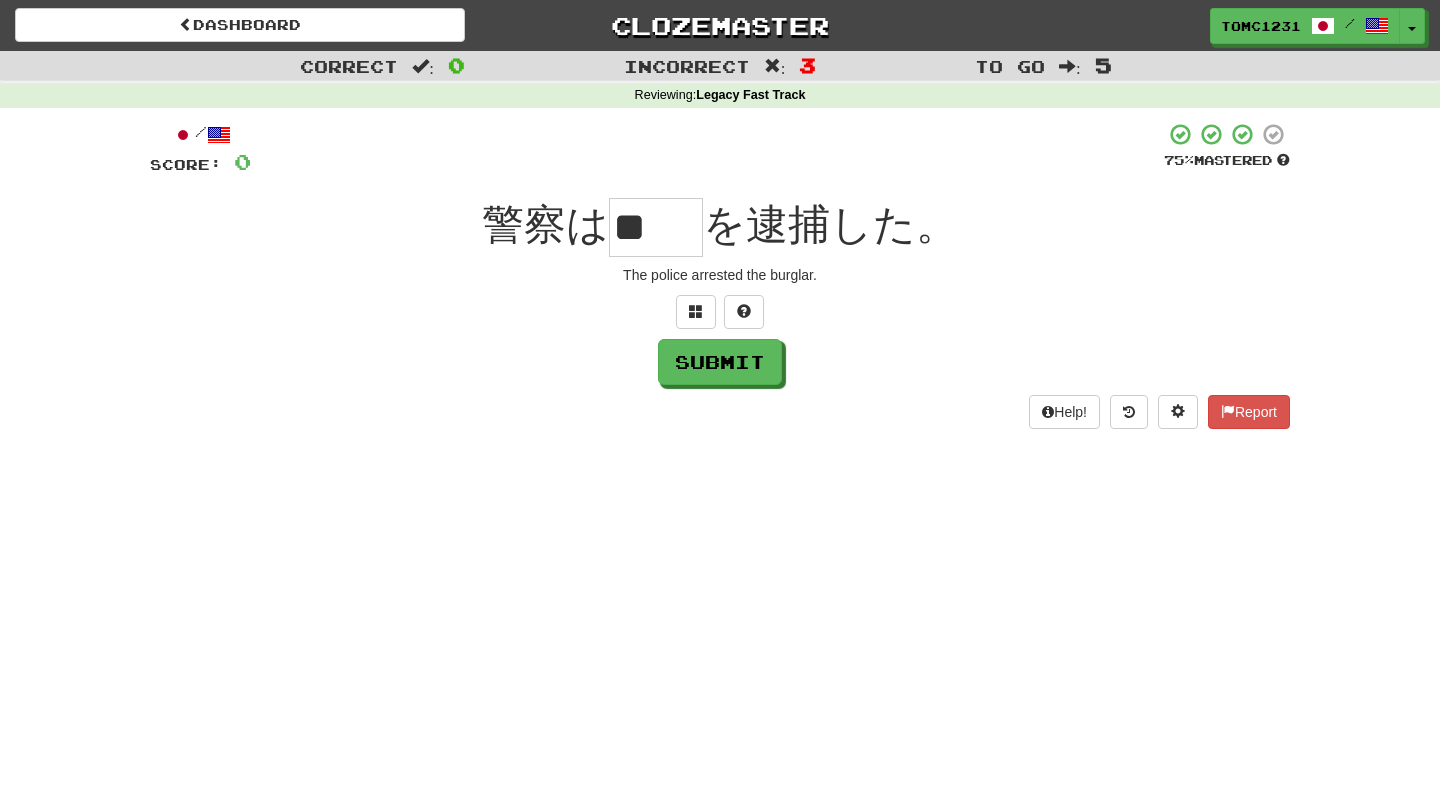 type on "**" 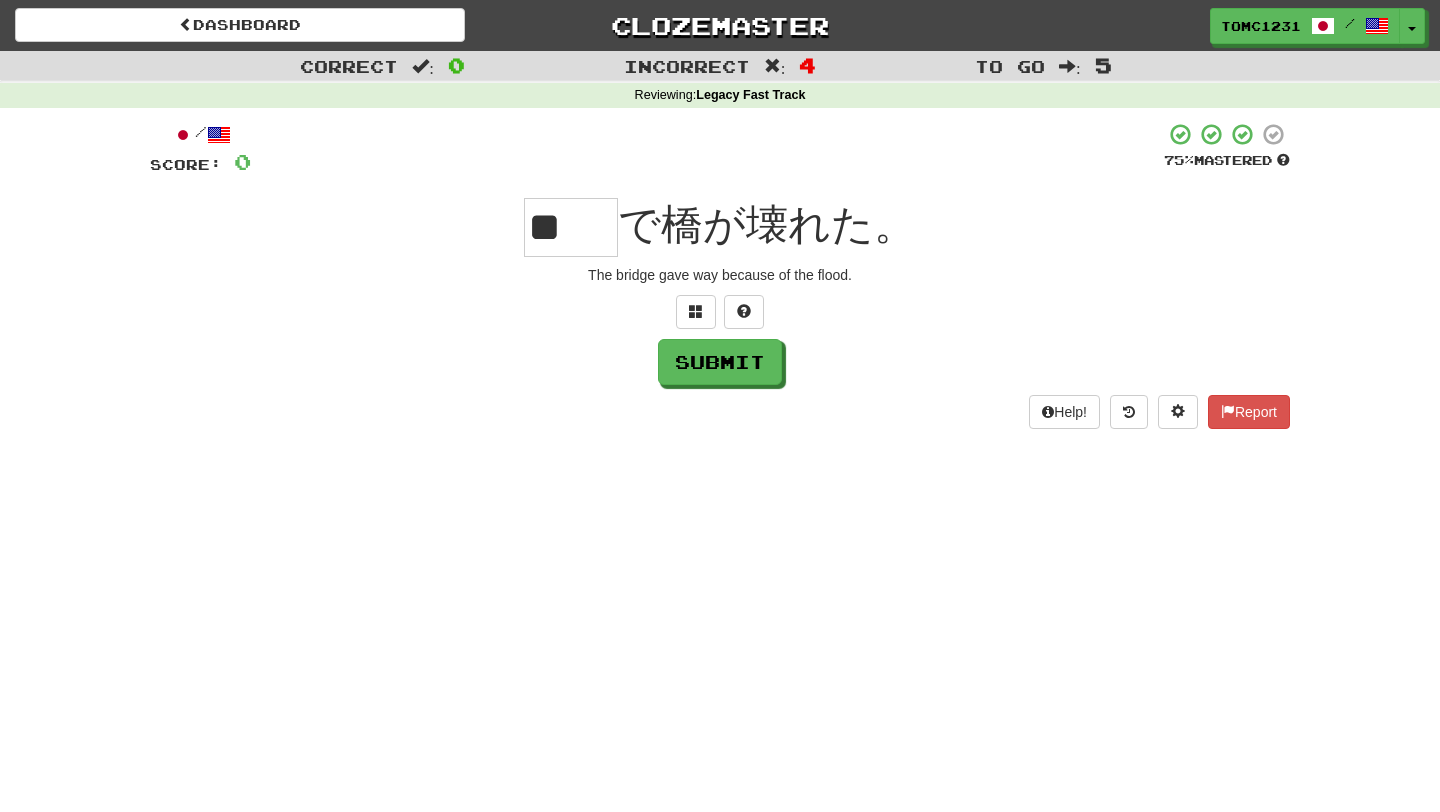type on "**" 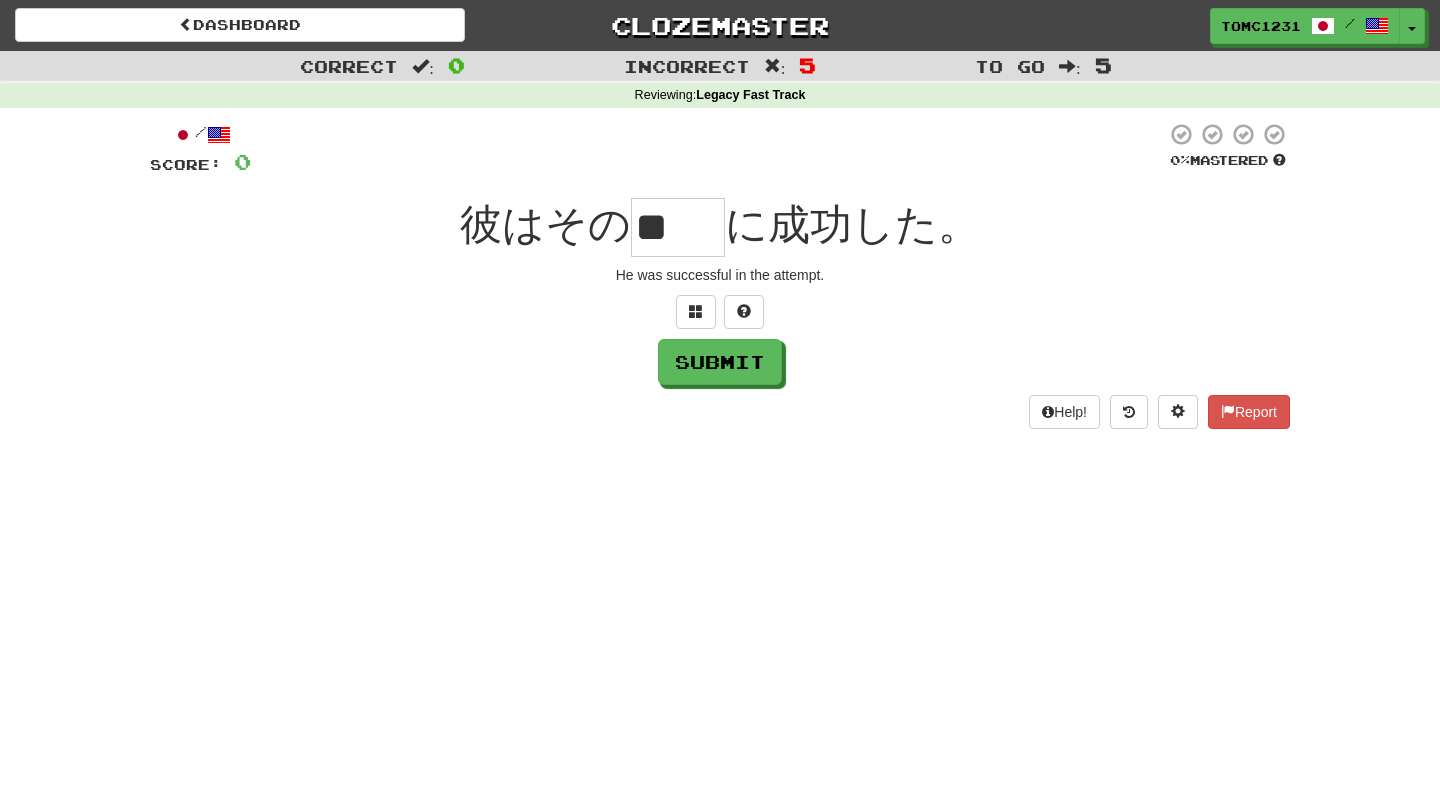 scroll, scrollTop: 0, scrollLeft: 0, axis: both 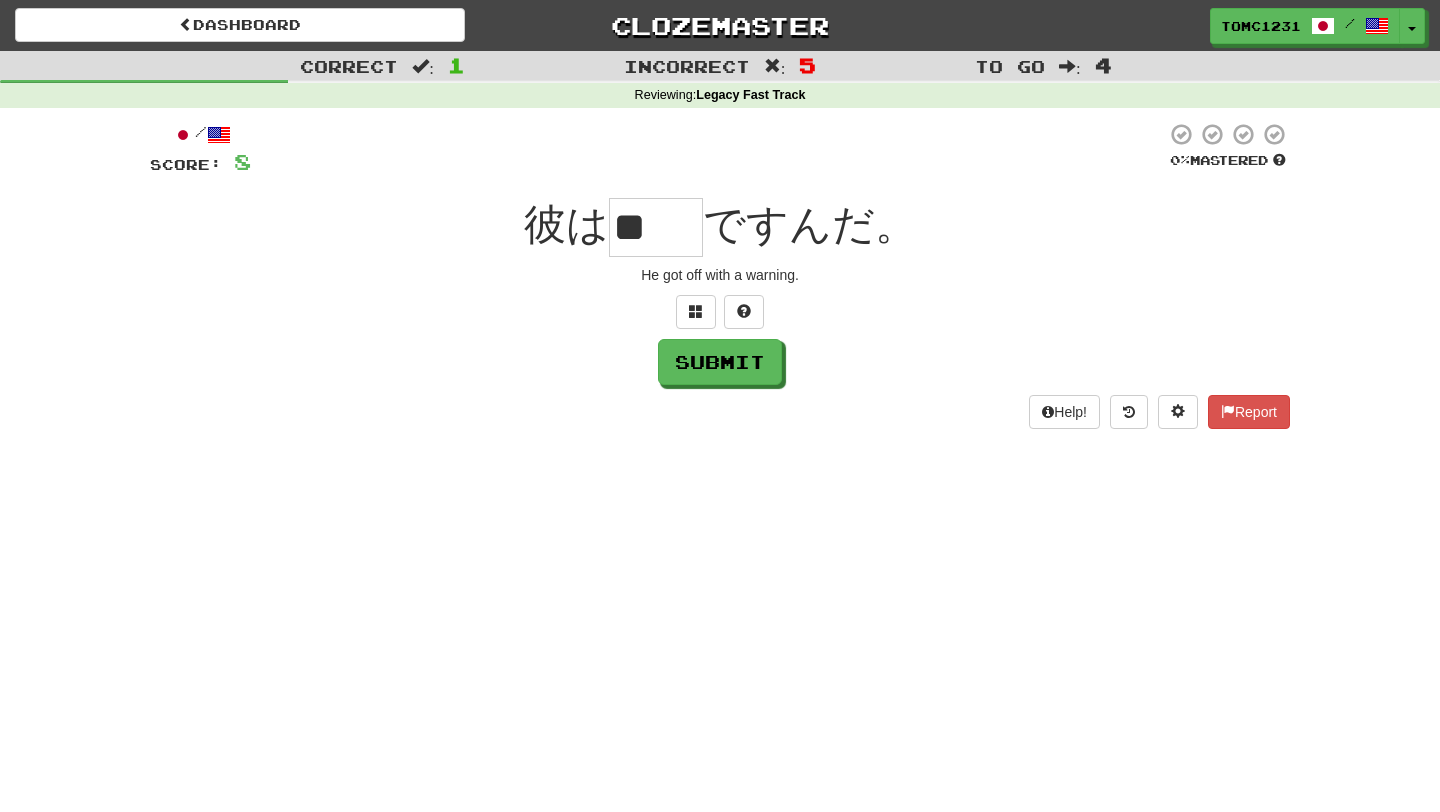 type on "**" 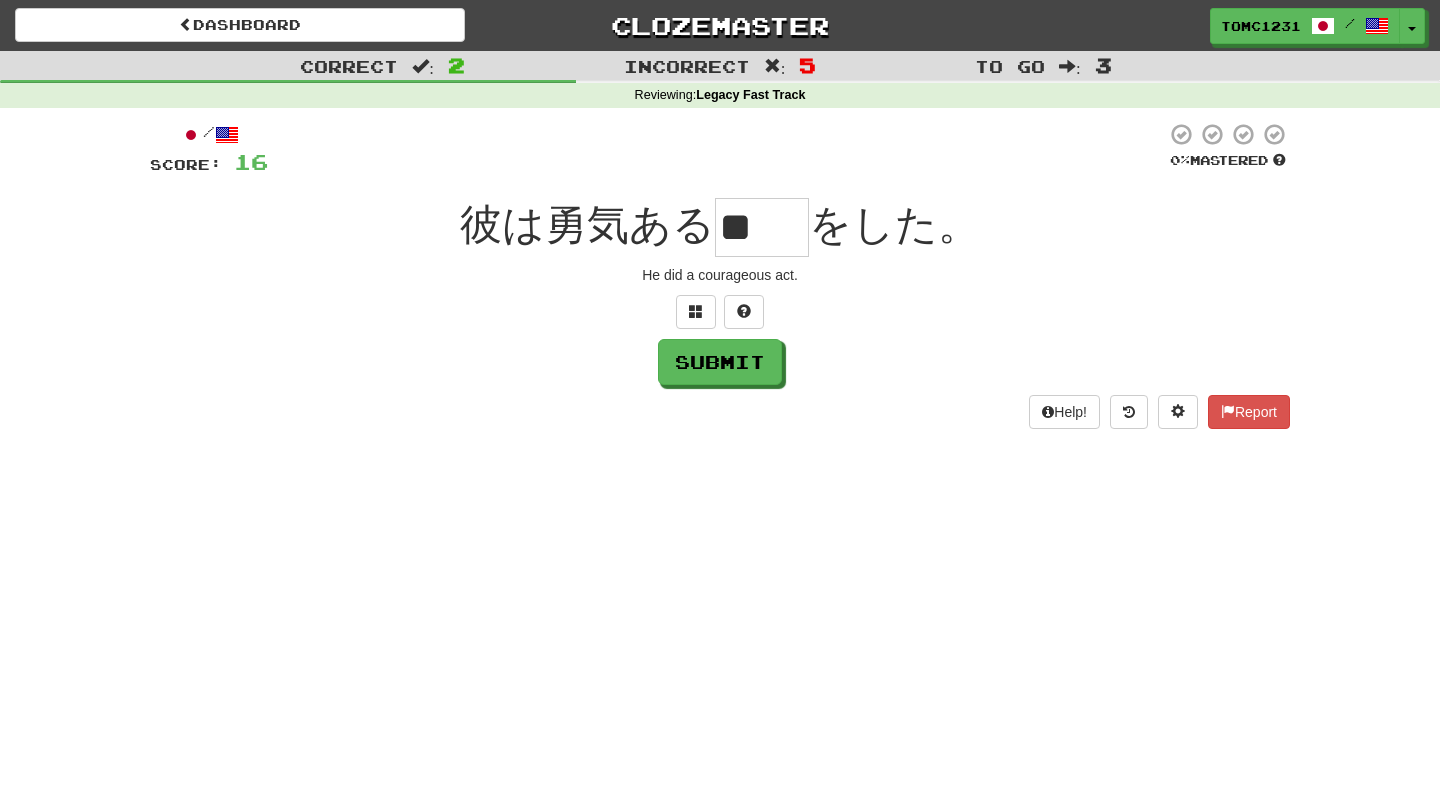 scroll, scrollTop: 0, scrollLeft: 0, axis: both 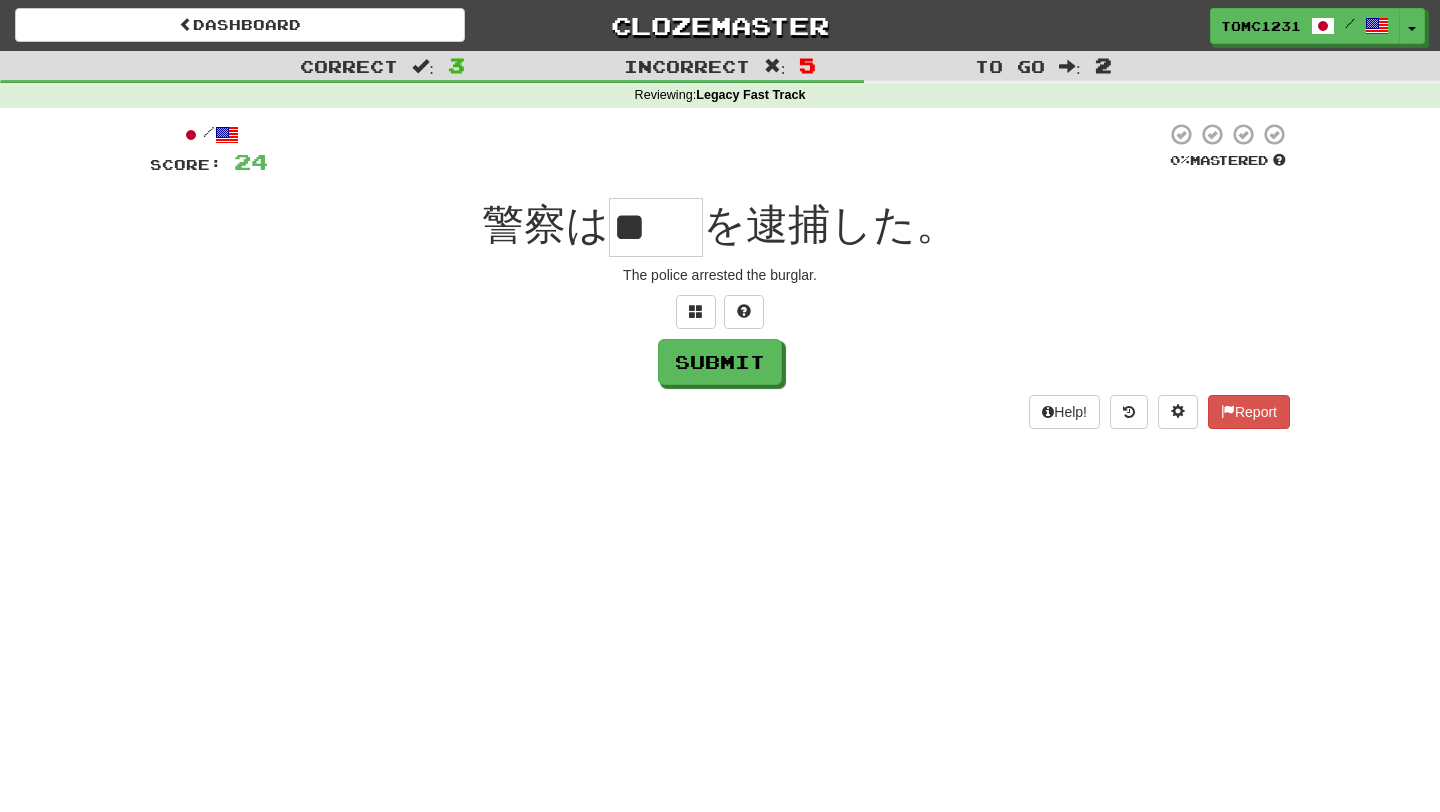 type on "**" 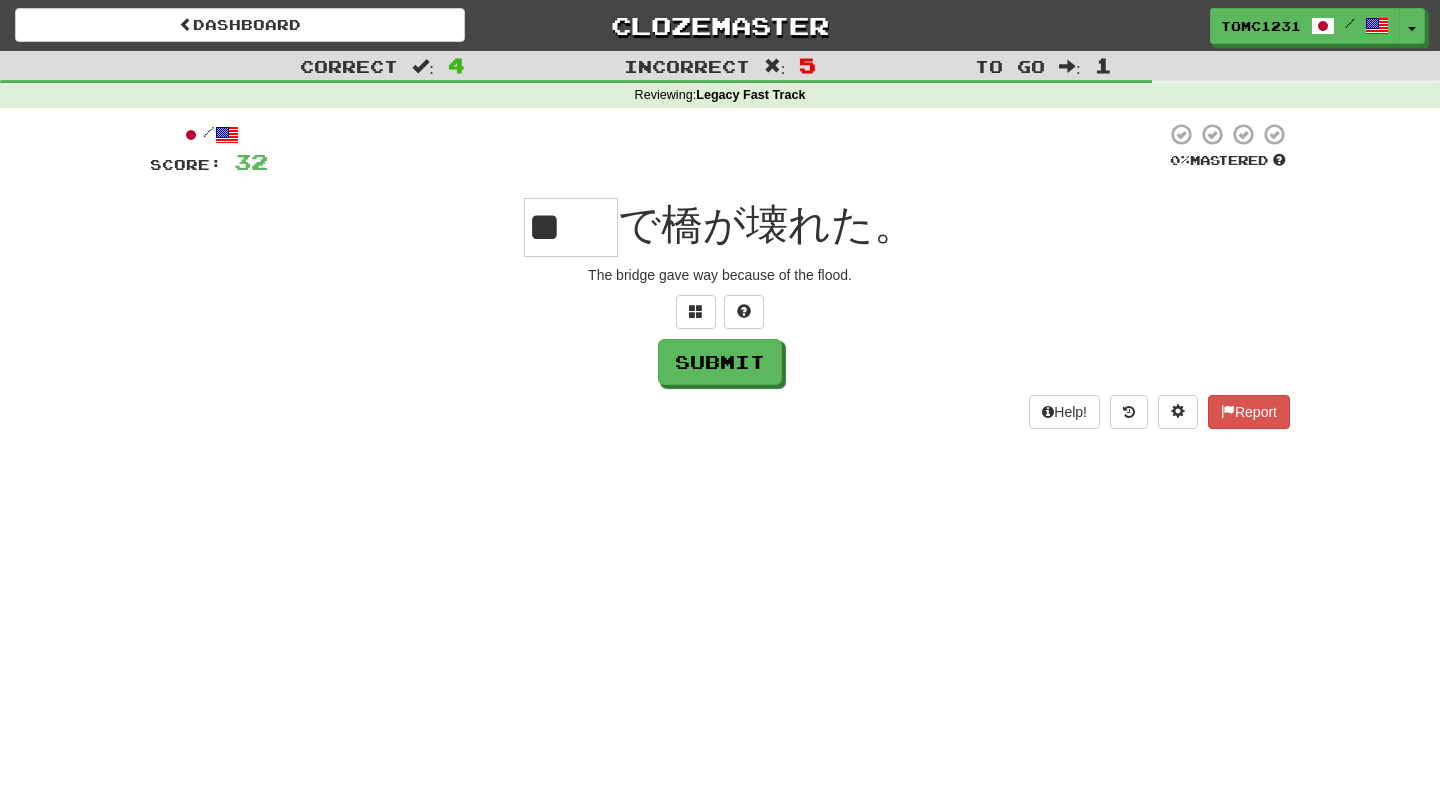 scroll, scrollTop: 0, scrollLeft: 0, axis: both 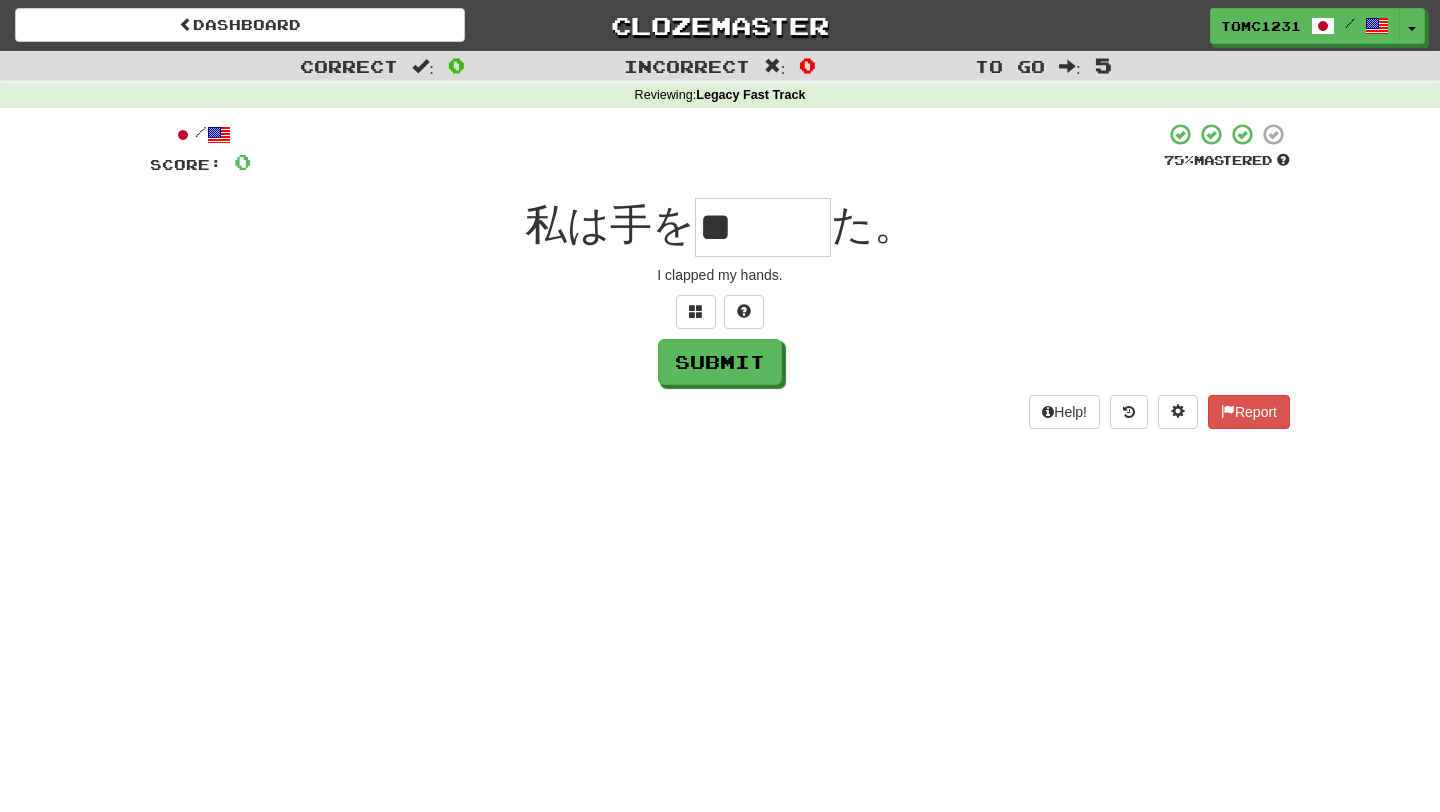 type on "*" 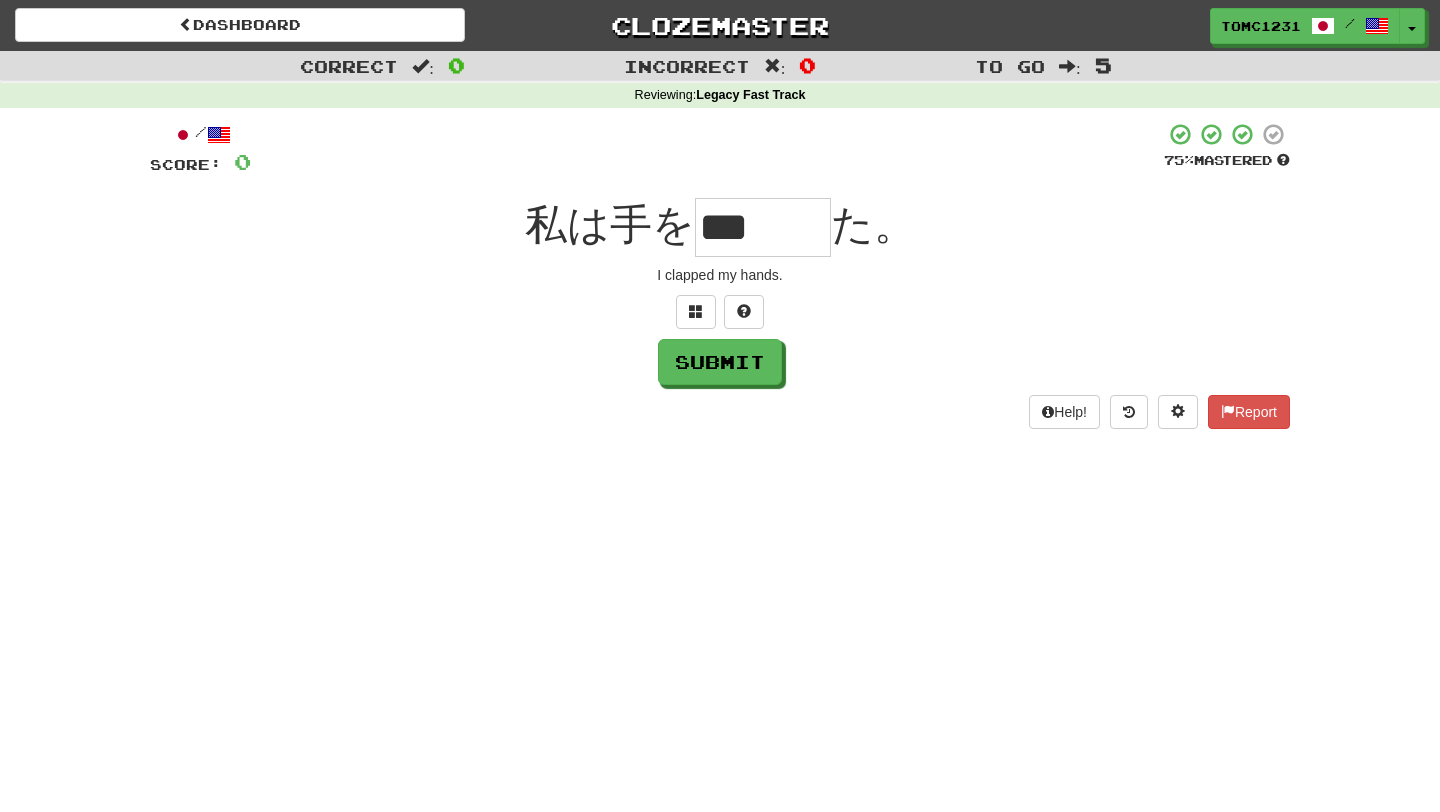 scroll, scrollTop: 0, scrollLeft: 0, axis: both 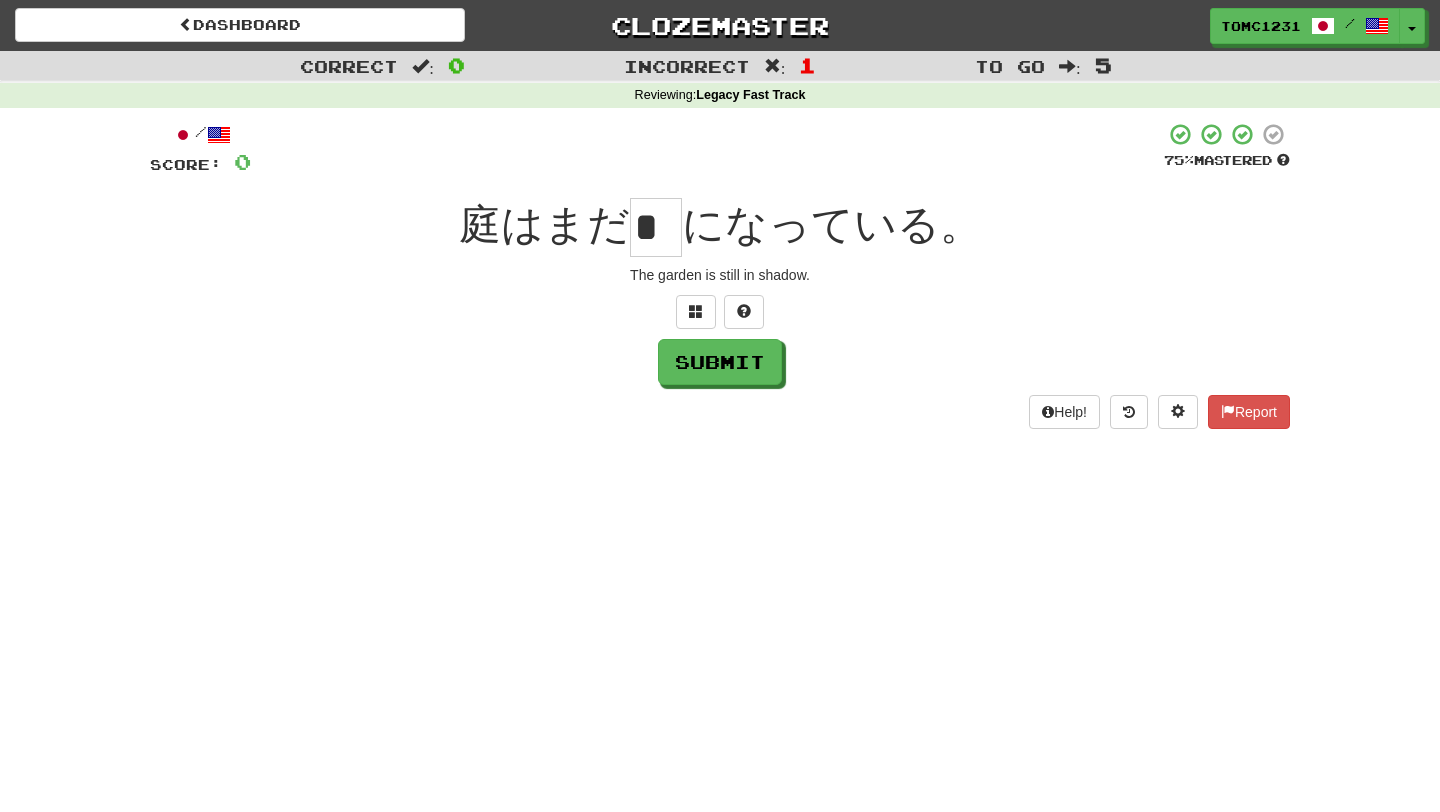 type on "*" 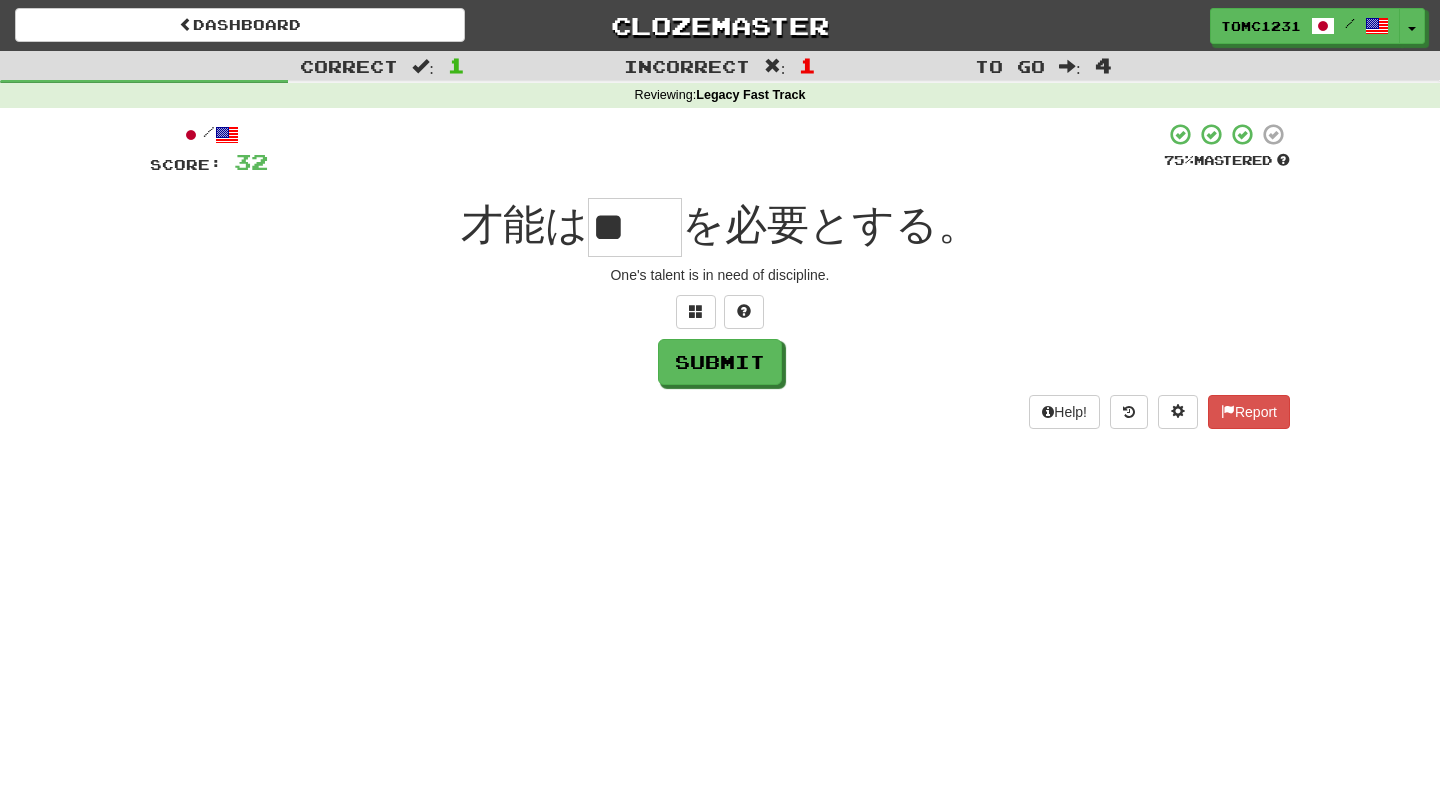 scroll, scrollTop: 0, scrollLeft: 0, axis: both 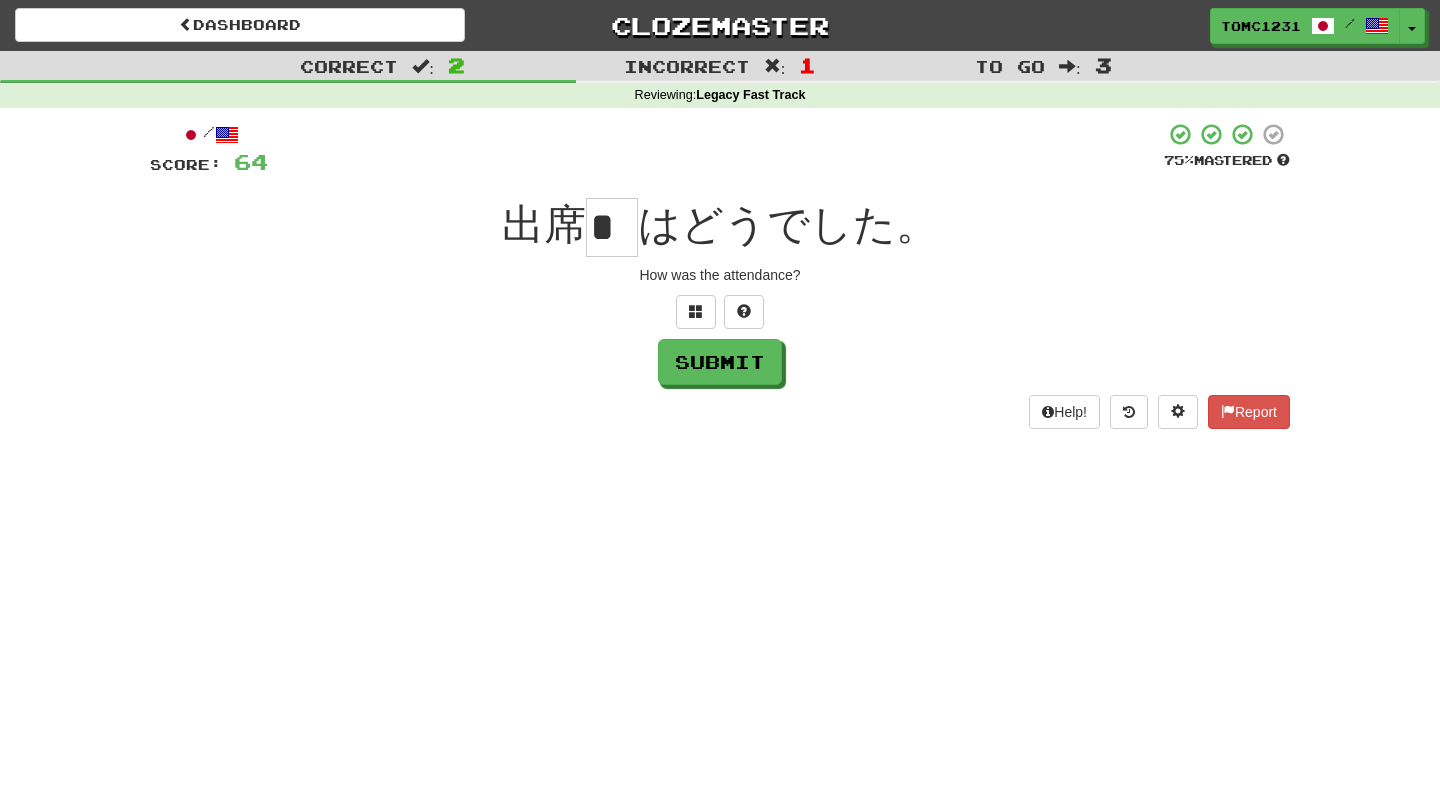 type on "*" 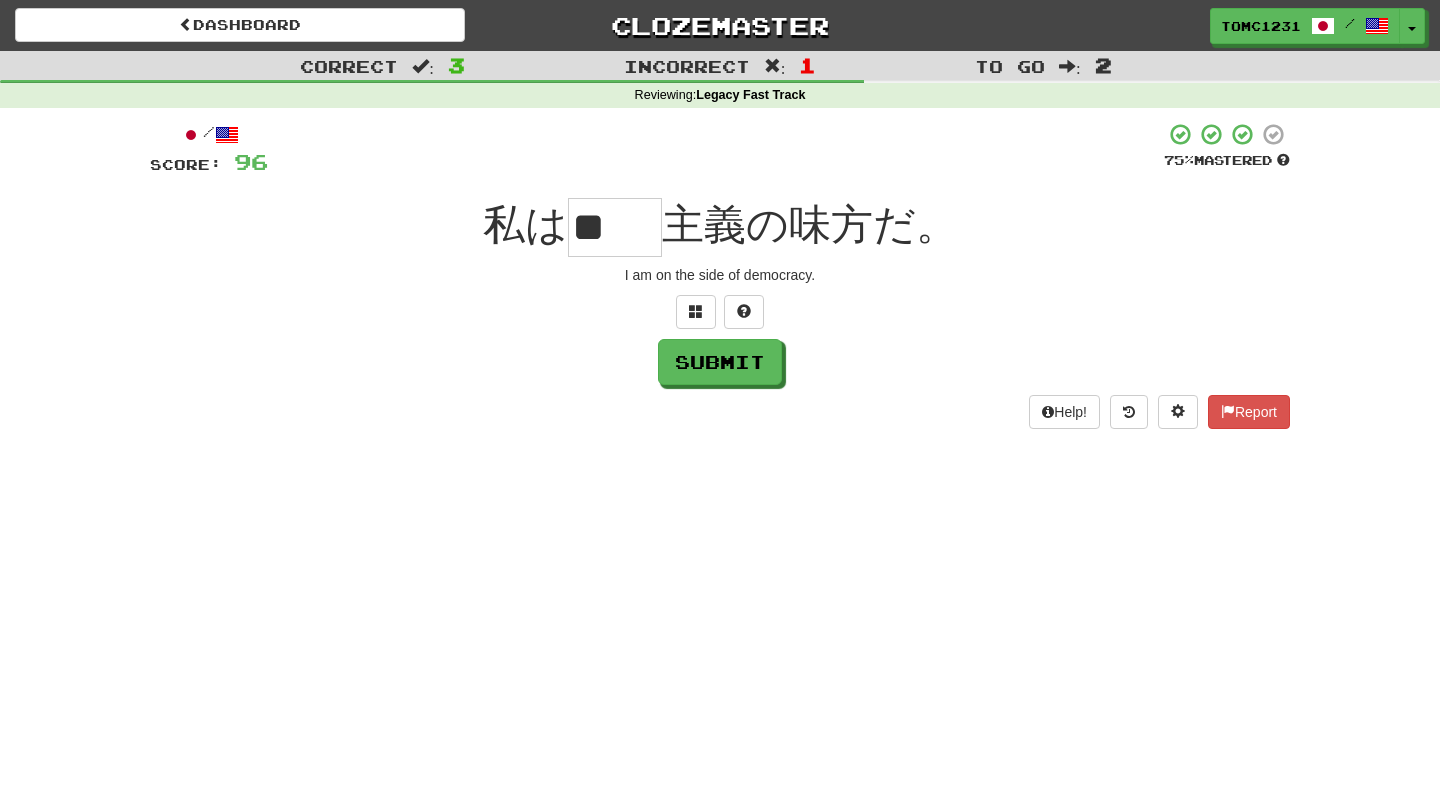 scroll, scrollTop: 0, scrollLeft: 0, axis: both 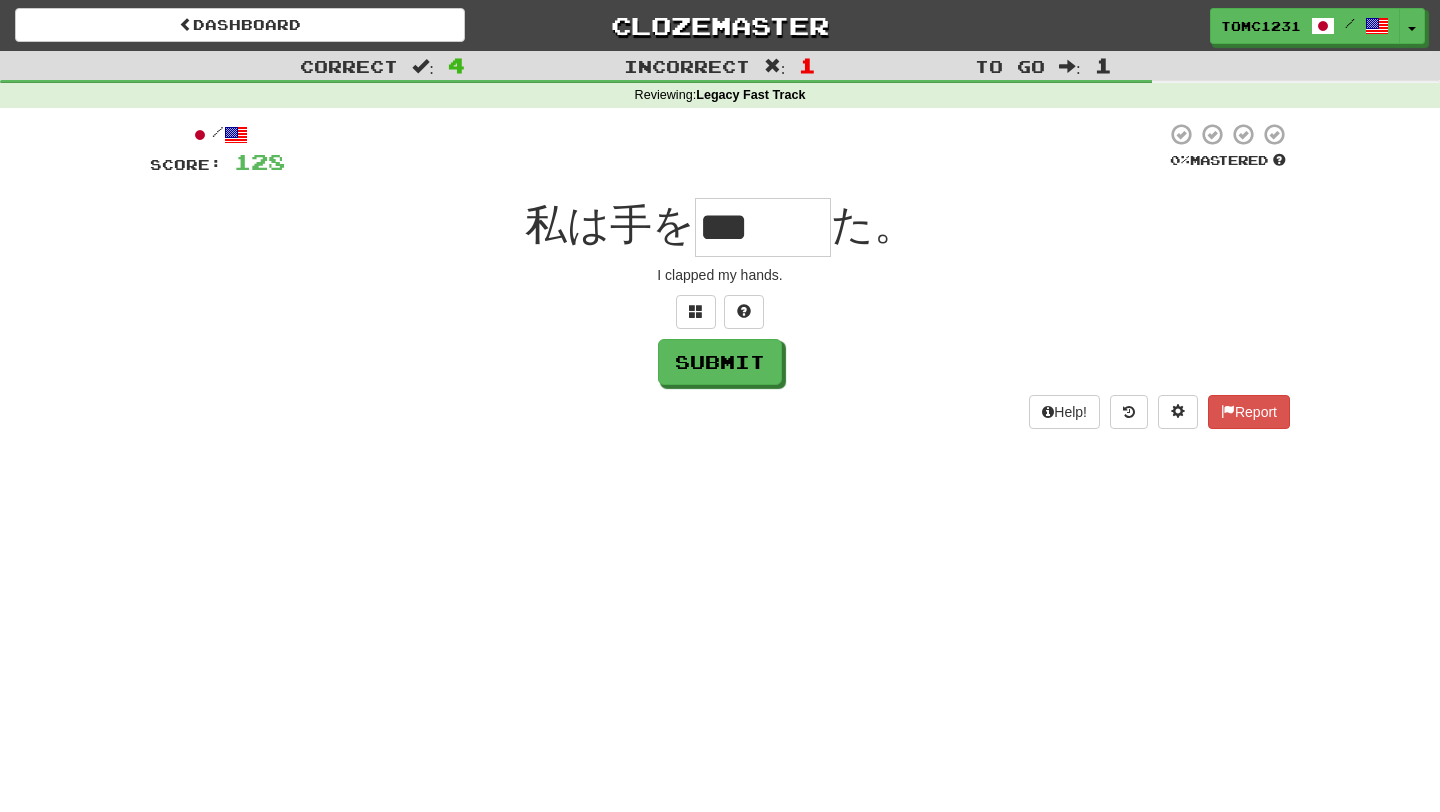 type on "***" 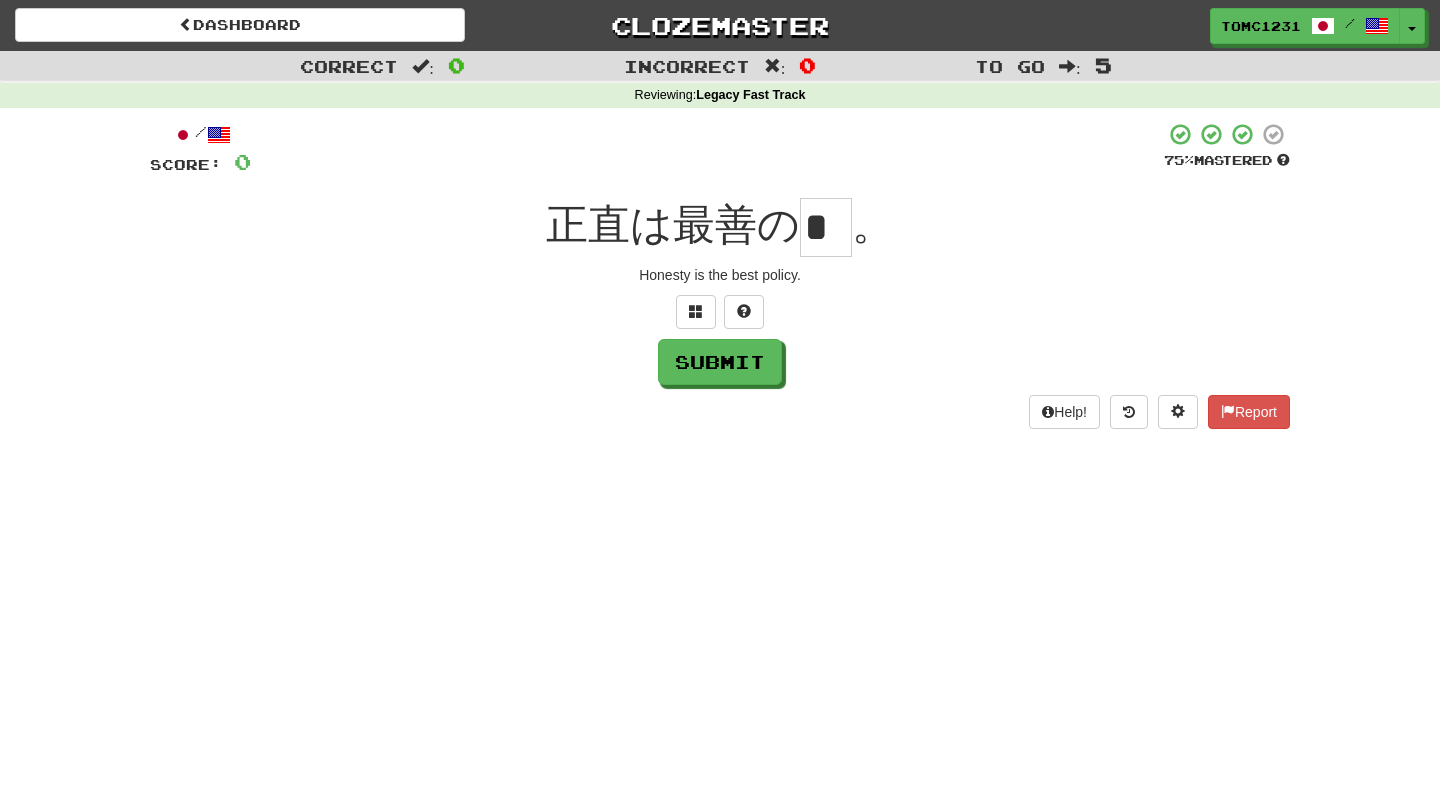 scroll, scrollTop: 0, scrollLeft: 0, axis: both 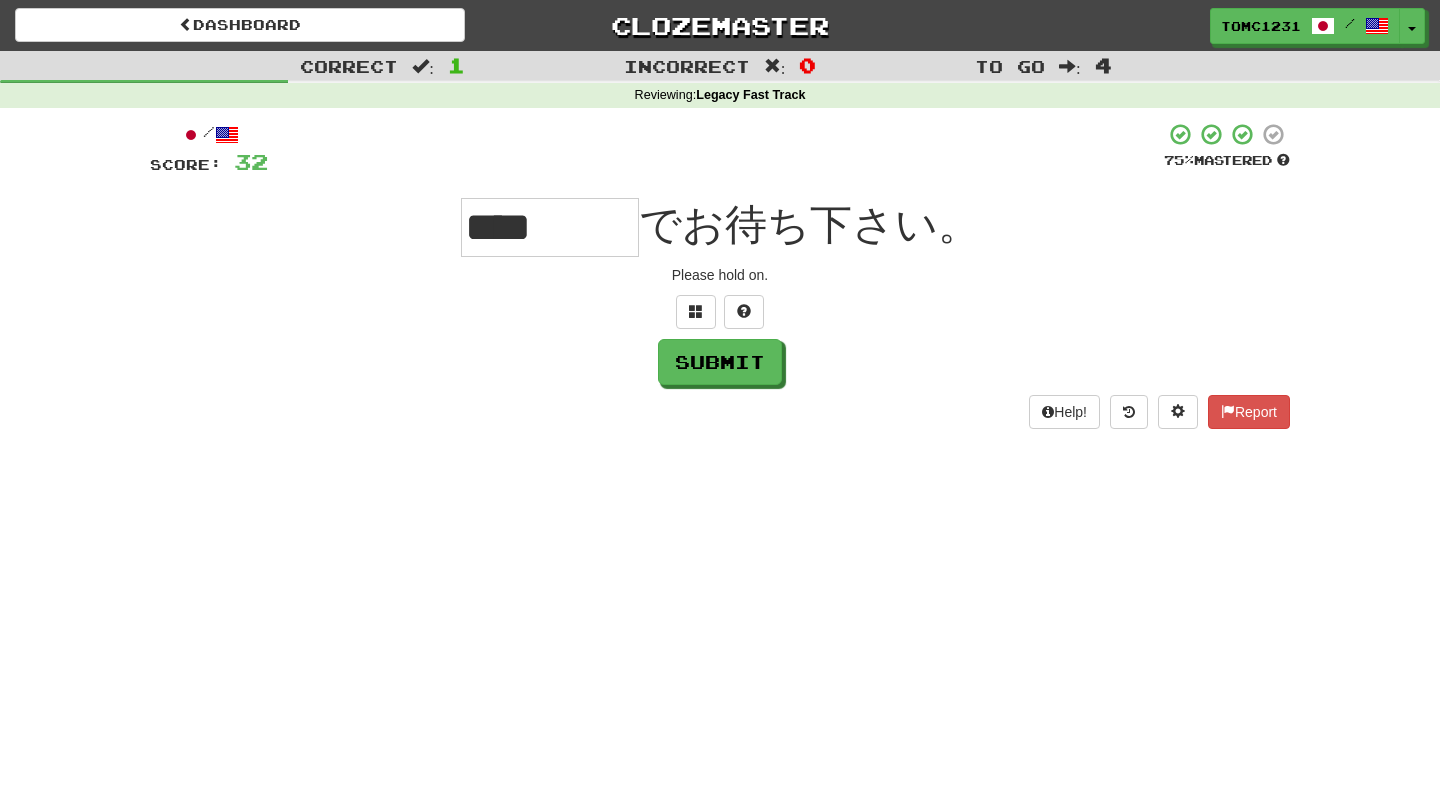 type on "****" 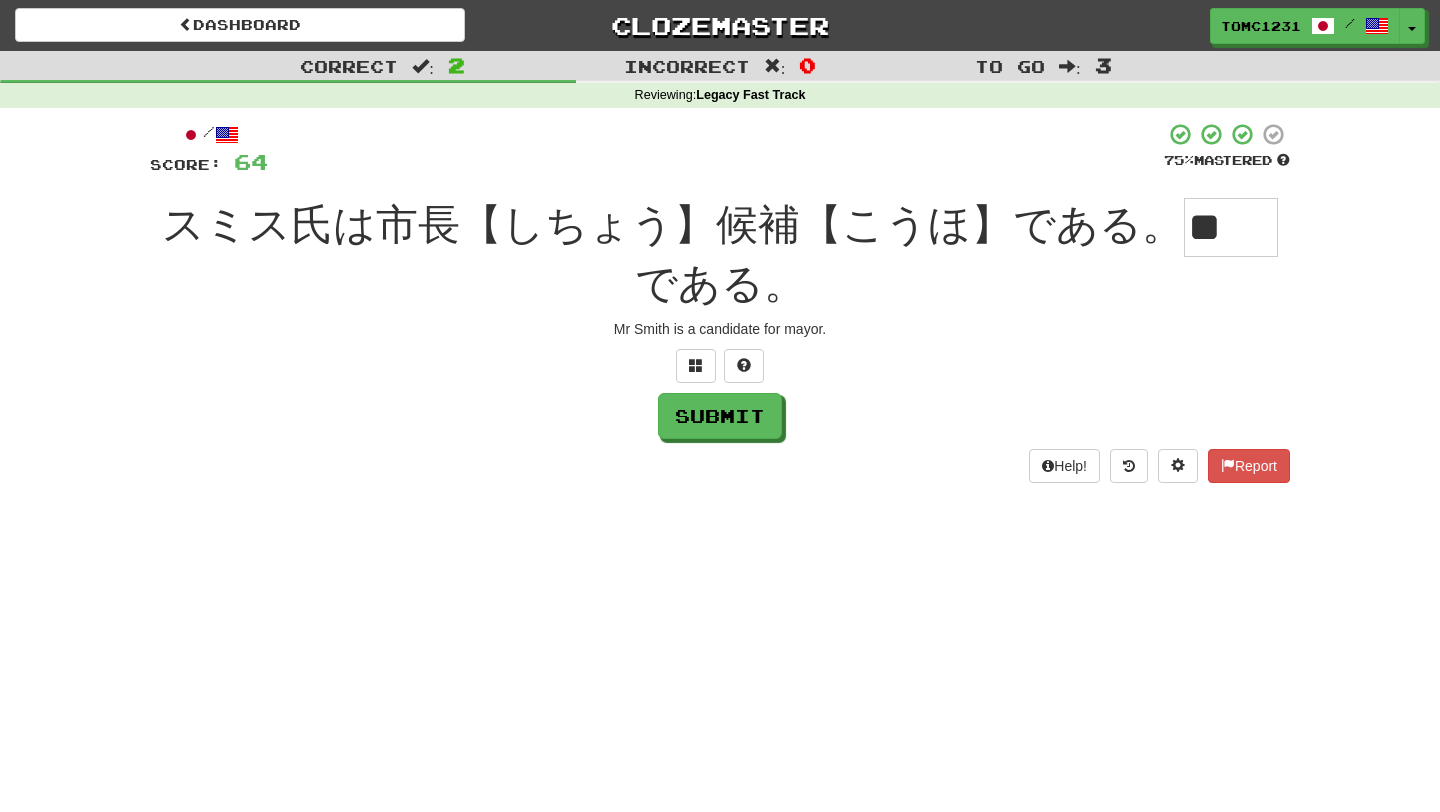 scroll, scrollTop: 0, scrollLeft: 0, axis: both 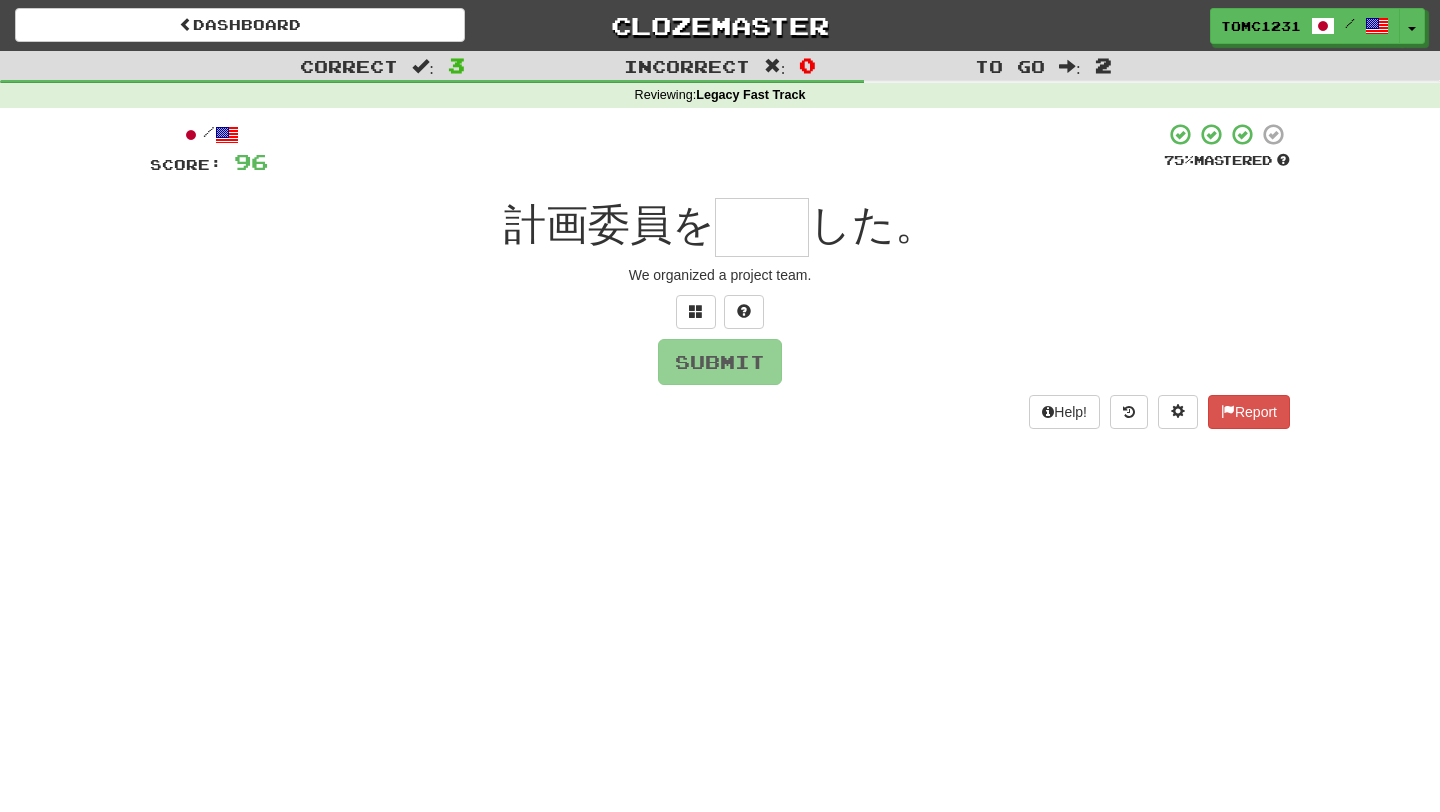 type on "**" 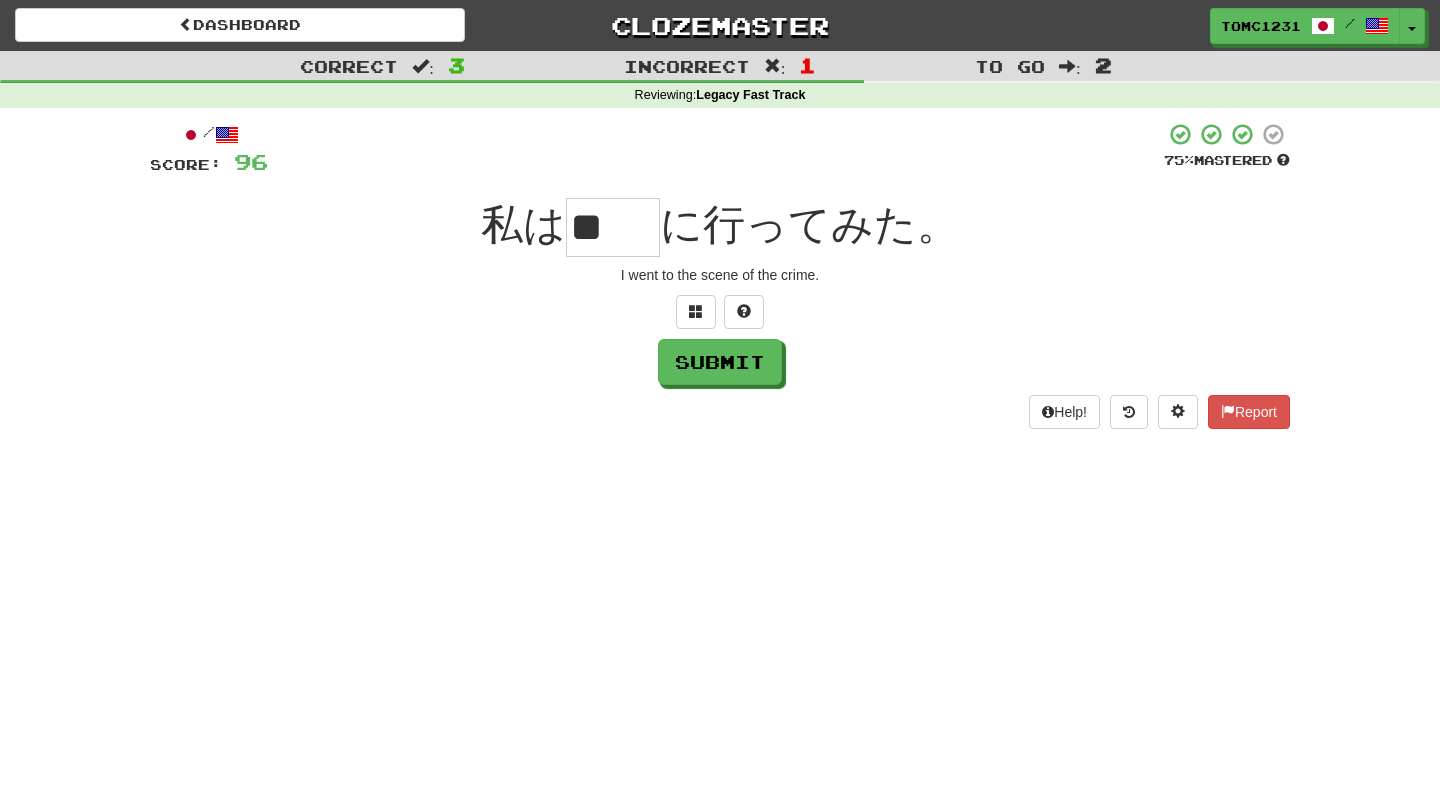 scroll, scrollTop: 0, scrollLeft: 0, axis: both 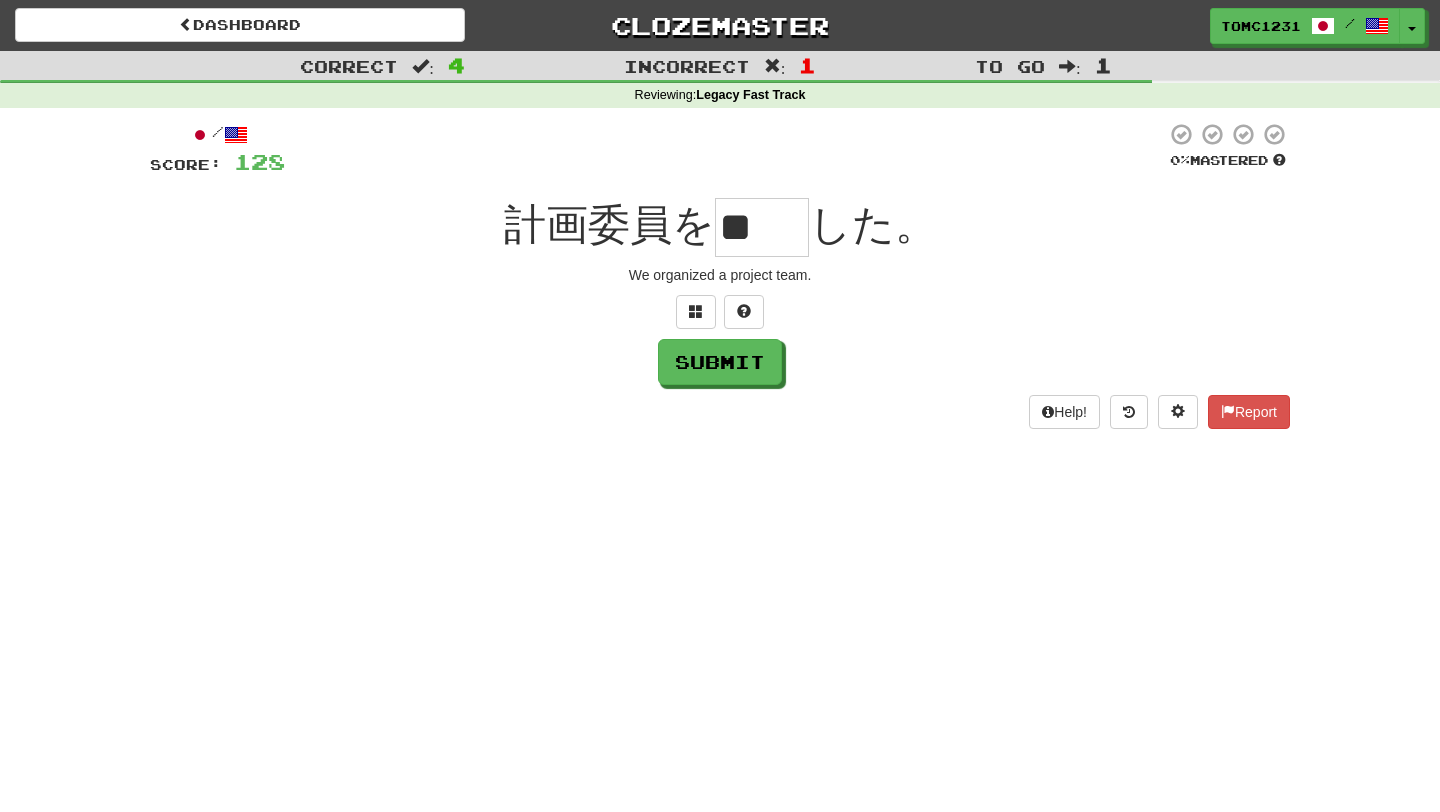 type on "**" 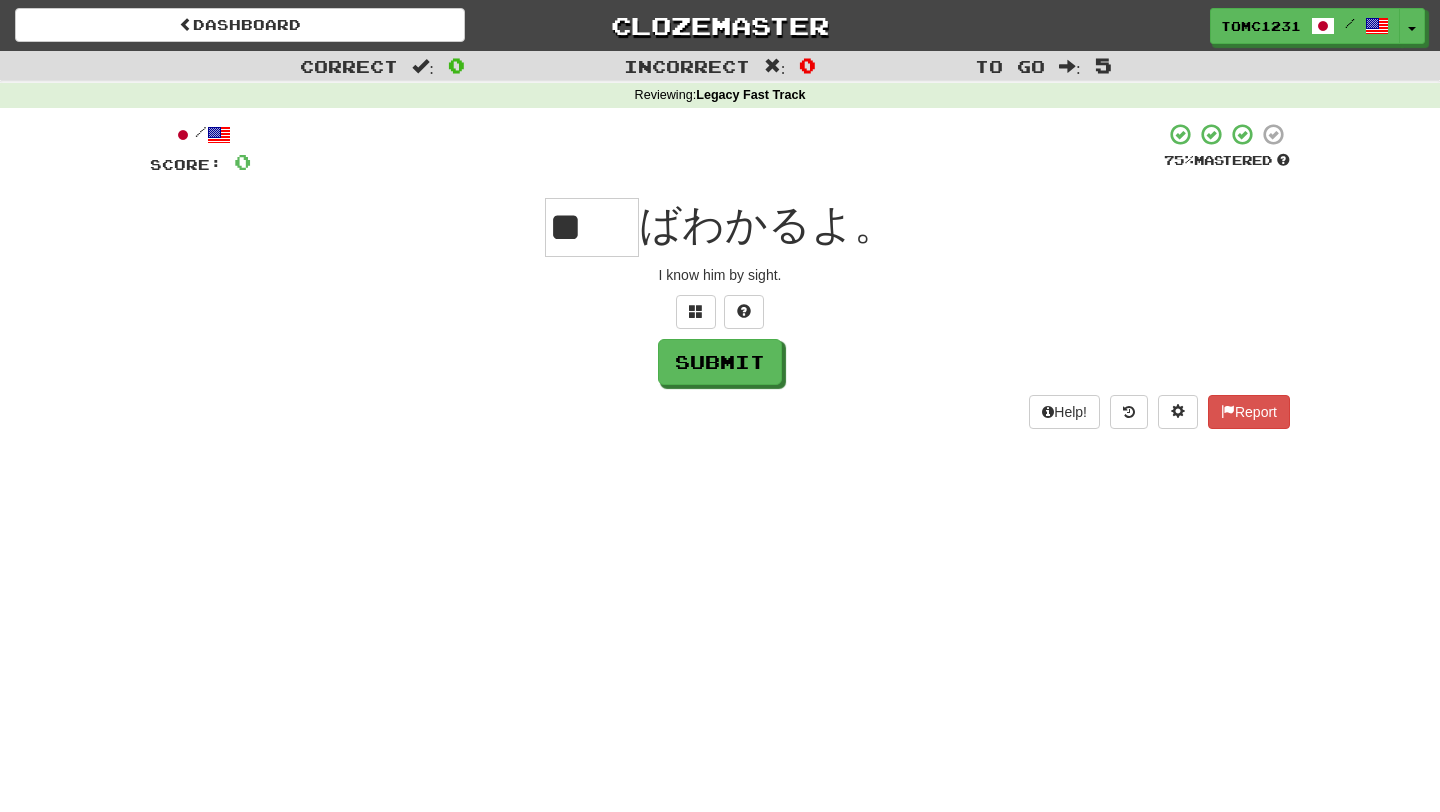 type on "**" 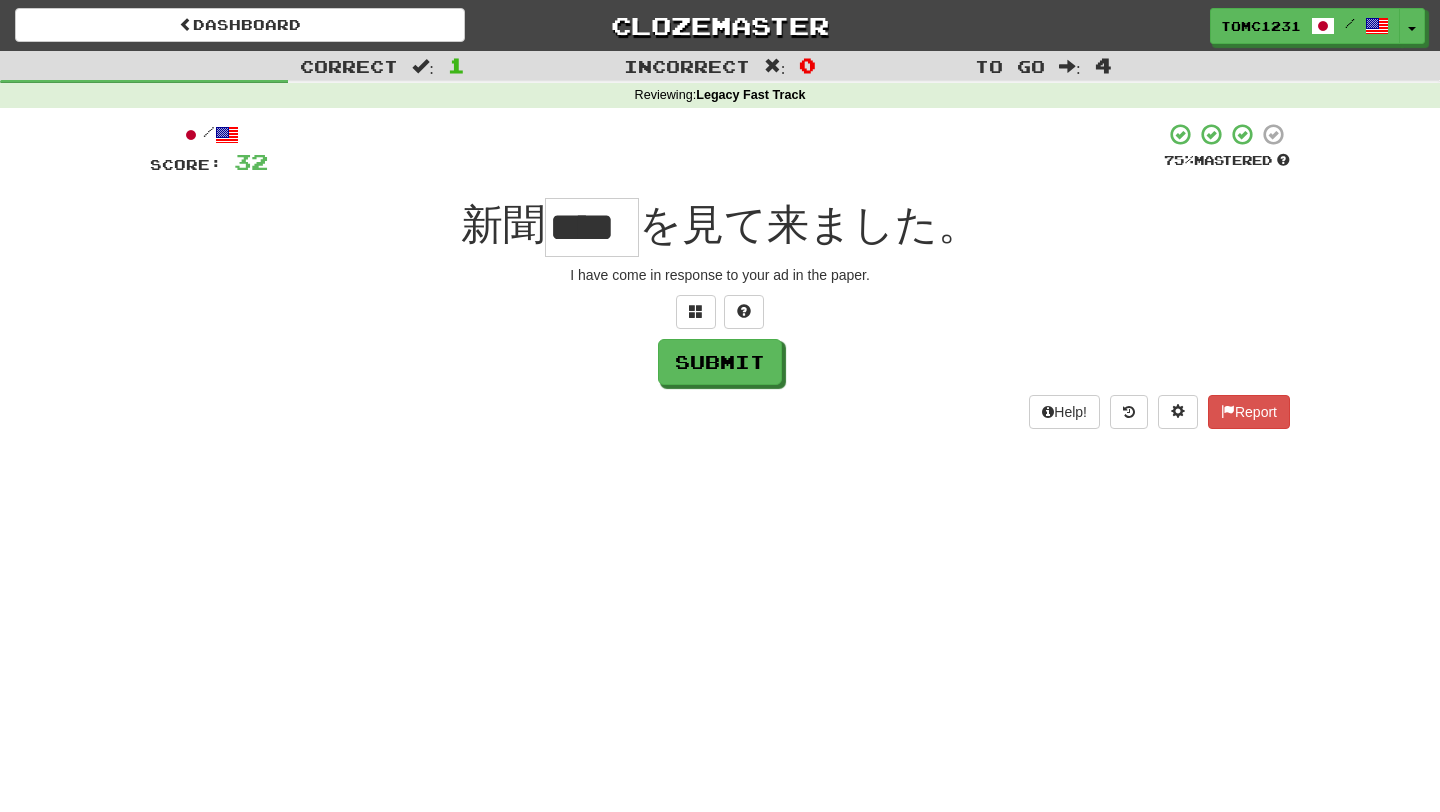 scroll, scrollTop: 0, scrollLeft: 0, axis: both 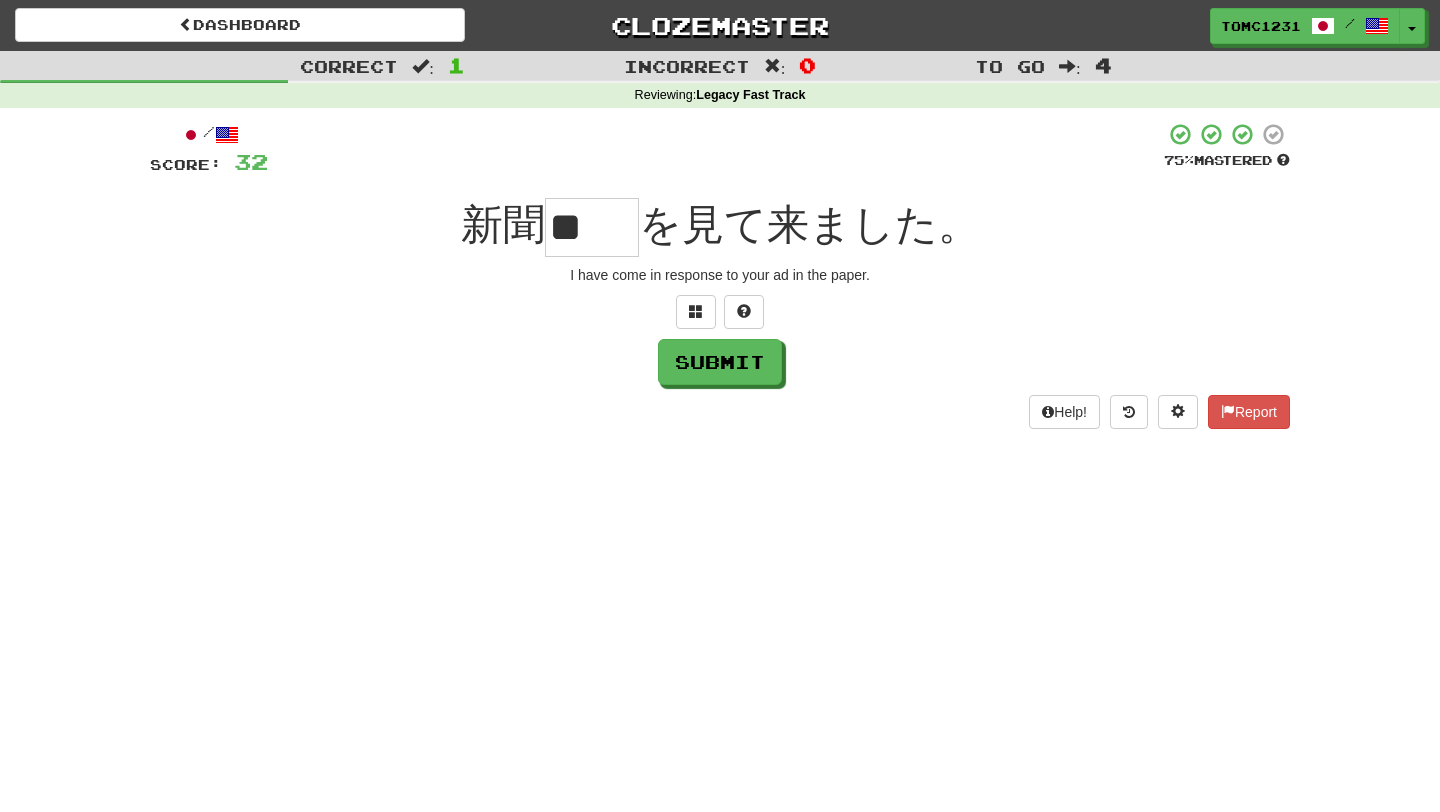 type on "**" 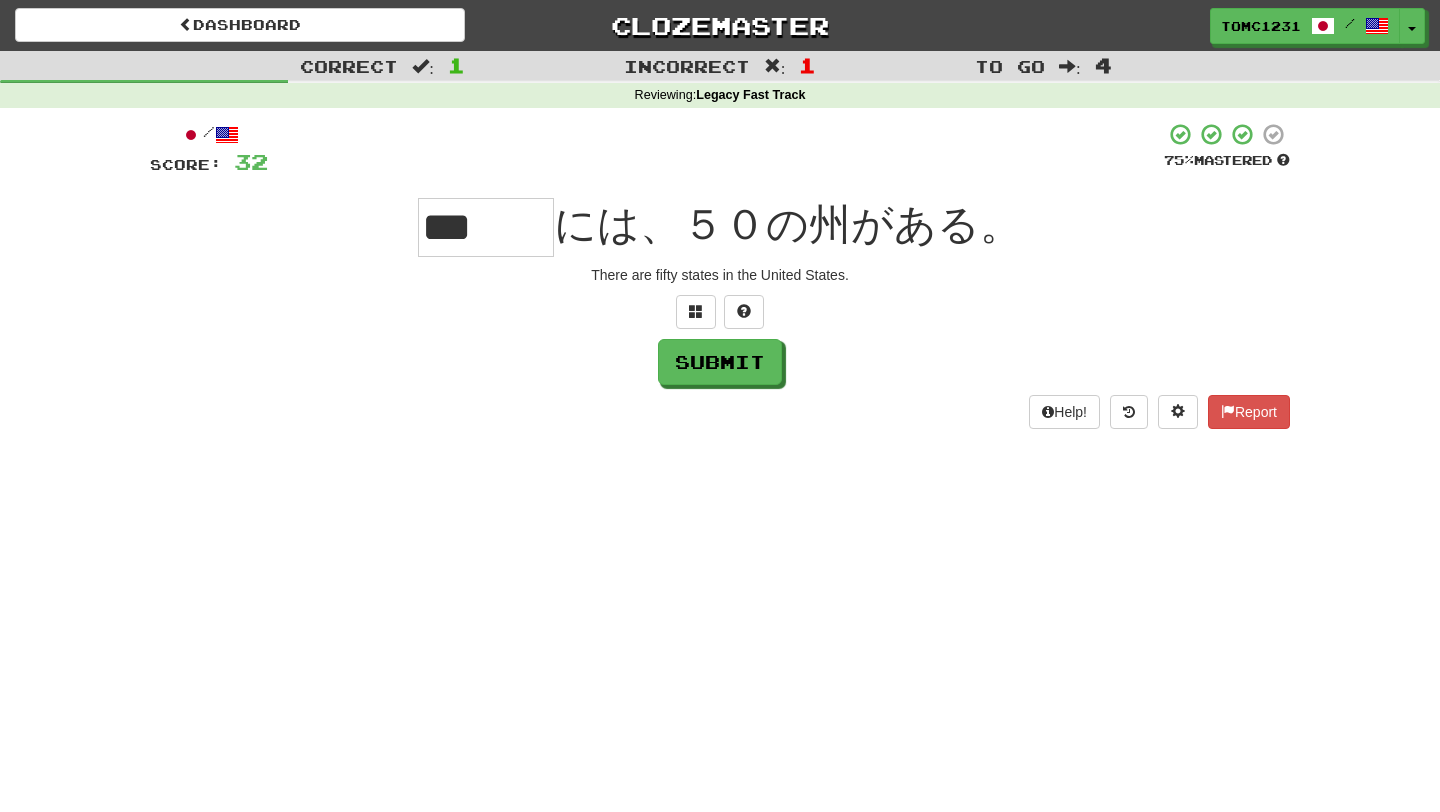 scroll, scrollTop: 0, scrollLeft: 0, axis: both 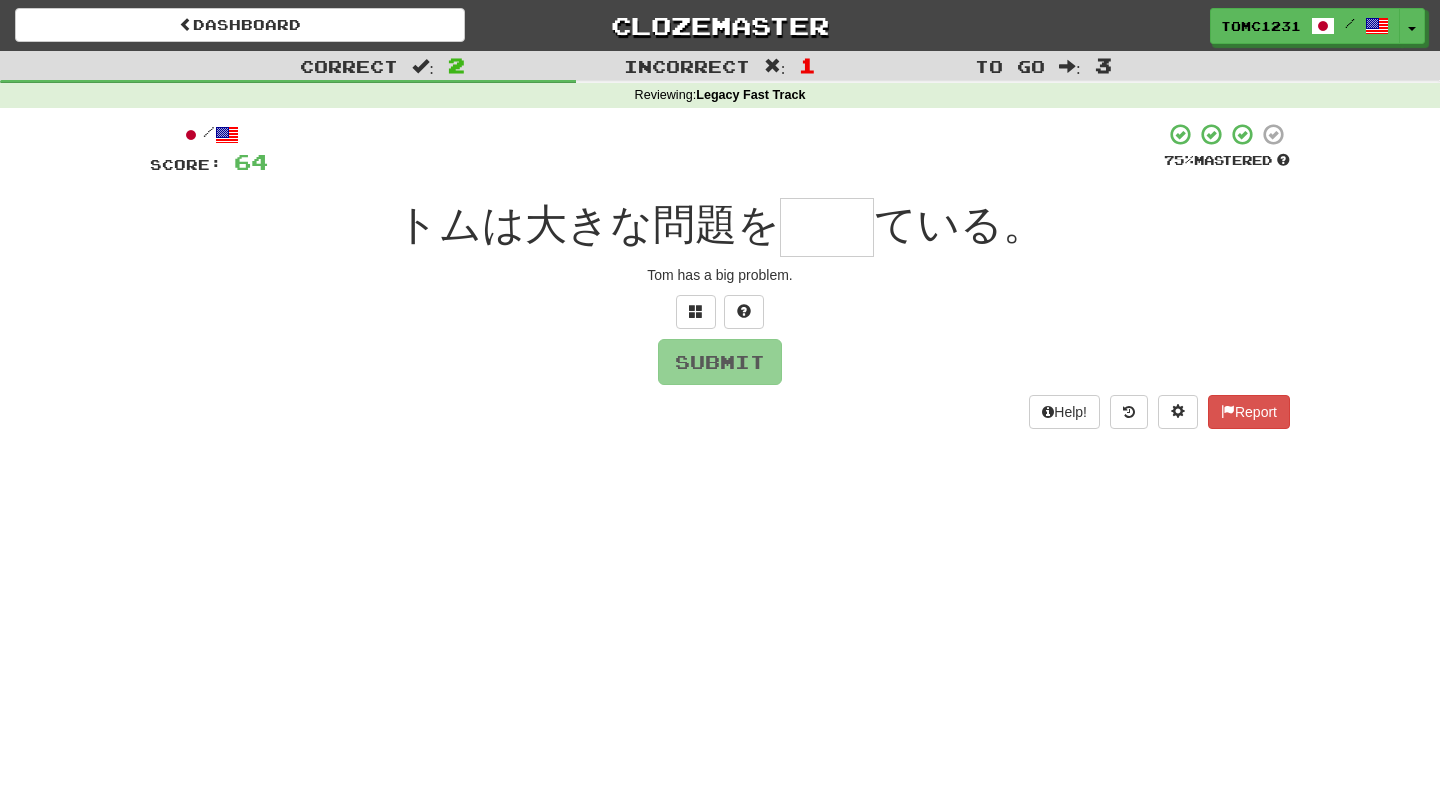 type on "**" 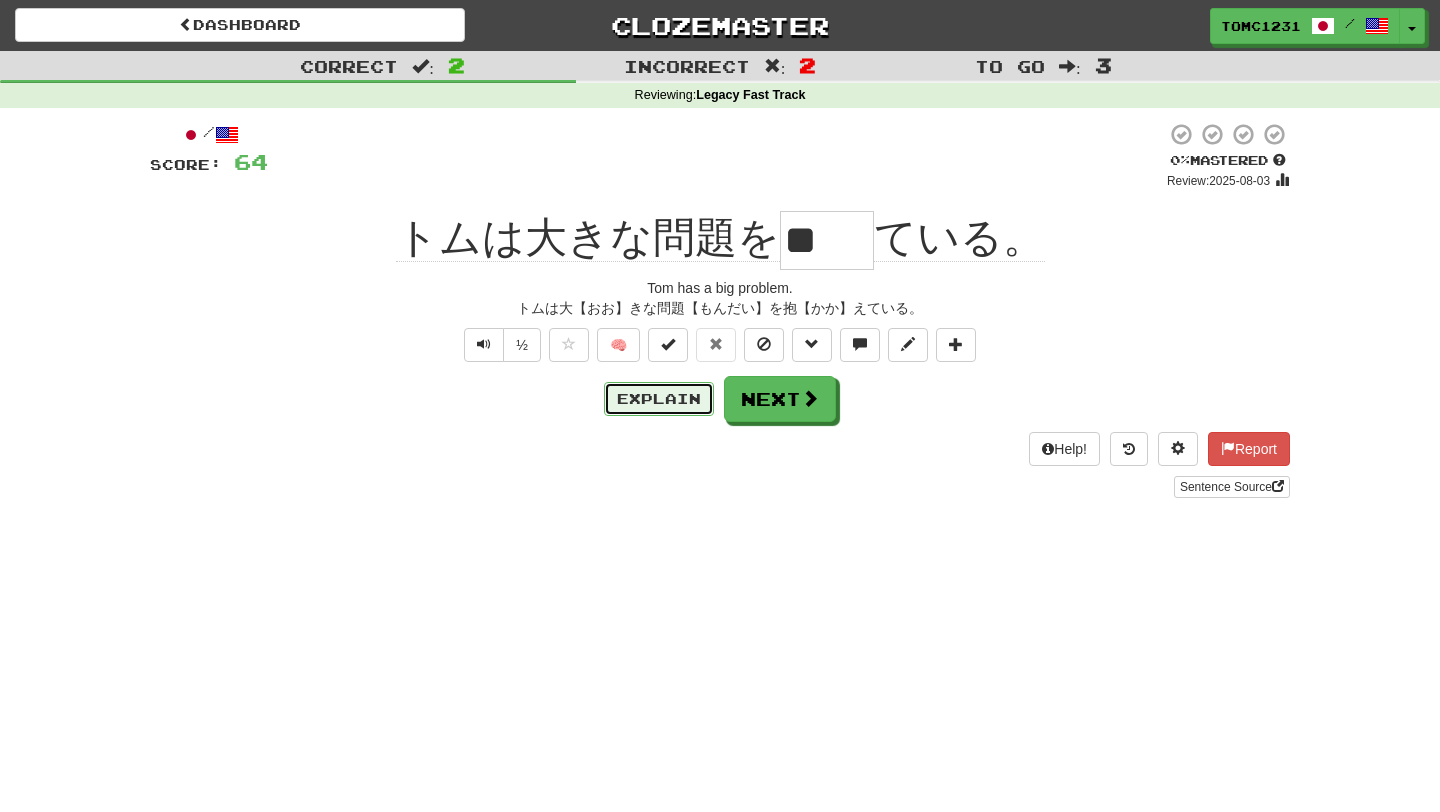 click on "Explain" at bounding box center (659, 399) 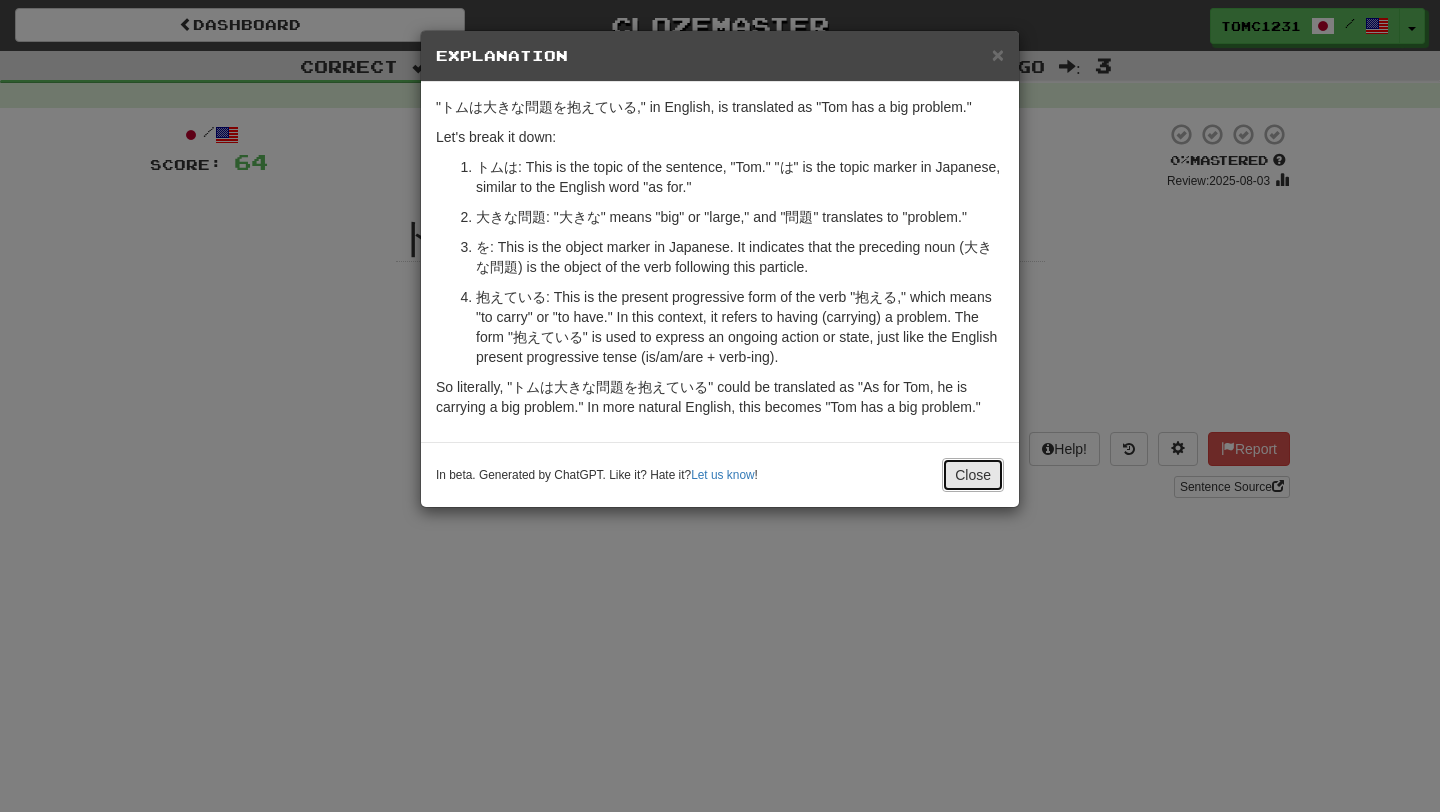 click on "Close" at bounding box center [973, 475] 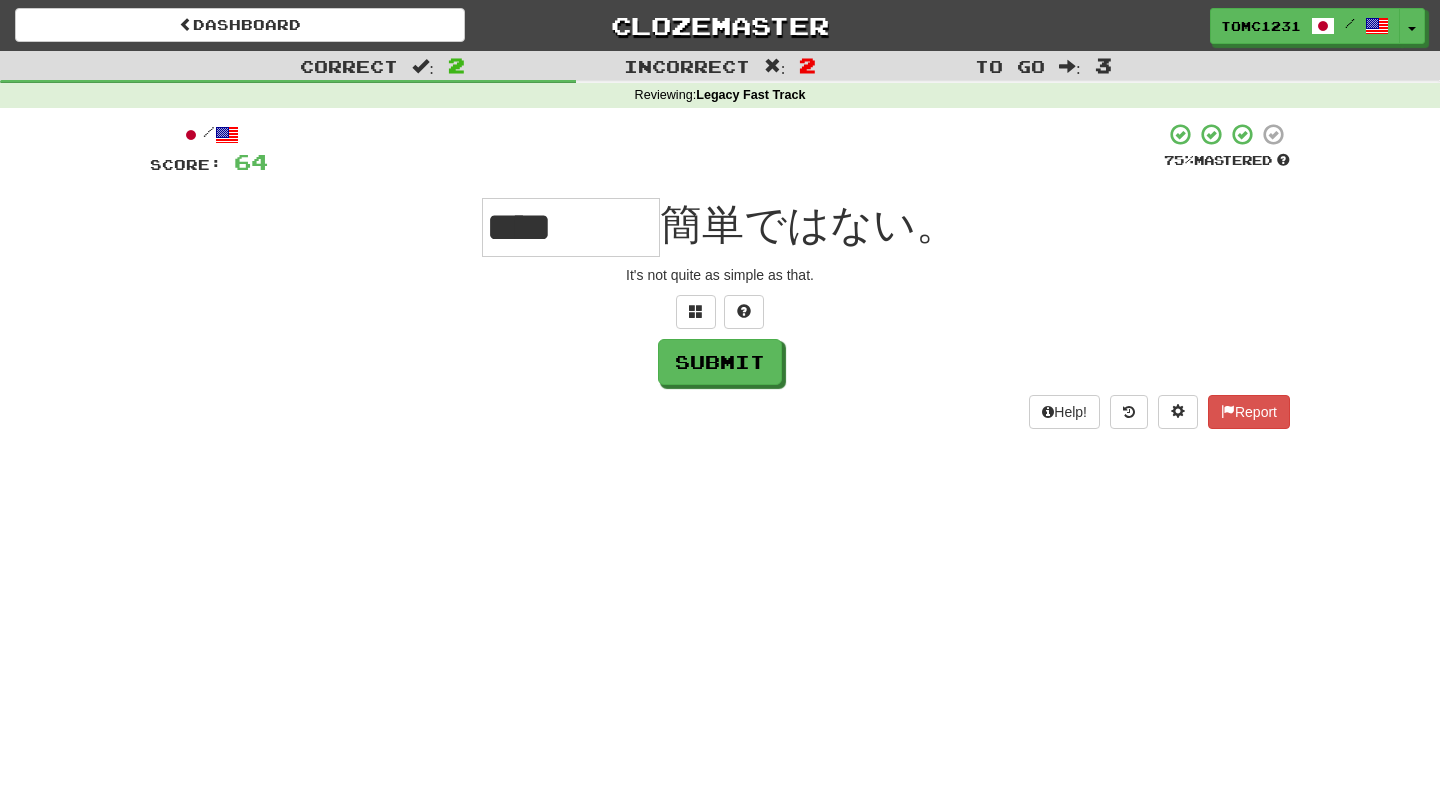 type on "****" 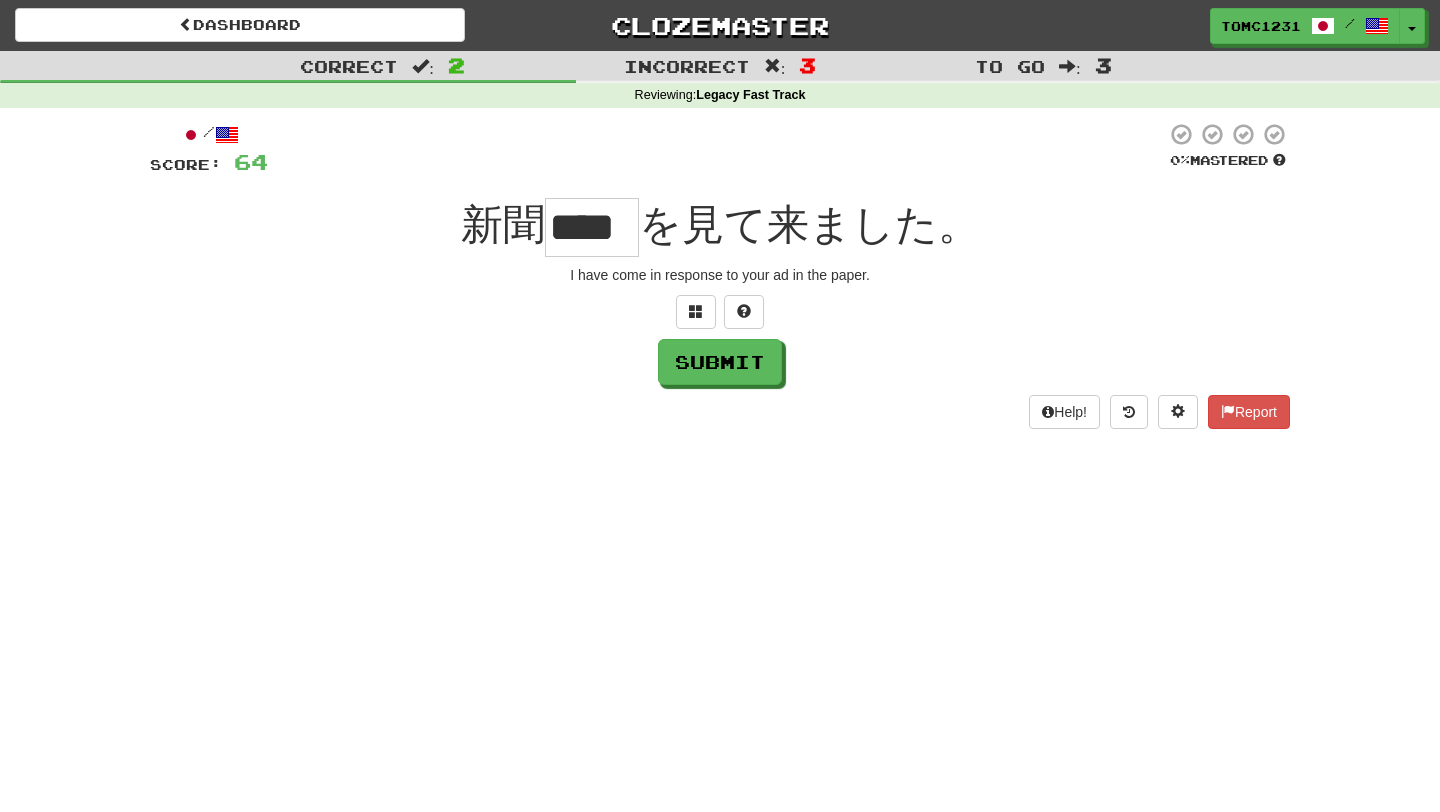 scroll, scrollTop: 0, scrollLeft: 0, axis: both 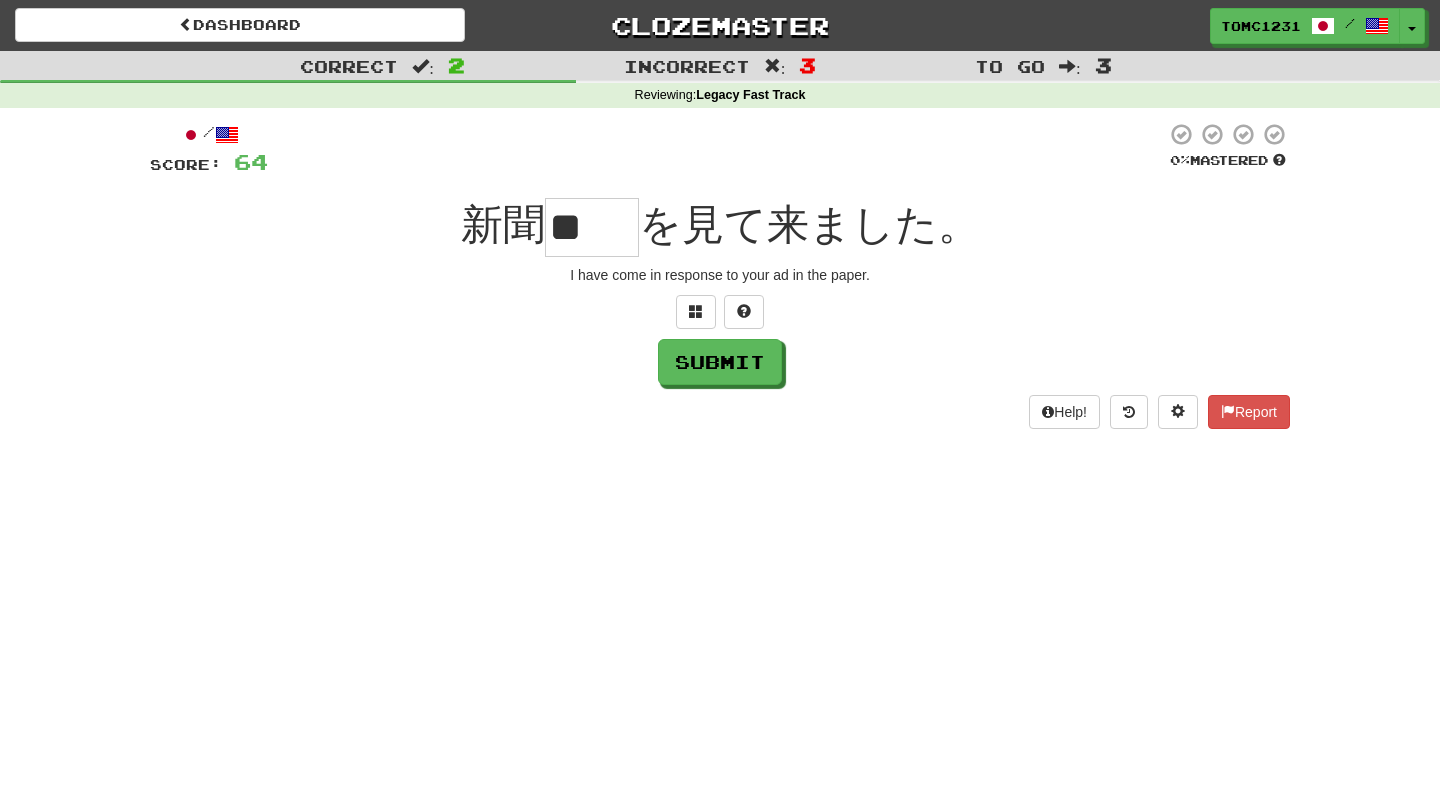 type on "**" 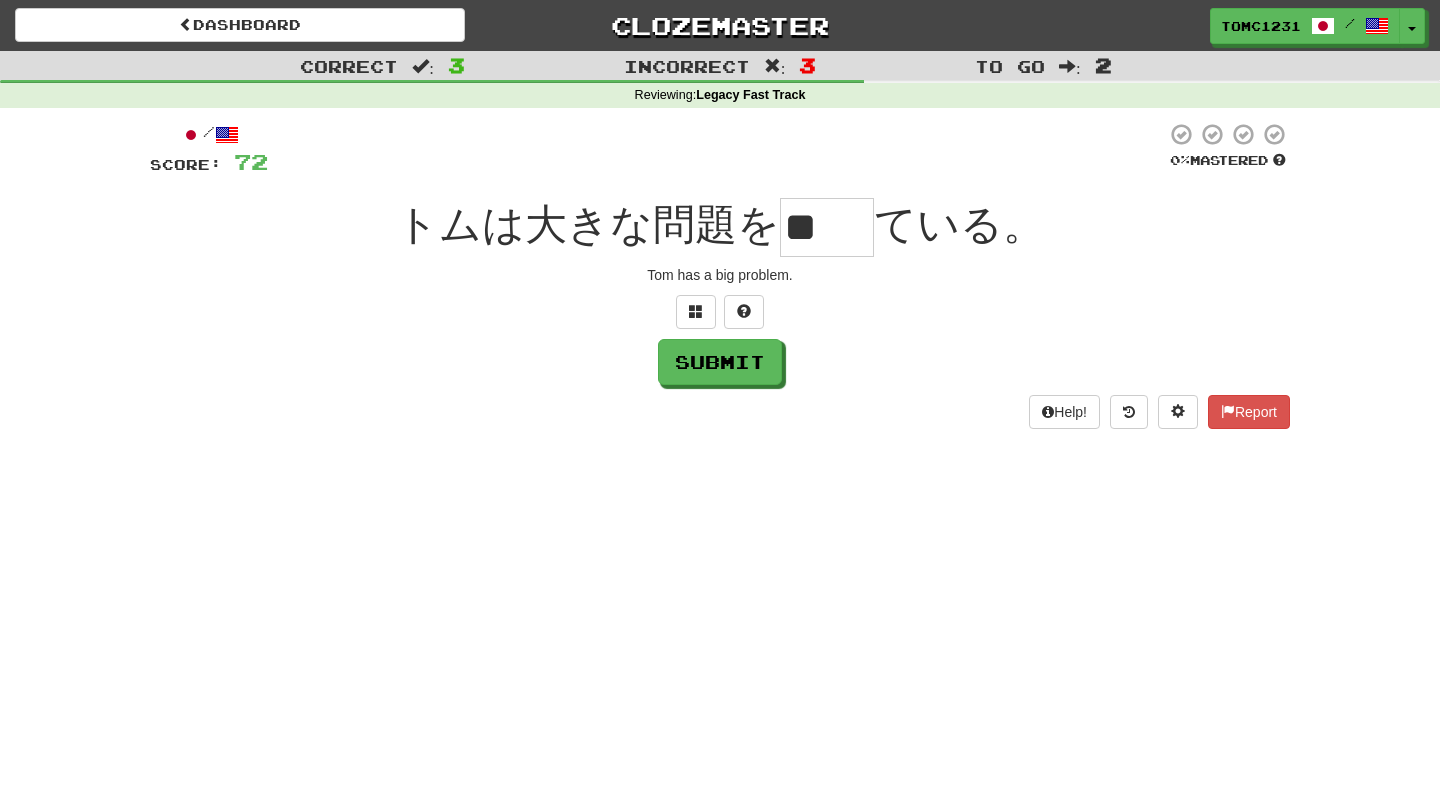 scroll, scrollTop: 0, scrollLeft: 0, axis: both 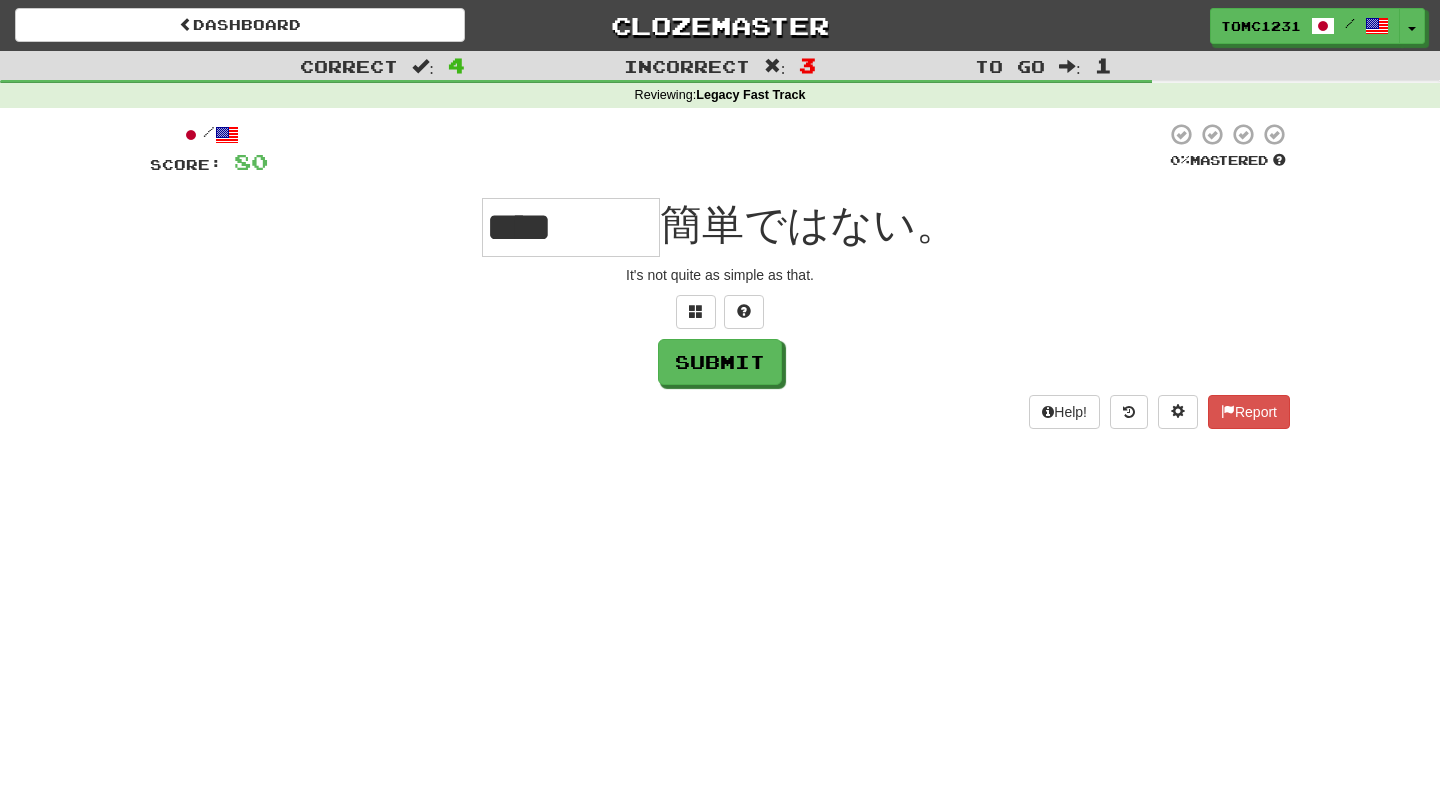 type on "****" 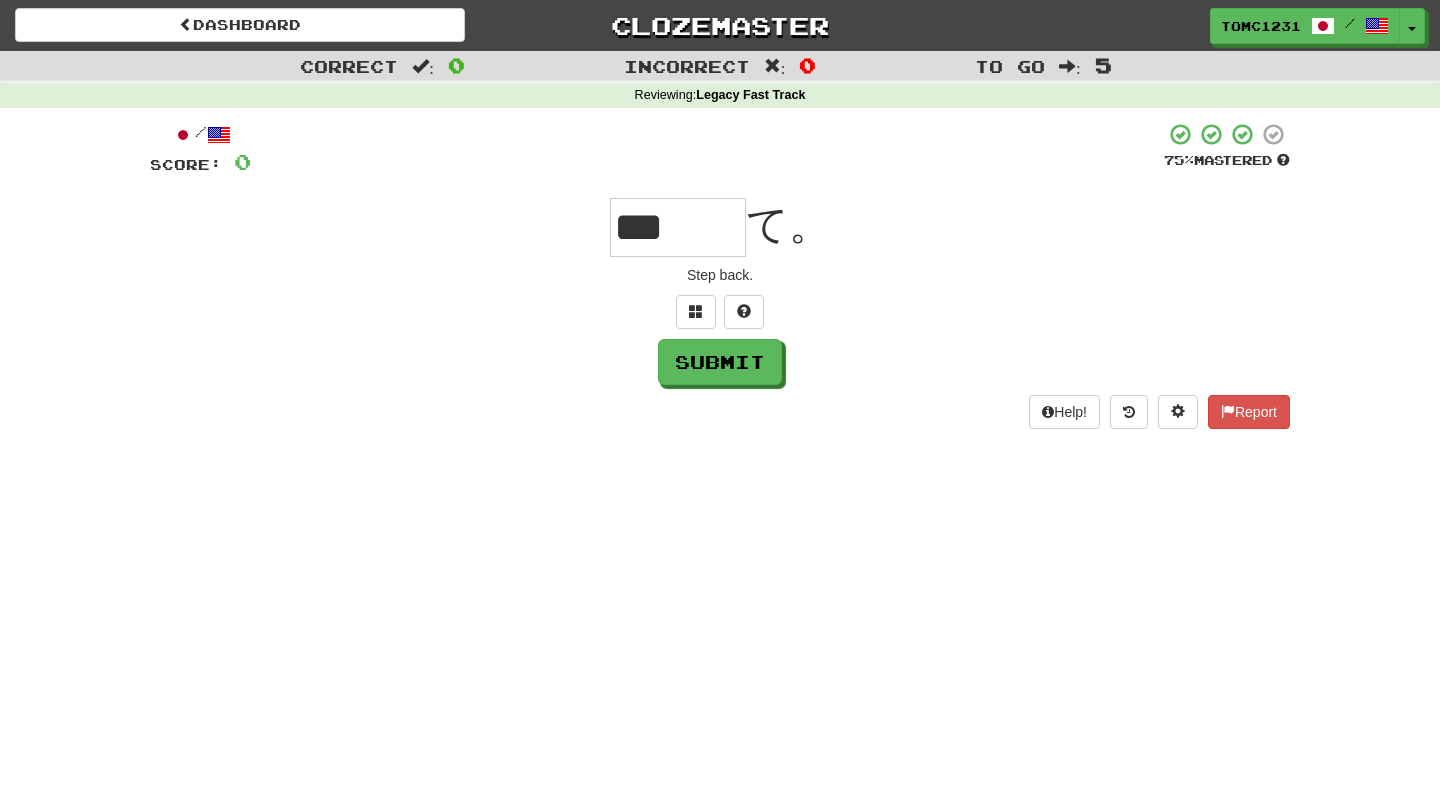 scroll, scrollTop: 0, scrollLeft: 0, axis: both 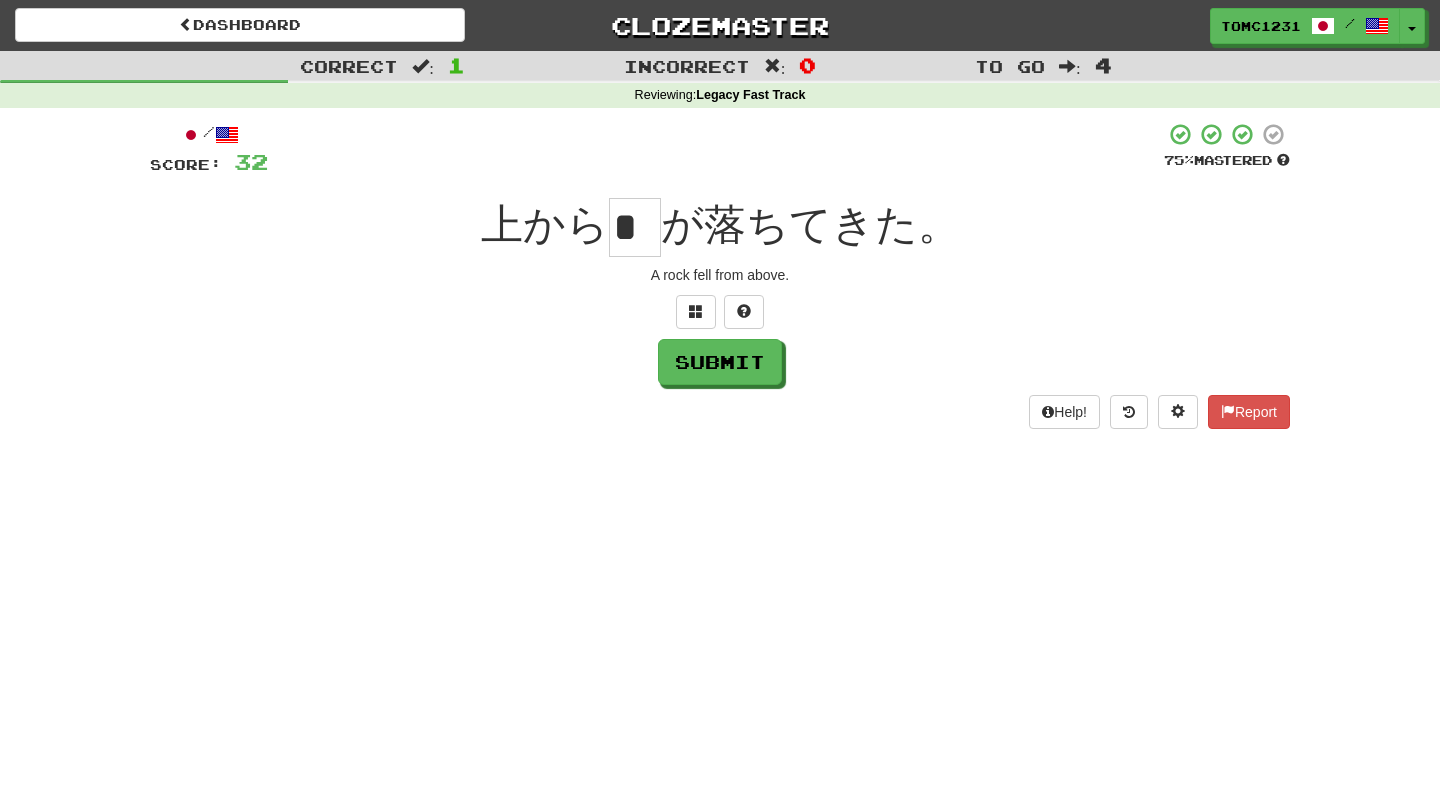 type on "*" 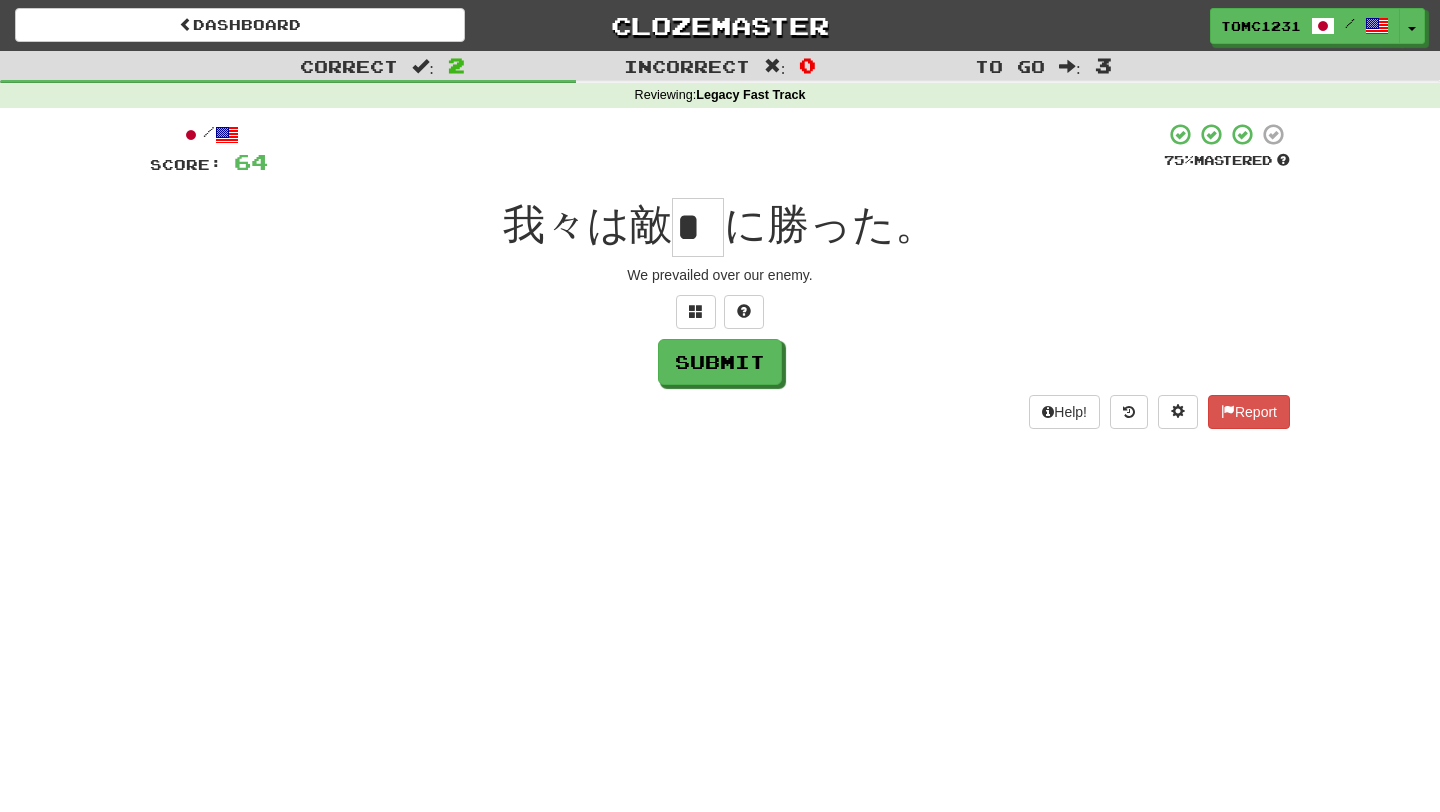 scroll, scrollTop: 0, scrollLeft: 0, axis: both 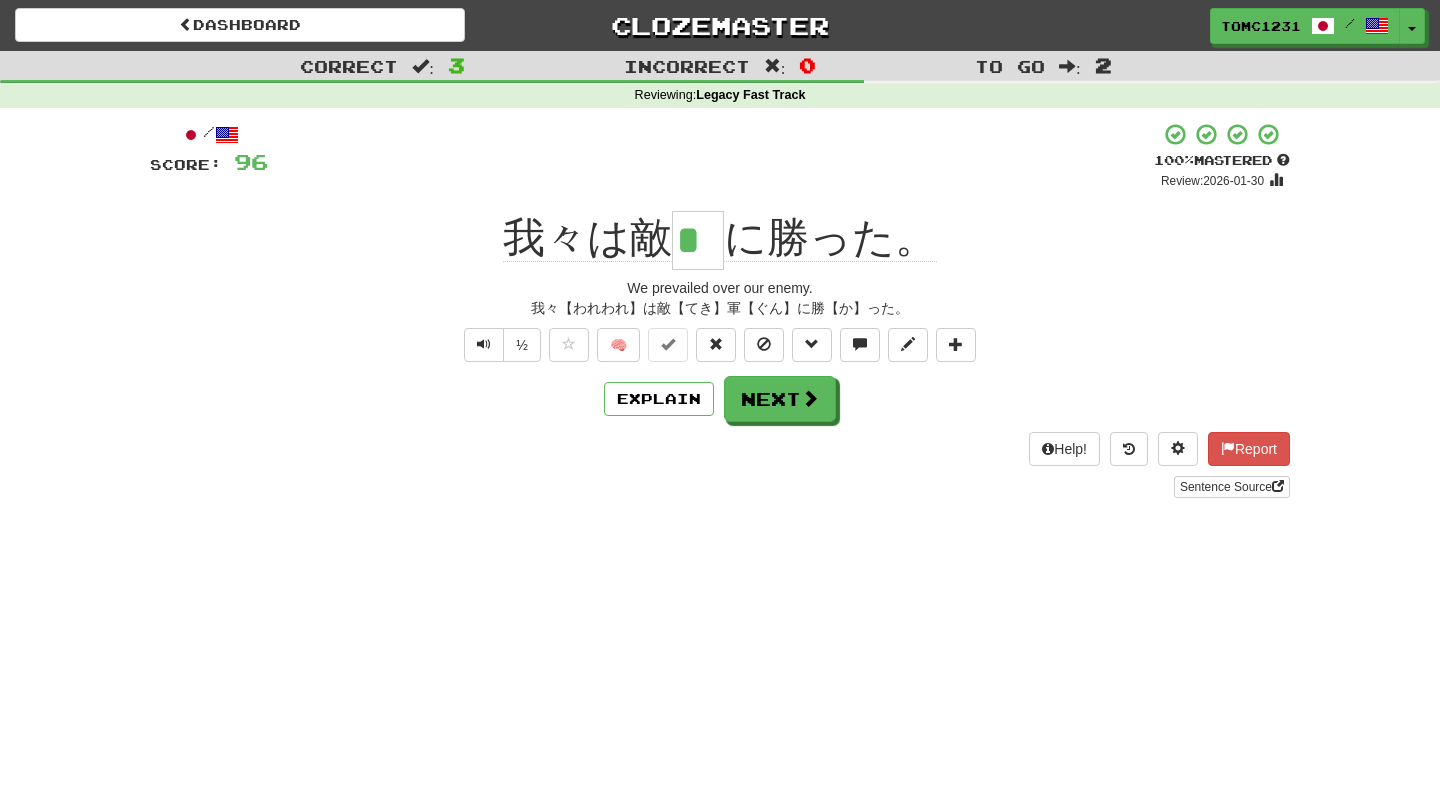click on "½ 🧠" at bounding box center (720, 345) 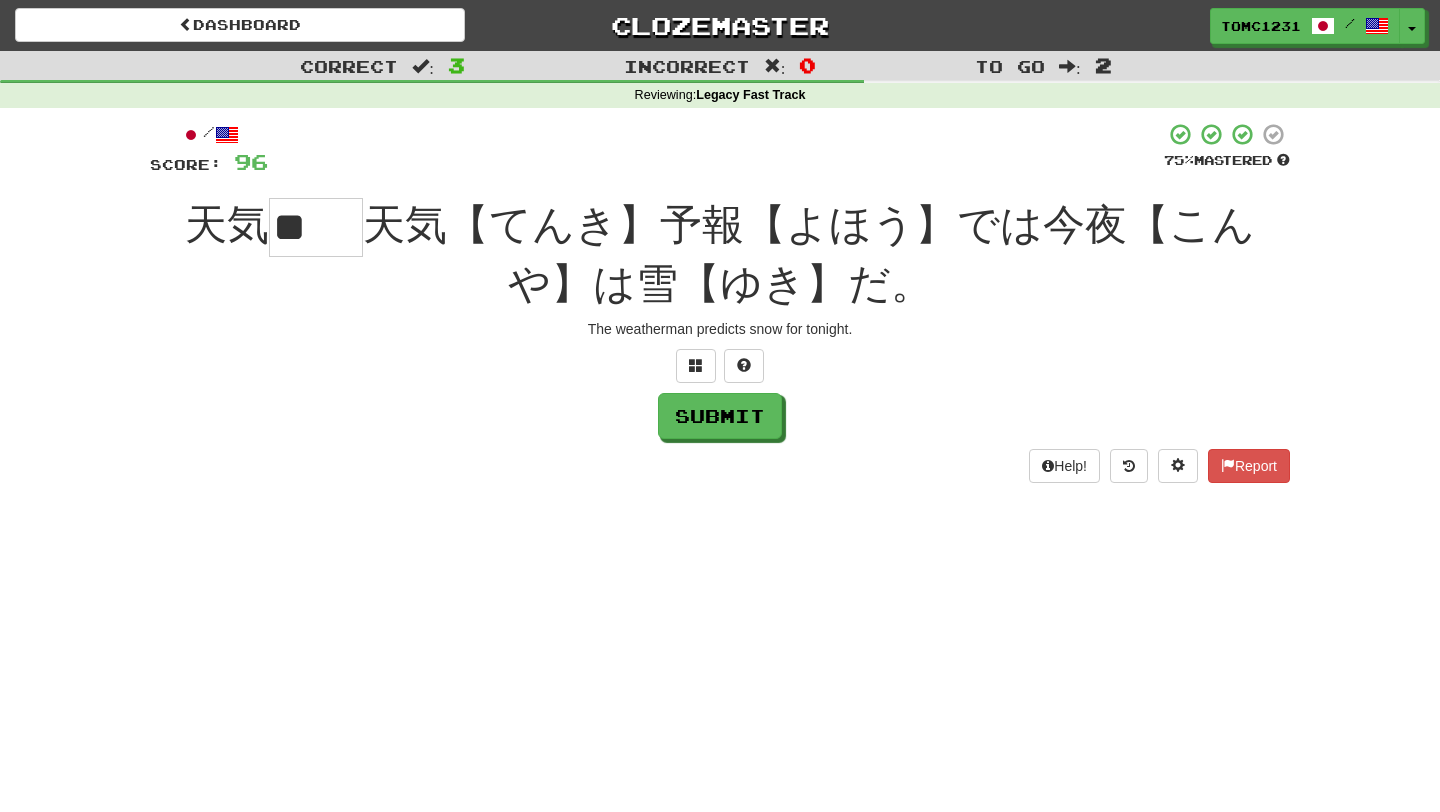 scroll, scrollTop: 0, scrollLeft: 0, axis: both 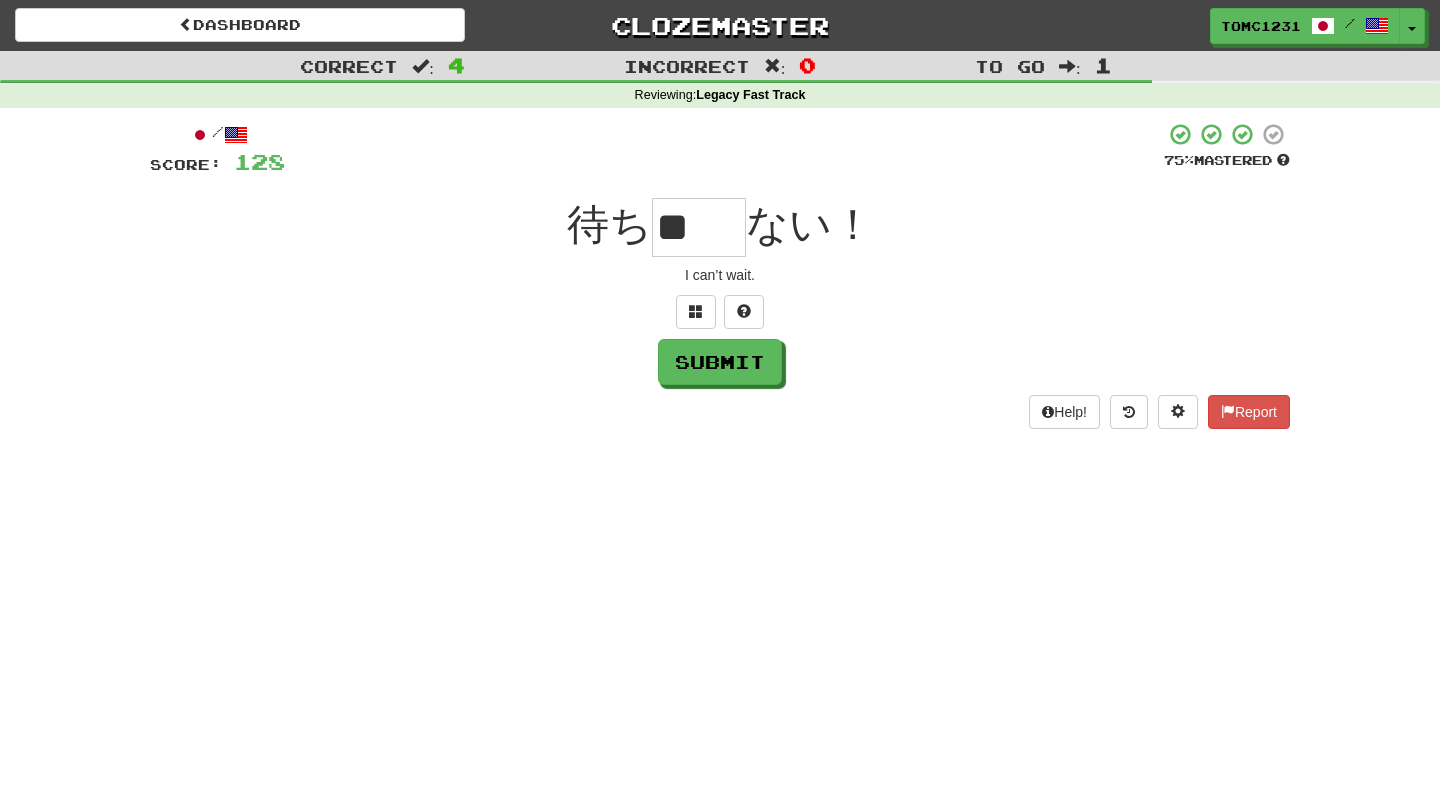 type on "*" 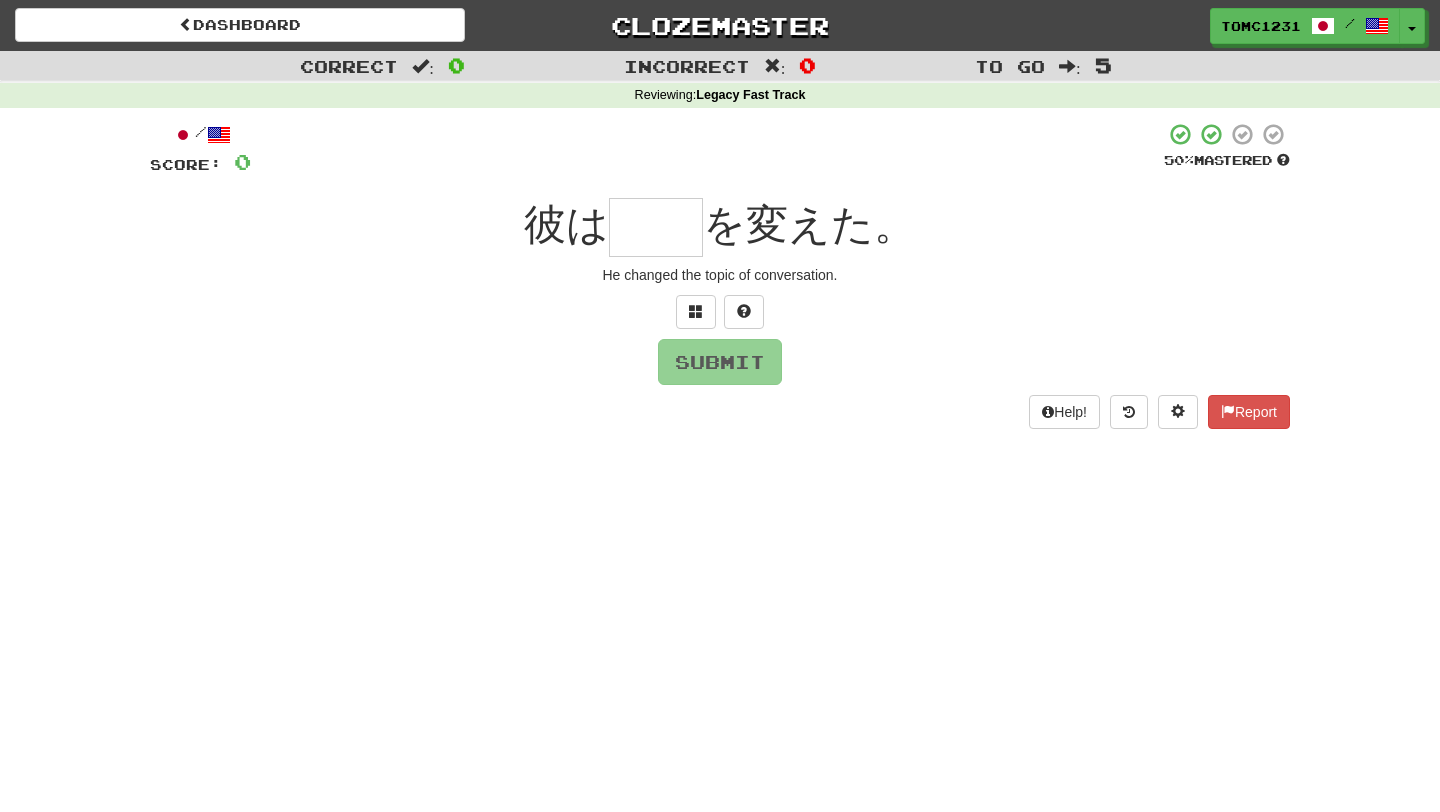 type on "*" 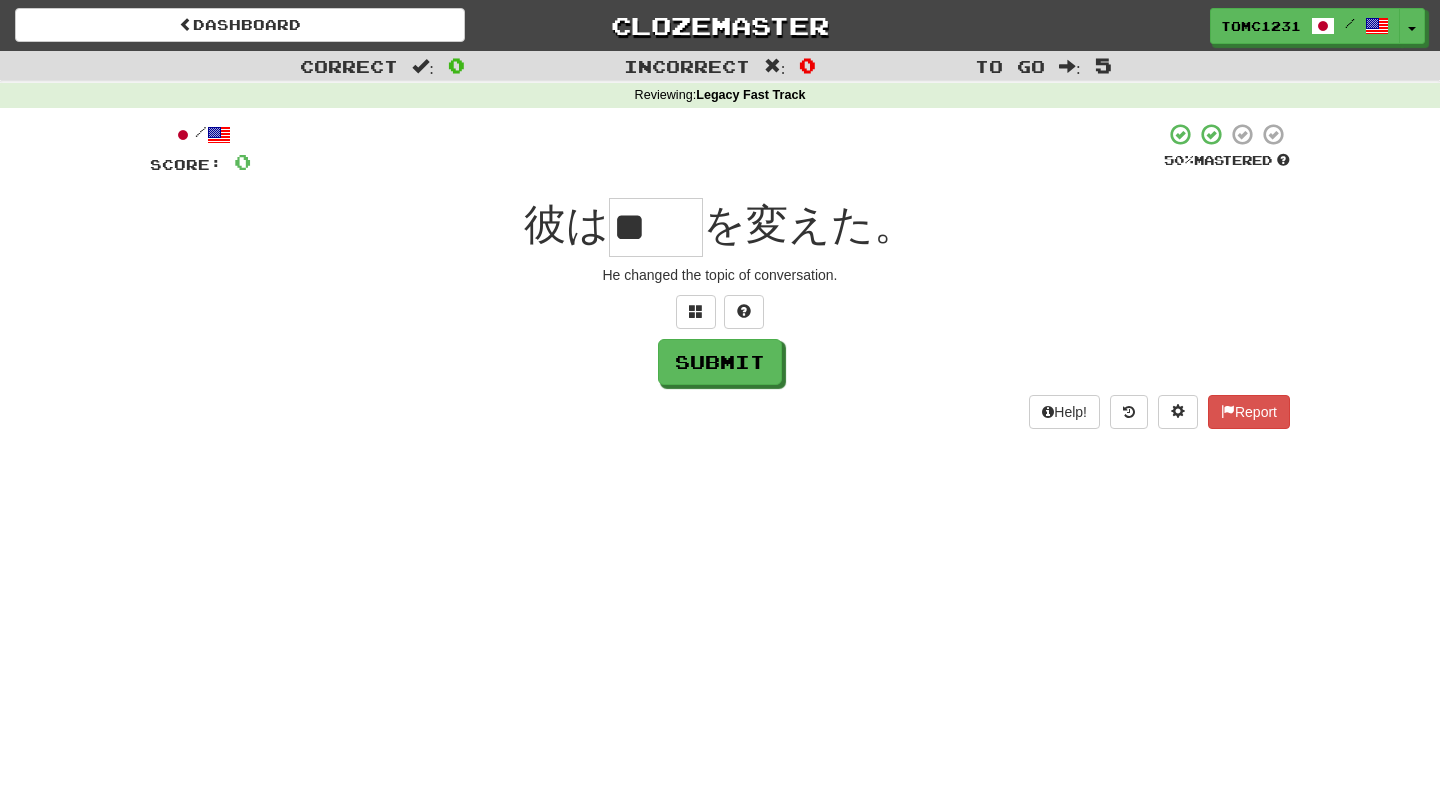 scroll, scrollTop: 0, scrollLeft: 0, axis: both 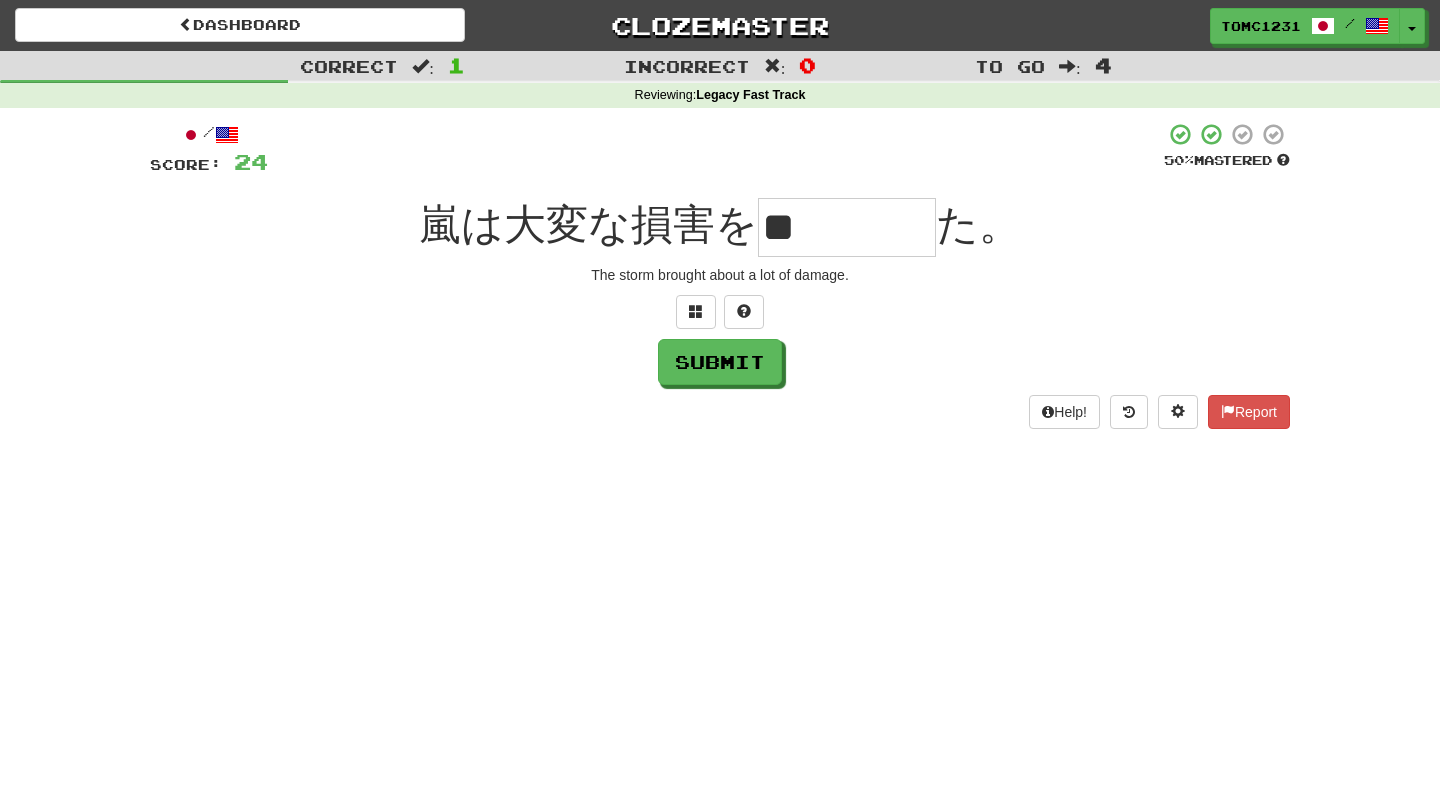 type on "****" 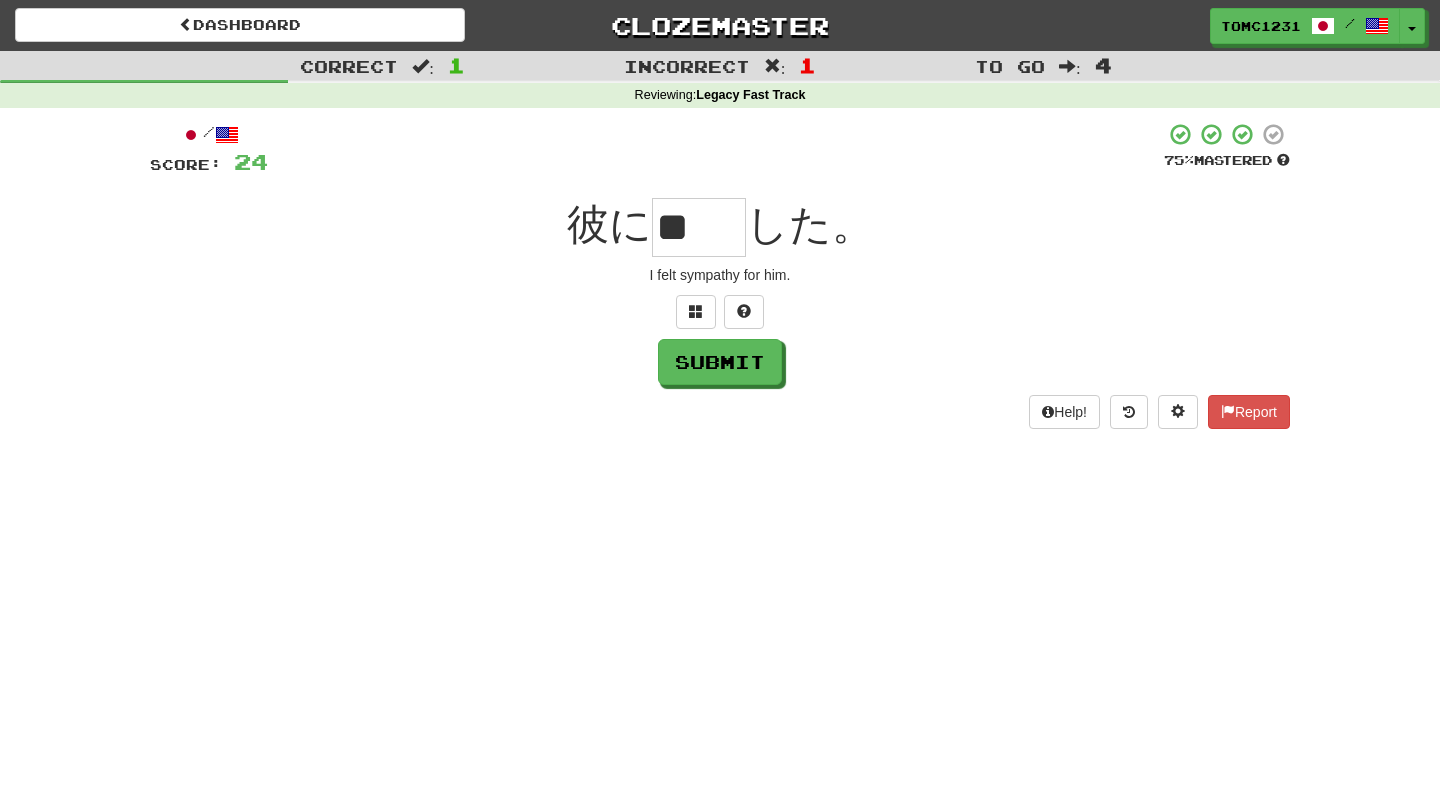 scroll, scrollTop: 0, scrollLeft: 0, axis: both 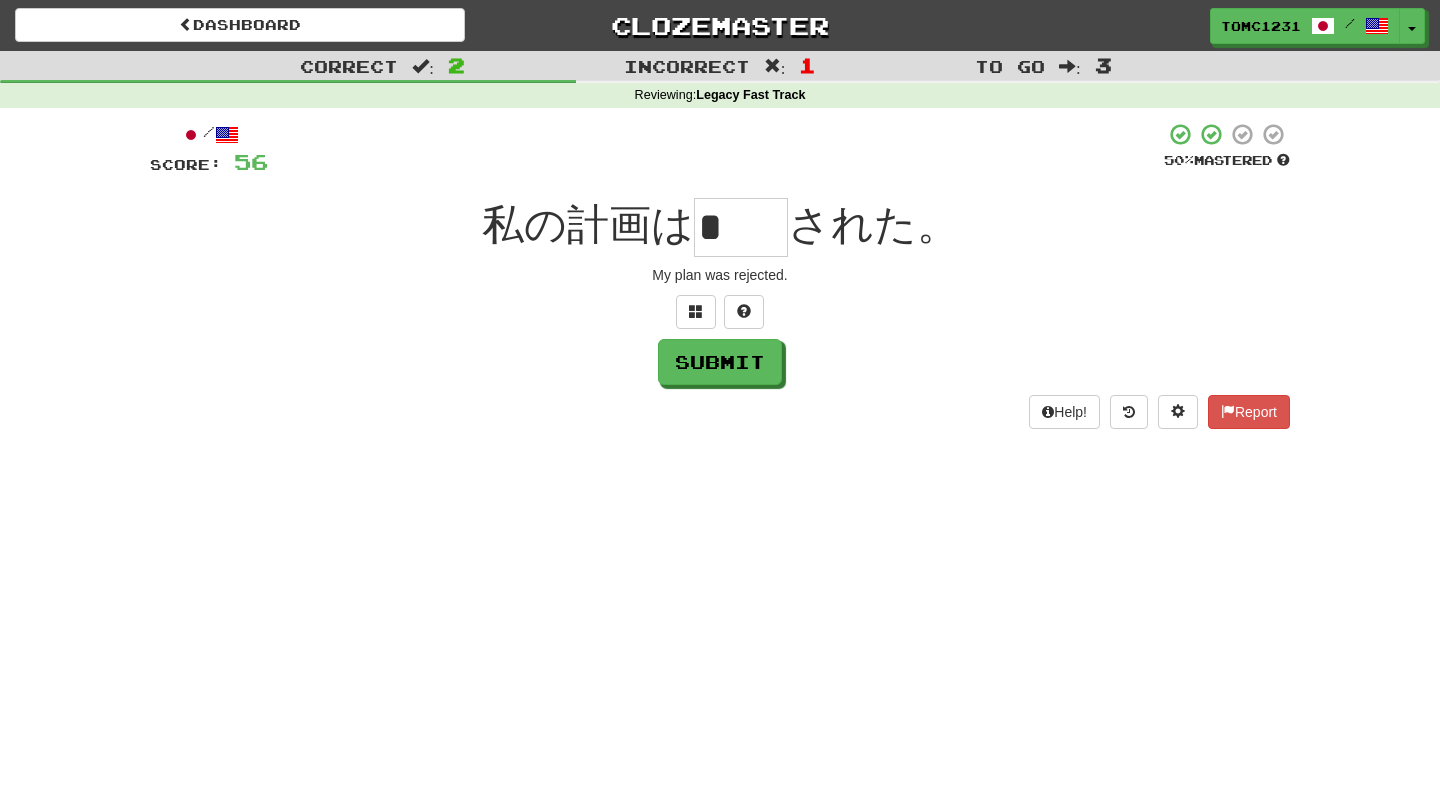 type on "**" 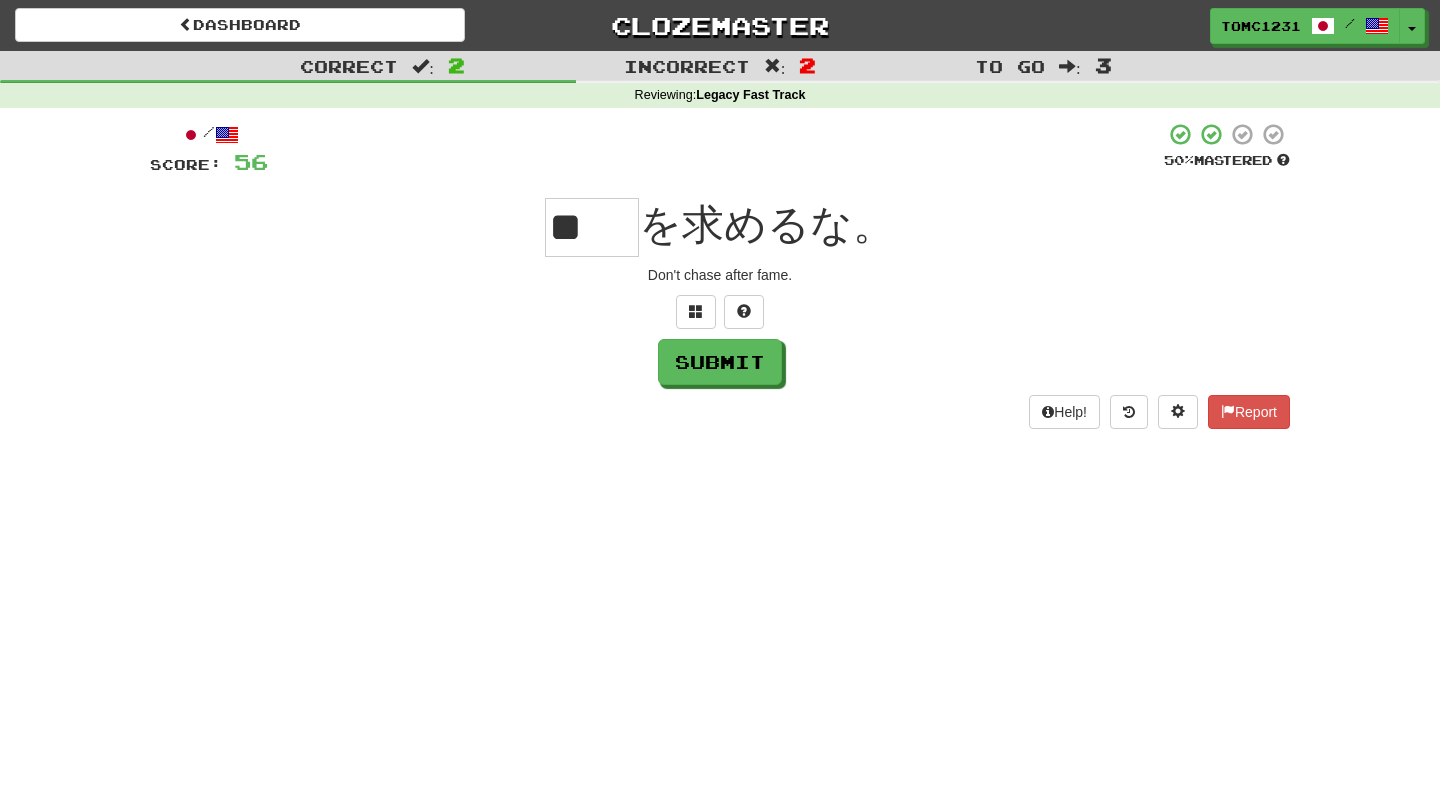 scroll, scrollTop: 0, scrollLeft: 0, axis: both 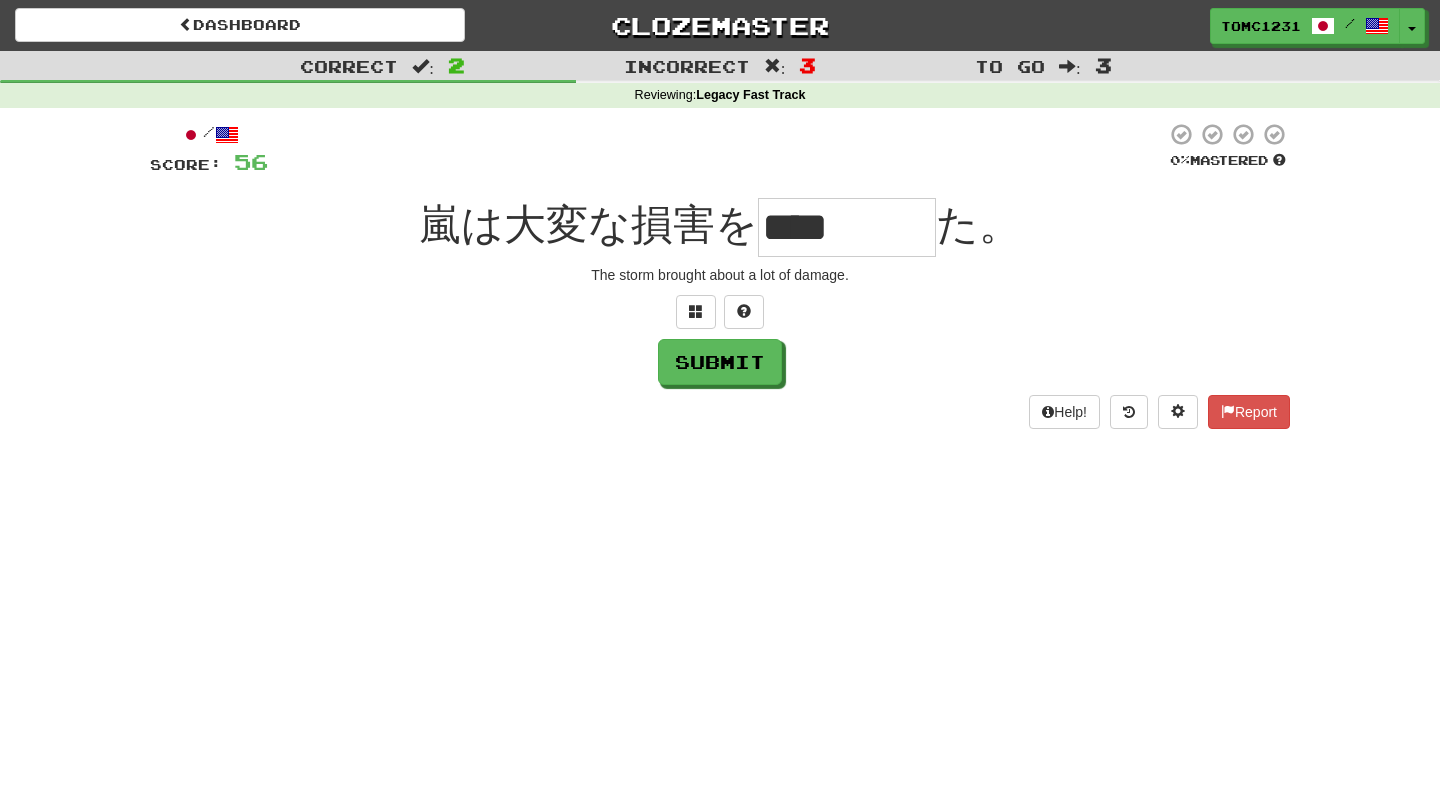 type on "****" 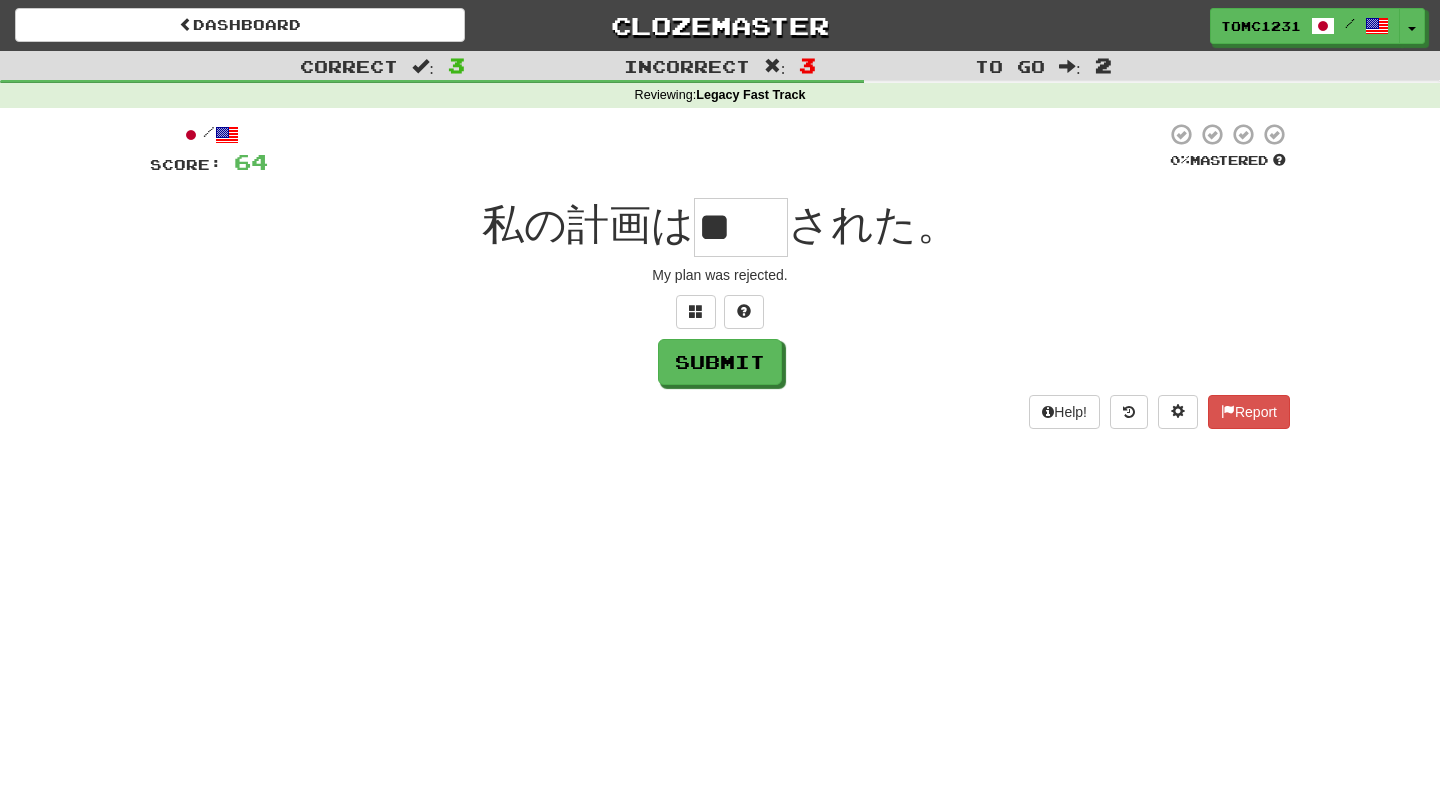 scroll, scrollTop: 0, scrollLeft: 0, axis: both 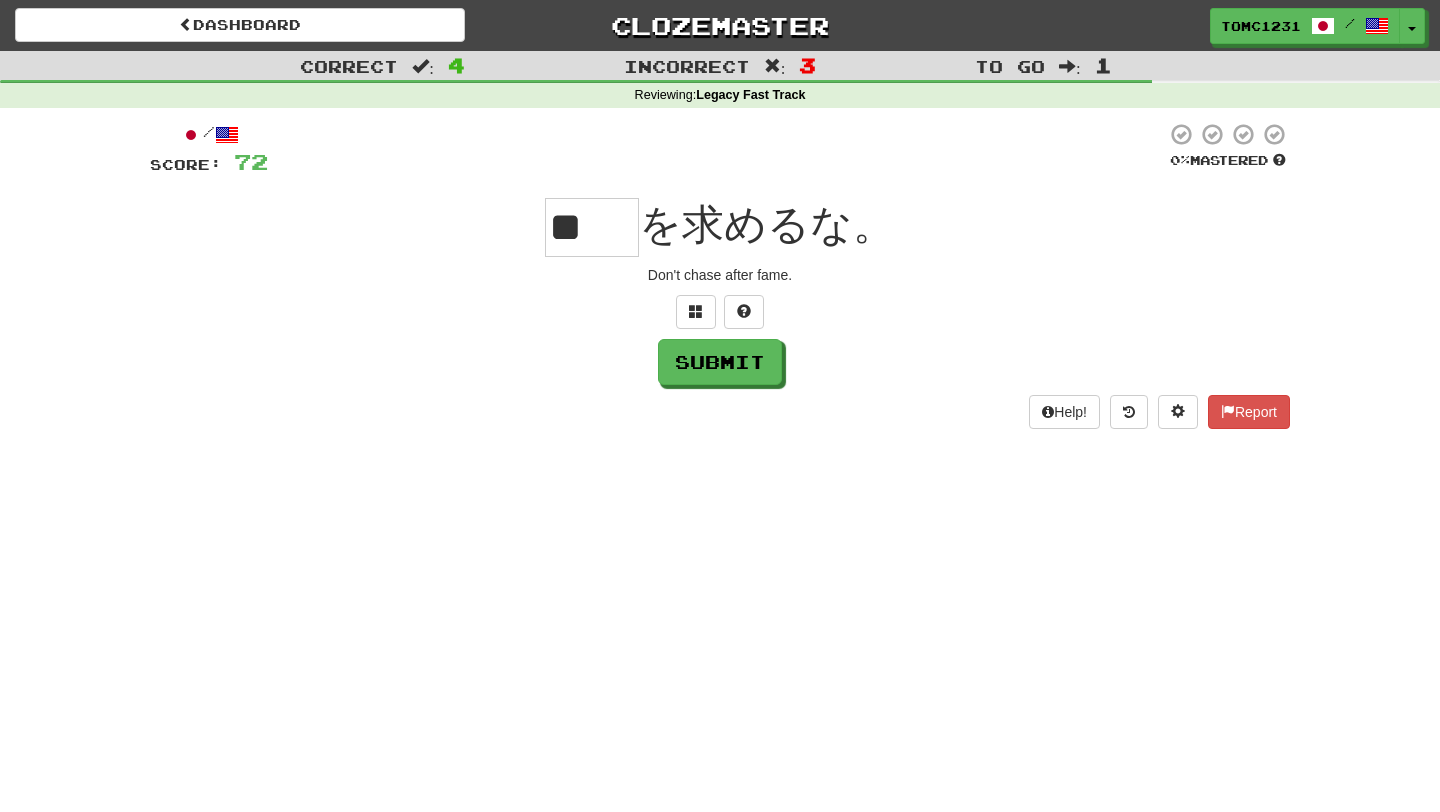 type on "**" 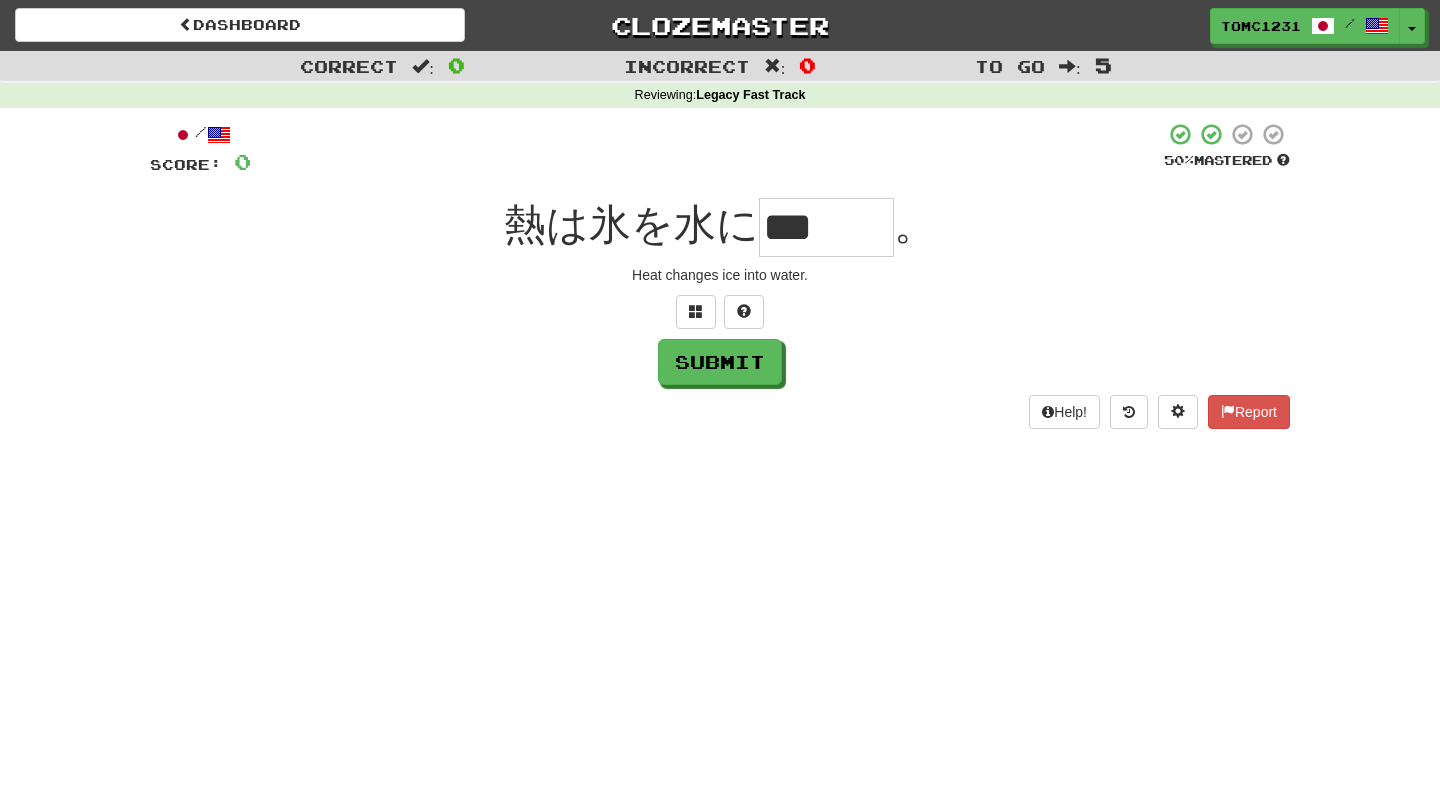 type on "***" 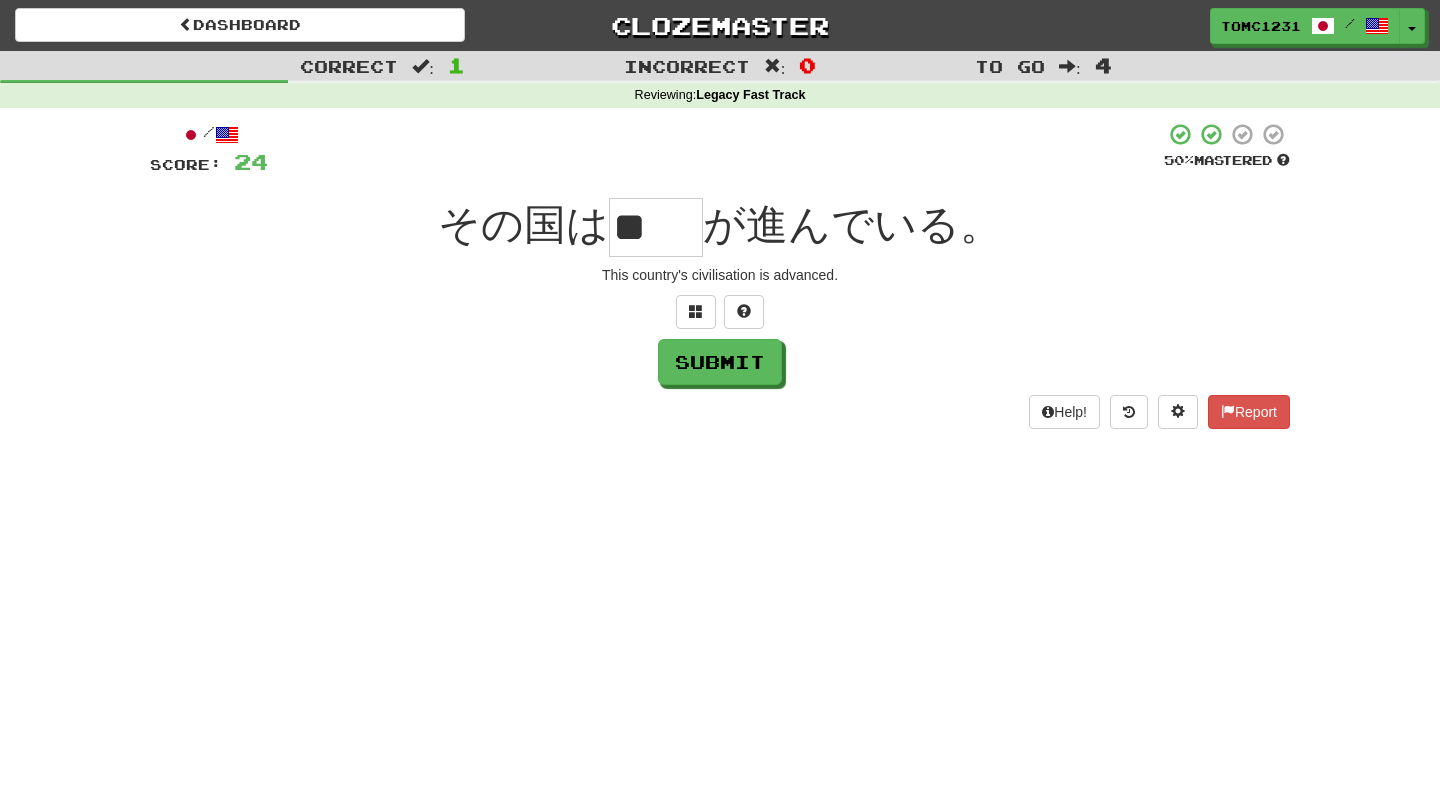 scroll, scrollTop: 0, scrollLeft: 0, axis: both 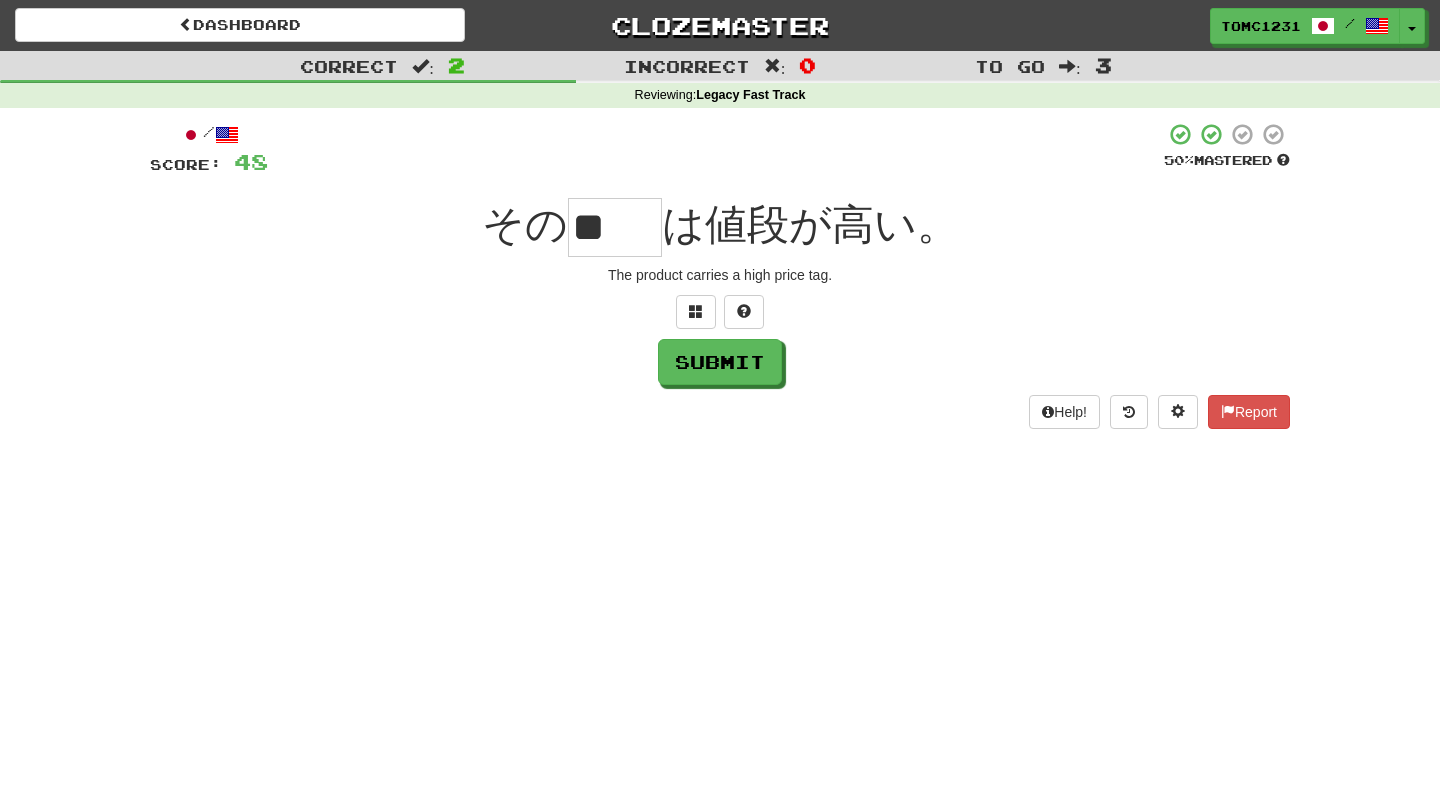 type on "**" 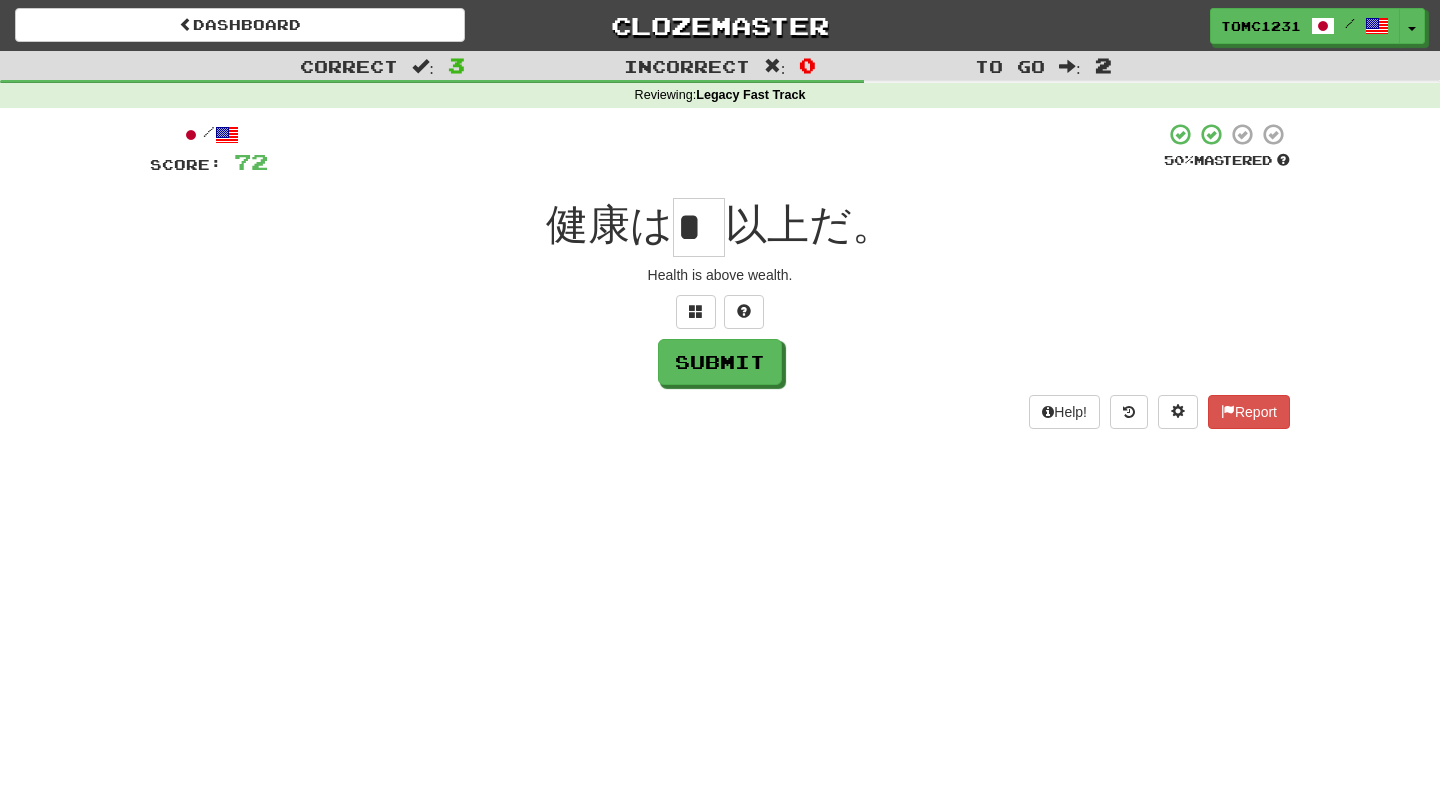scroll, scrollTop: 0, scrollLeft: 0, axis: both 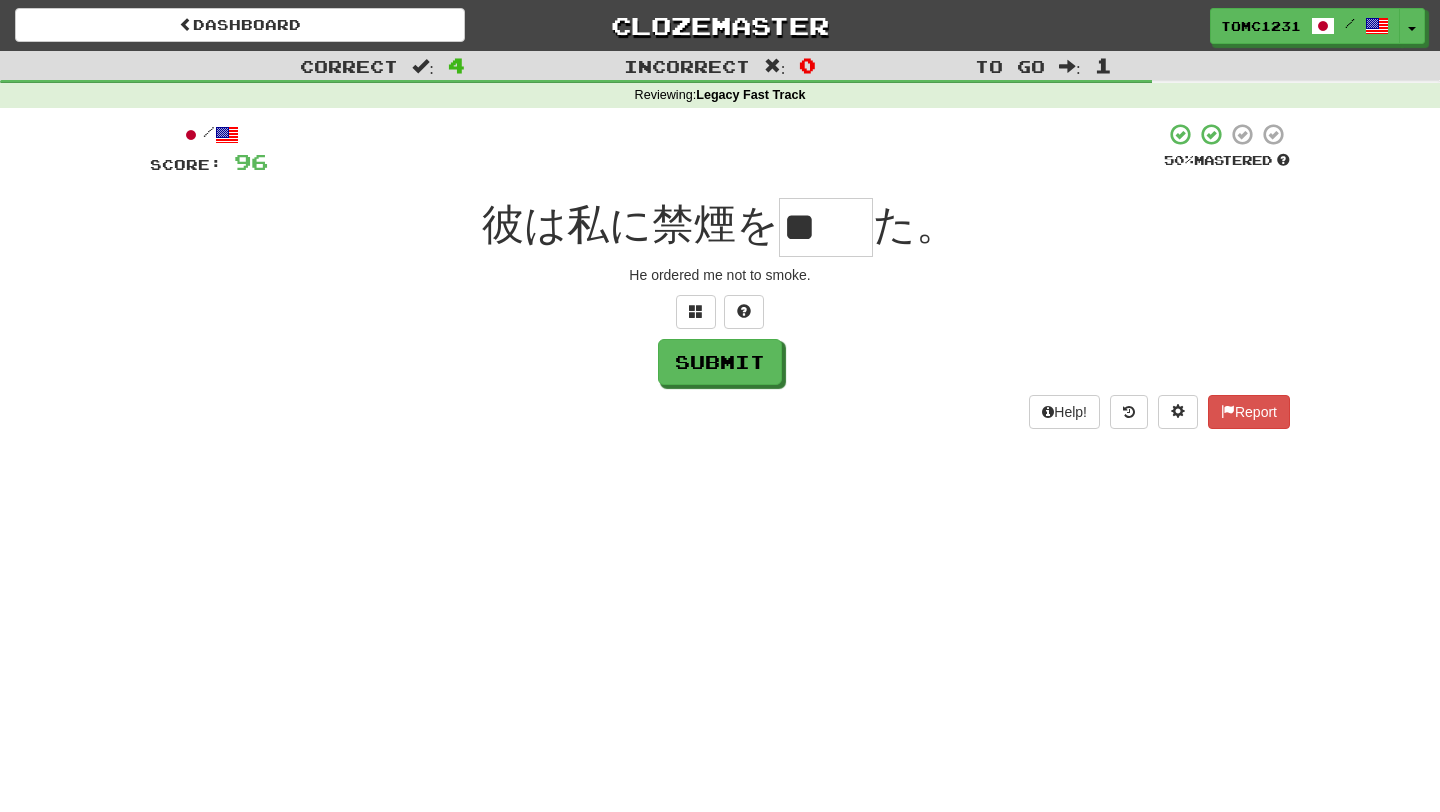 type on "**" 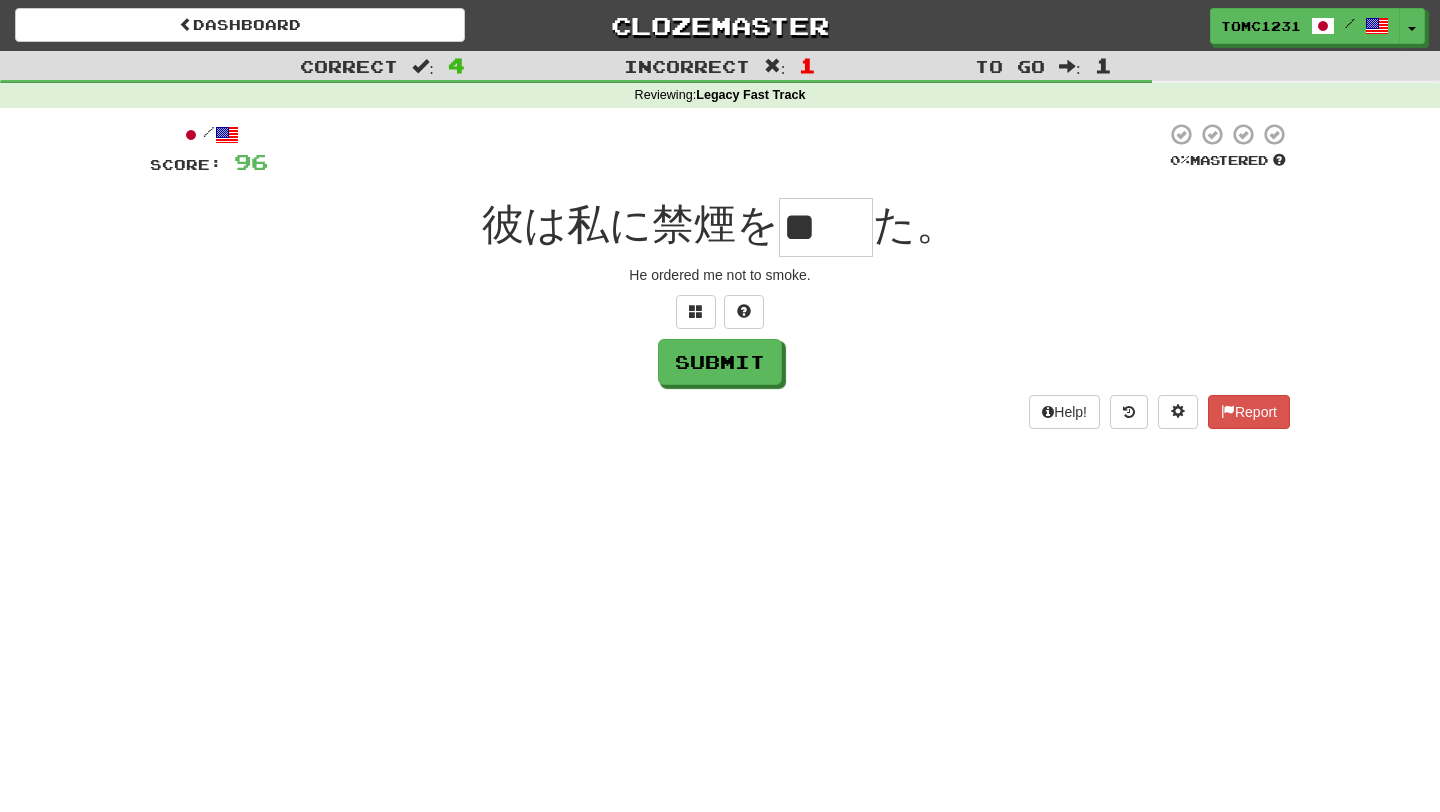 scroll, scrollTop: 0, scrollLeft: 0, axis: both 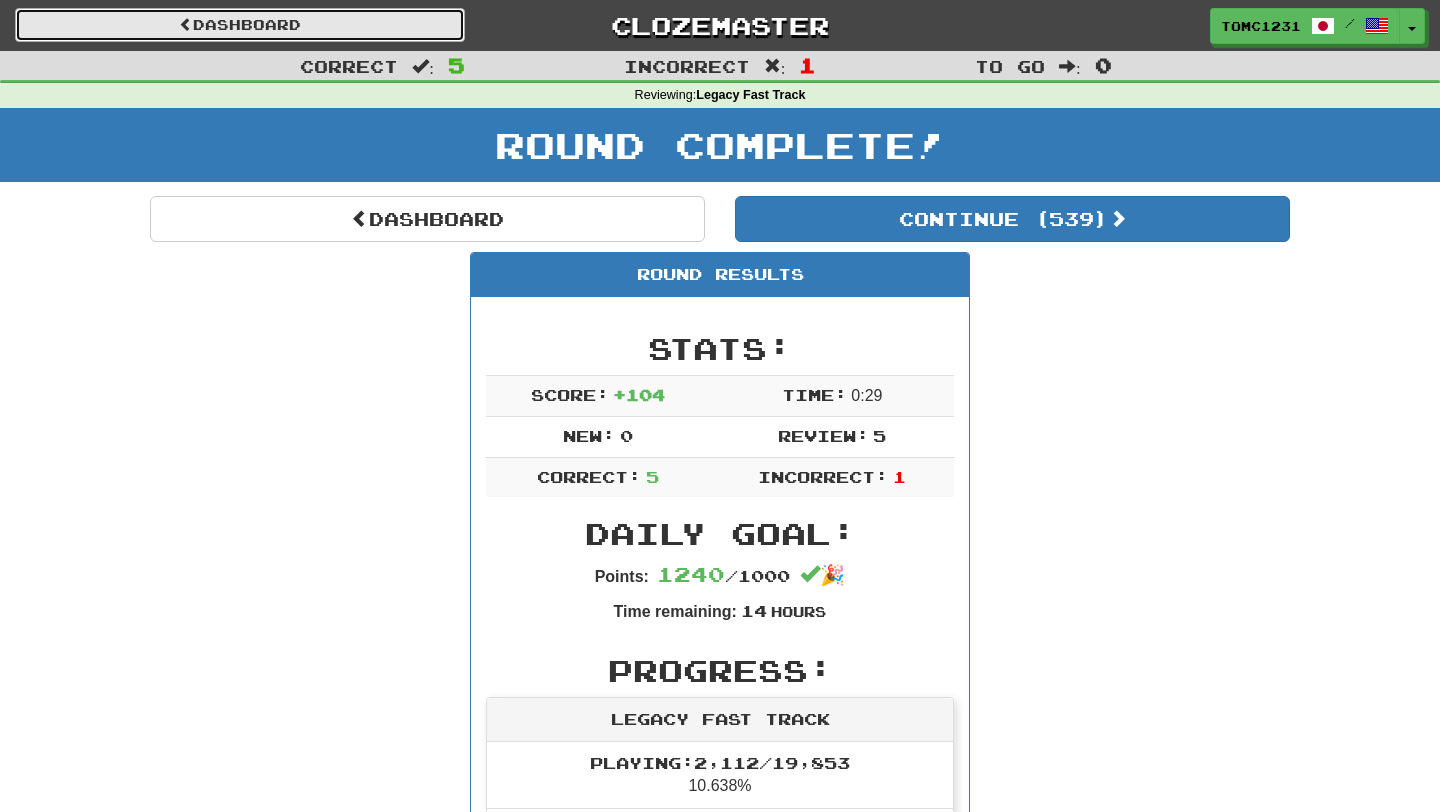 click on "Dashboard" at bounding box center (240, 25) 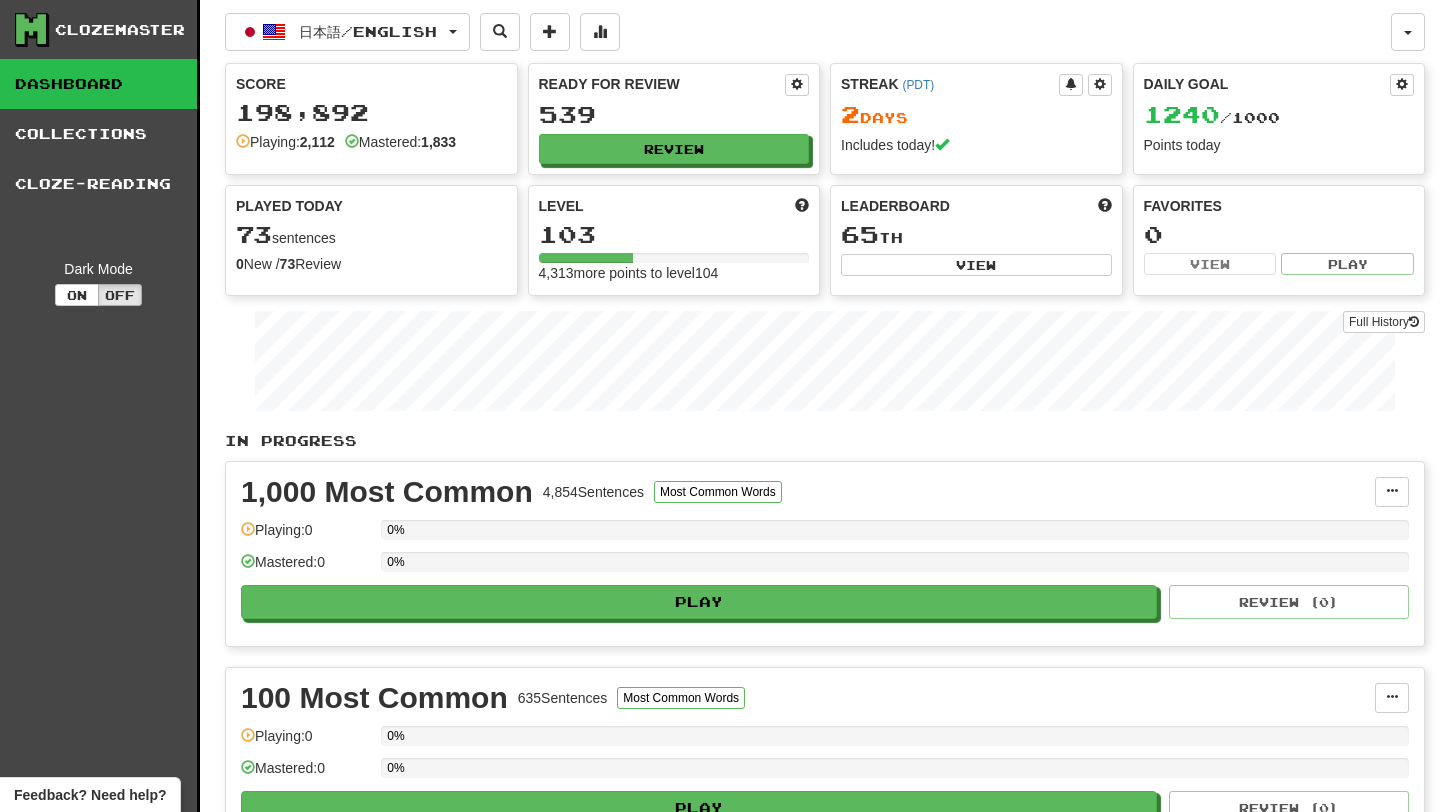 scroll, scrollTop: 0, scrollLeft: 0, axis: both 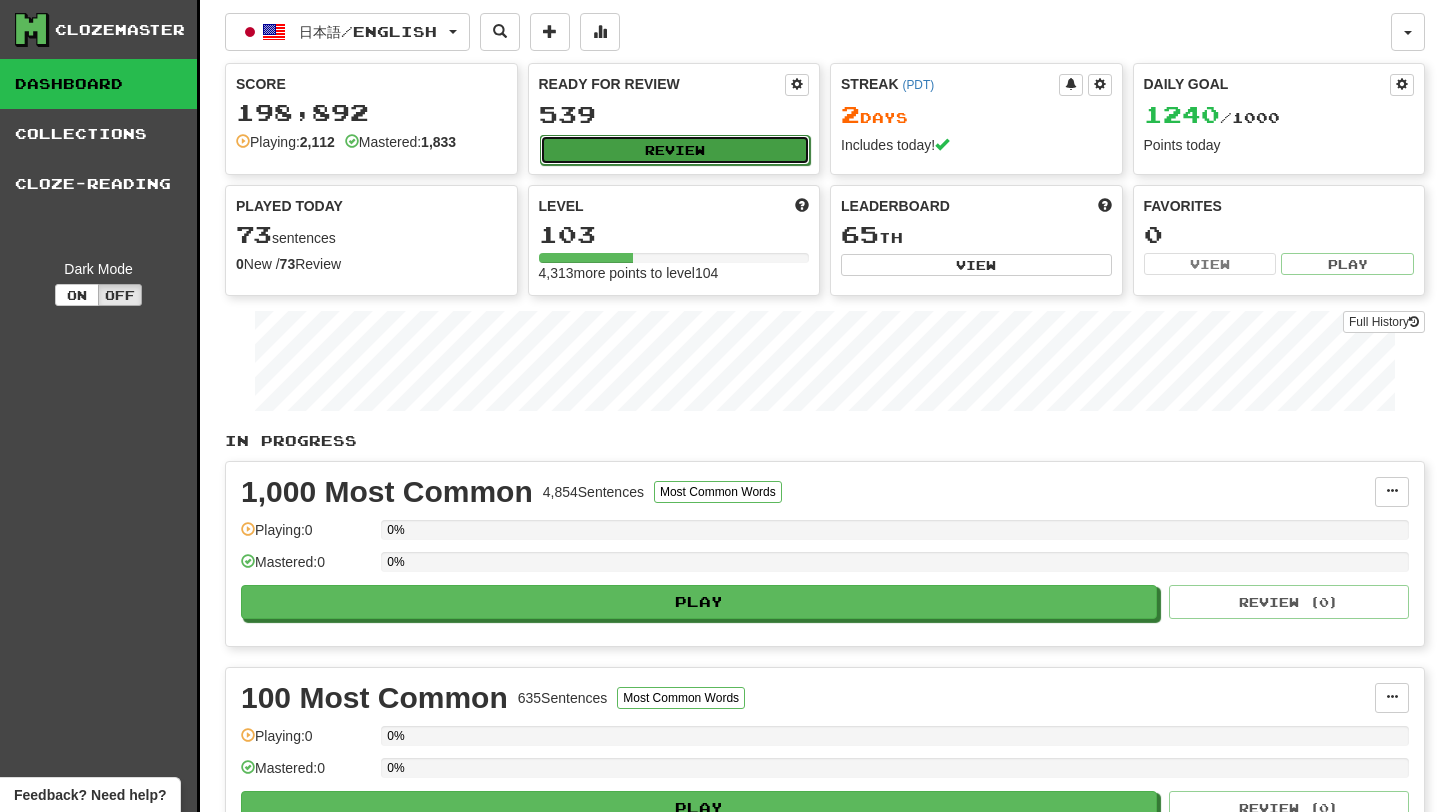 click on "Review" at bounding box center (675, 150) 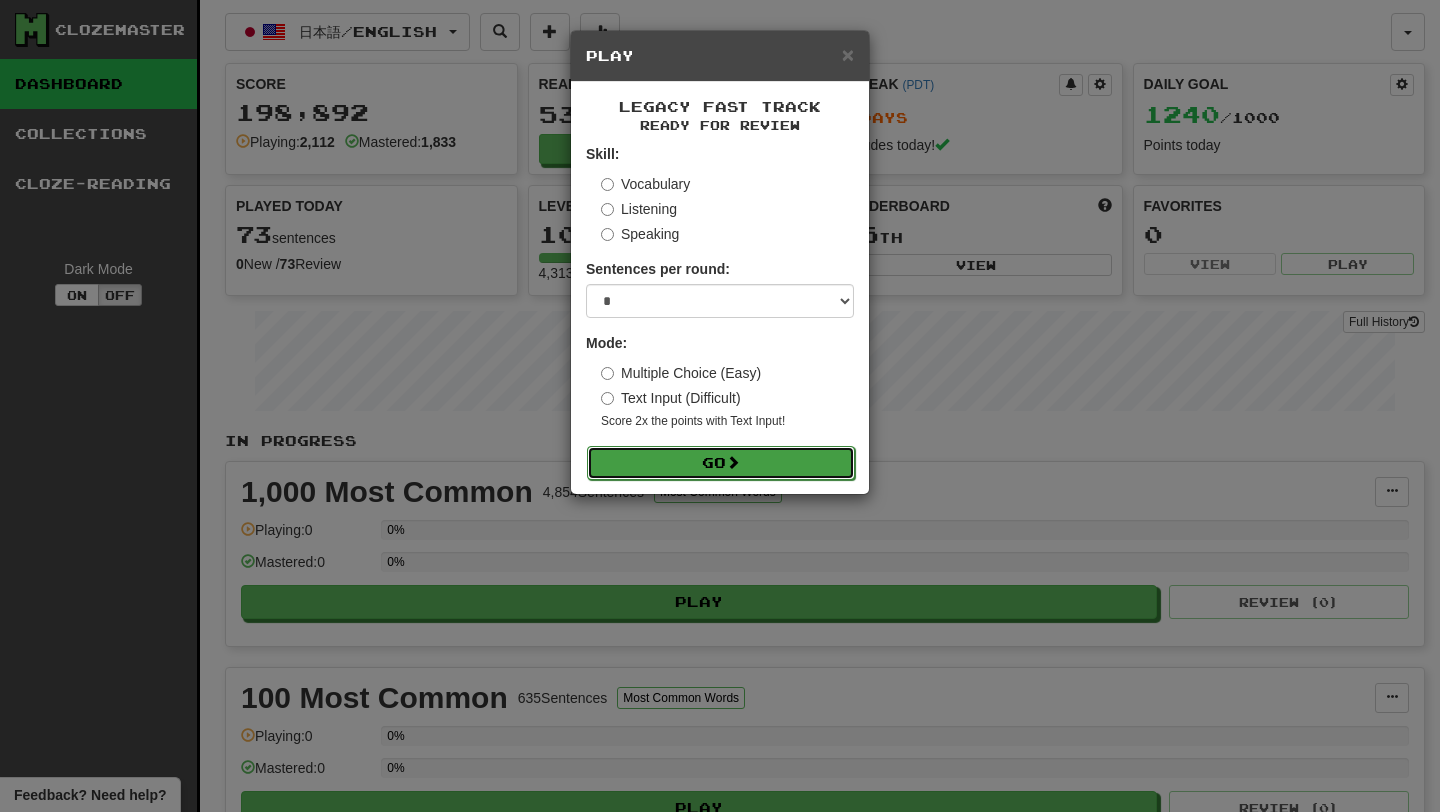 click on "Go" at bounding box center (721, 463) 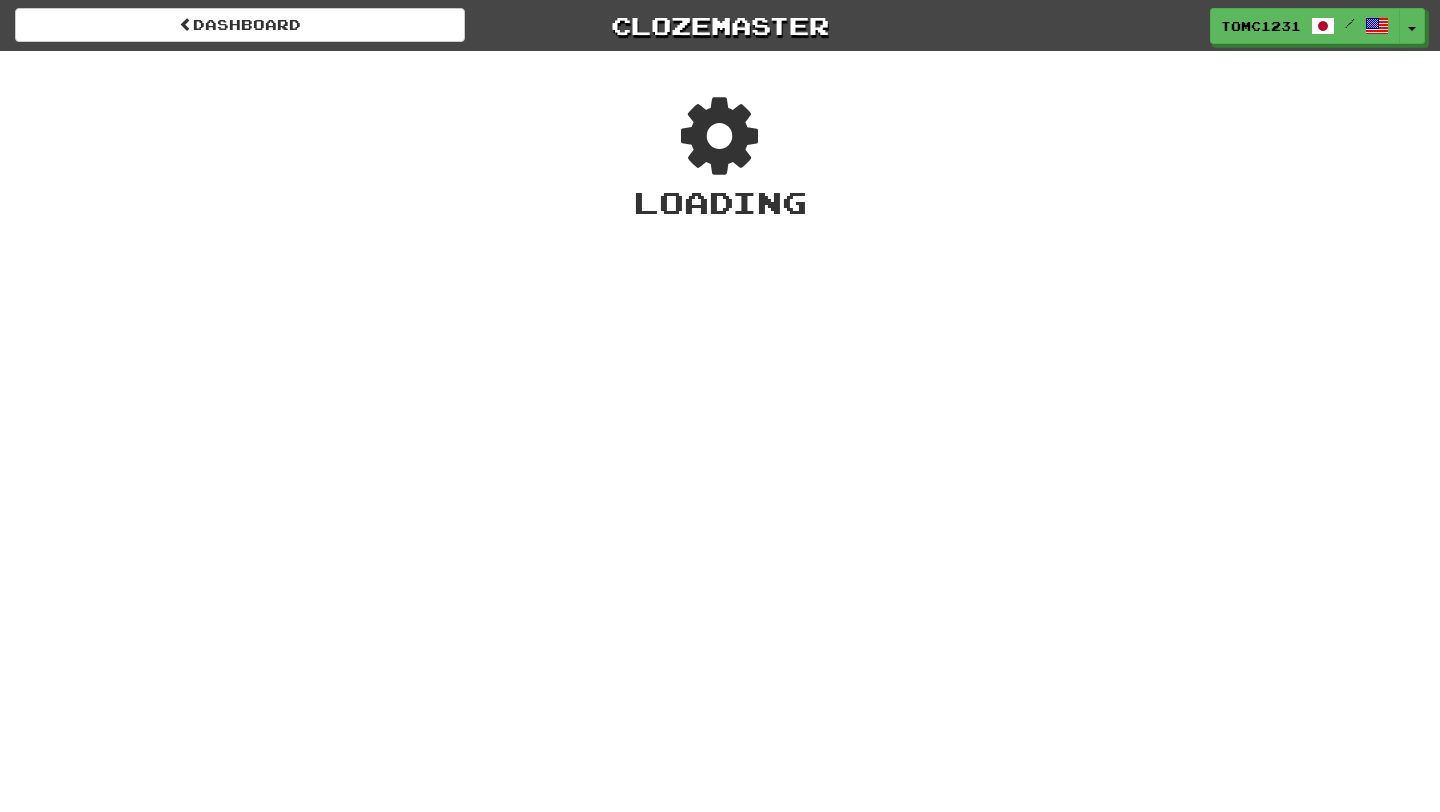 scroll, scrollTop: 0, scrollLeft: 0, axis: both 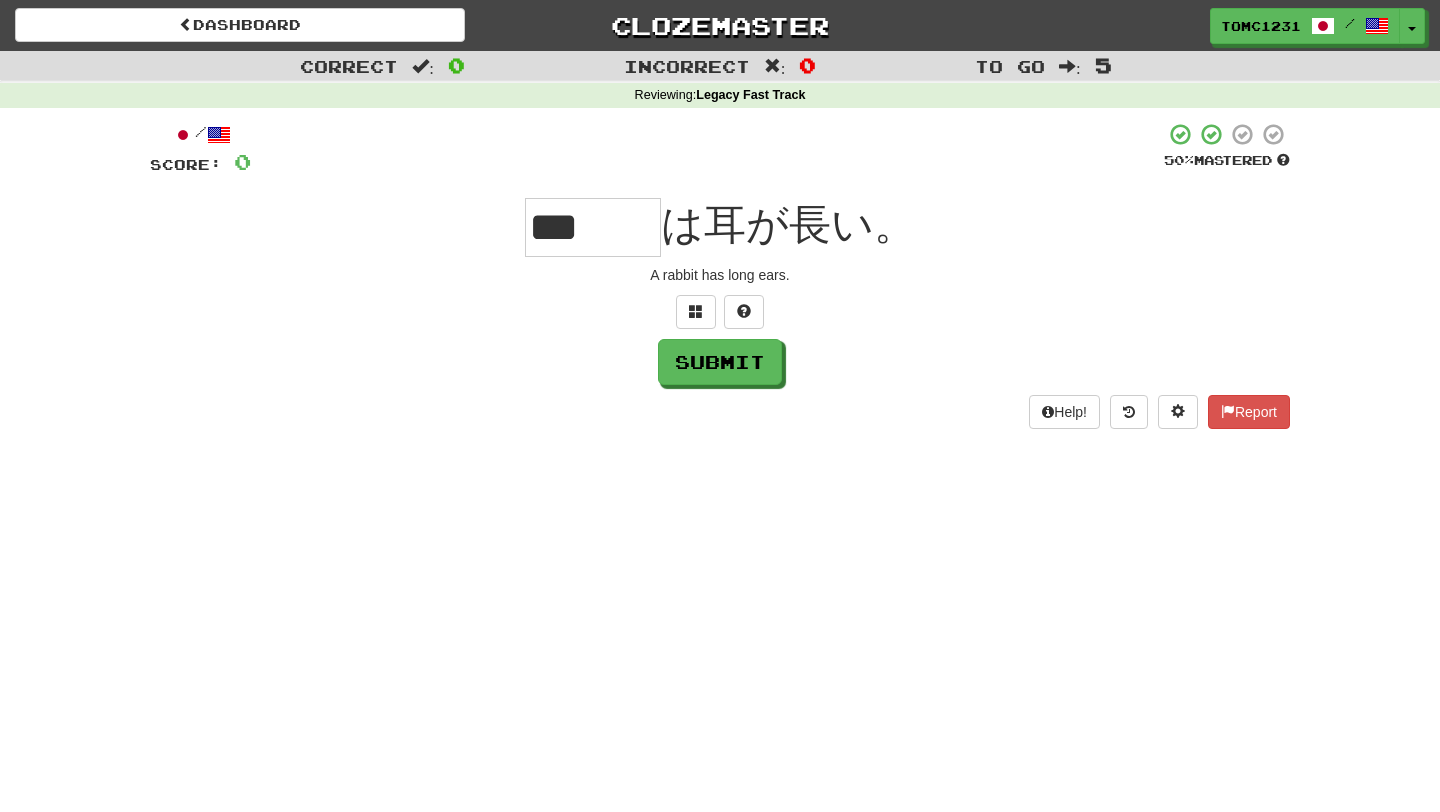 type on "***" 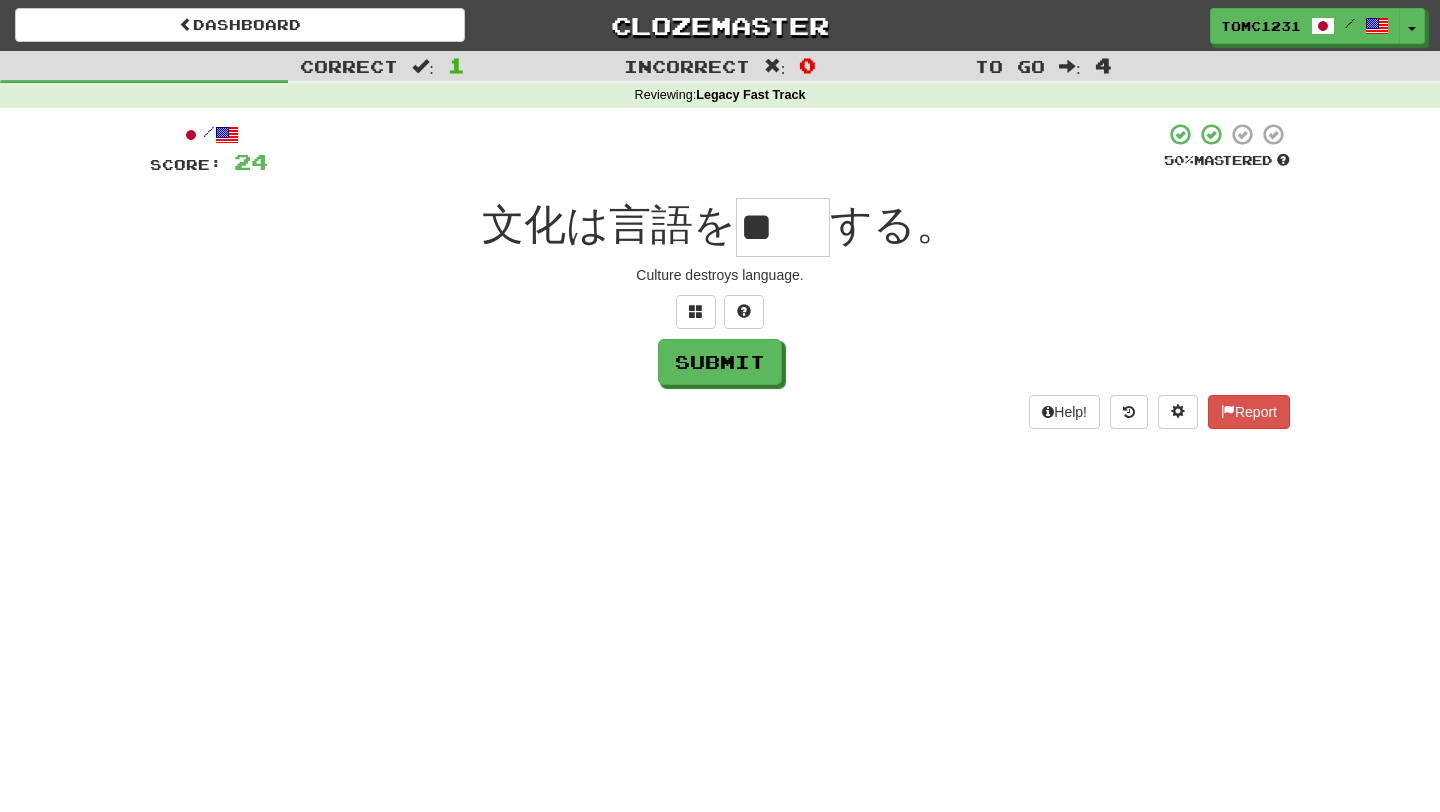 scroll, scrollTop: 0, scrollLeft: 0, axis: both 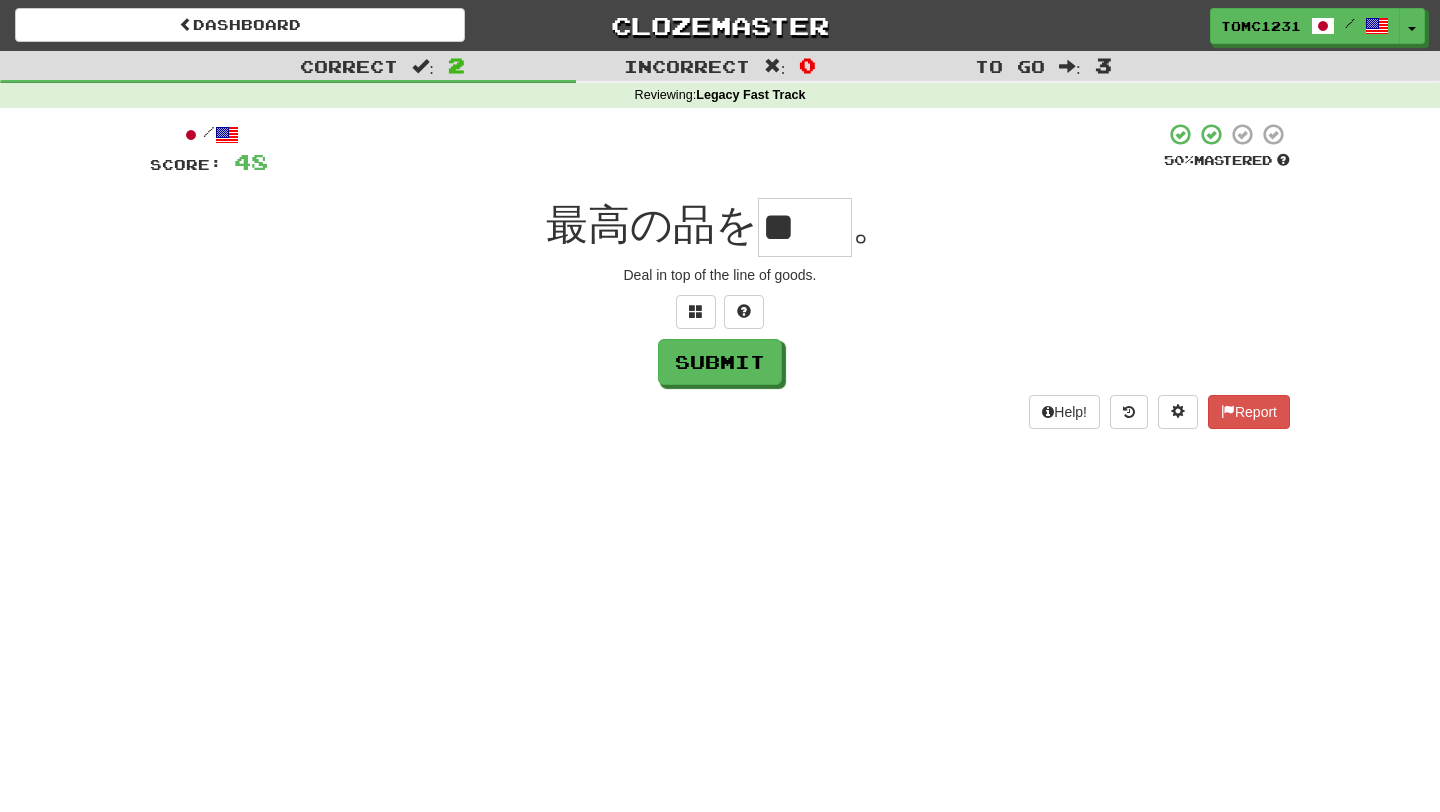 type on "**" 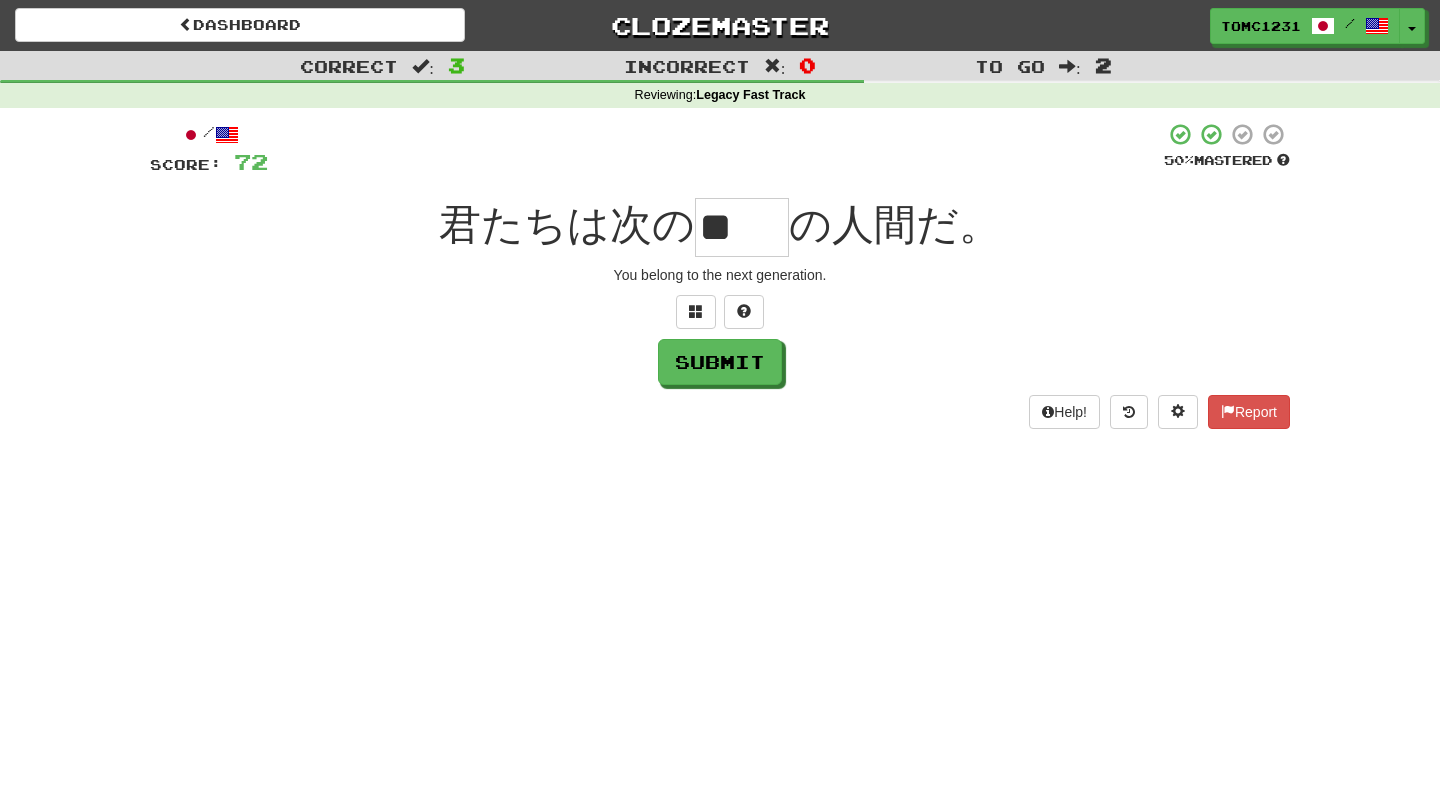 scroll, scrollTop: 0, scrollLeft: 0, axis: both 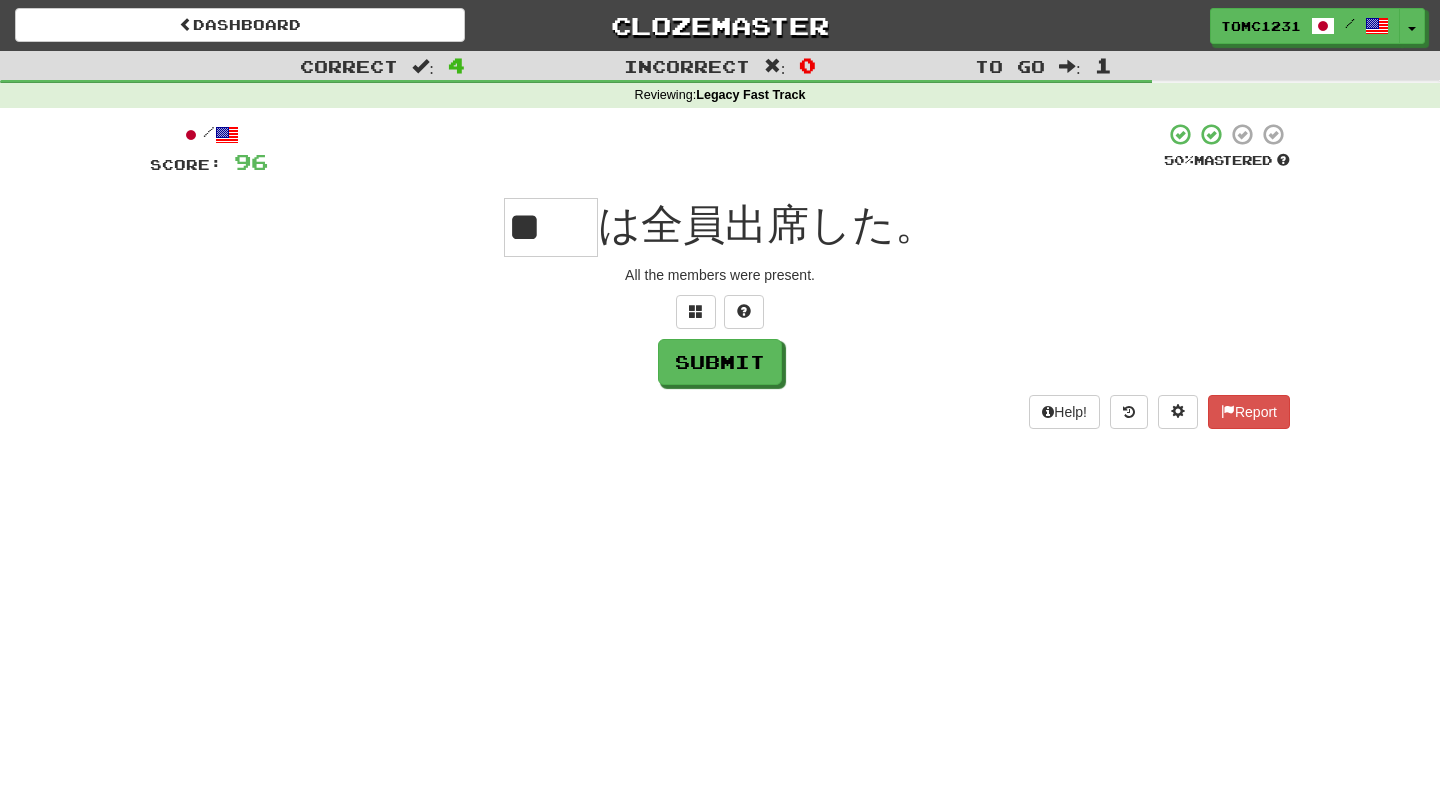 type on "**" 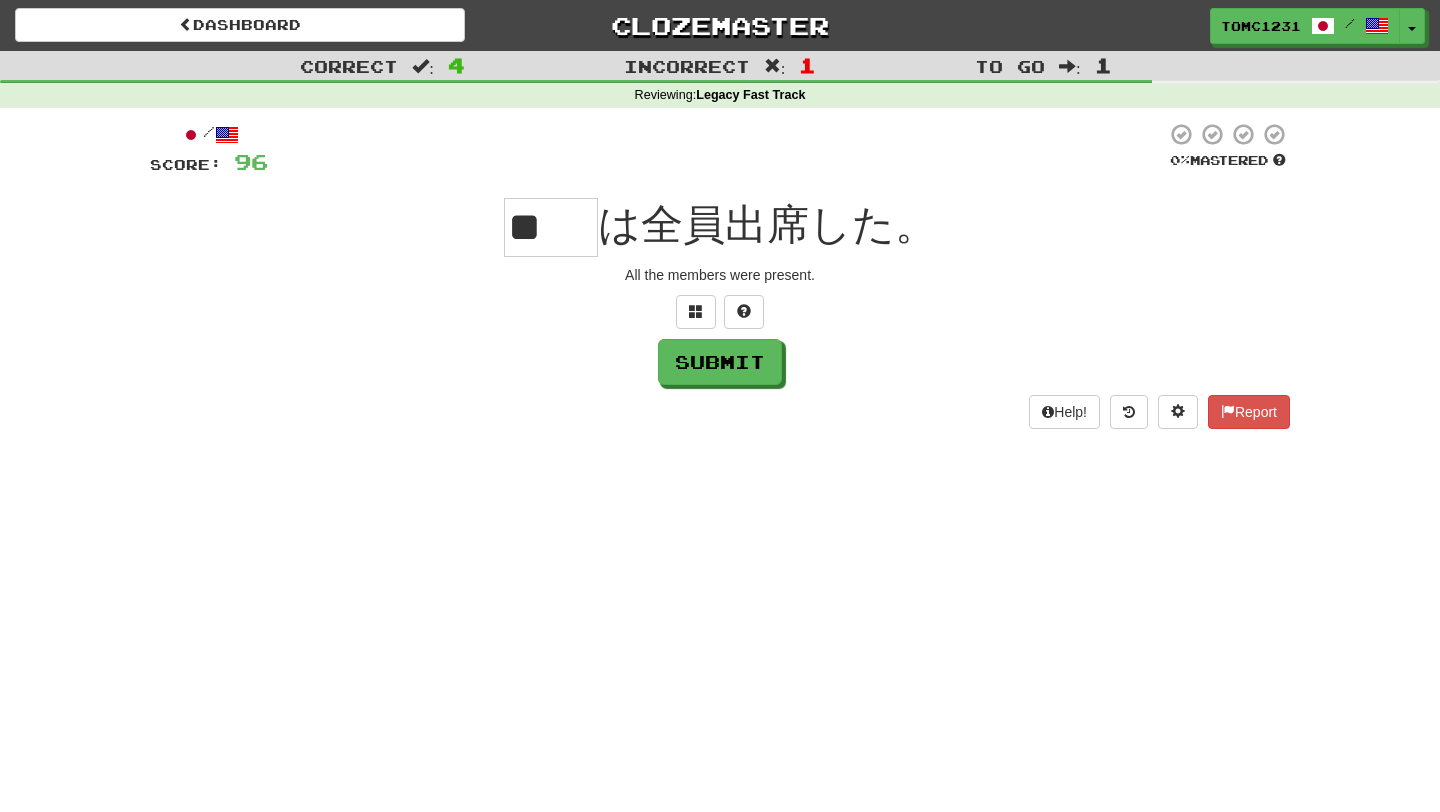 scroll, scrollTop: 0, scrollLeft: 0, axis: both 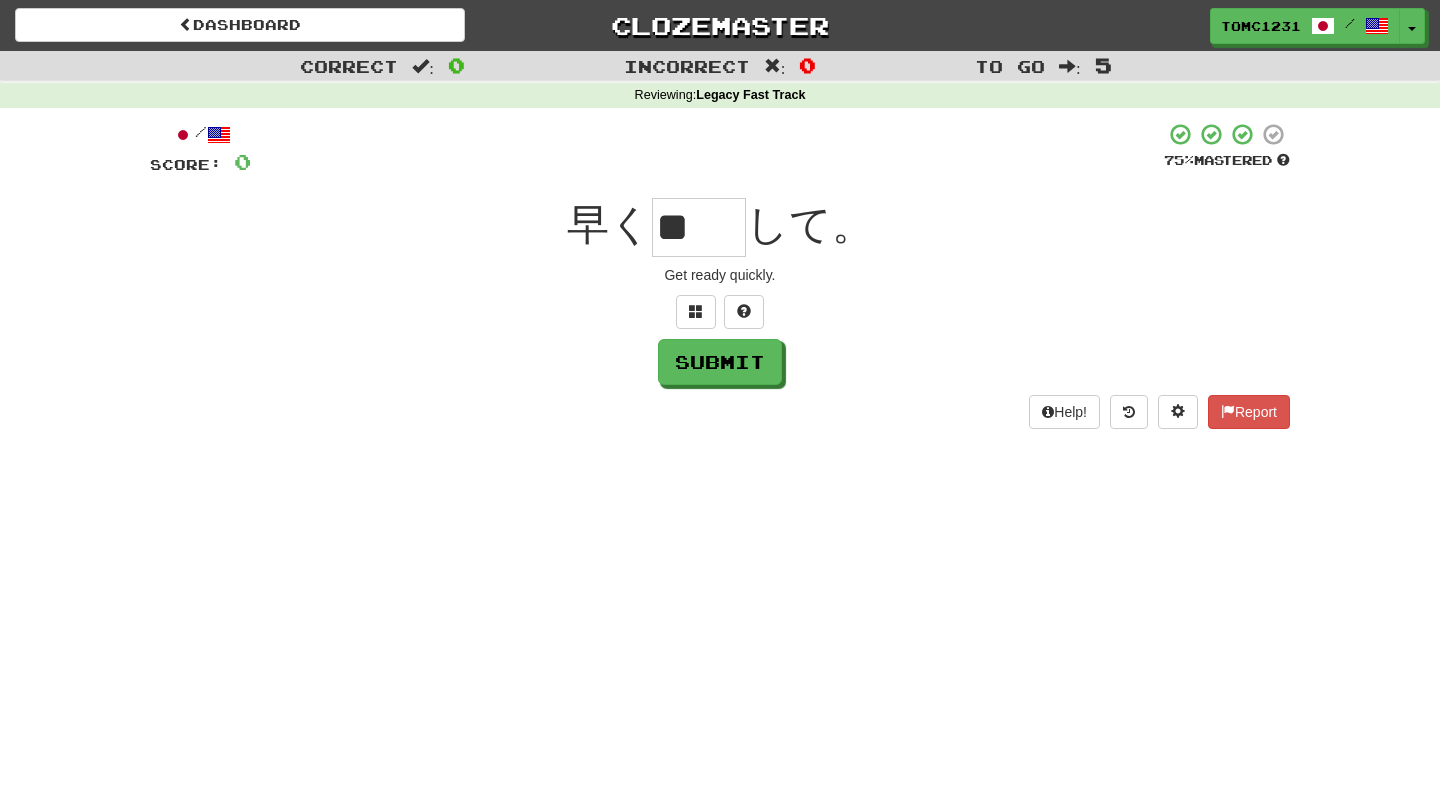 type on "**" 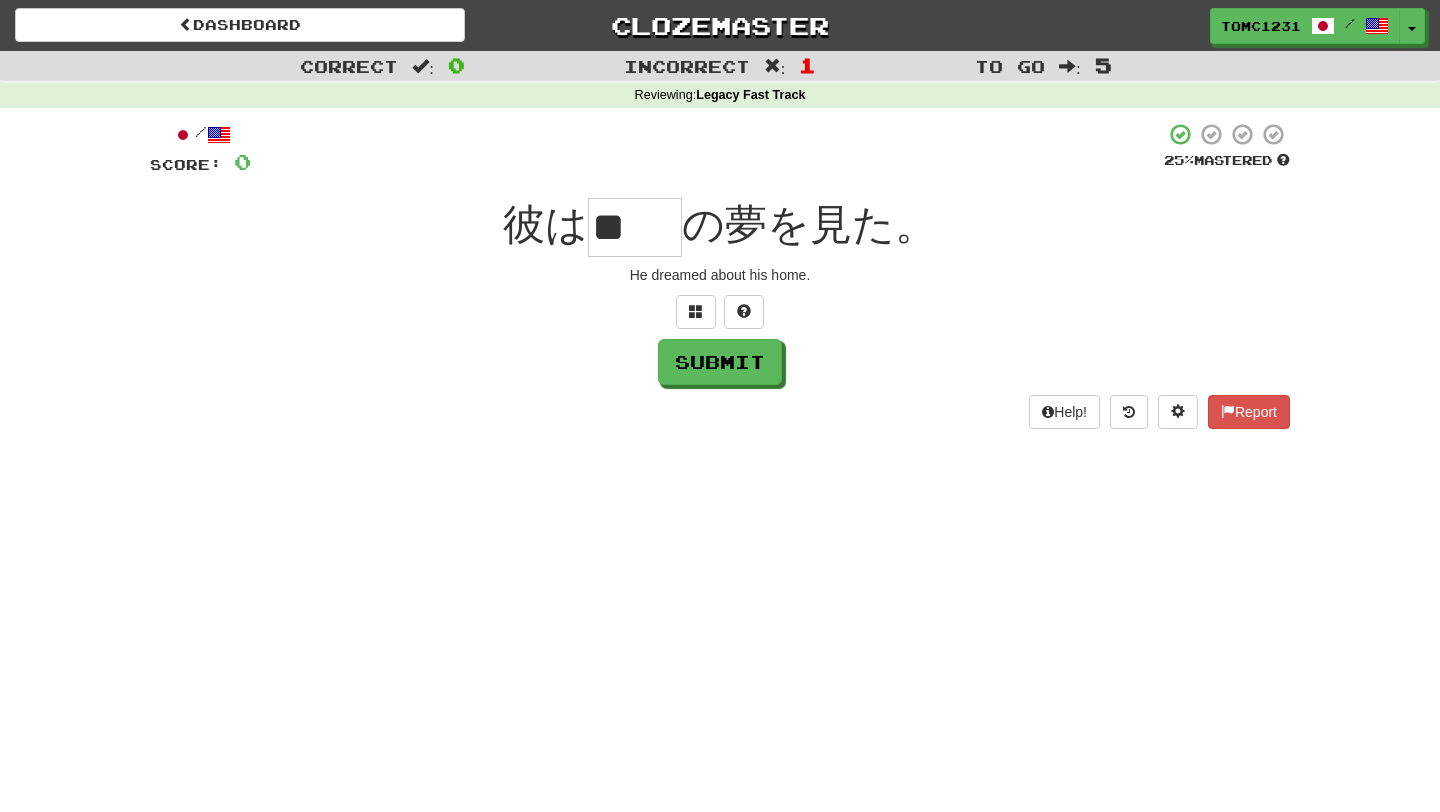 scroll, scrollTop: 0, scrollLeft: 0, axis: both 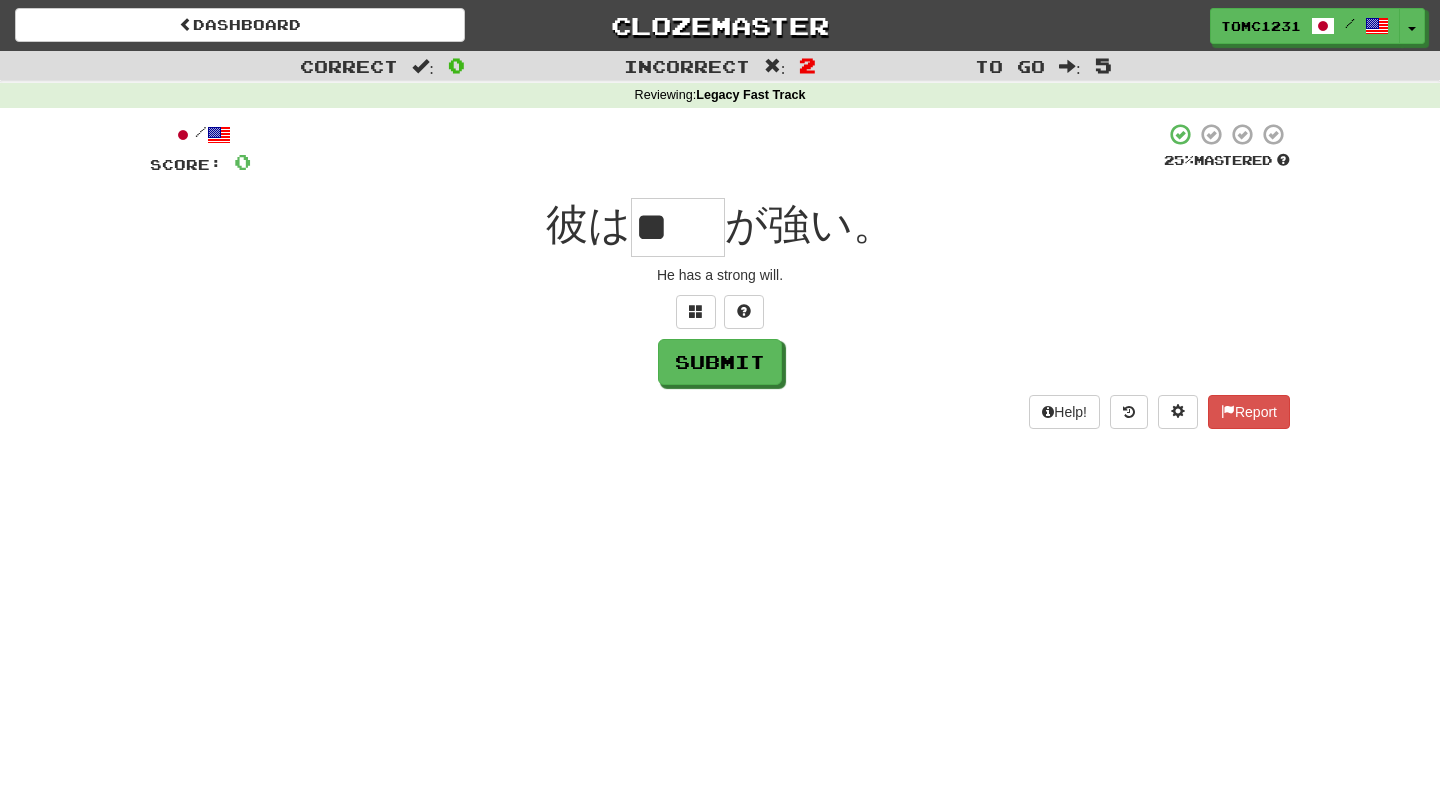 type on "**" 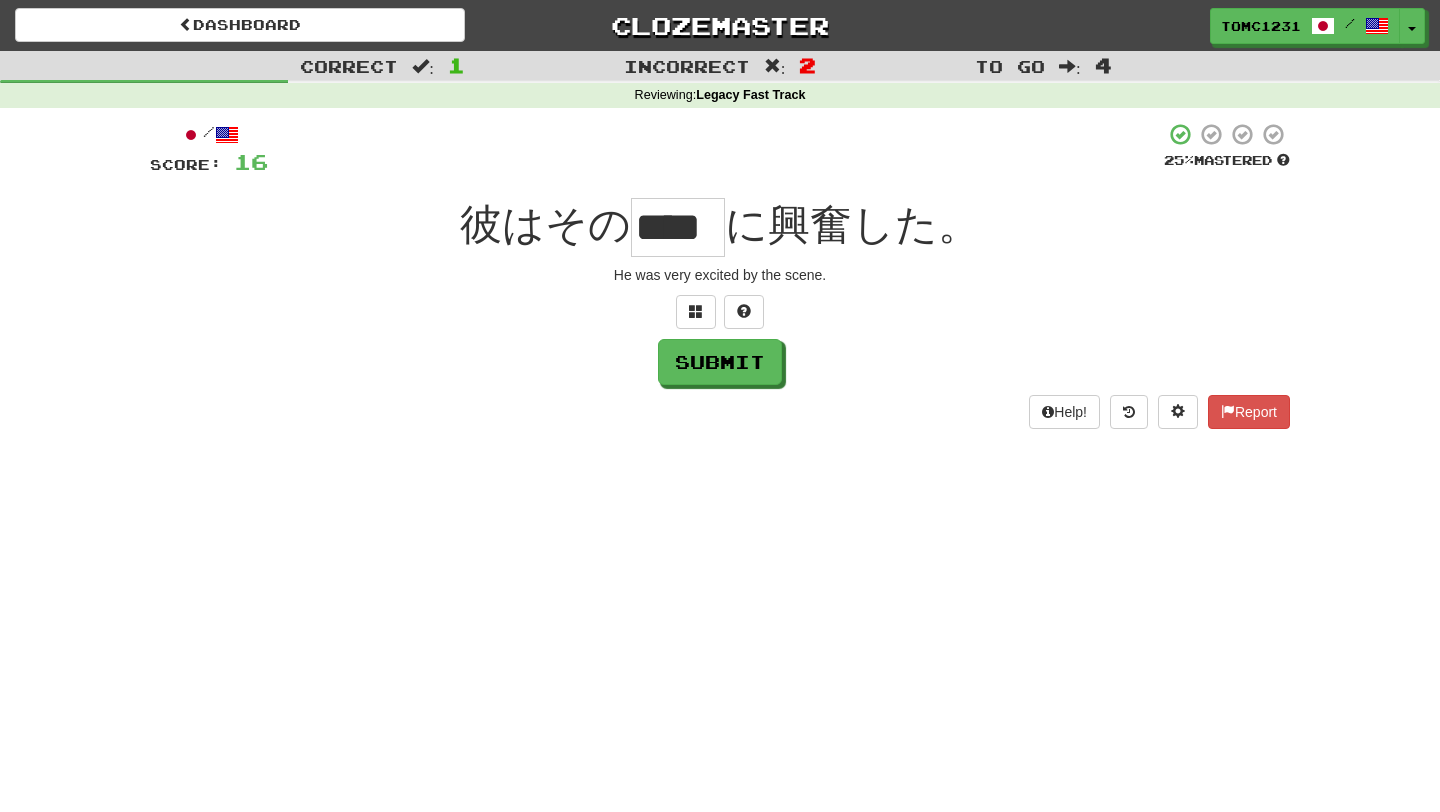 scroll, scrollTop: 0, scrollLeft: 0, axis: both 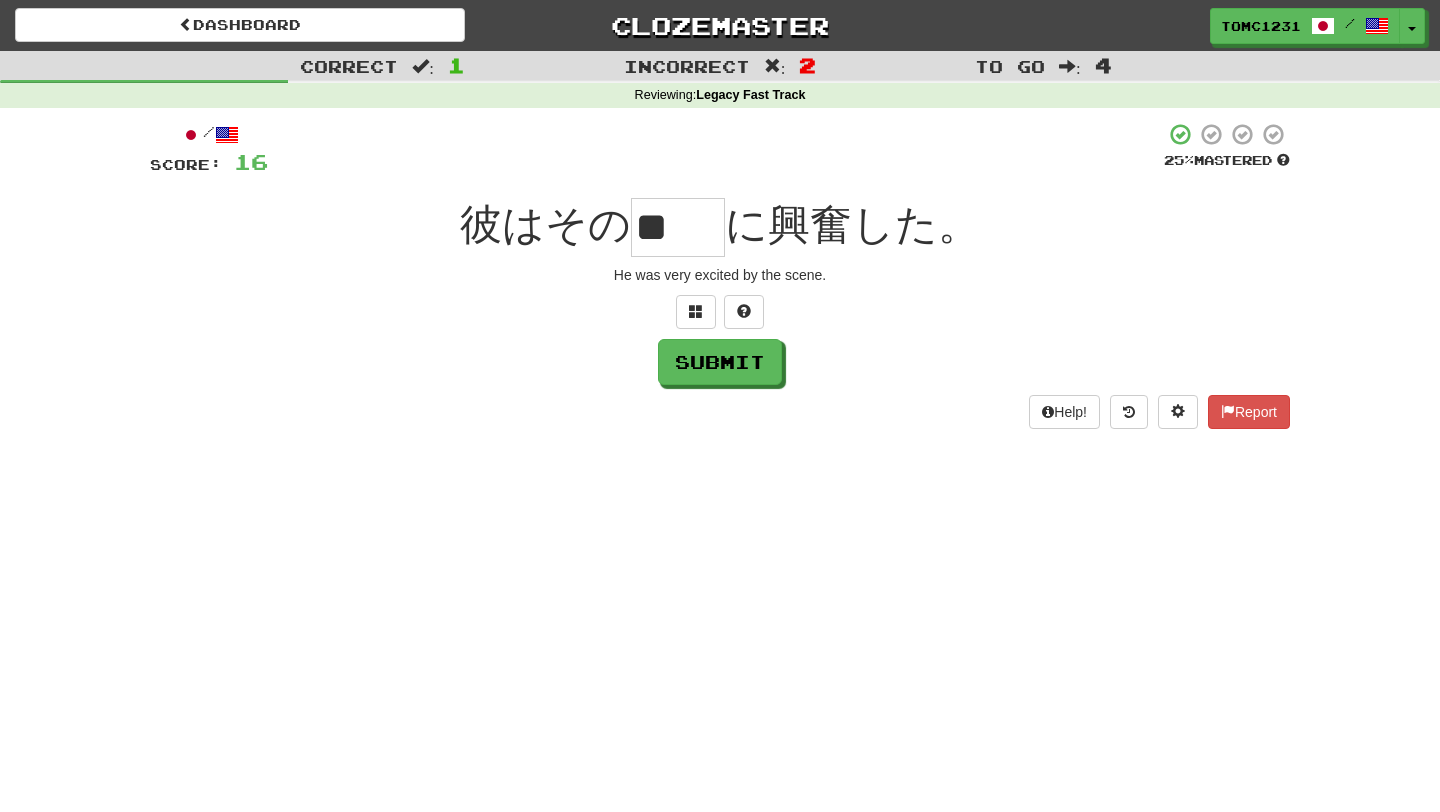 type on "**" 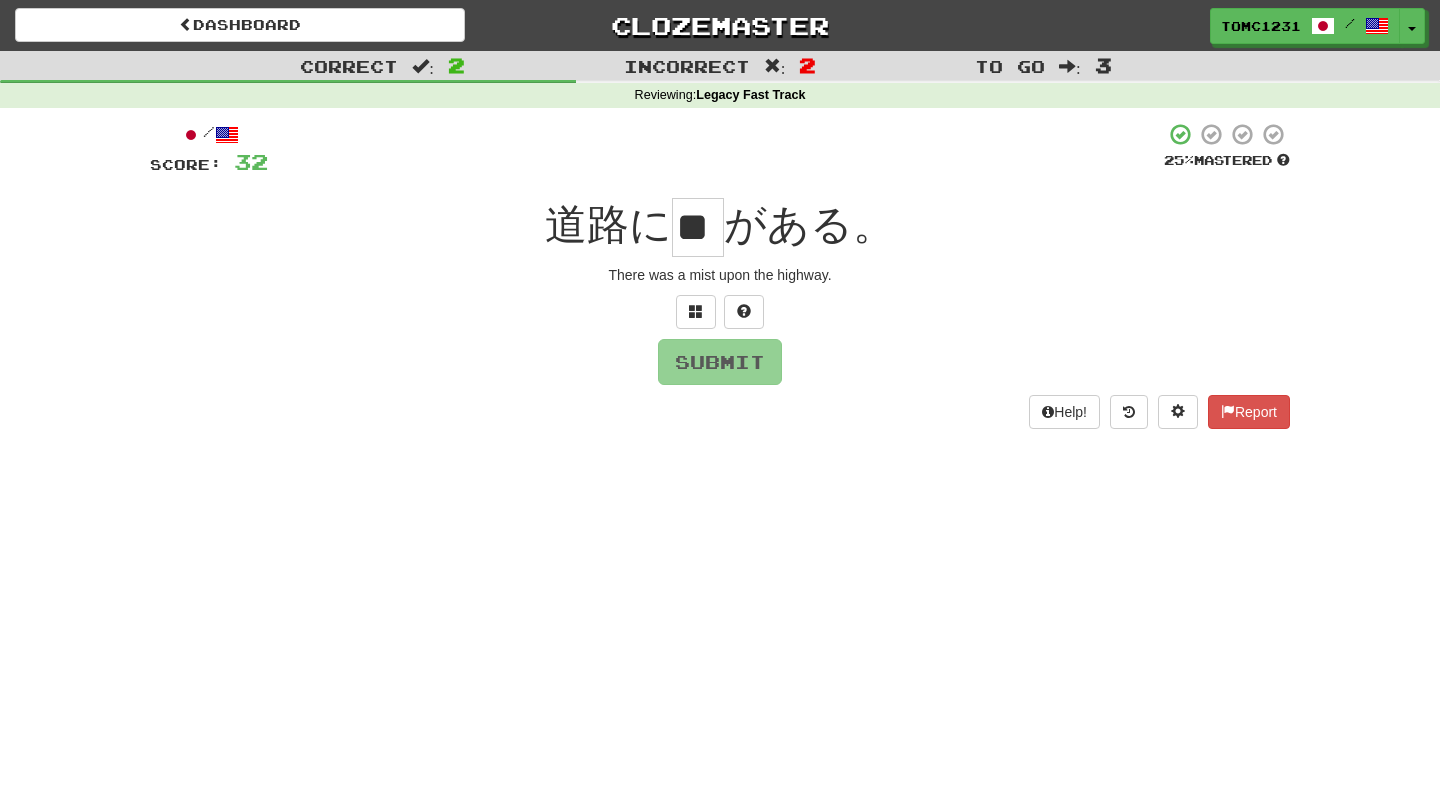 type on "*" 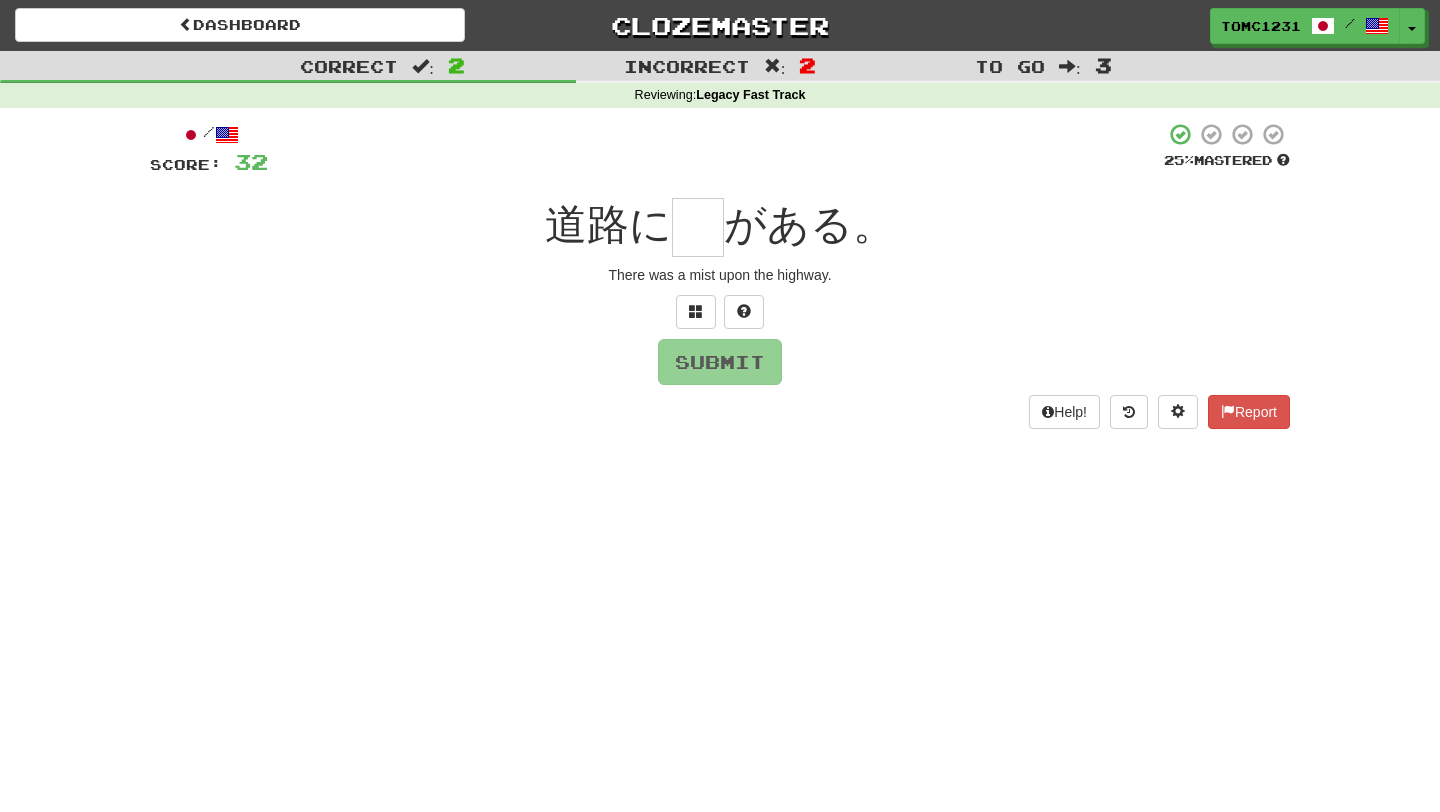 type on "*" 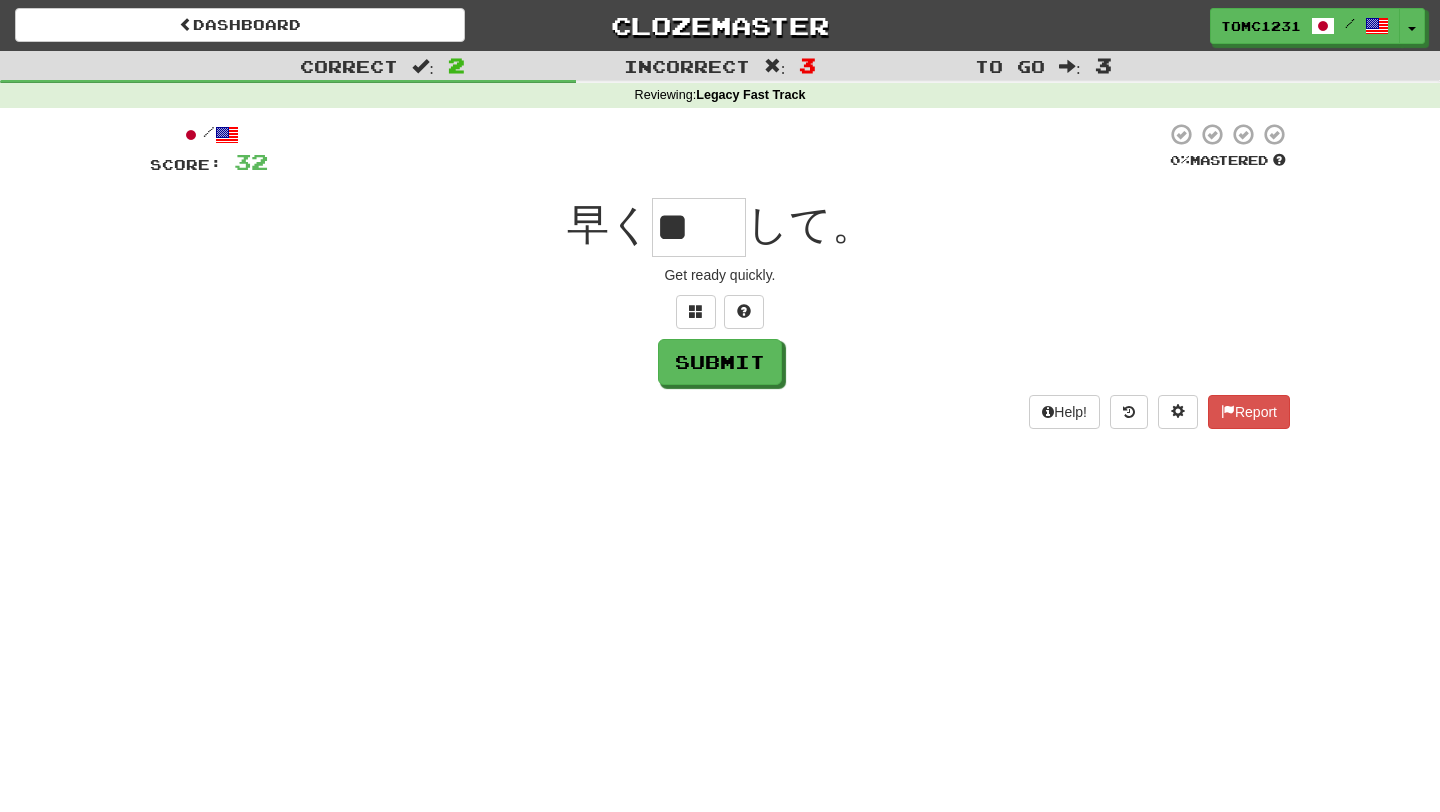 scroll, scrollTop: 0, scrollLeft: 0, axis: both 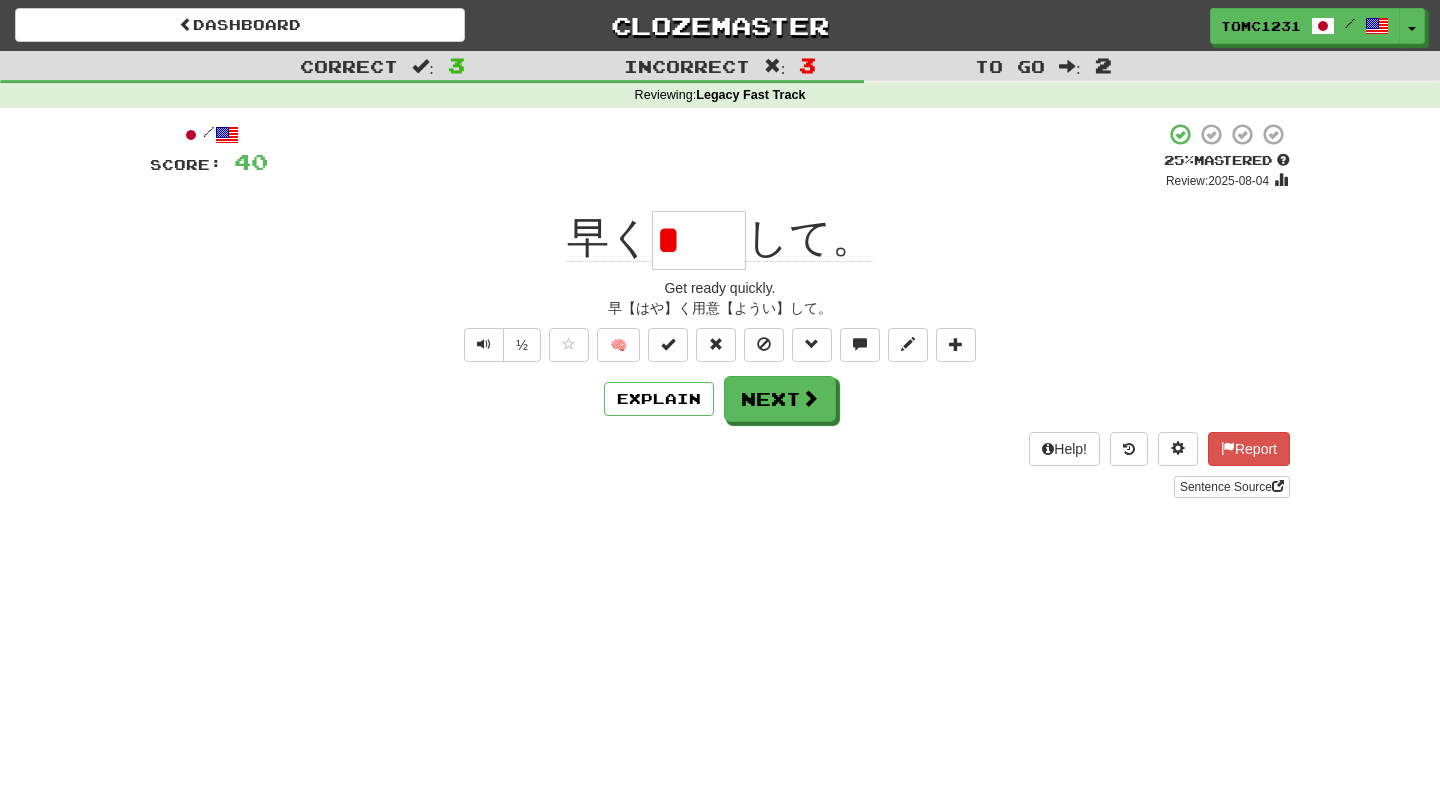 type on "*" 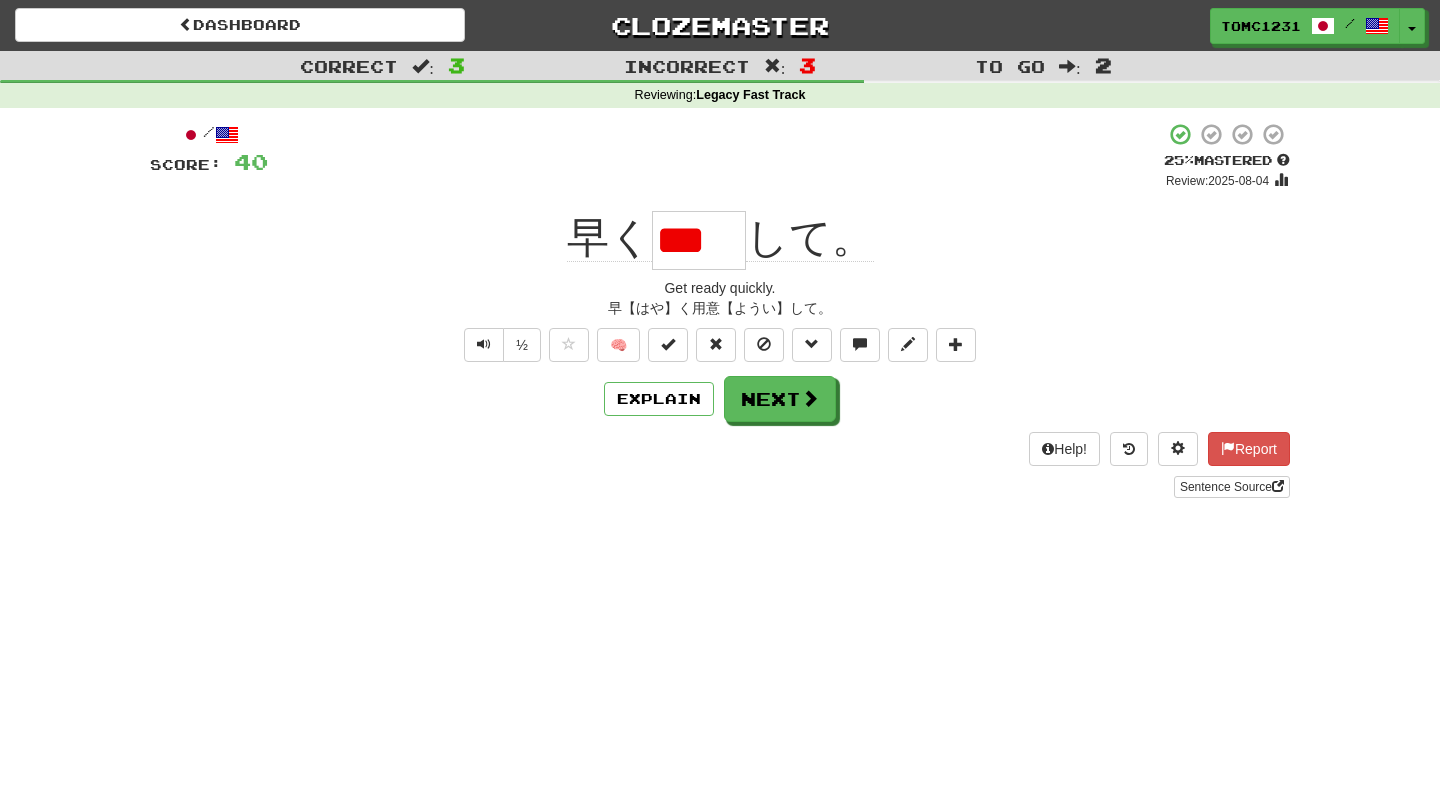 scroll, scrollTop: 0, scrollLeft: 40, axis: horizontal 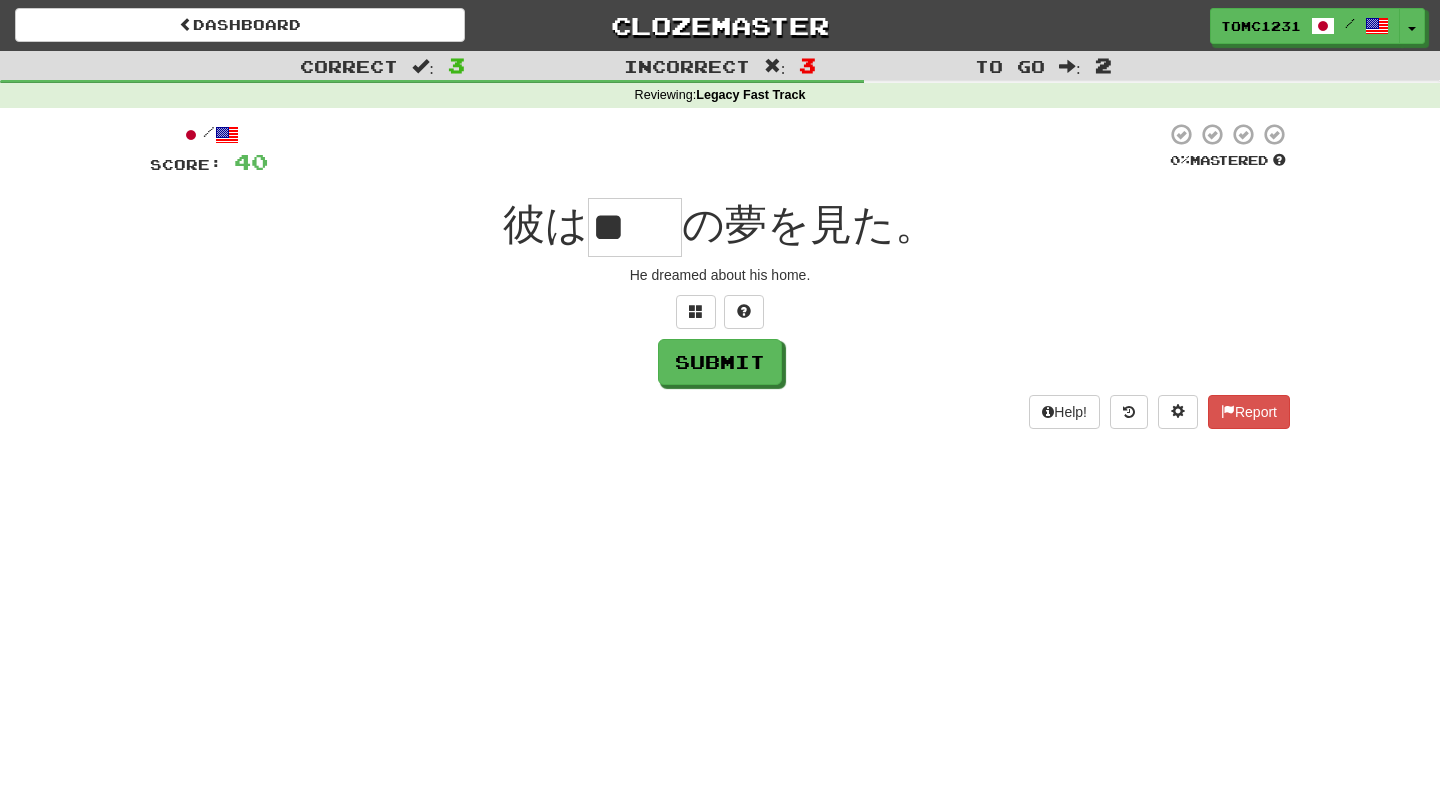 type on "**" 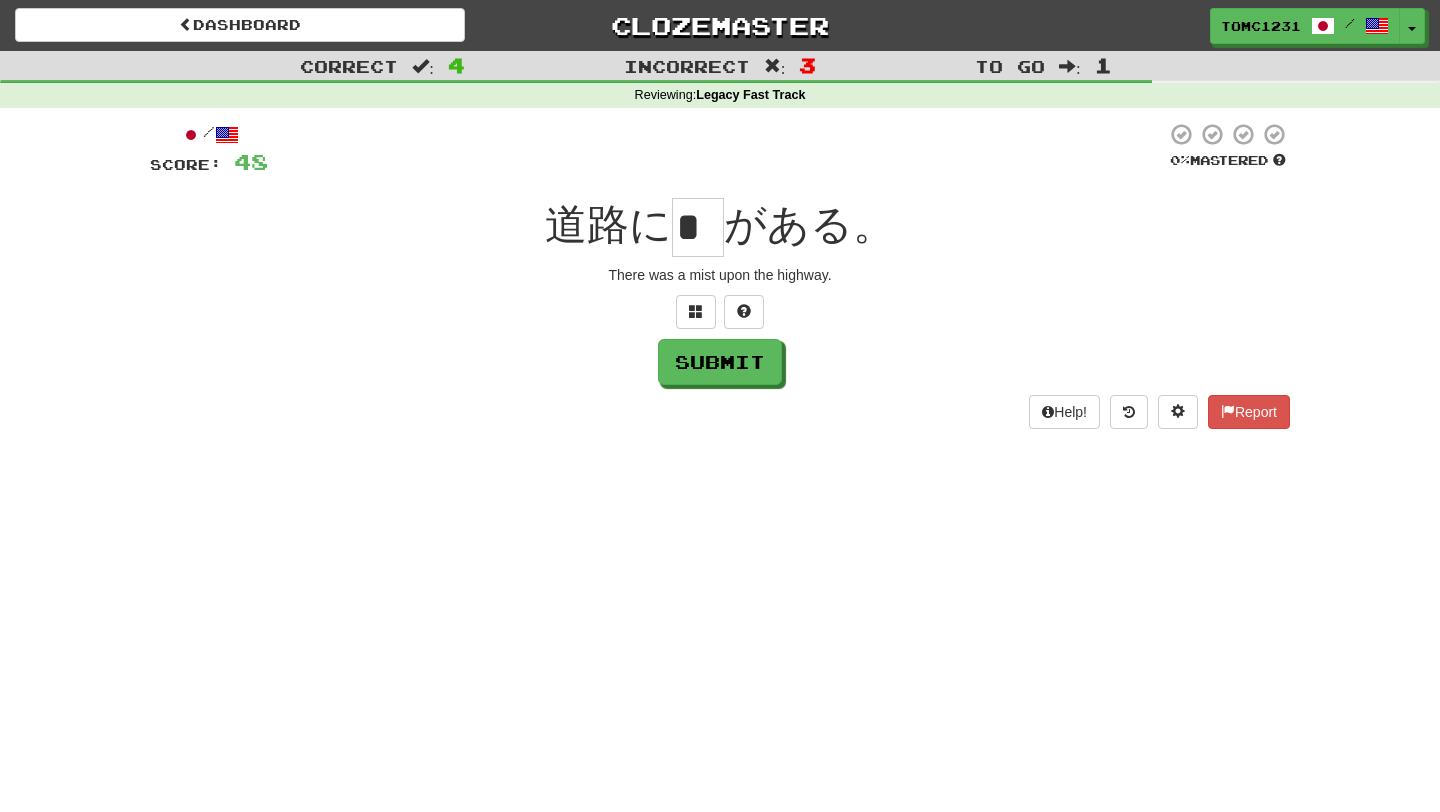 scroll, scrollTop: 0, scrollLeft: 0, axis: both 